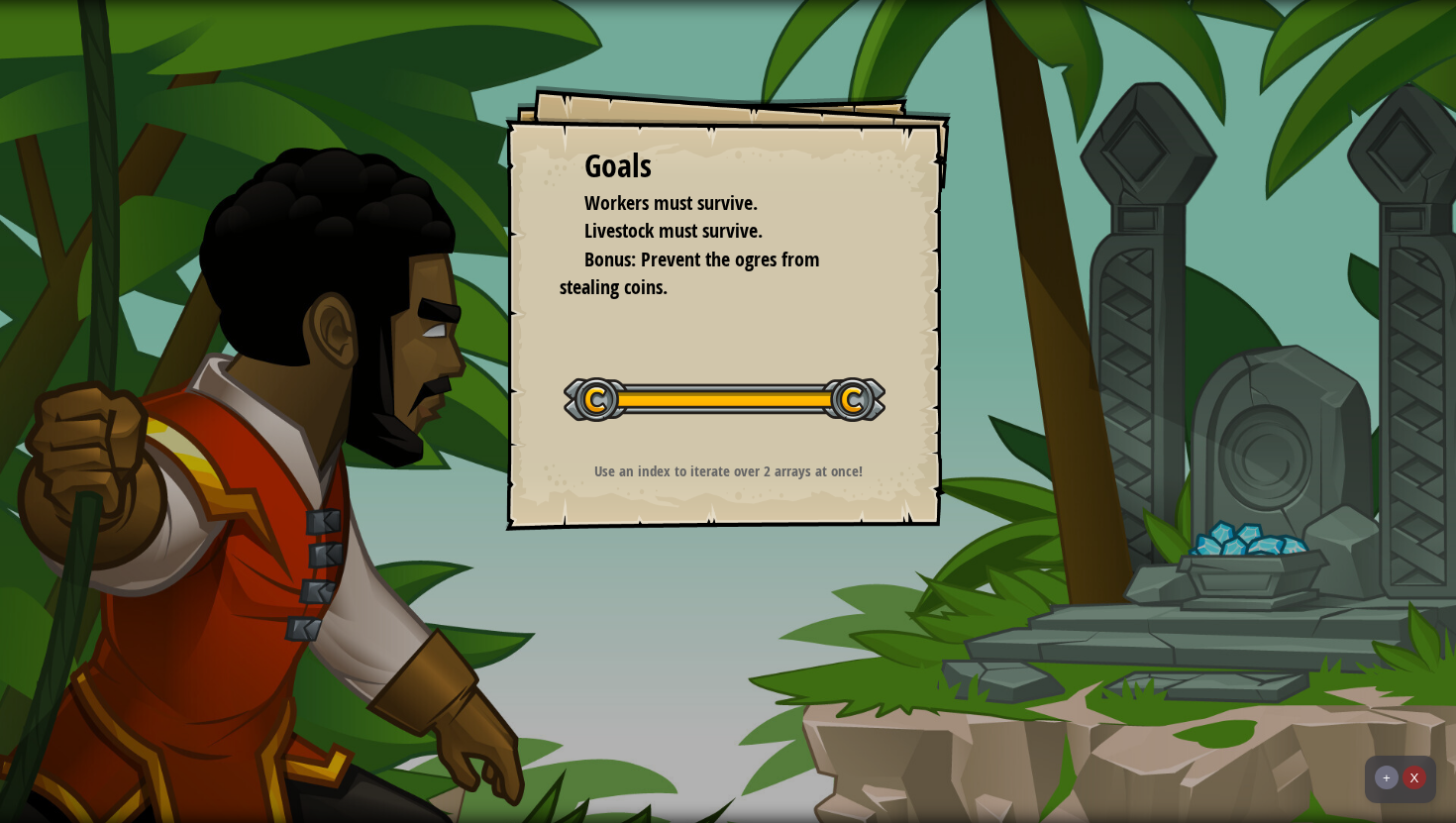 scroll, scrollTop: 0, scrollLeft: 0, axis: both 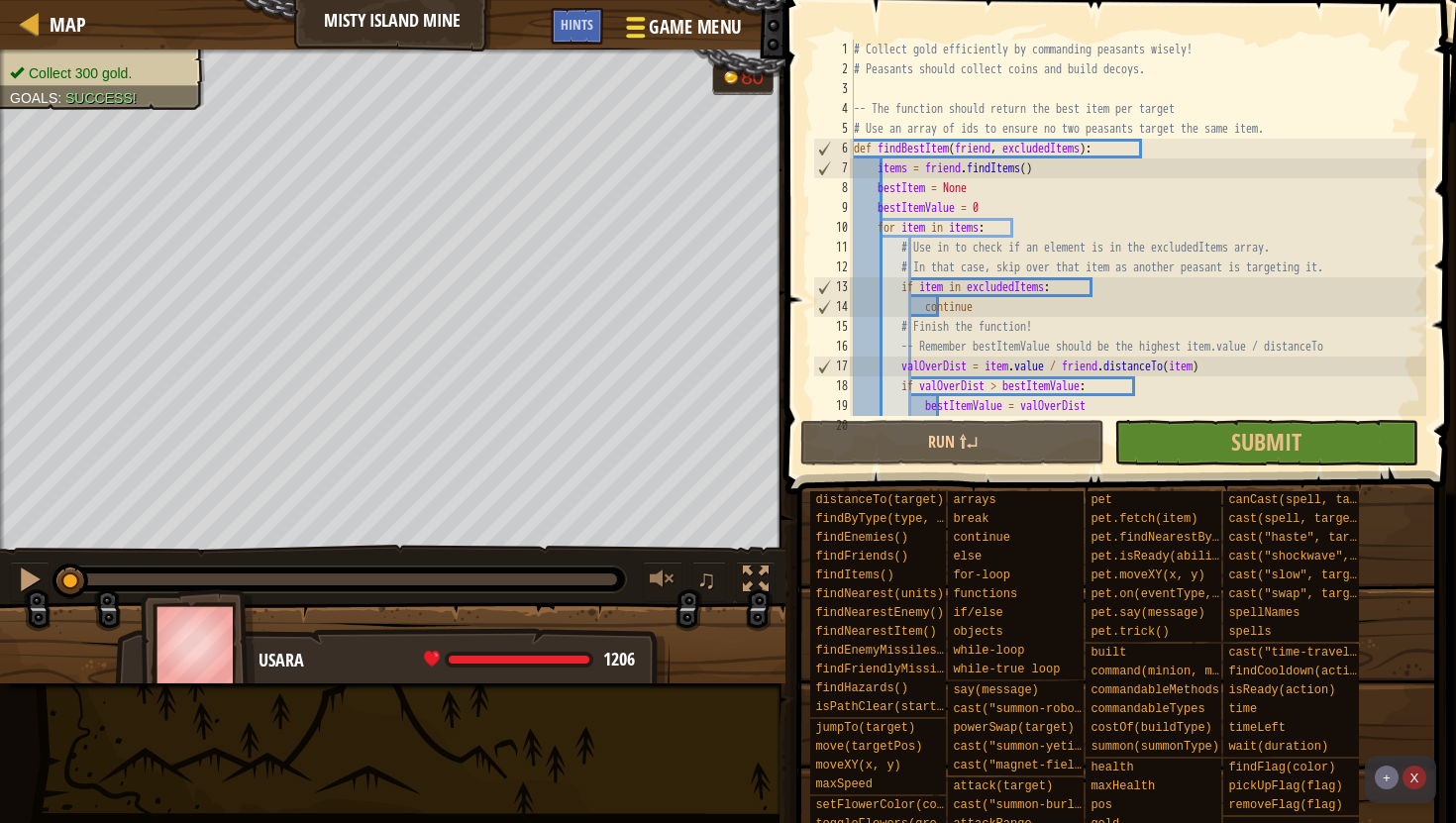 click on "Game Menu" at bounding box center [694, 27] 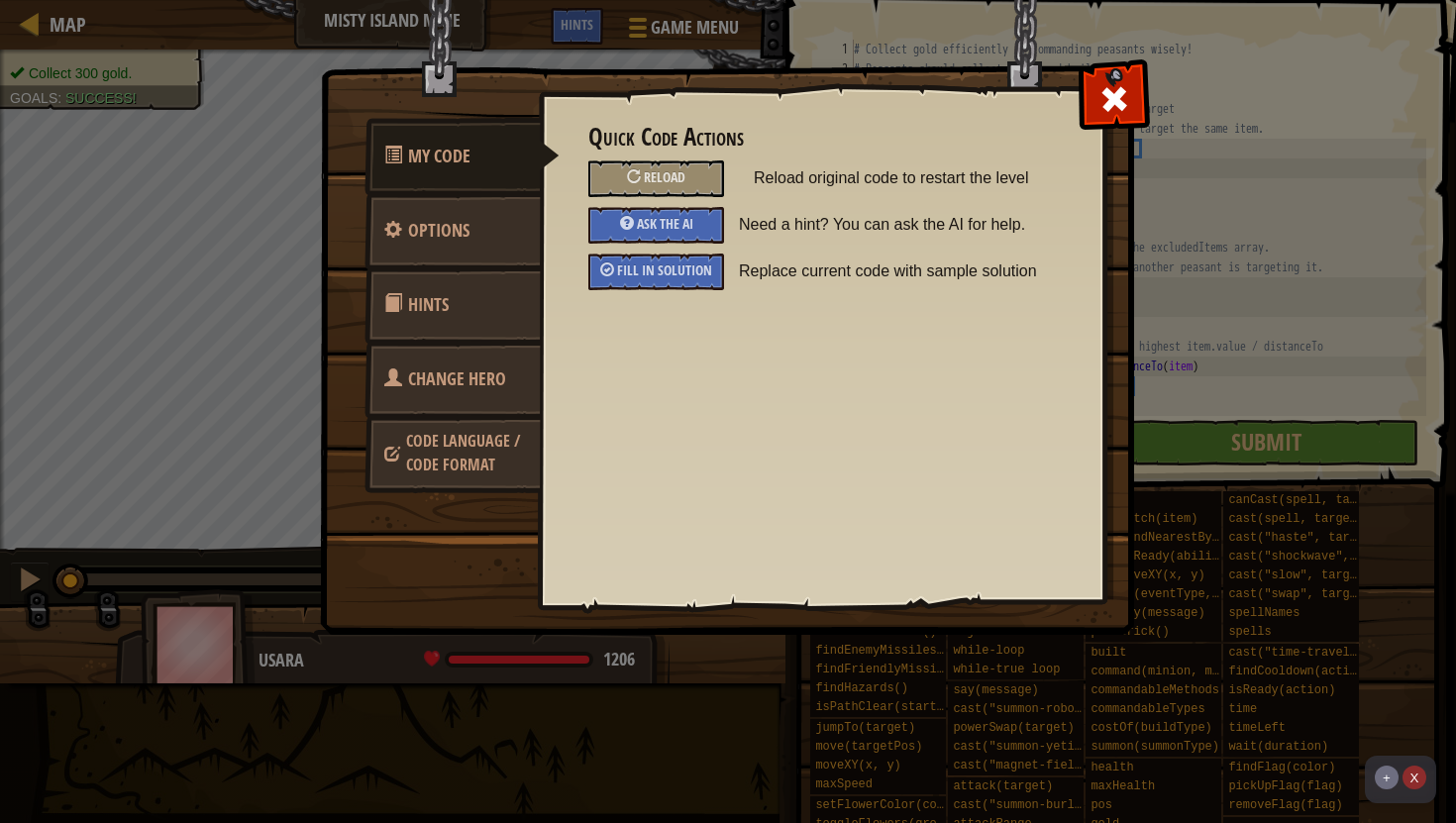 click on "Code Language / Code Format" at bounding box center [463, 453] 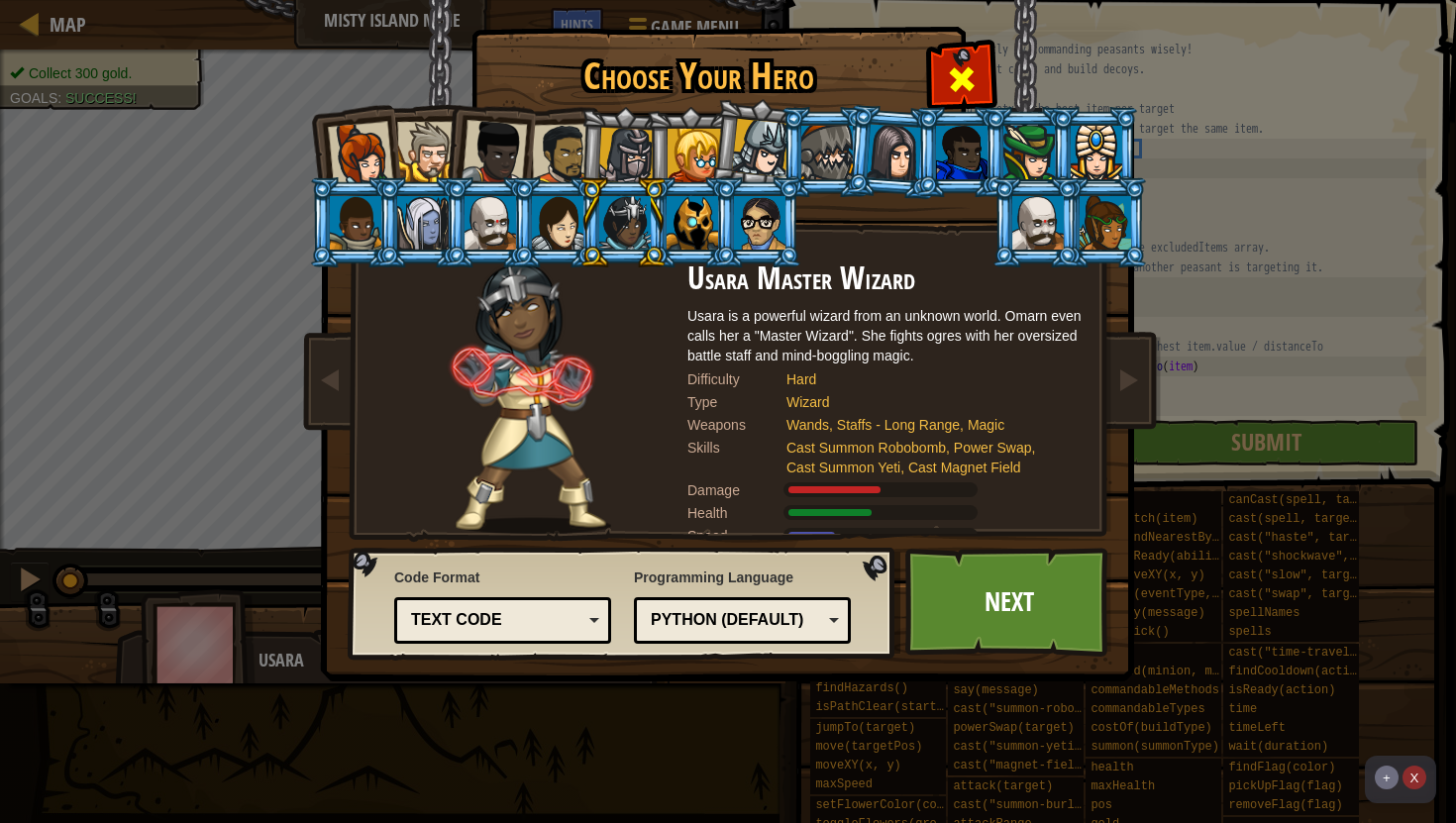 click at bounding box center (962, 79) 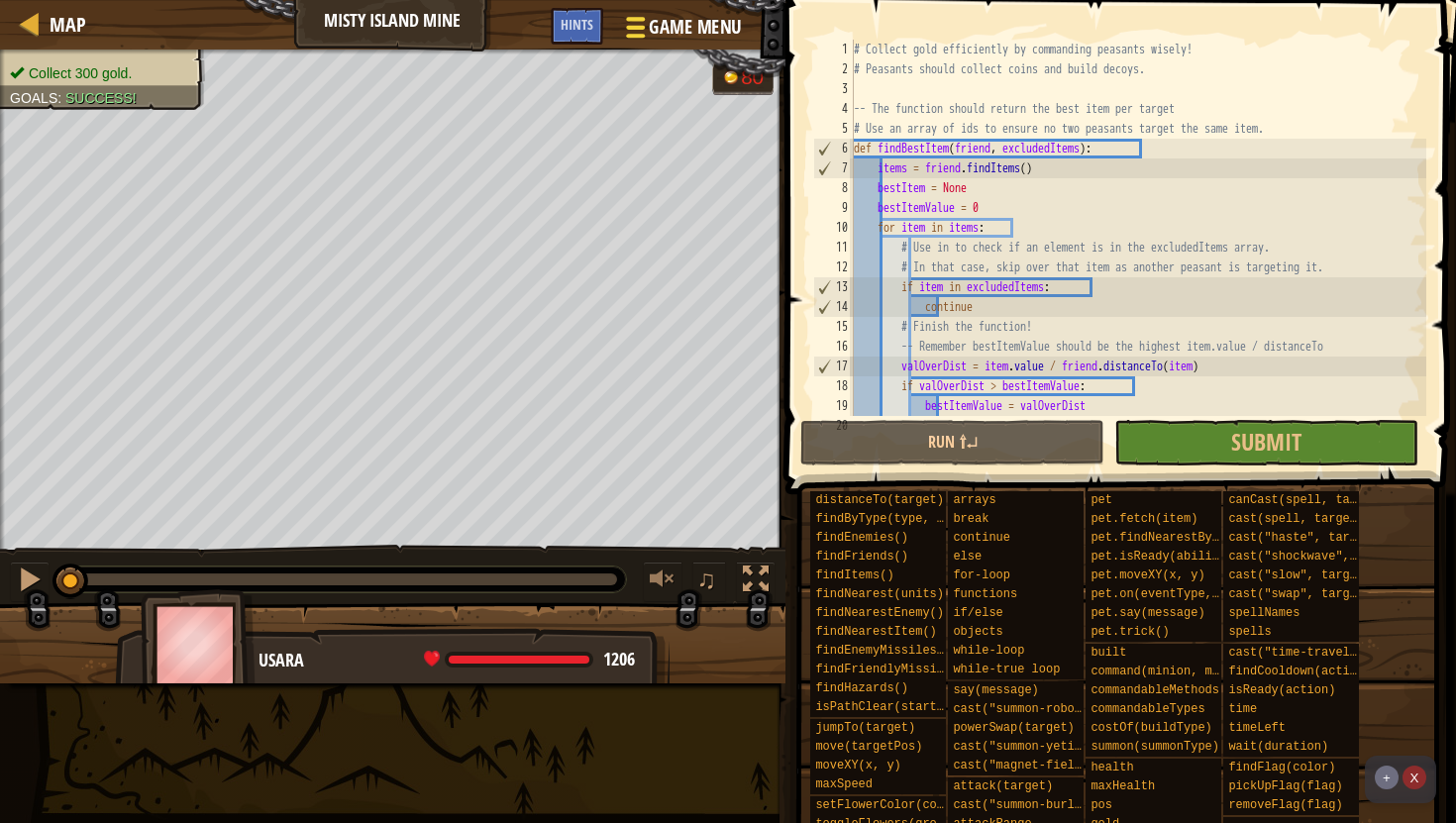 click on "Game Menu" at bounding box center (694, 27) 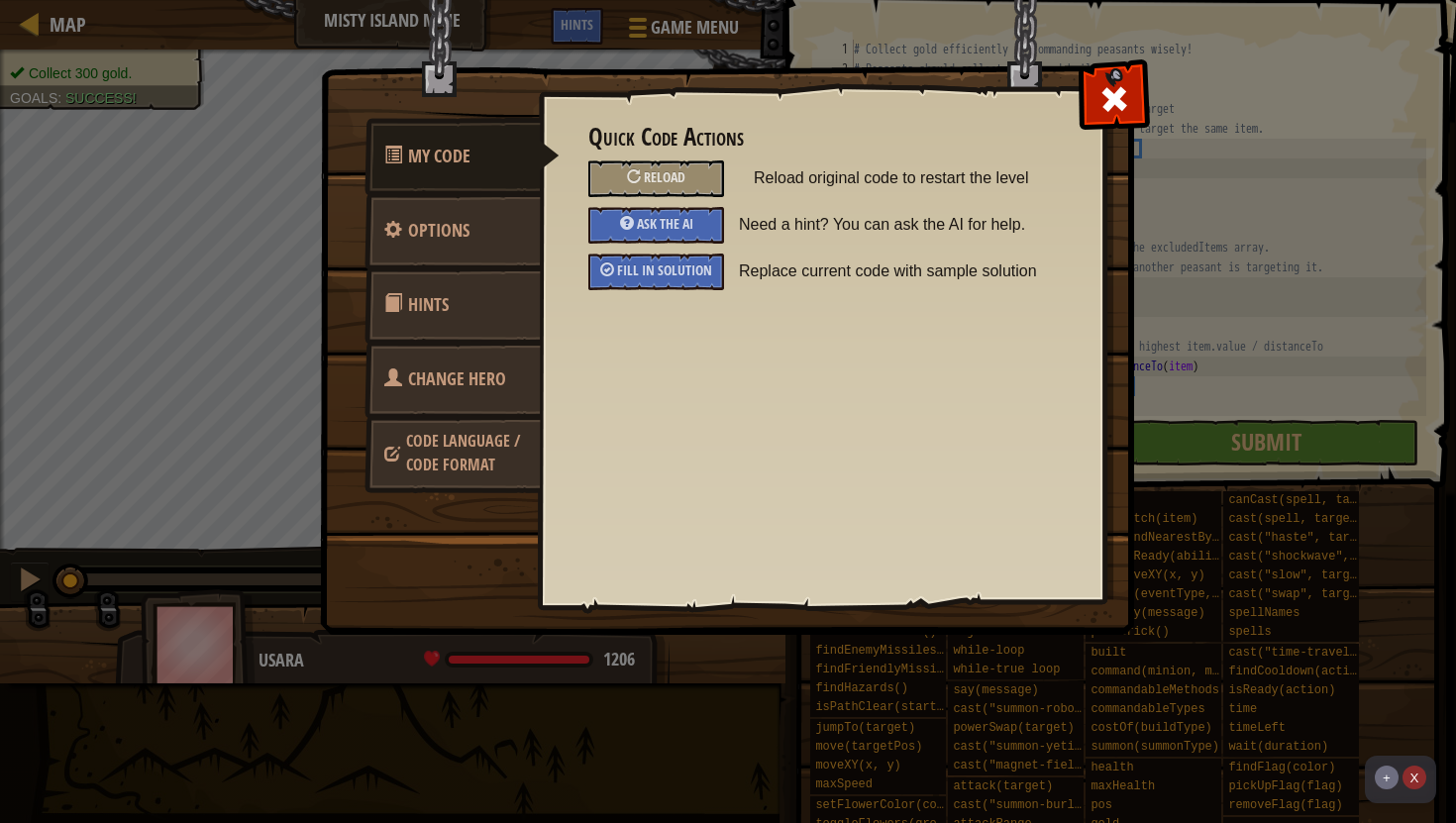 click on "Code Language / Code Format" at bounding box center (463, 453) 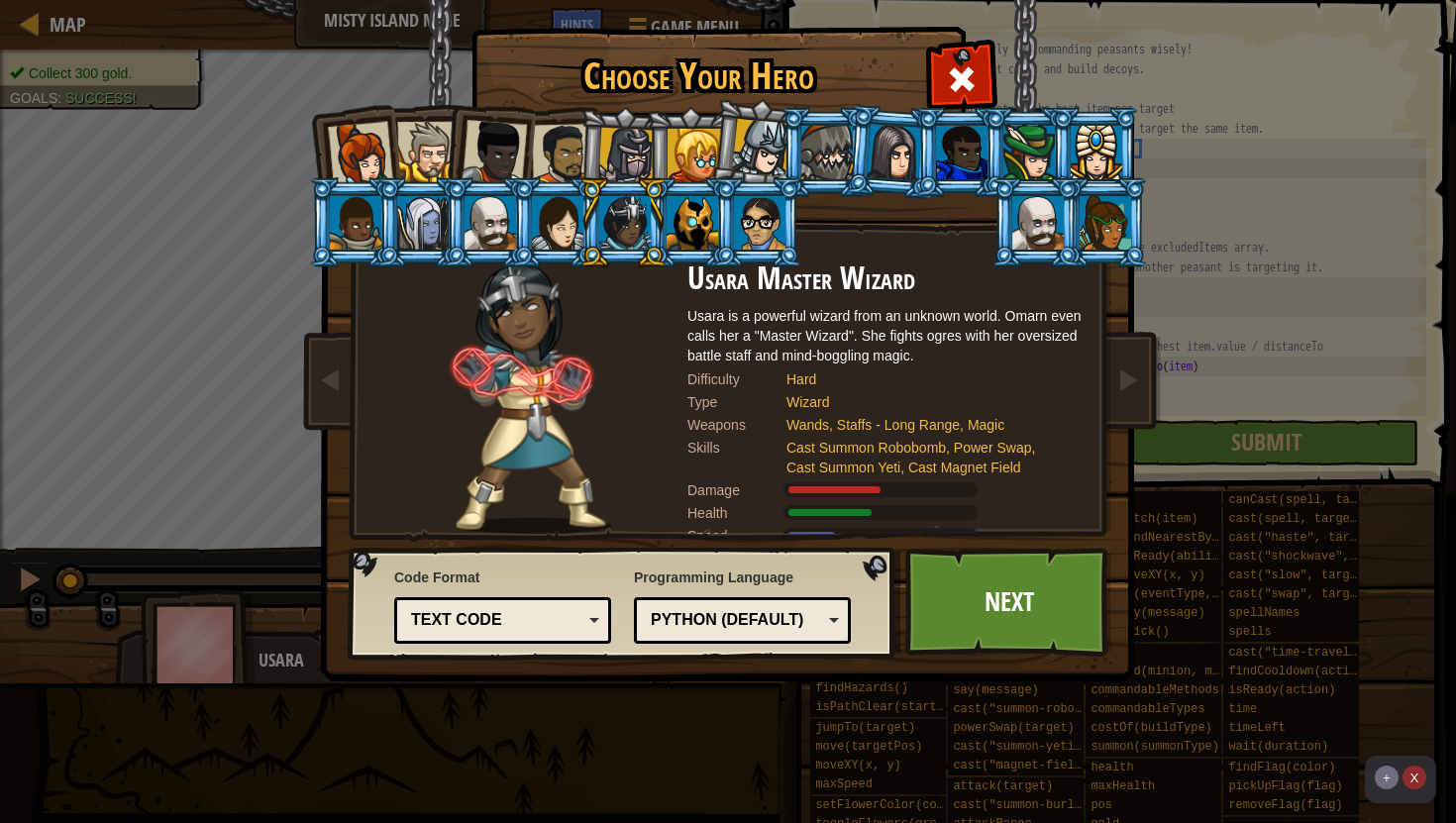 click on "Python (Default) JavaScript Lua C++ Java (Experimental) Python (Default)" at bounding box center [742, 620] 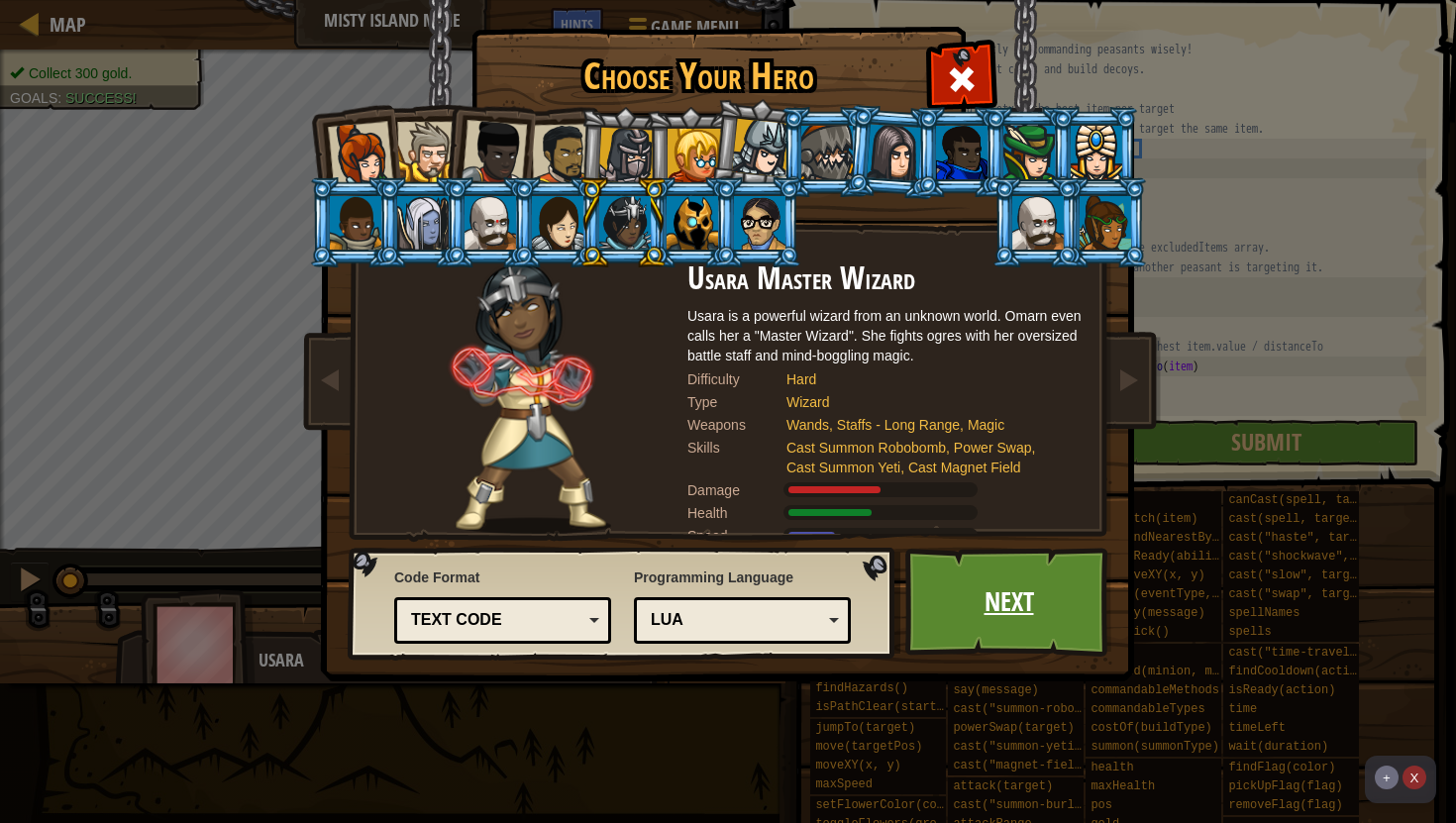 click on "Next" at bounding box center (1008, 602) 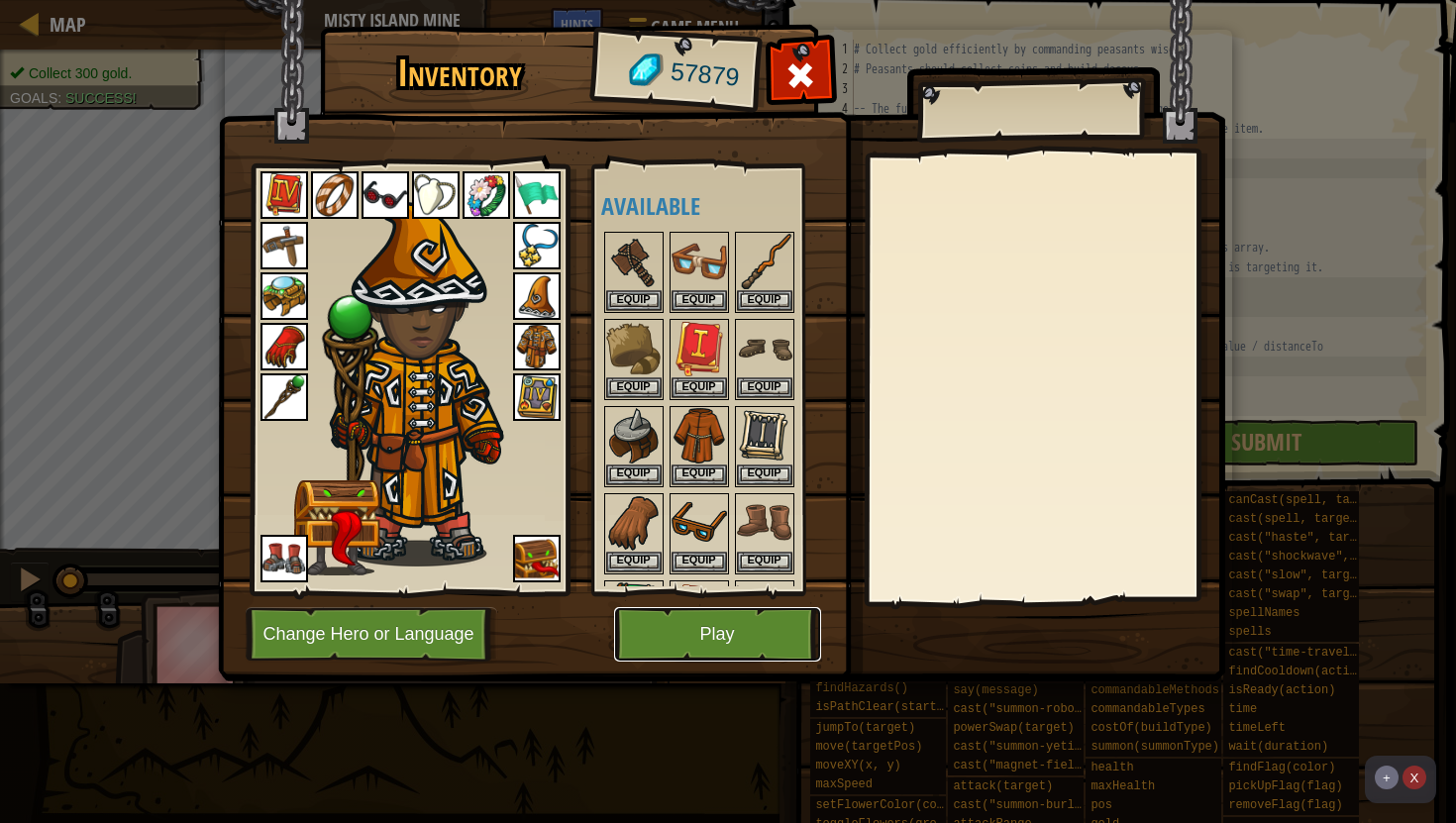 click on "Play" at bounding box center [717, 634] 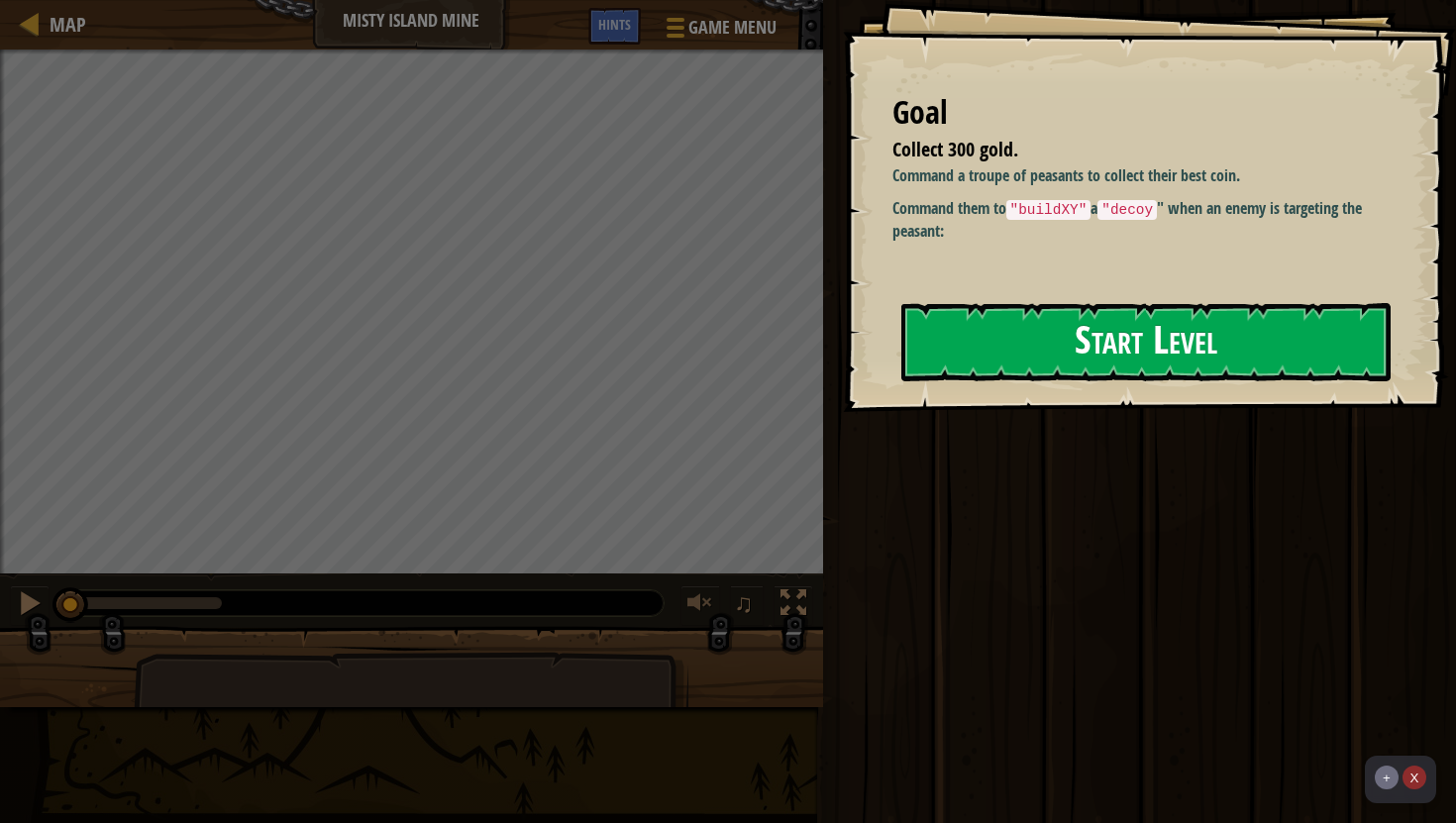 click on "Start Level" at bounding box center [1146, 342] 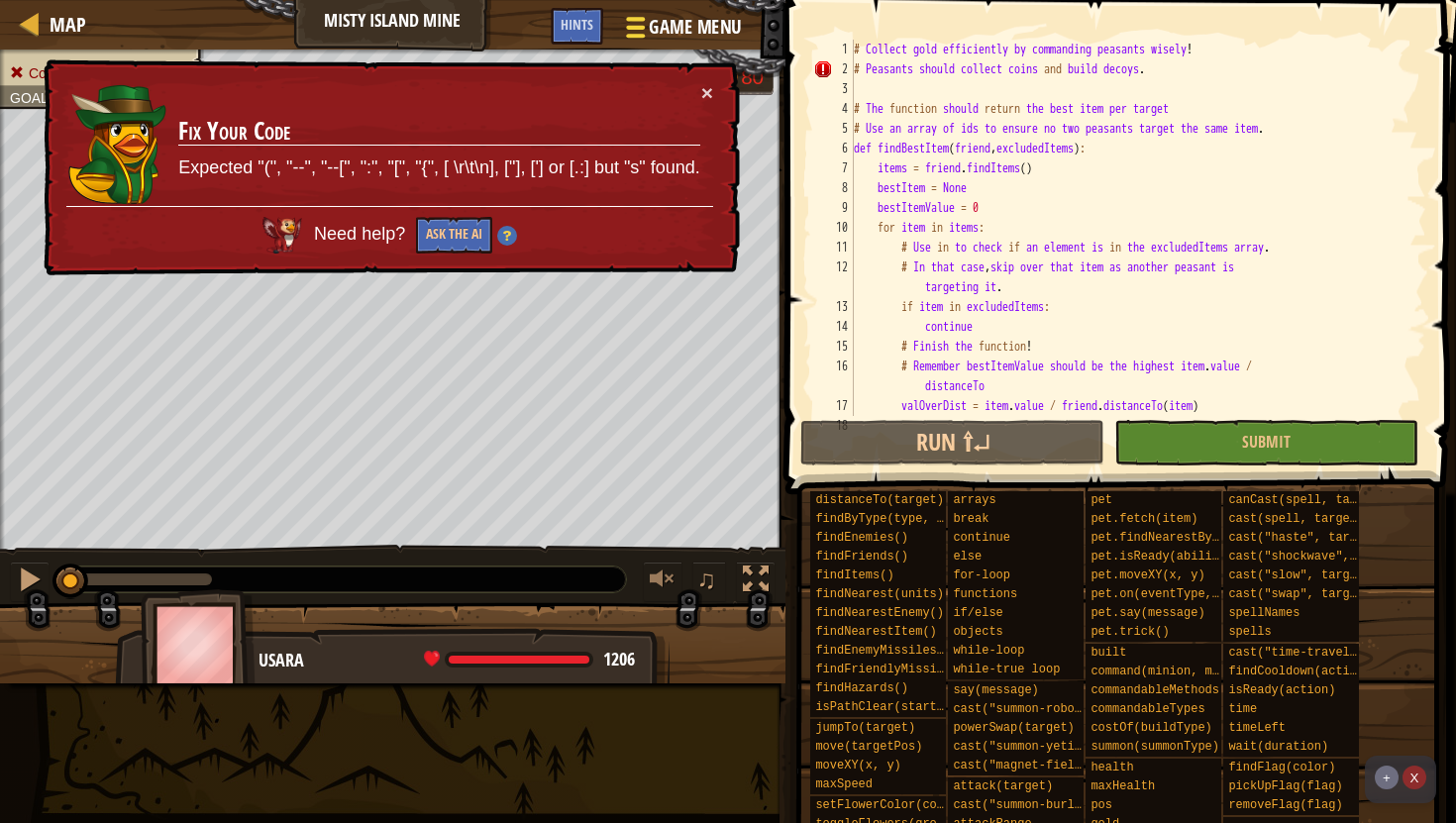 click on "Game Menu" at bounding box center (681, 31) 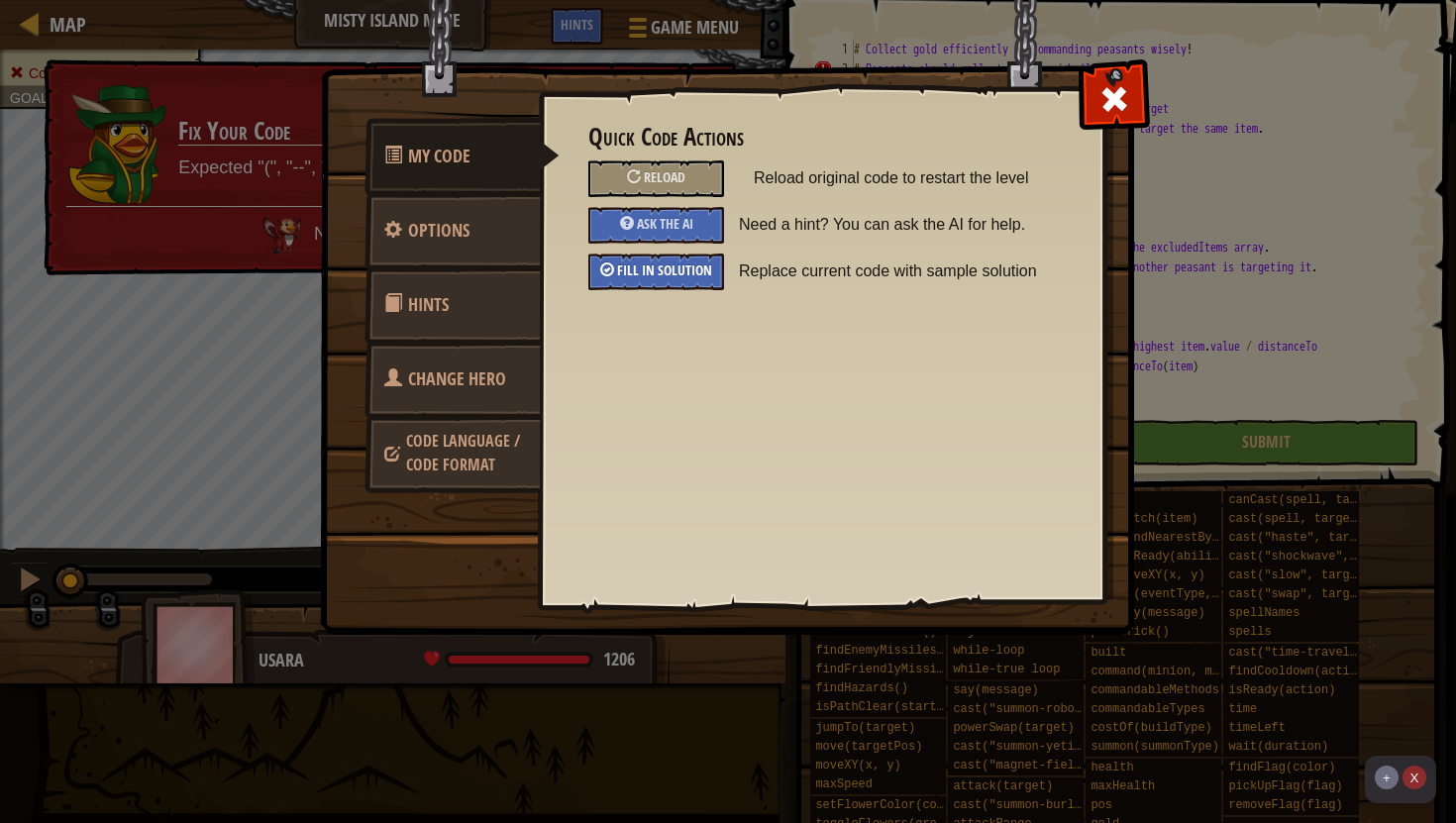 click on "Fill in solution" at bounding box center (656, 271) 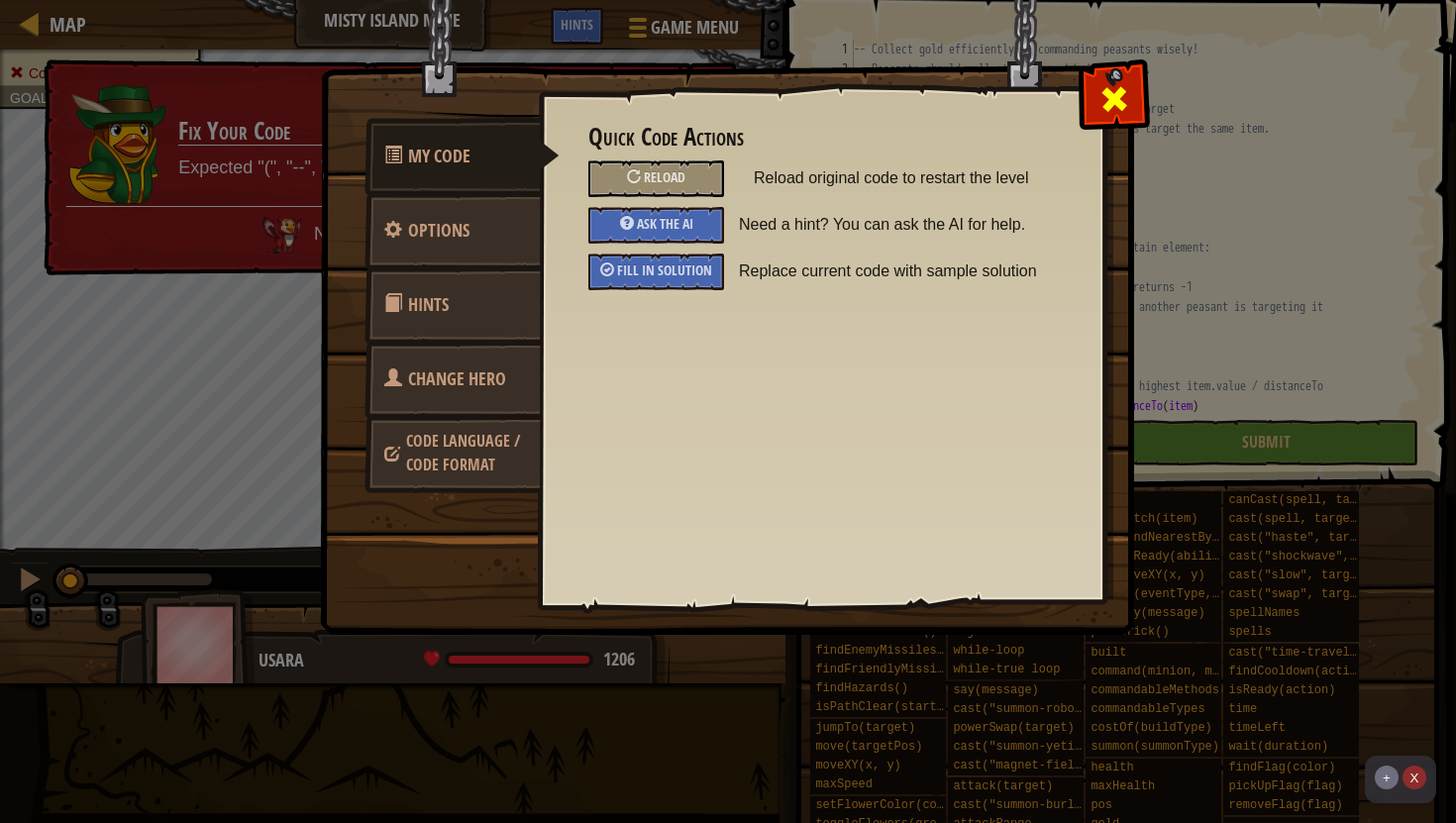 click at bounding box center (1113, 94) 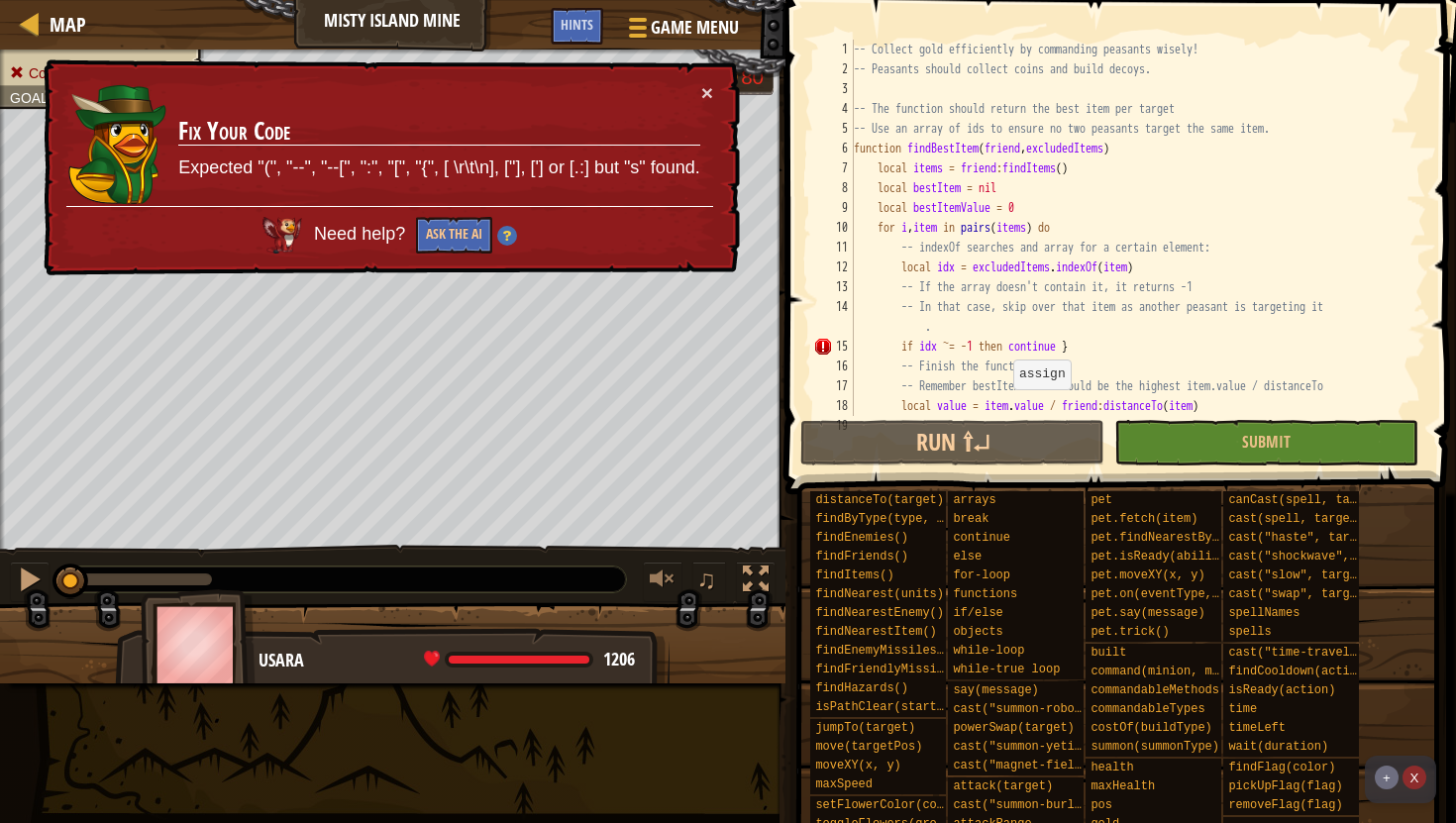 click at bounding box center (1117, 764) 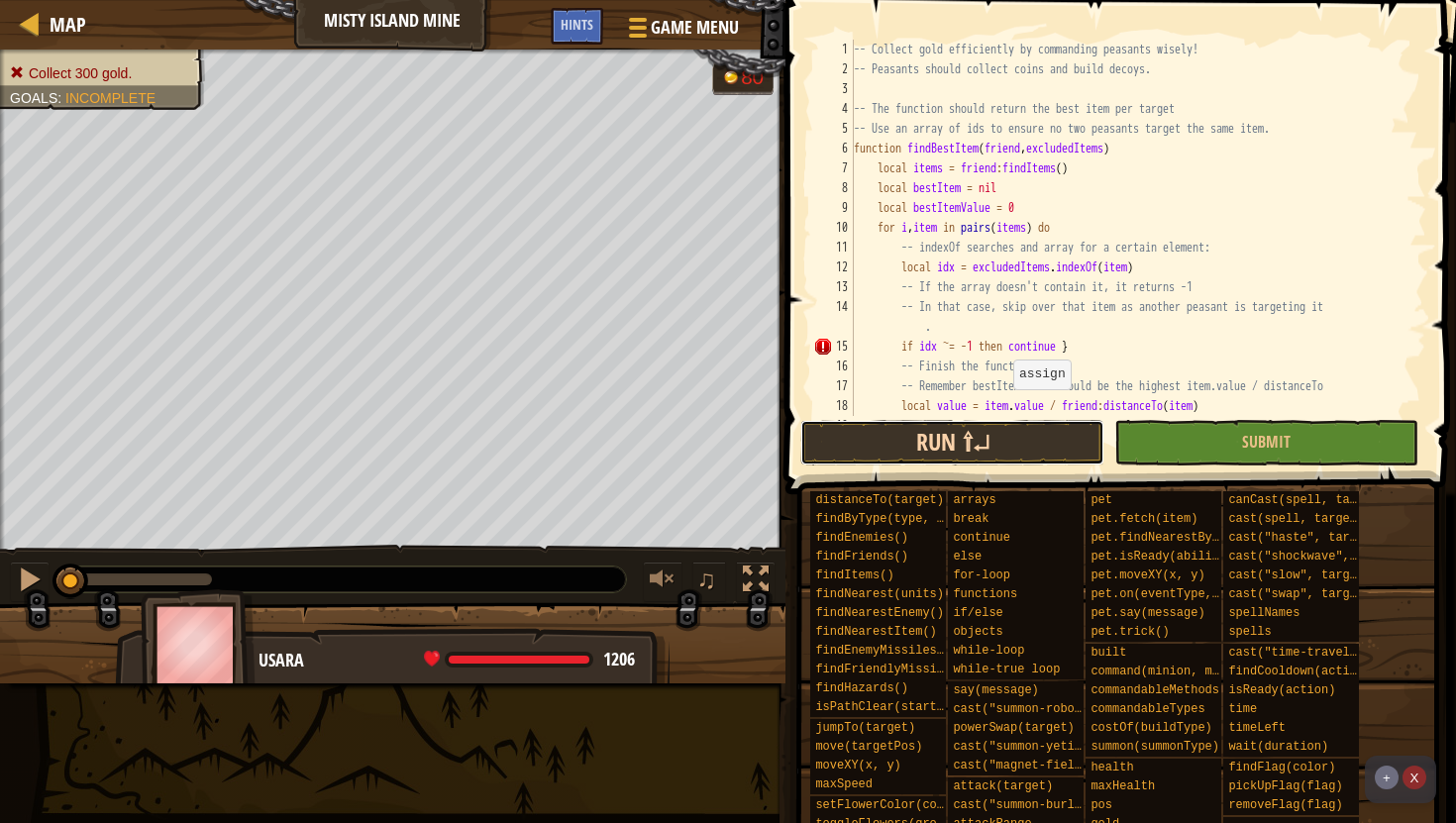 click on "Run ⇧↵" at bounding box center (952, 443) 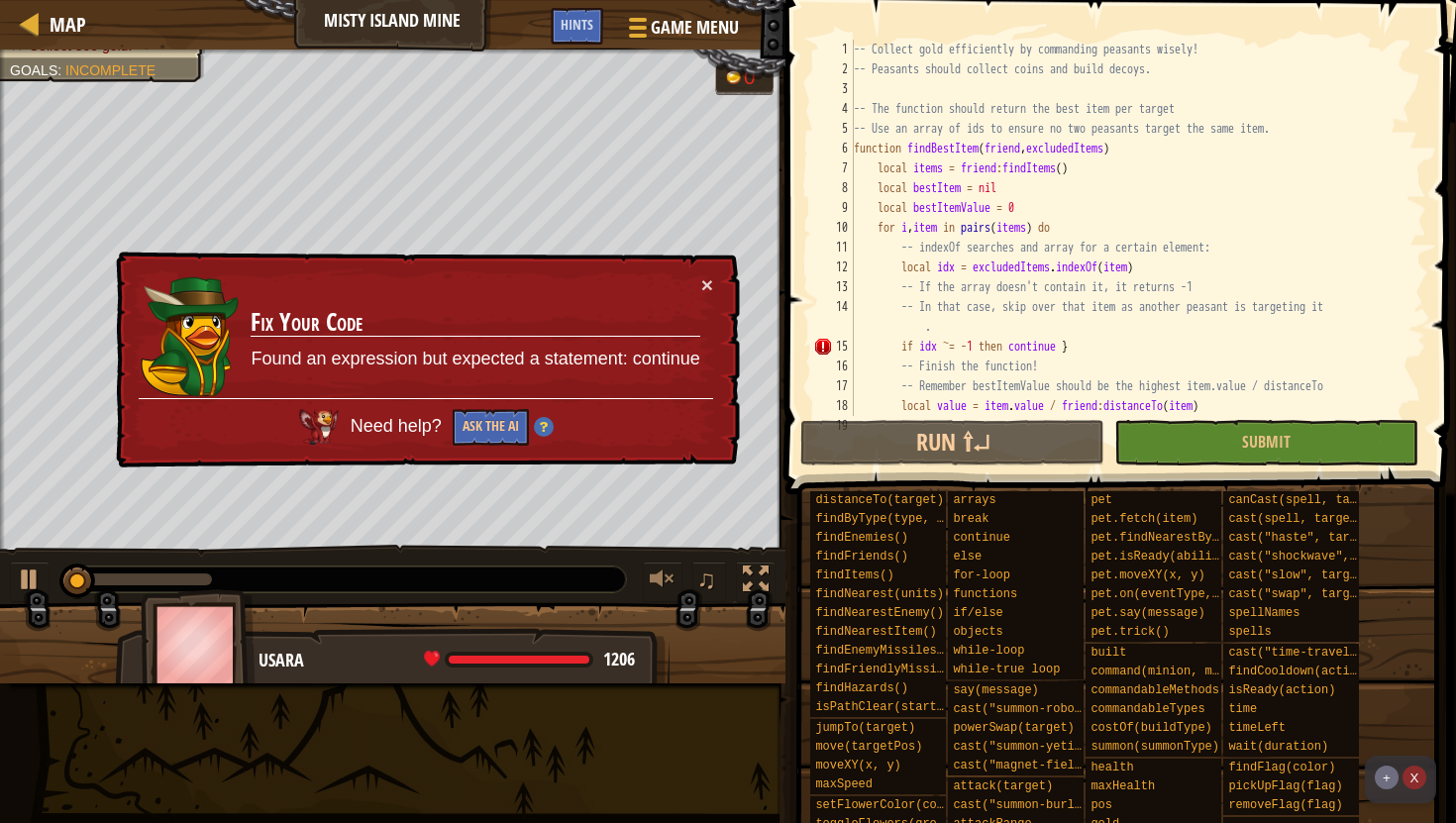 click on "function   findBestItem ( friend ,  excludedItems )      local   items   =   friend : findItems ( )      local   bestItem   =   nil      local   bestItemValue   =   0      for   i ,  item   in   pairs ( items )   do          -- indexOf searches and array for a certain element:          local   idx   =   excludedItems . indexOf ( item )          -- If the array doesn't contain it, it returns -1          -- In that case, skip over that item as another peasant is targeting it              .          if   idx   ~=   - 1   then   continue   }          -- Finish the function!          -- Remember bestItemValue should be the highest item.value / distanceTo          local   value   =   item . value   /   friend : distanceTo ( item )          if   value   >   bestItemValue" at bounding box center [1138, 248] 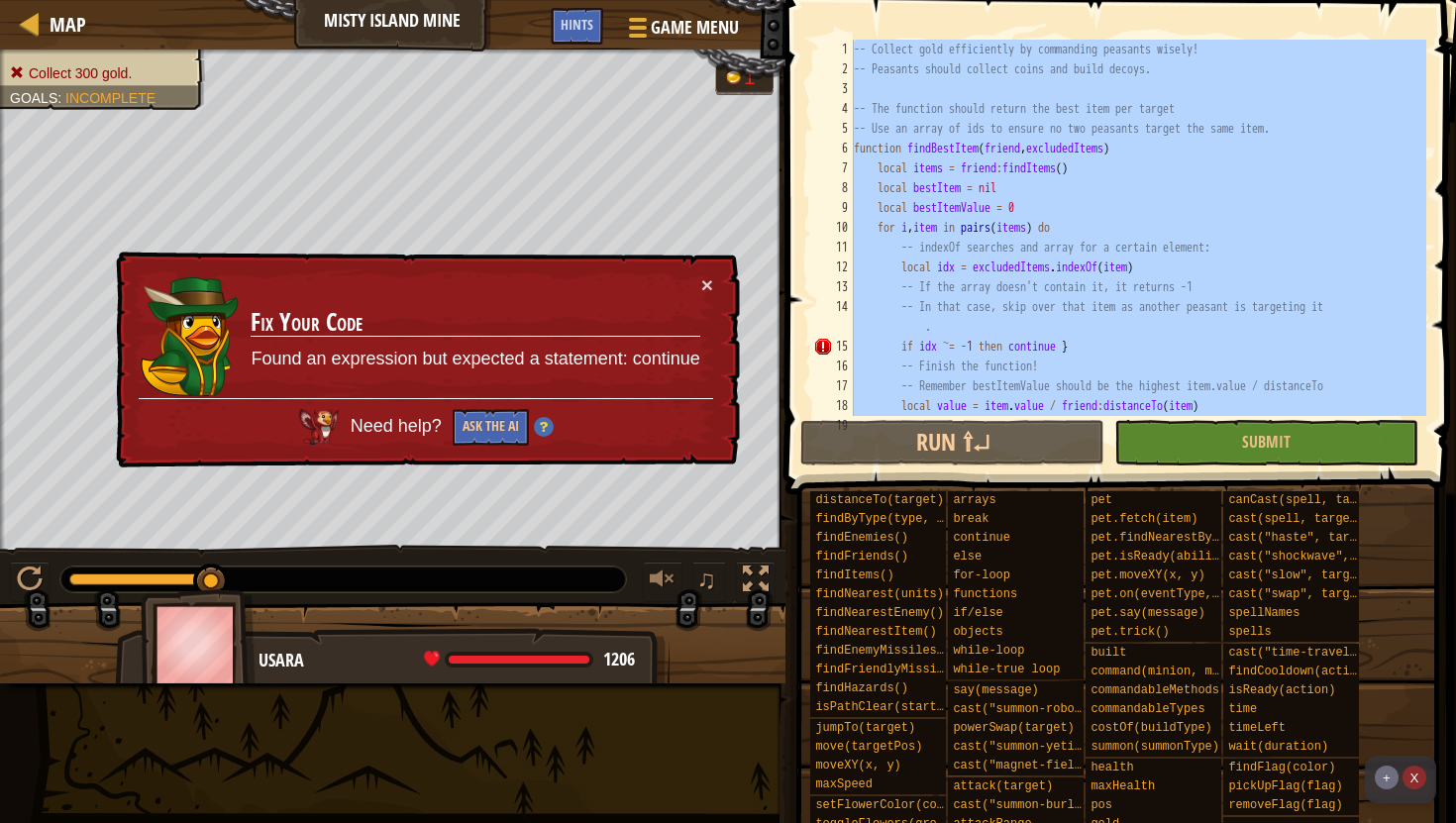 click on "function   findBestItem ( friend ,  excludedItems )      local   items   =   friend : findItems ( )      local   bestItem   =   nil      local   bestItemValue   =   0      for   i ,  item   in   pairs ( items )   do          -- indexOf searches and array for a certain element:          local   idx   =   excludedItems . indexOf ( item )          -- If the array doesn't contain it, it returns -1          -- In that case, skip over that item as another peasant is targeting it              .          if   idx   ~=   - 1   then   continue   }          -- Finish the function!          -- Remember bestItemValue should be the highest item.value / distanceTo          local   value   =   item . value   /   friend : distanceTo ( item )          if   value   >   bestItemValue" at bounding box center (1138, 248) 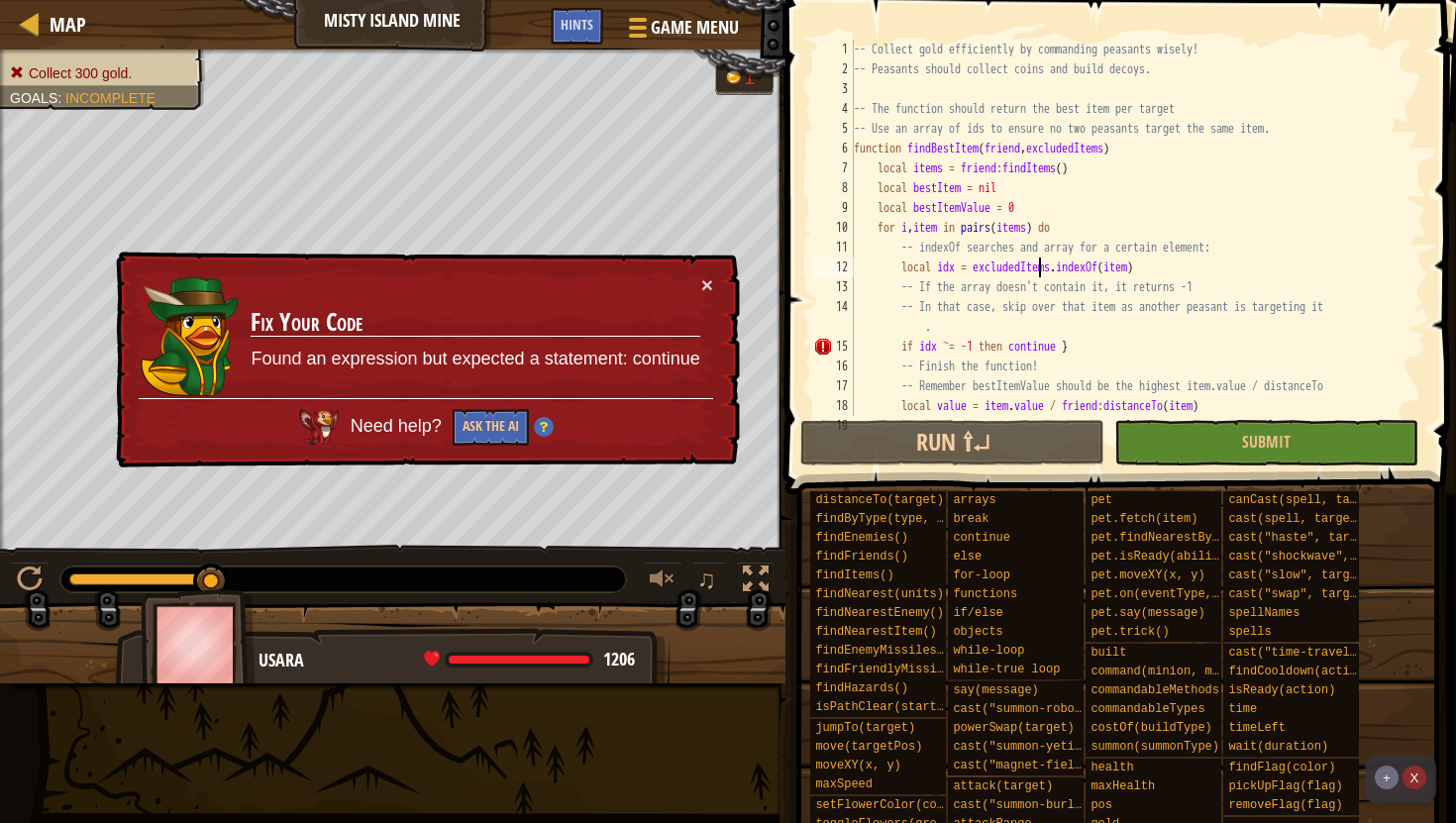 type on "end" 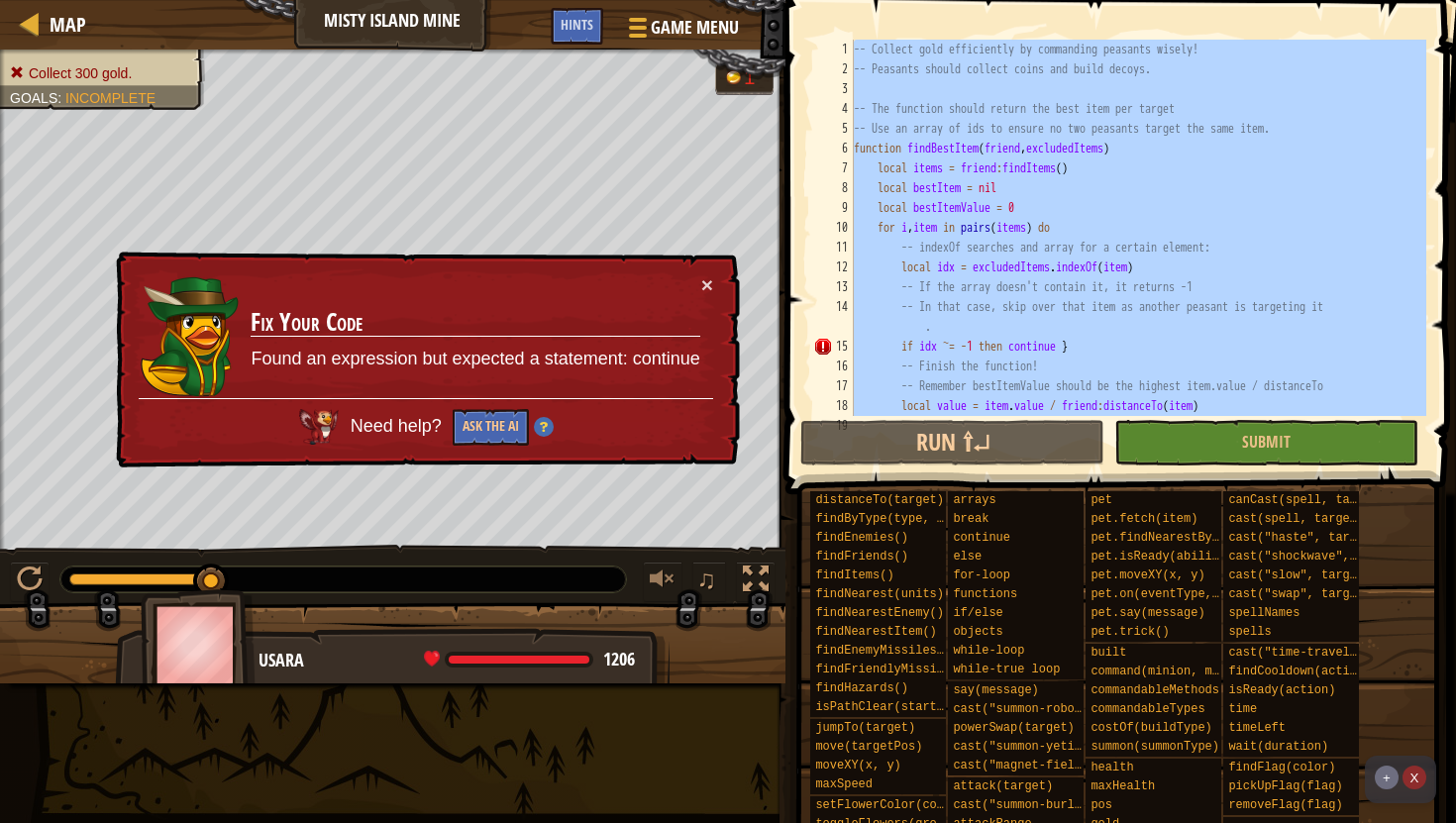 paste 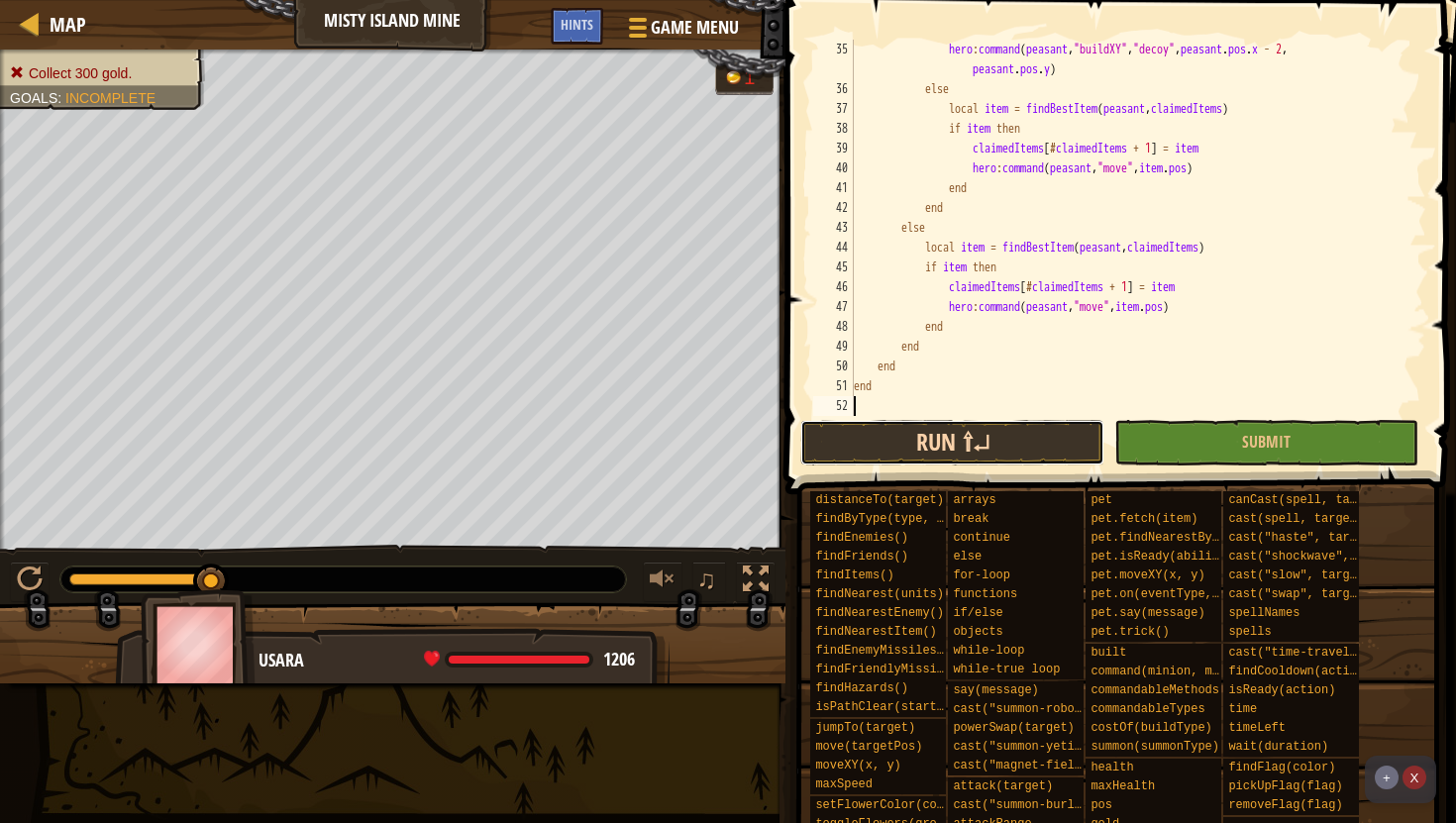 click on "Run ⇧↵" at bounding box center (952, 443) 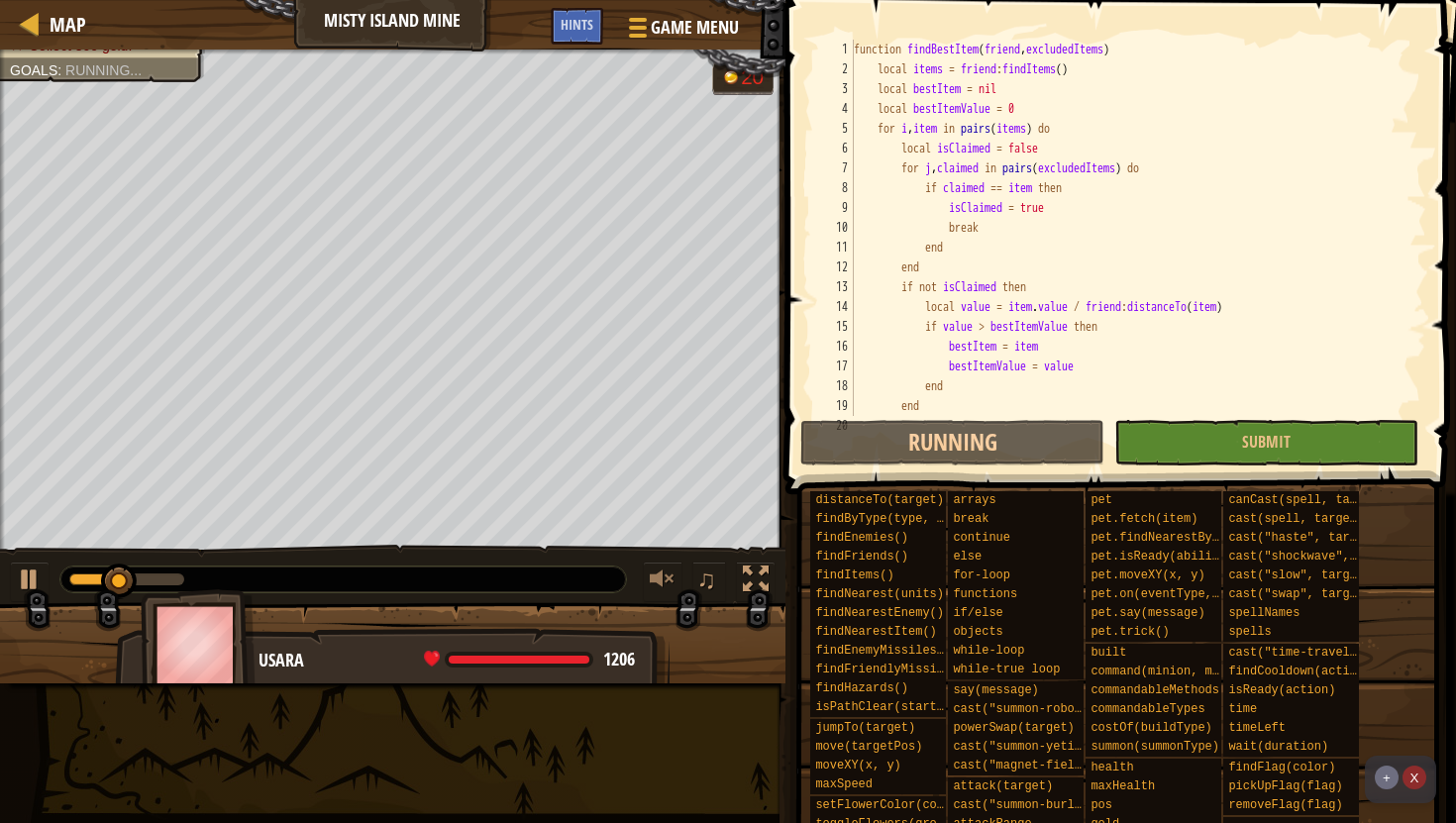 scroll, scrollTop: 0, scrollLeft: 0, axis: both 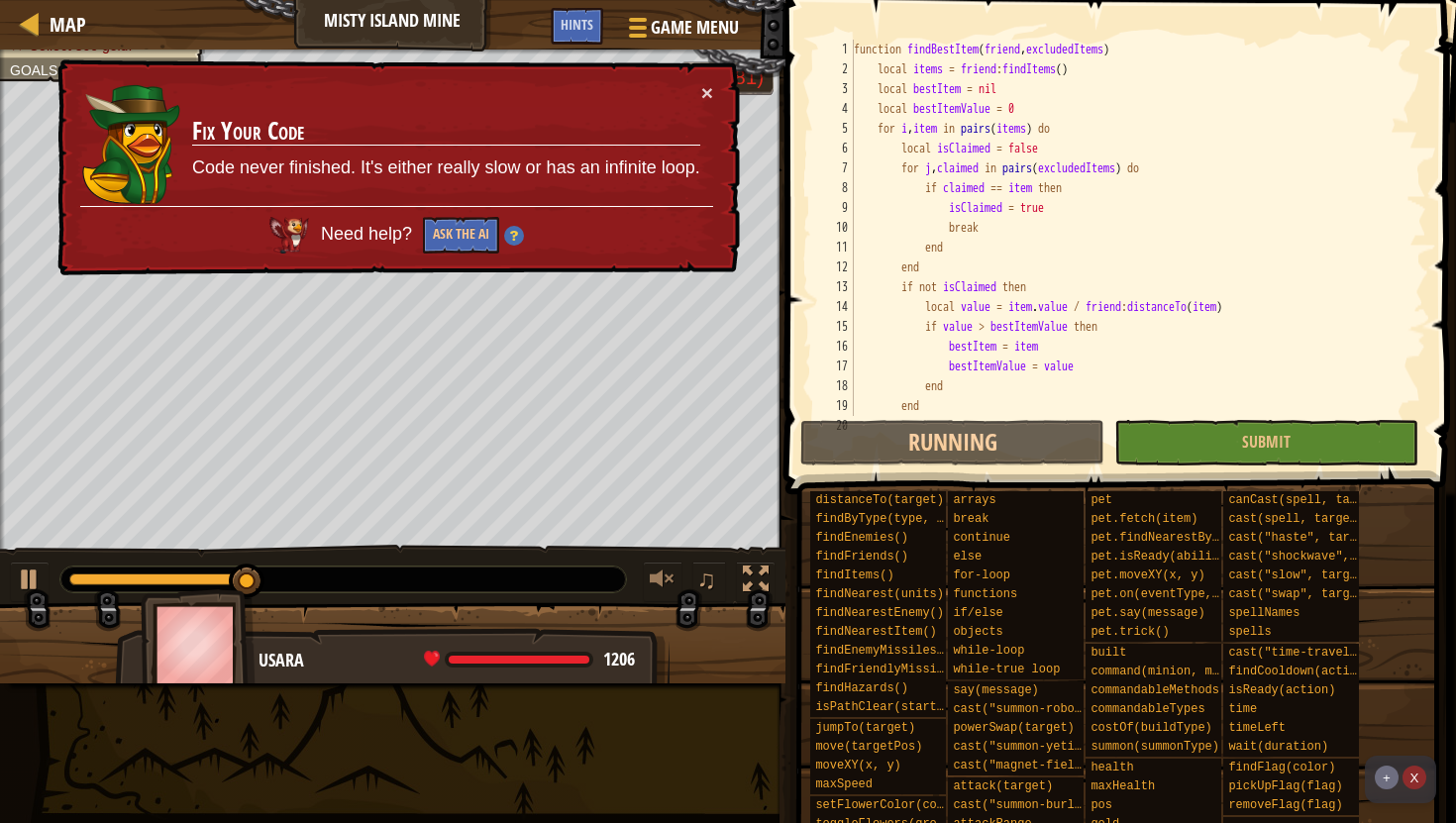 click on "Code never finished. It's either really slow or has an infinite loop." at bounding box center [446, 167] 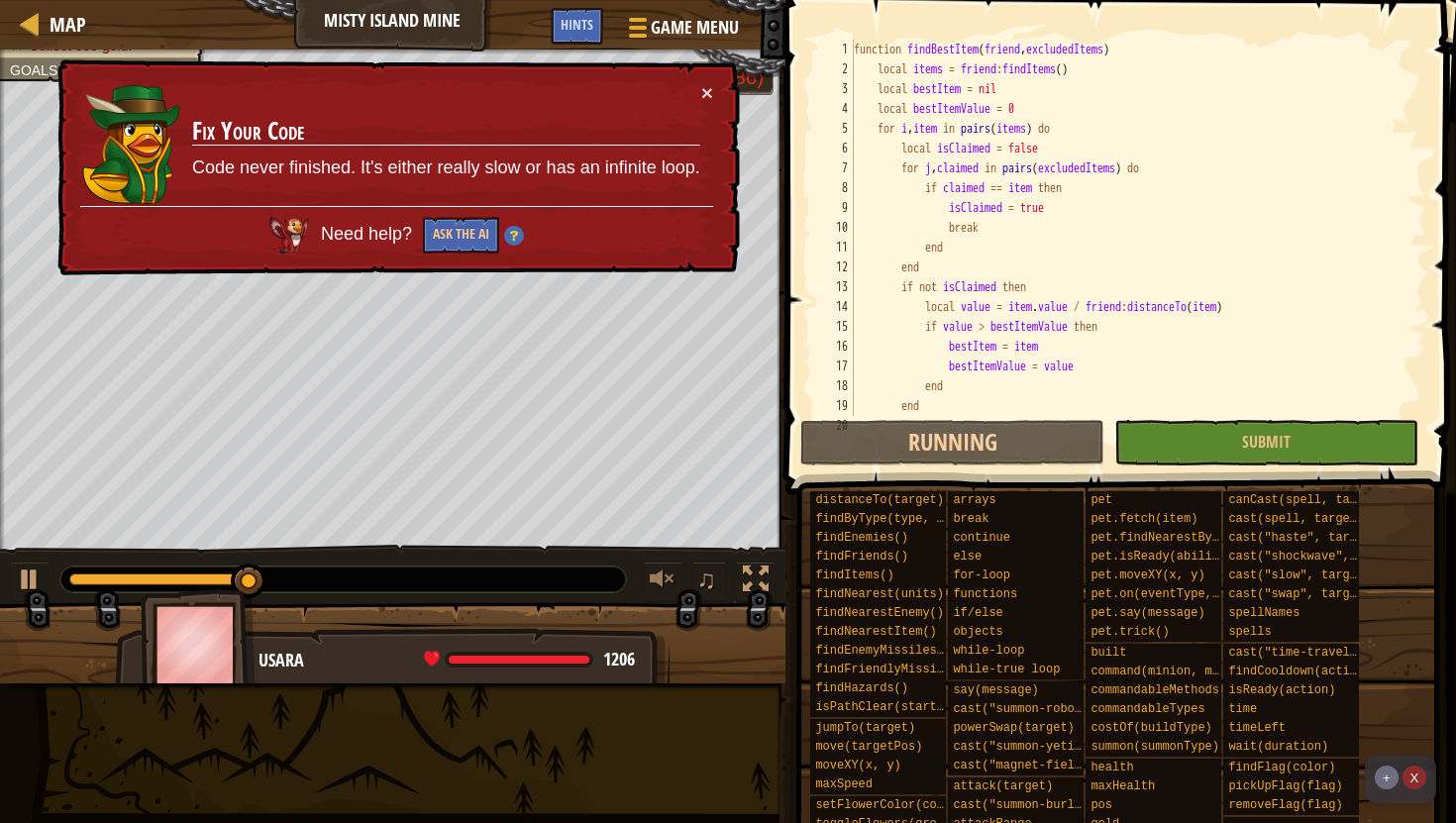 click on "Code never finished. It's either really slow or has an infinite loop." at bounding box center [446, 166] 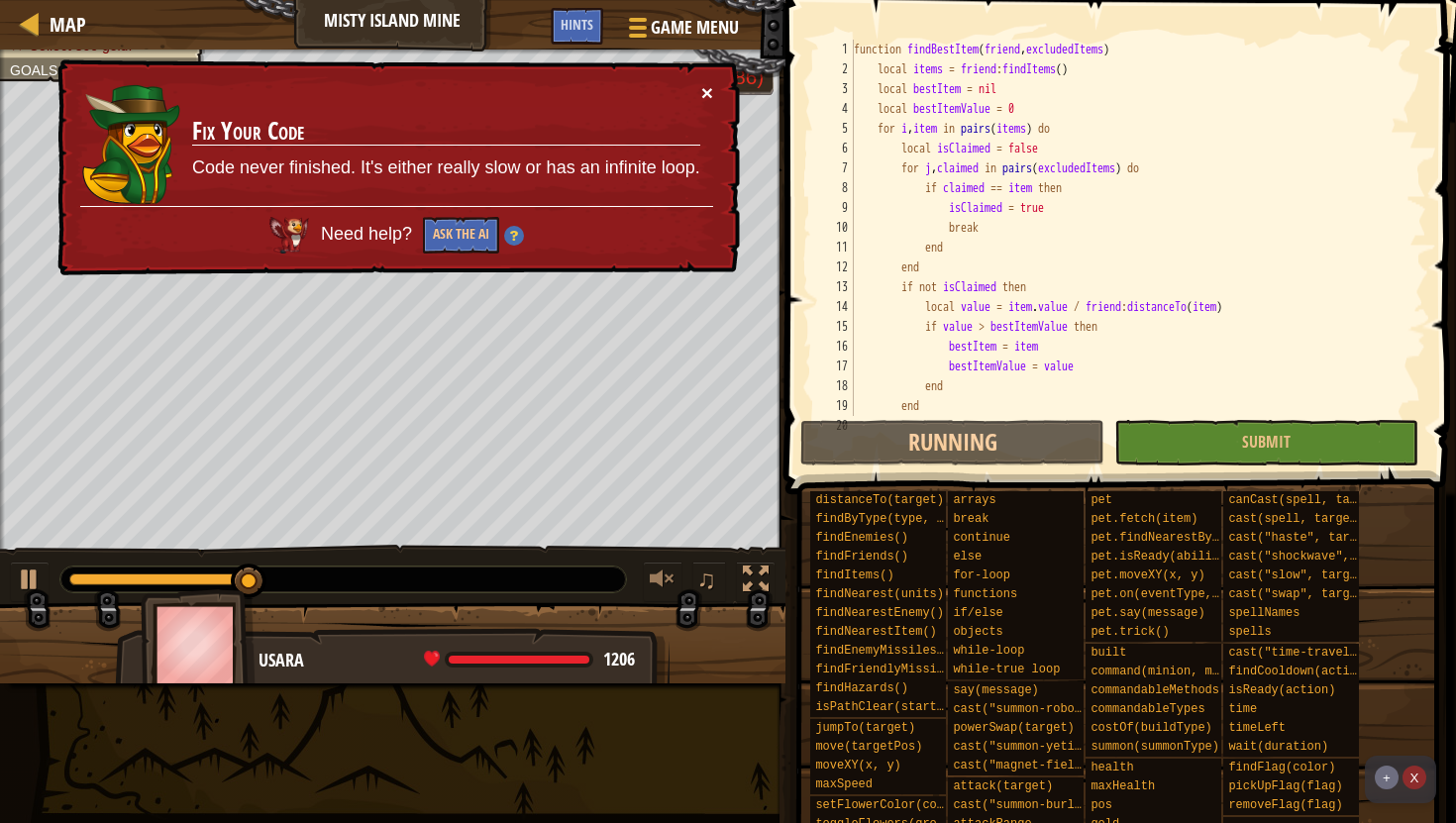 click on "×" at bounding box center [708, 97] 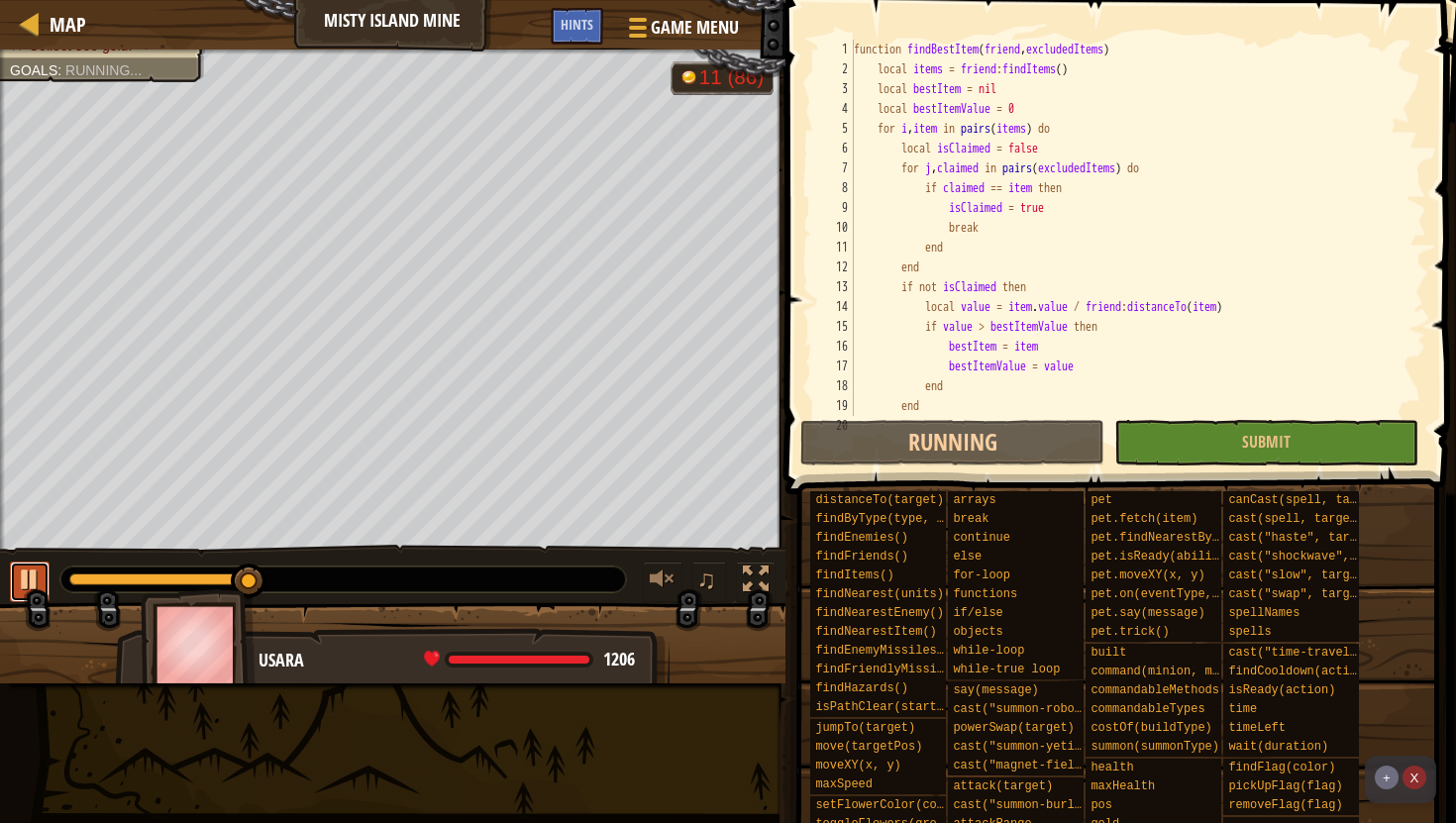 click at bounding box center (30, 579) 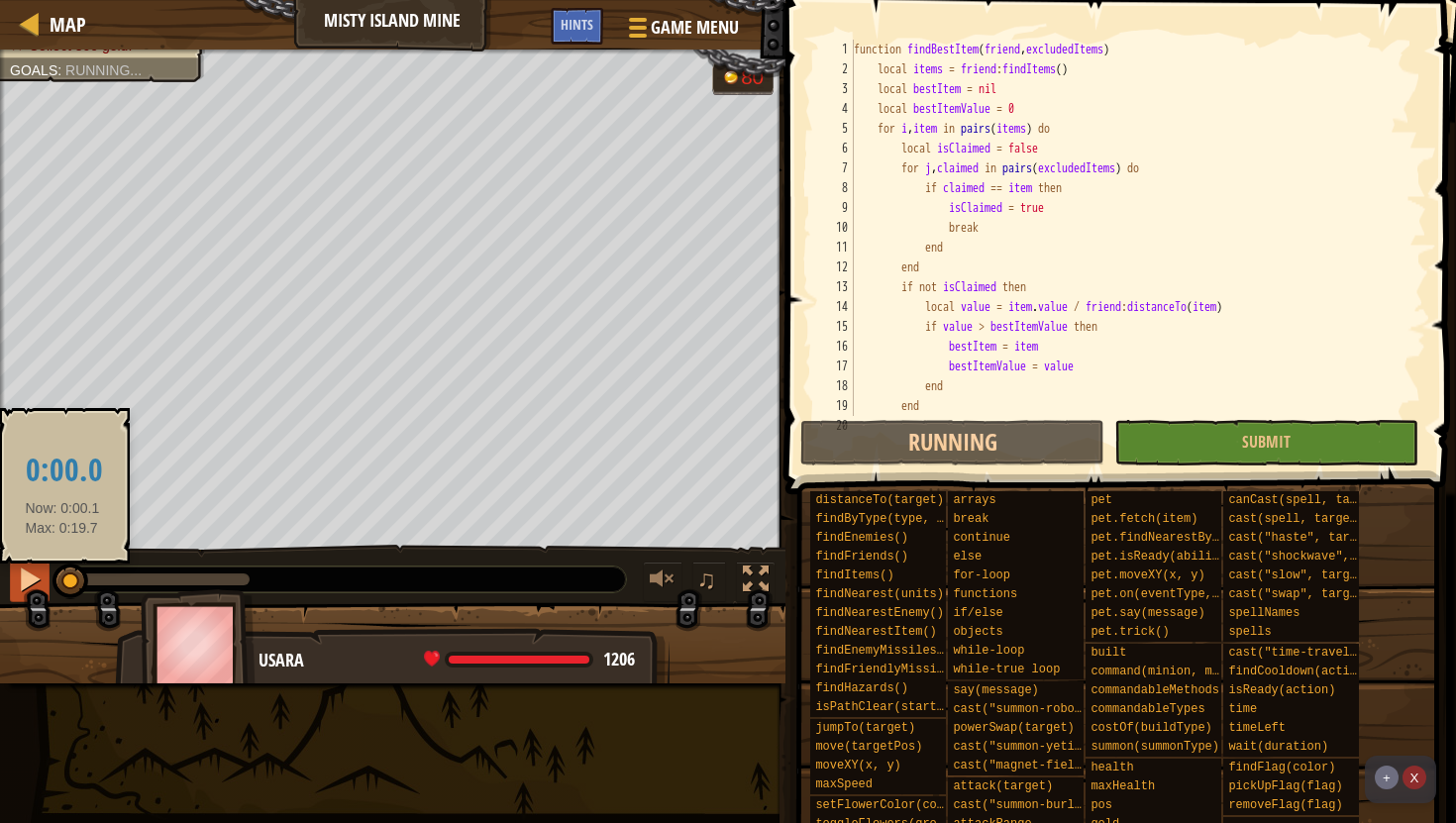 drag, startPoint x: 254, startPoint y: 567, endPoint x: 48, endPoint y: 574, distance: 206.1189 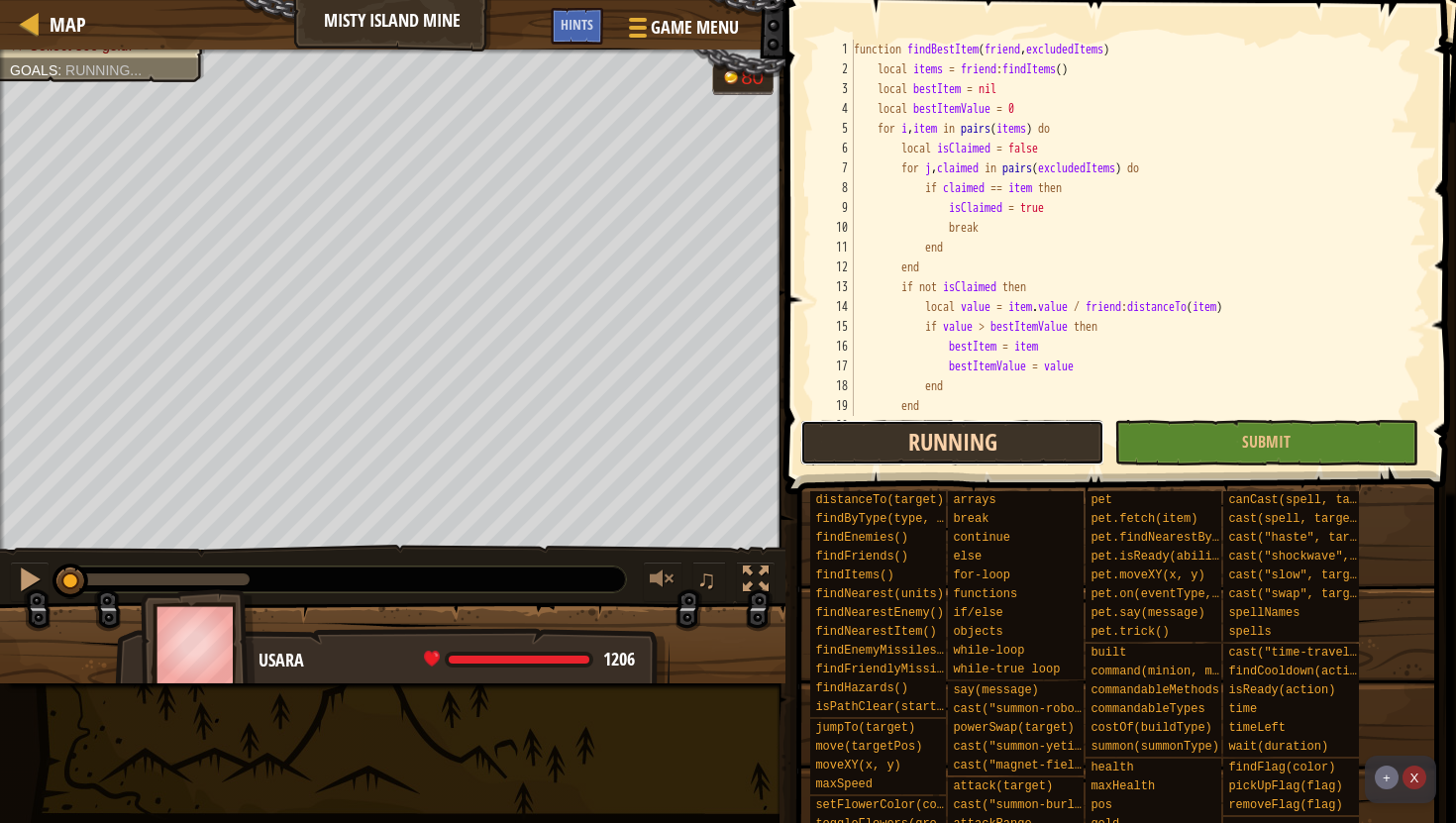 click on "Running" at bounding box center [952, 443] 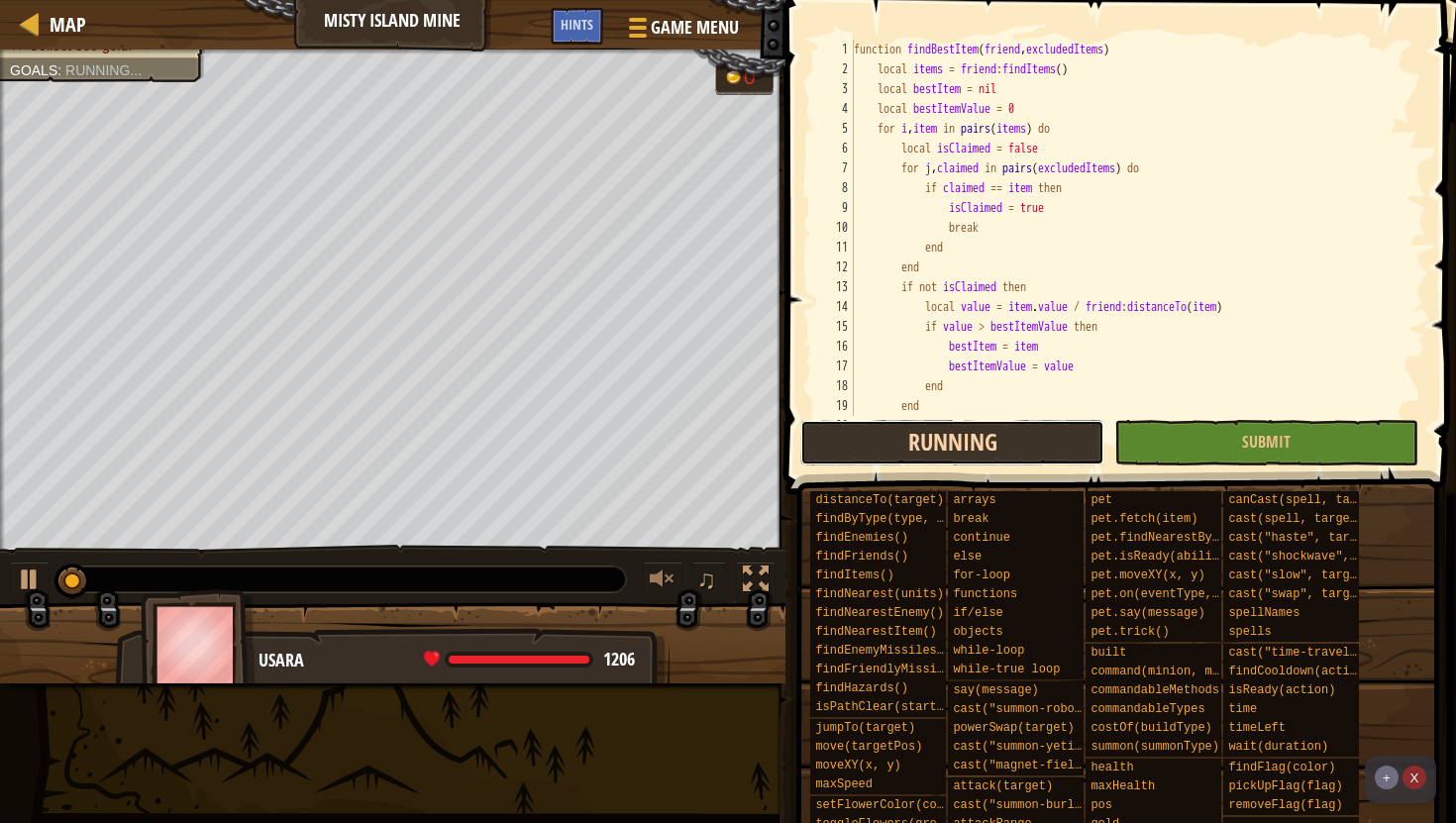 click on "Running" at bounding box center [952, 443] 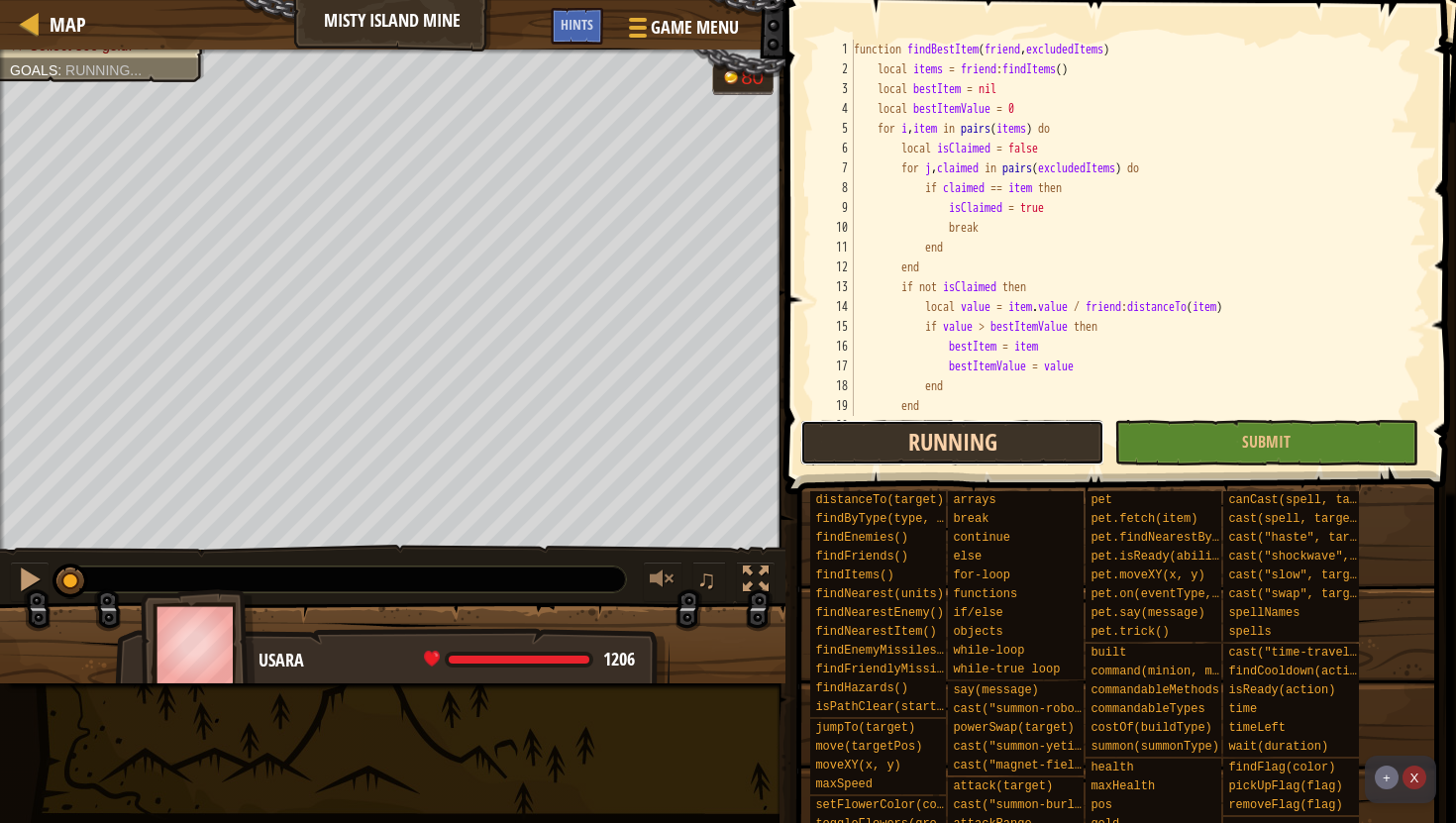 click on "Running" at bounding box center [952, 443] 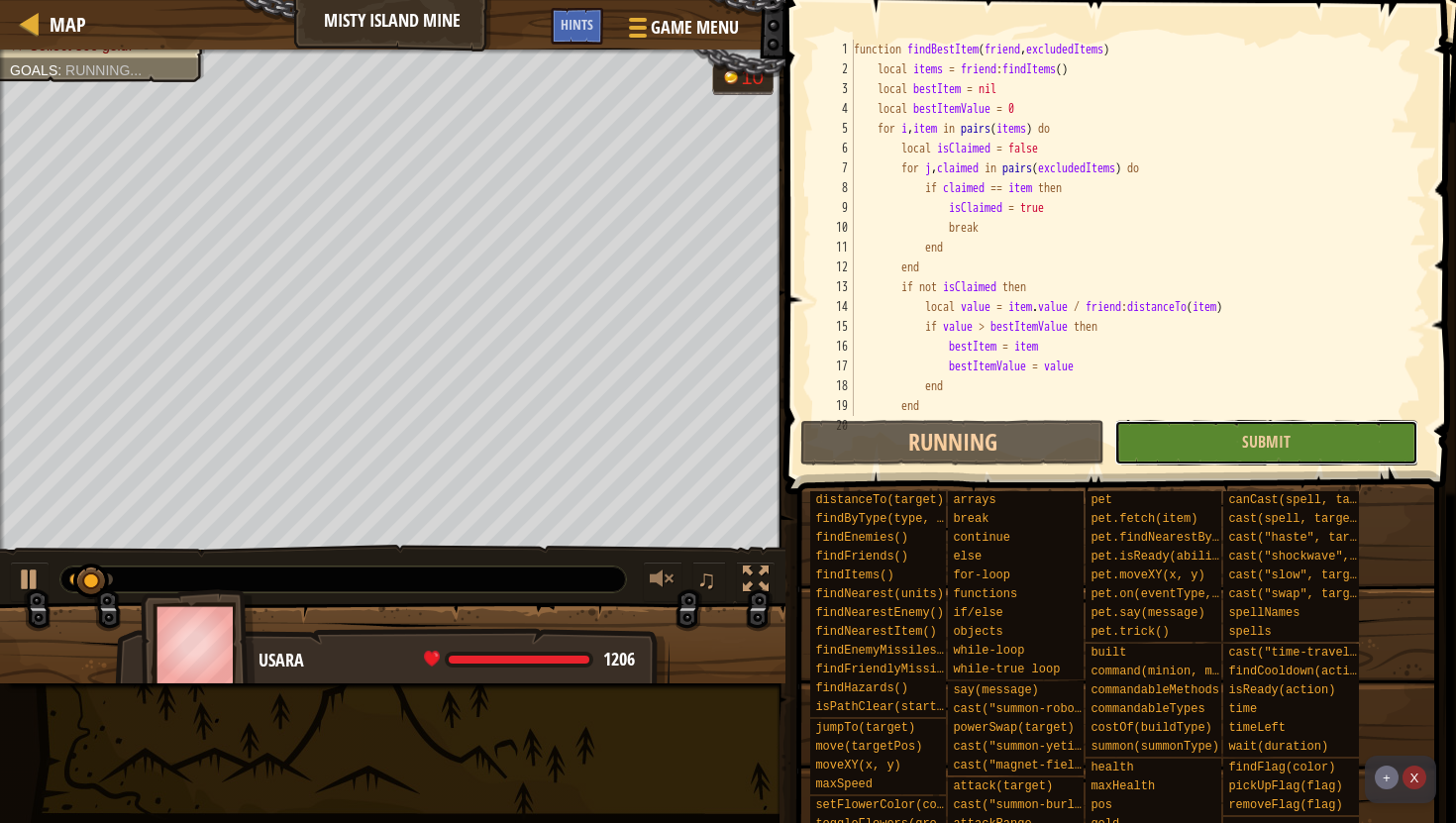 click on "Submit" at bounding box center [1266, 443] 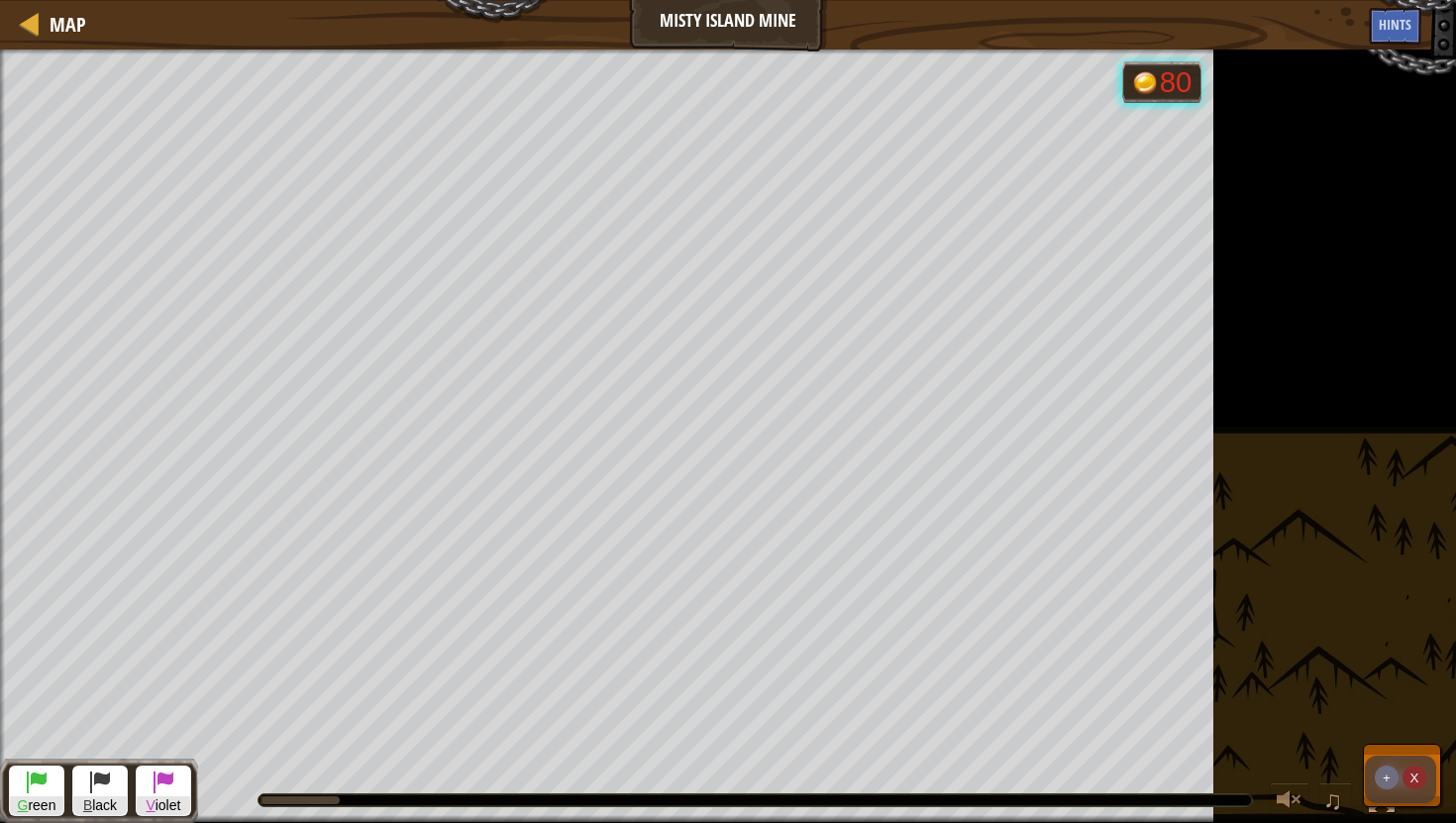 click on "X" at bounding box center [1414, 777] 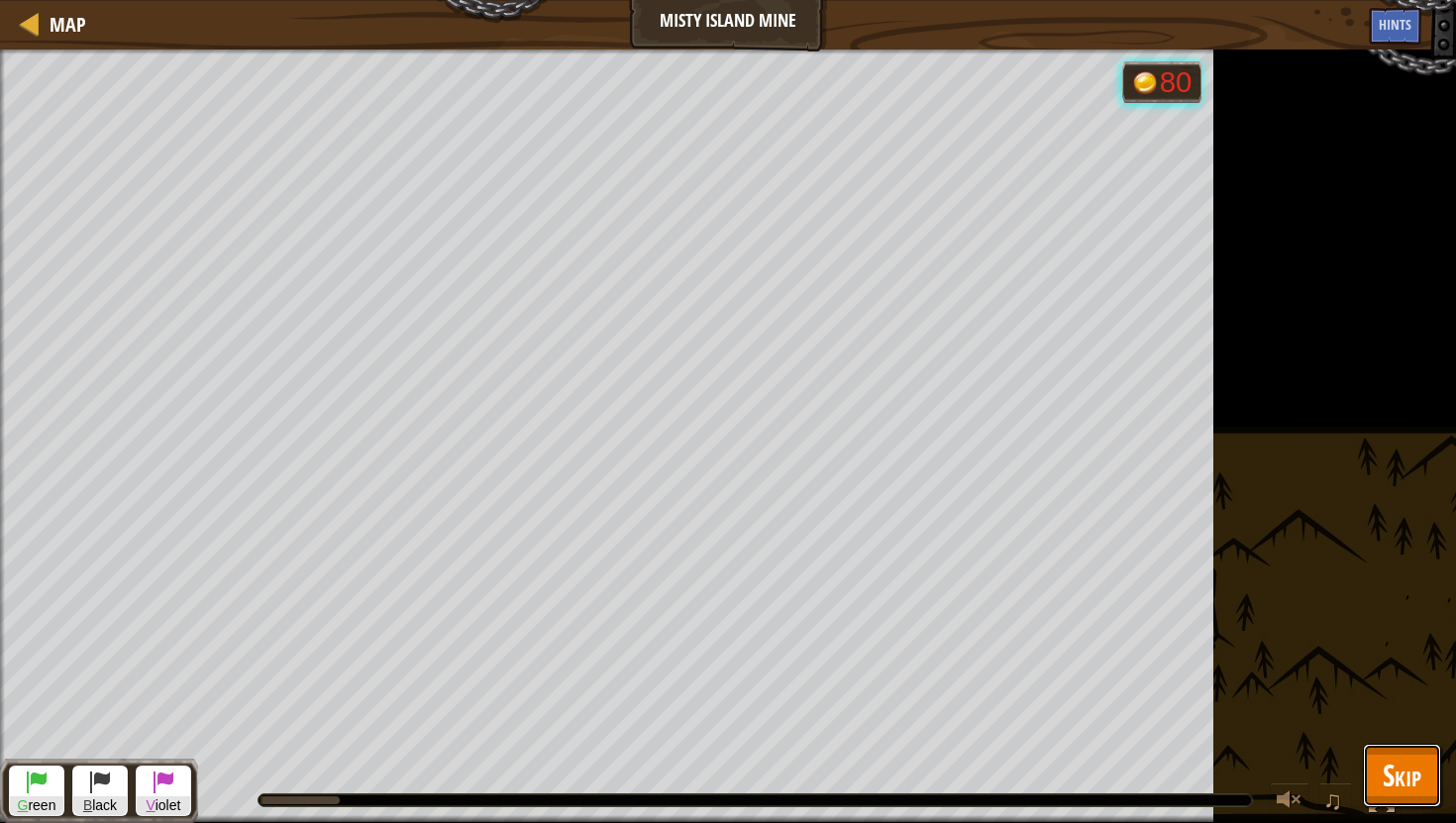 click on "Skip" at bounding box center (1402, 774) 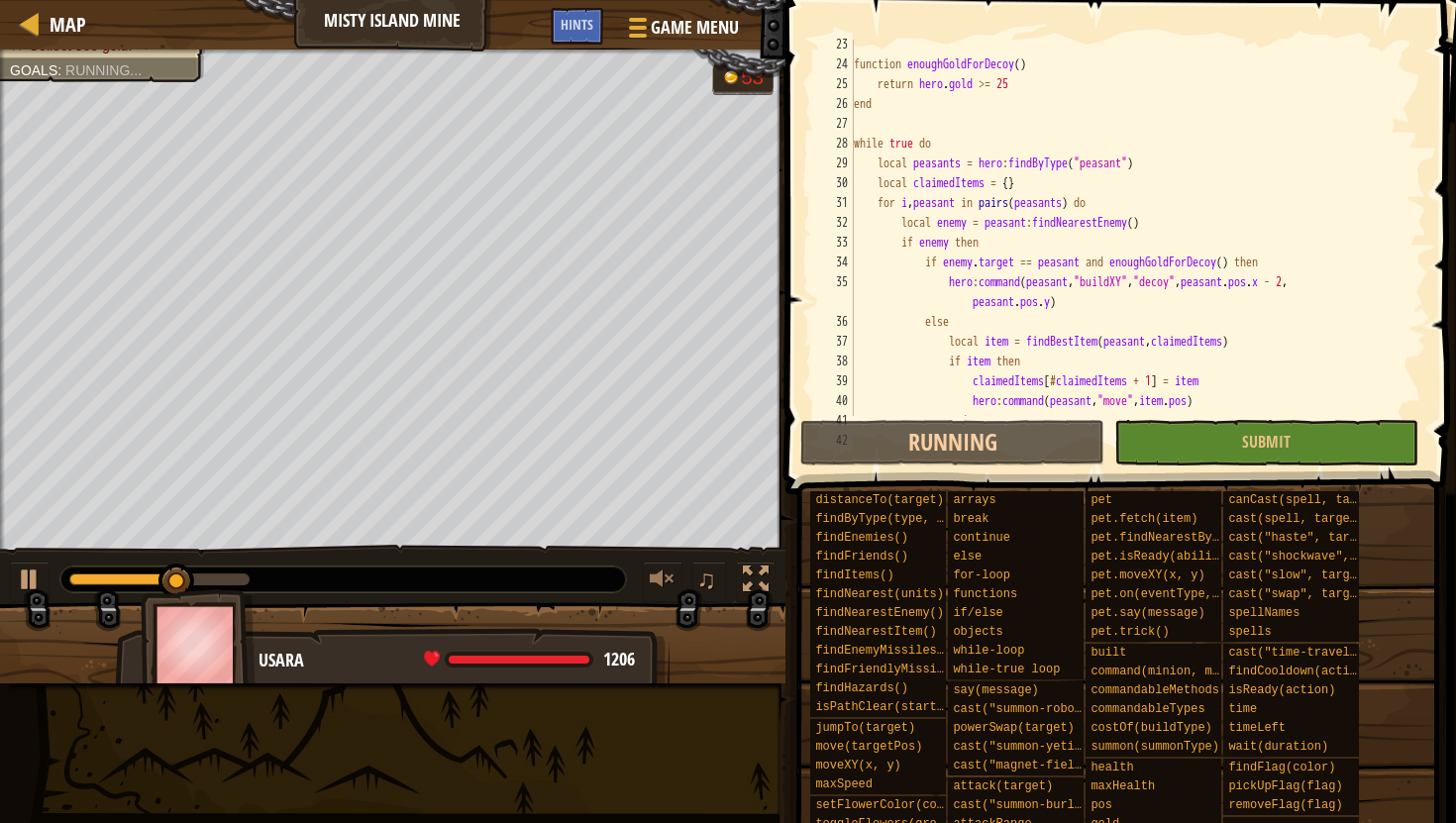 scroll, scrollTop: 444, scrollLeft: 0, axis: vertical 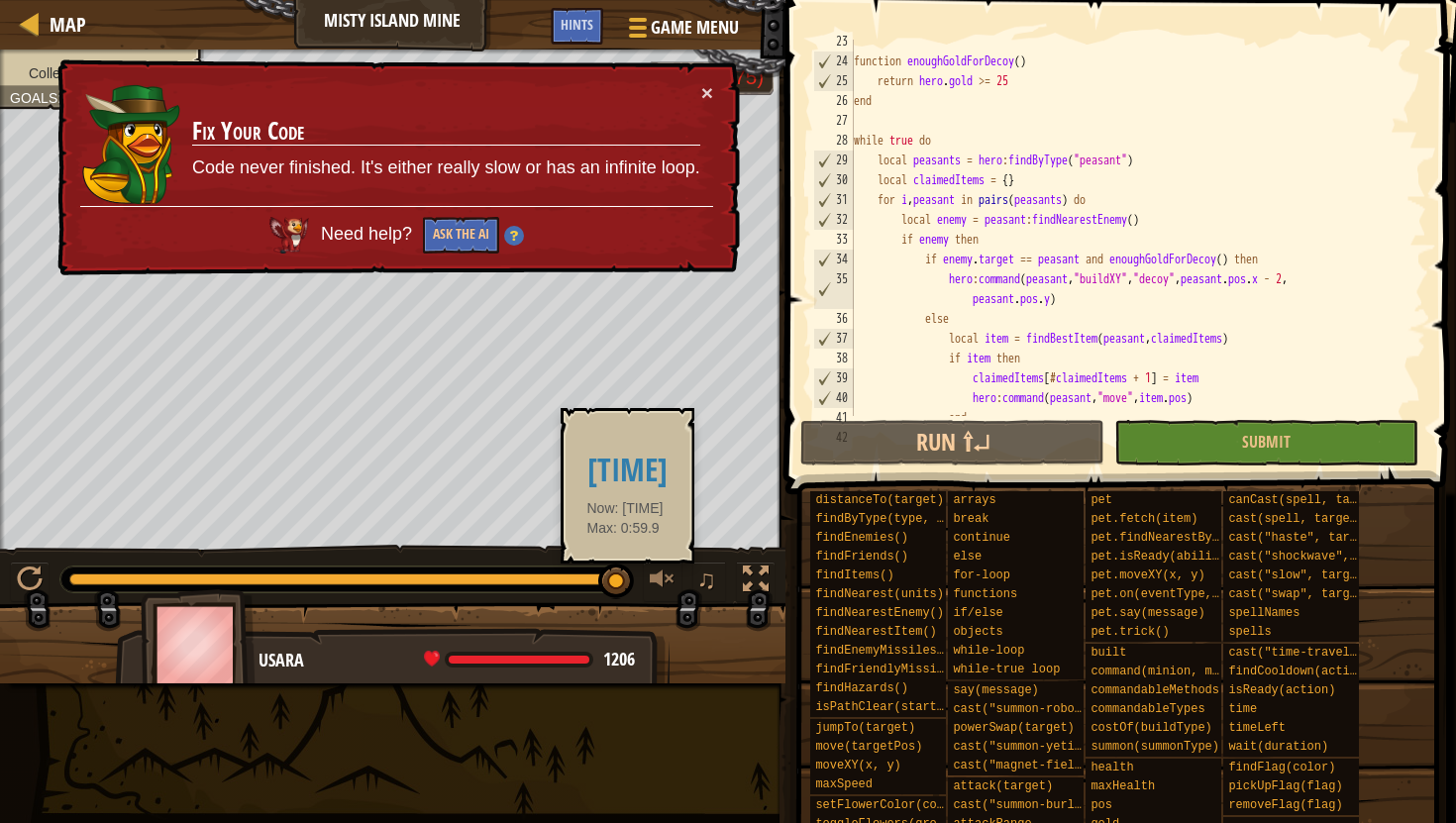 drag, startPoint x: 606, startPoint y: 576, endPoint x: 627, endPoint y: 570, distance: 21.84033 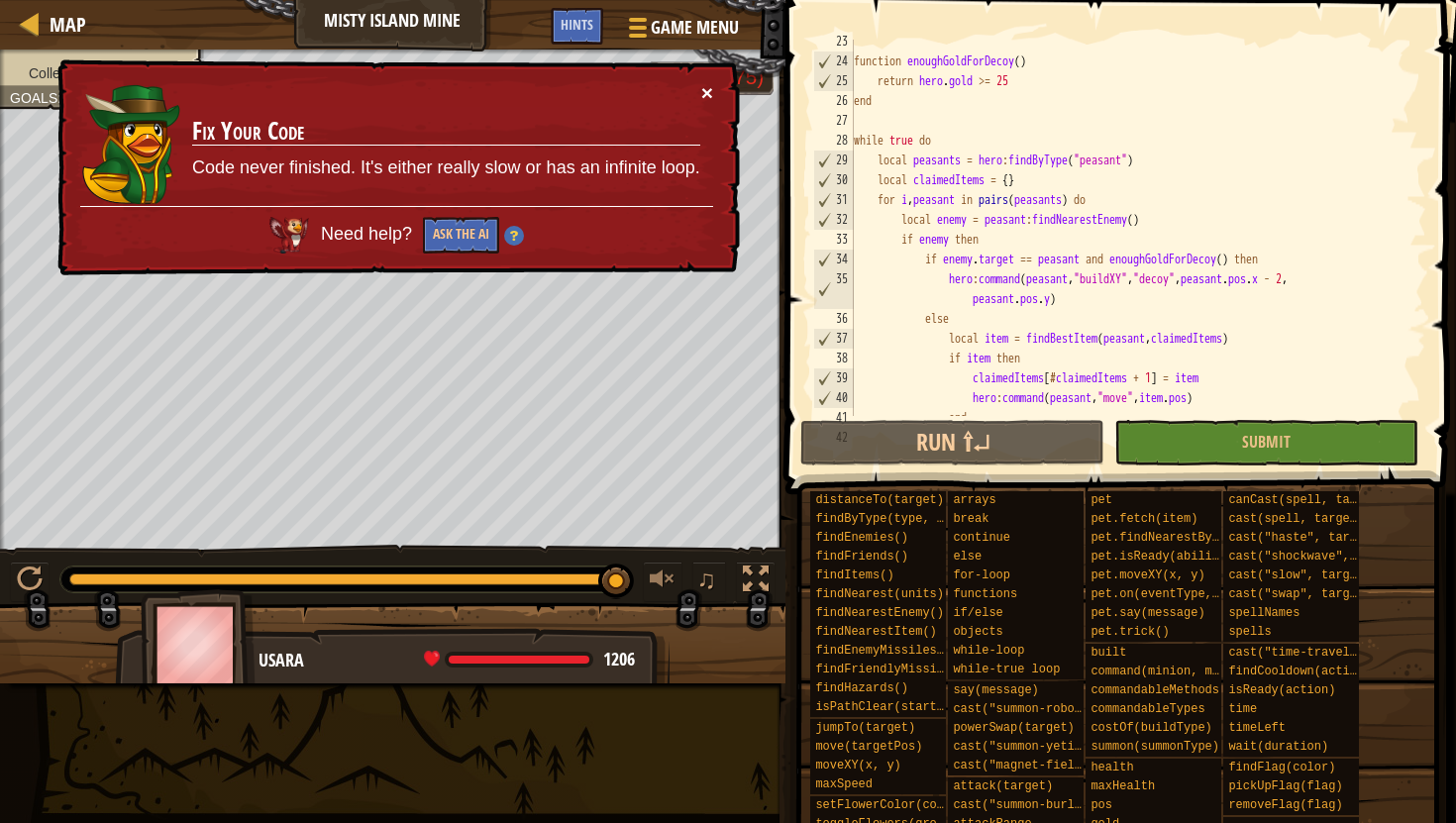click on "×" at bounding box center (707, 93) 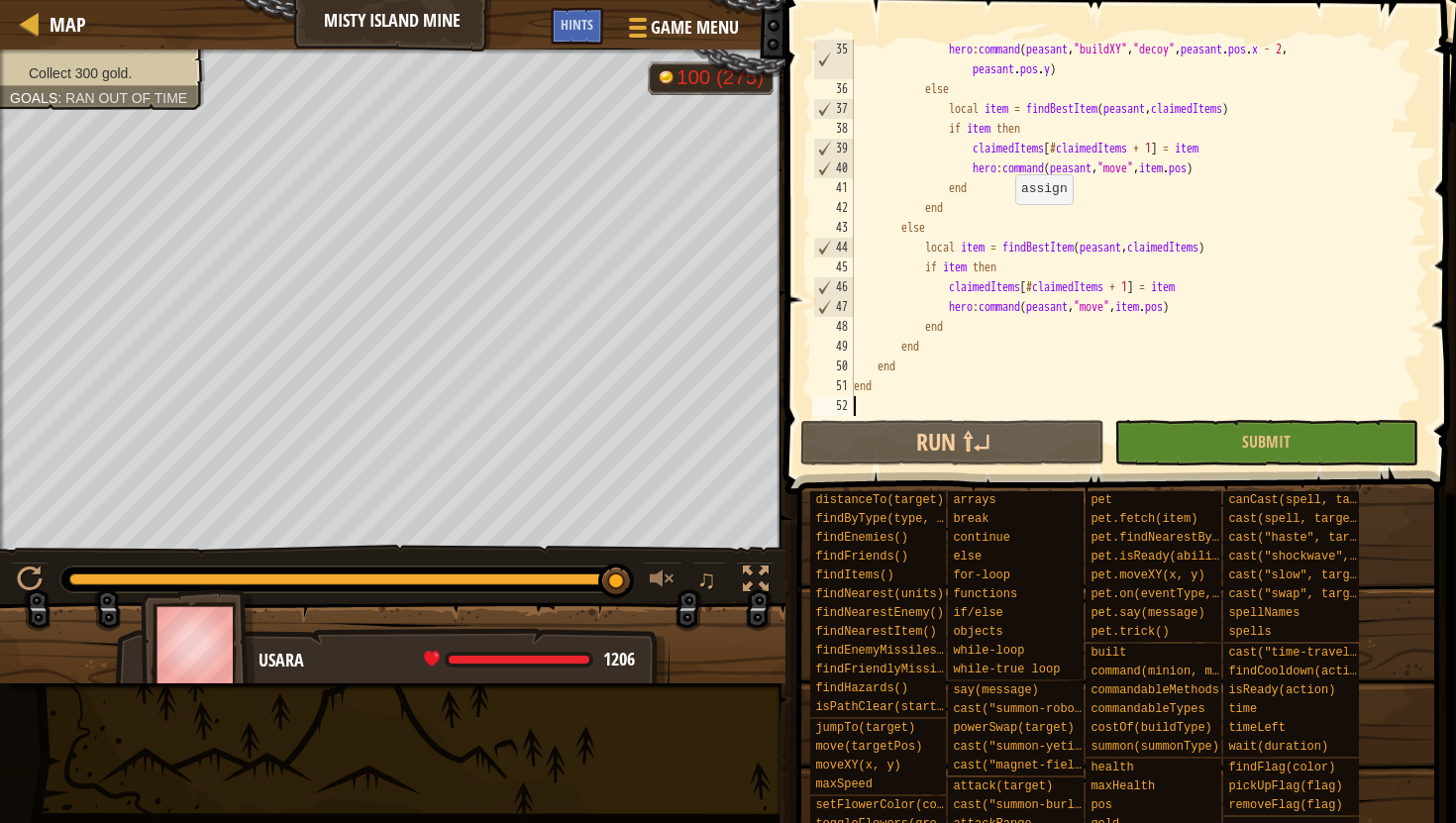 scroll, scrollTop: 673, scrollLeft: 0, axis: vertical 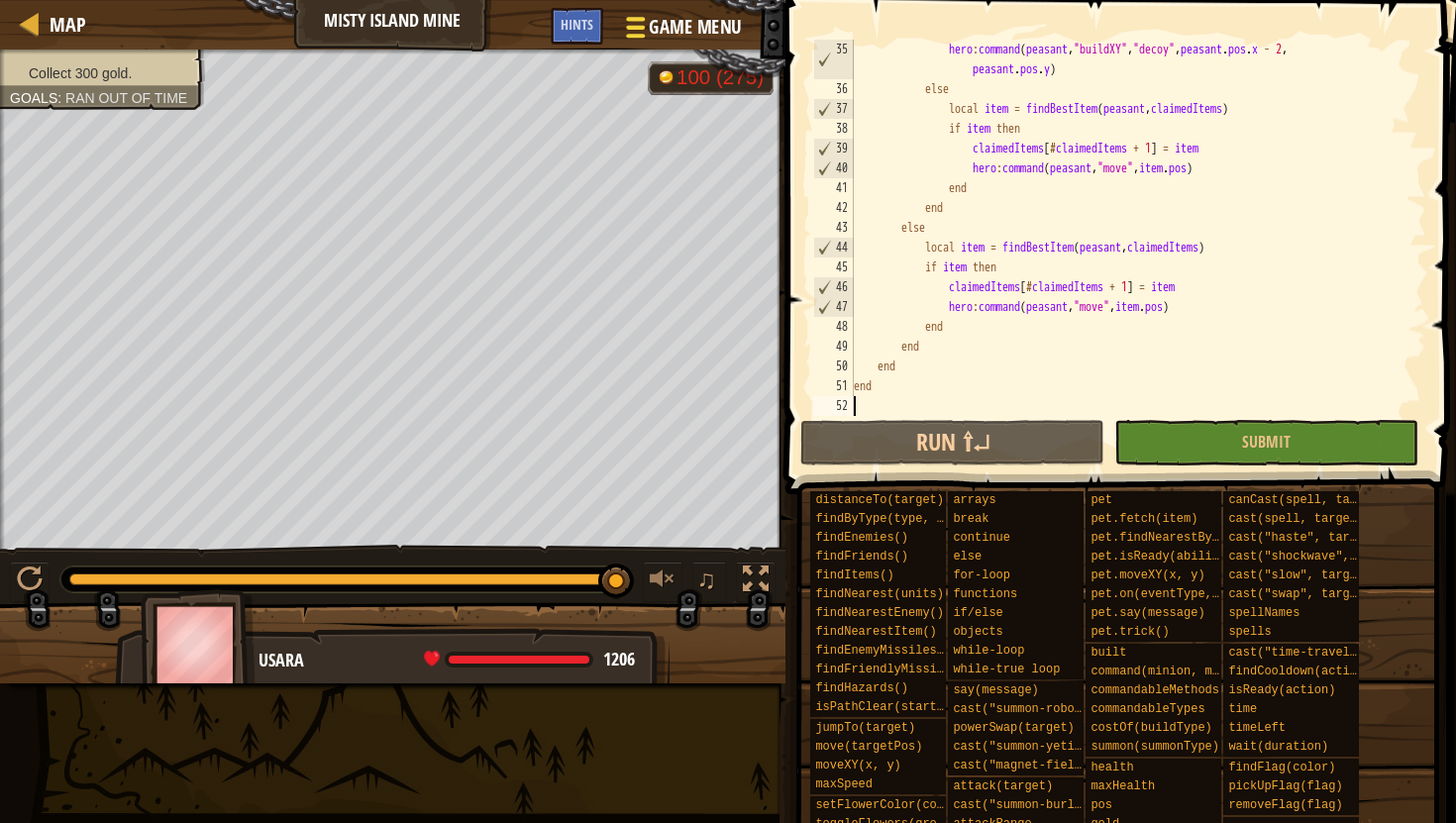 click on "Game Menu" at bounding box center (694, 27) 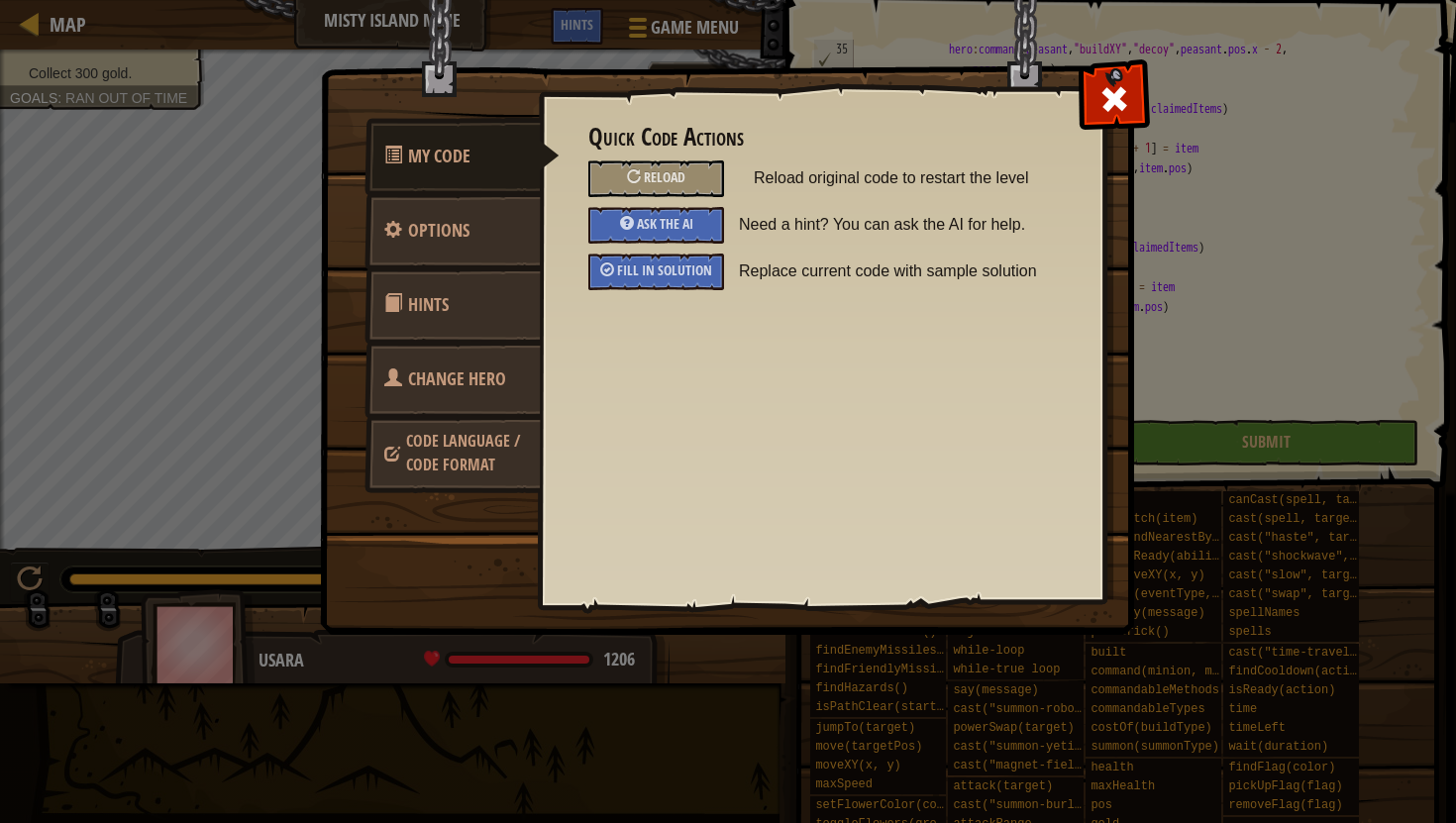 click at bounding box center [735, 280] 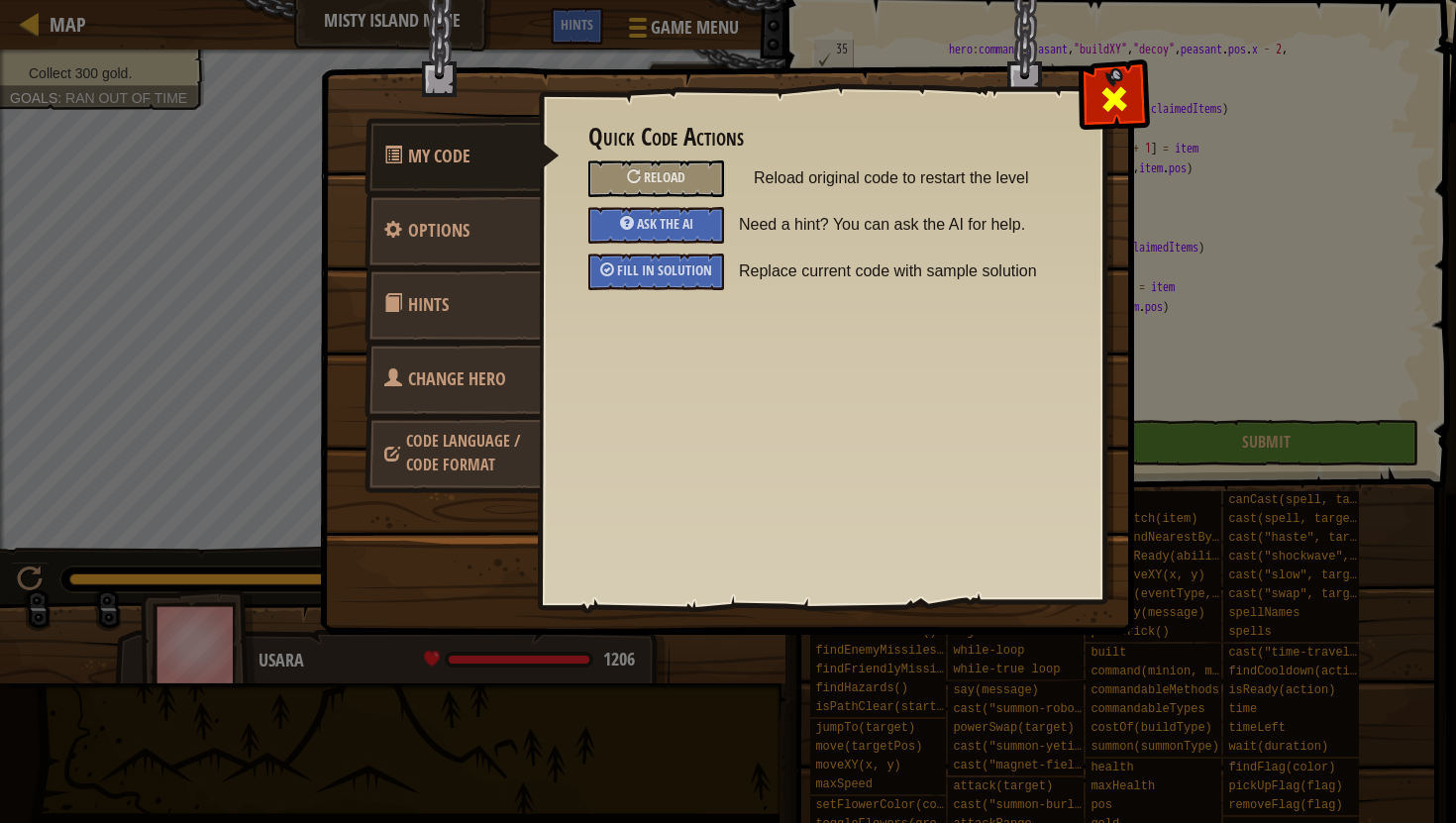 click at bounding box center (1113, 94) 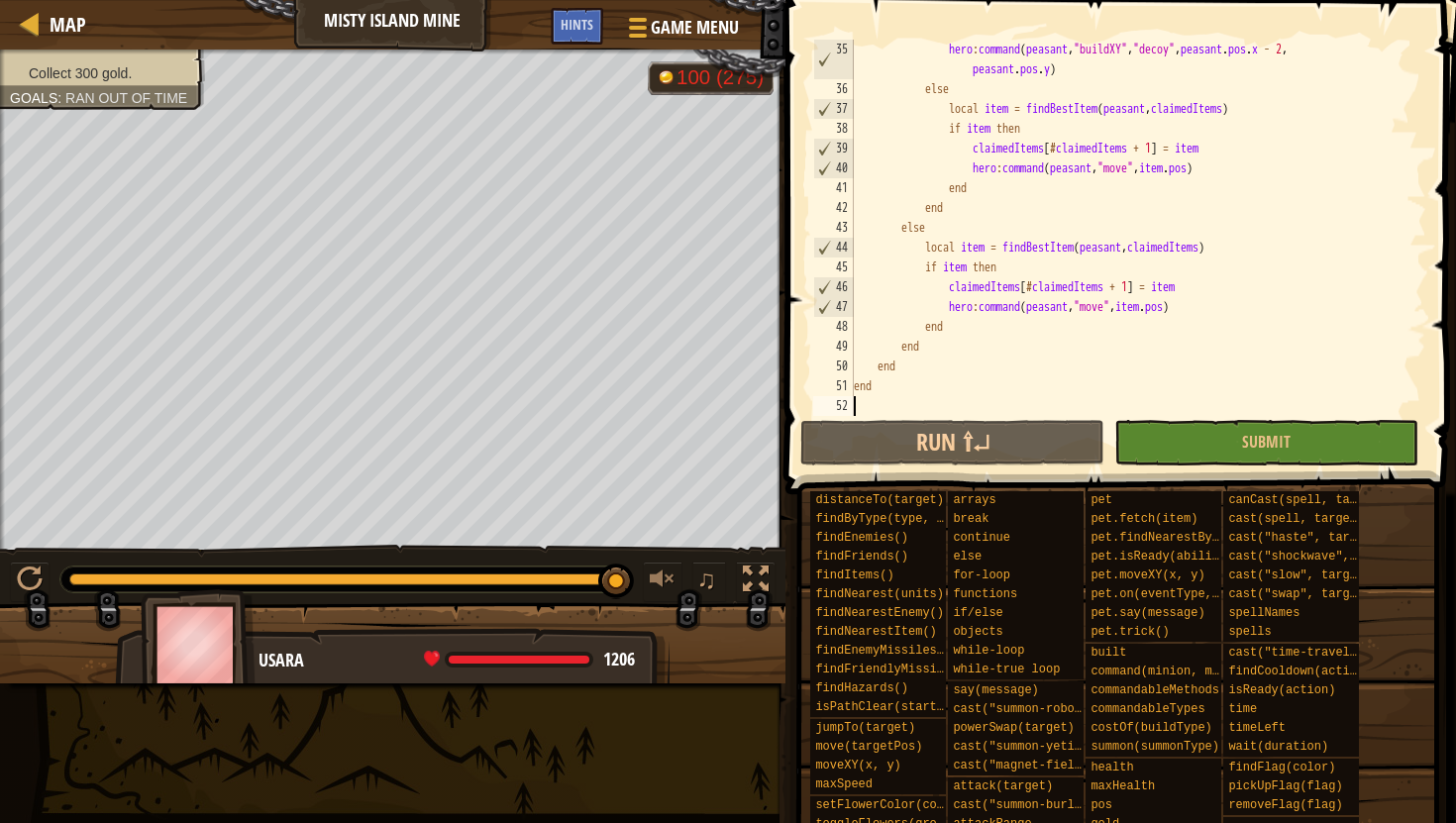 click on "Map Misty Island Mine Game Menu Done Hints" at bounding box center (392, 25) 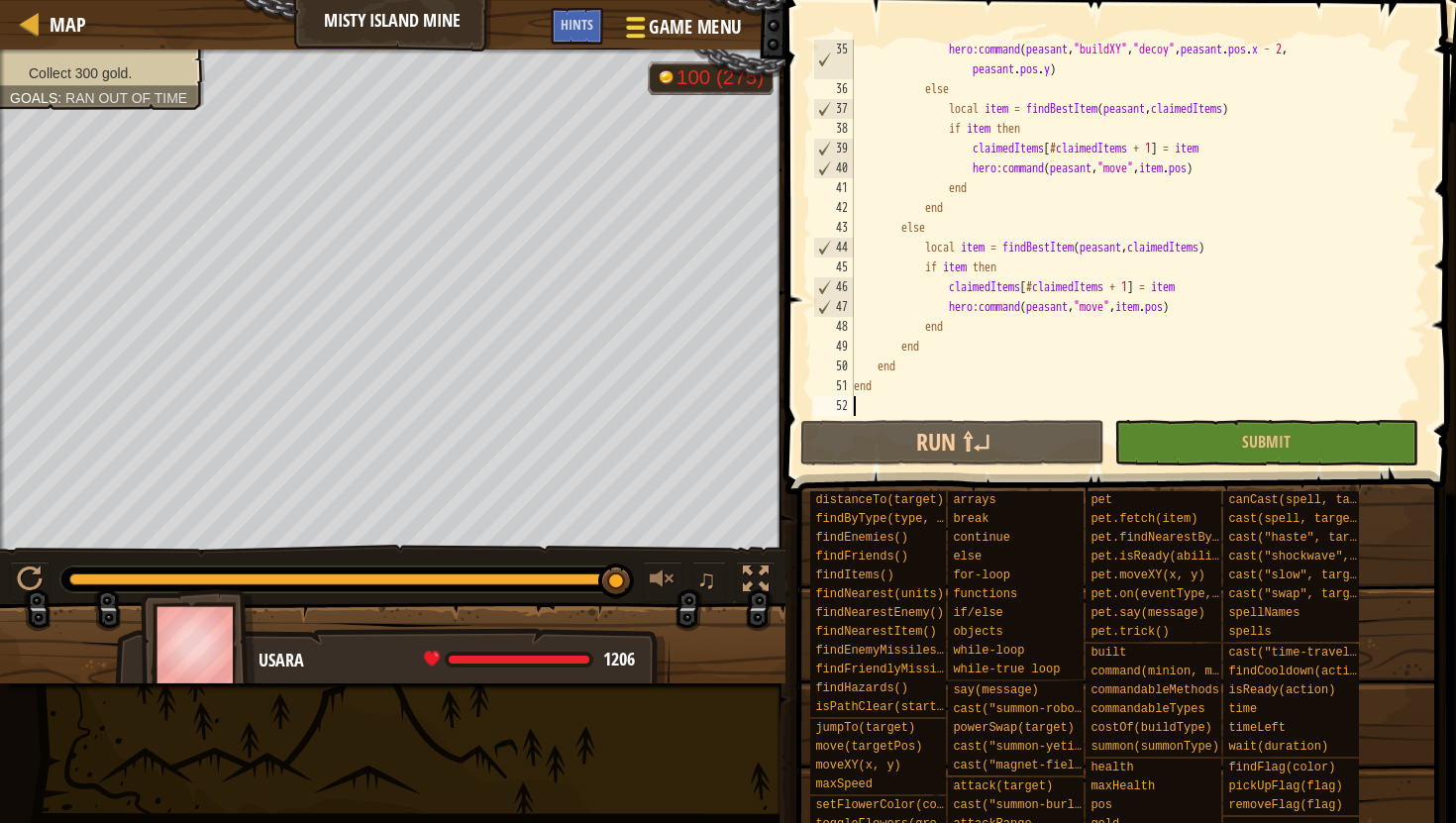 click on "Game Menu" at bounding box center (694, 27) 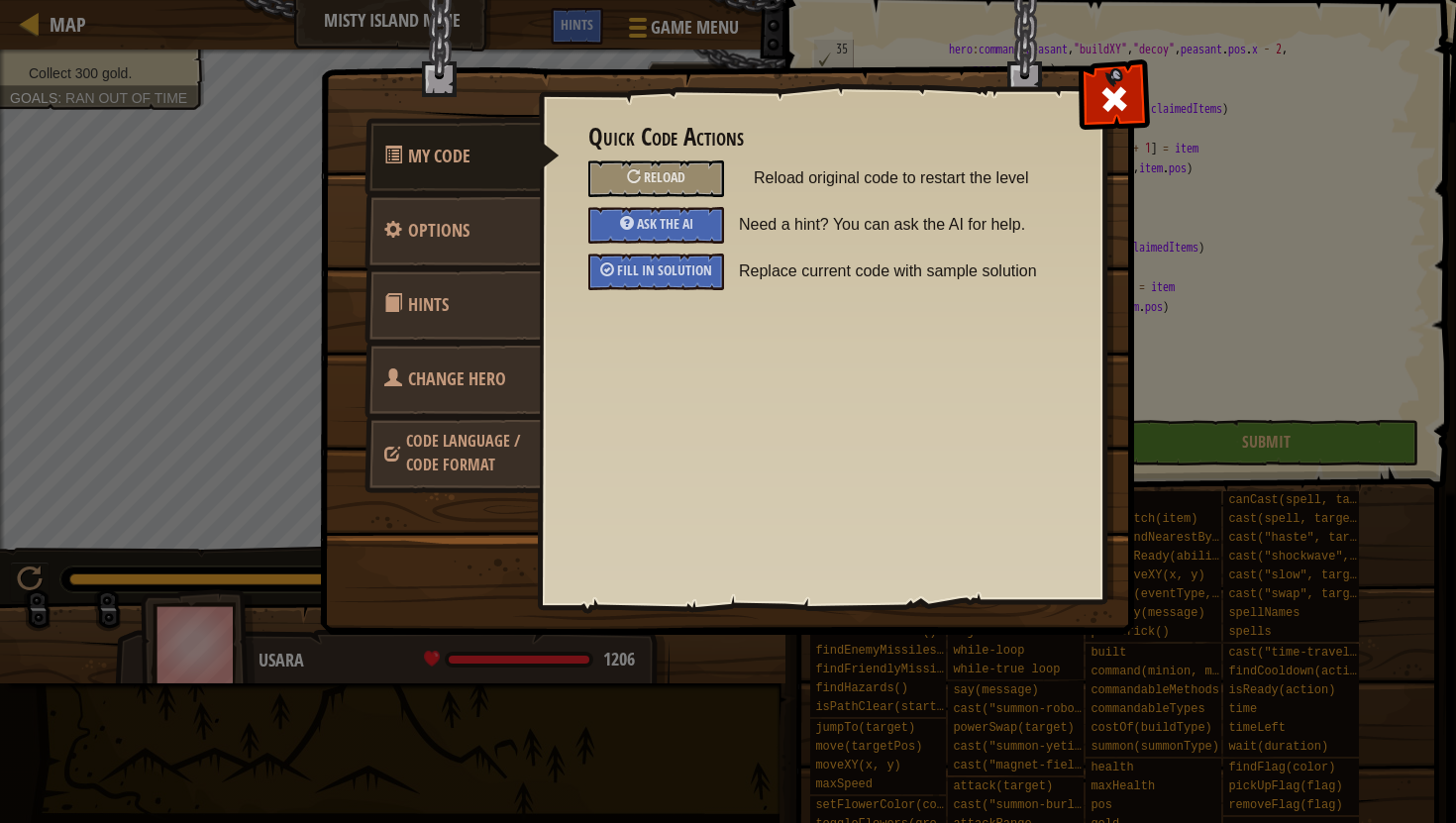 click on "Code Language / Code Format" at bounding box center (453, 453) 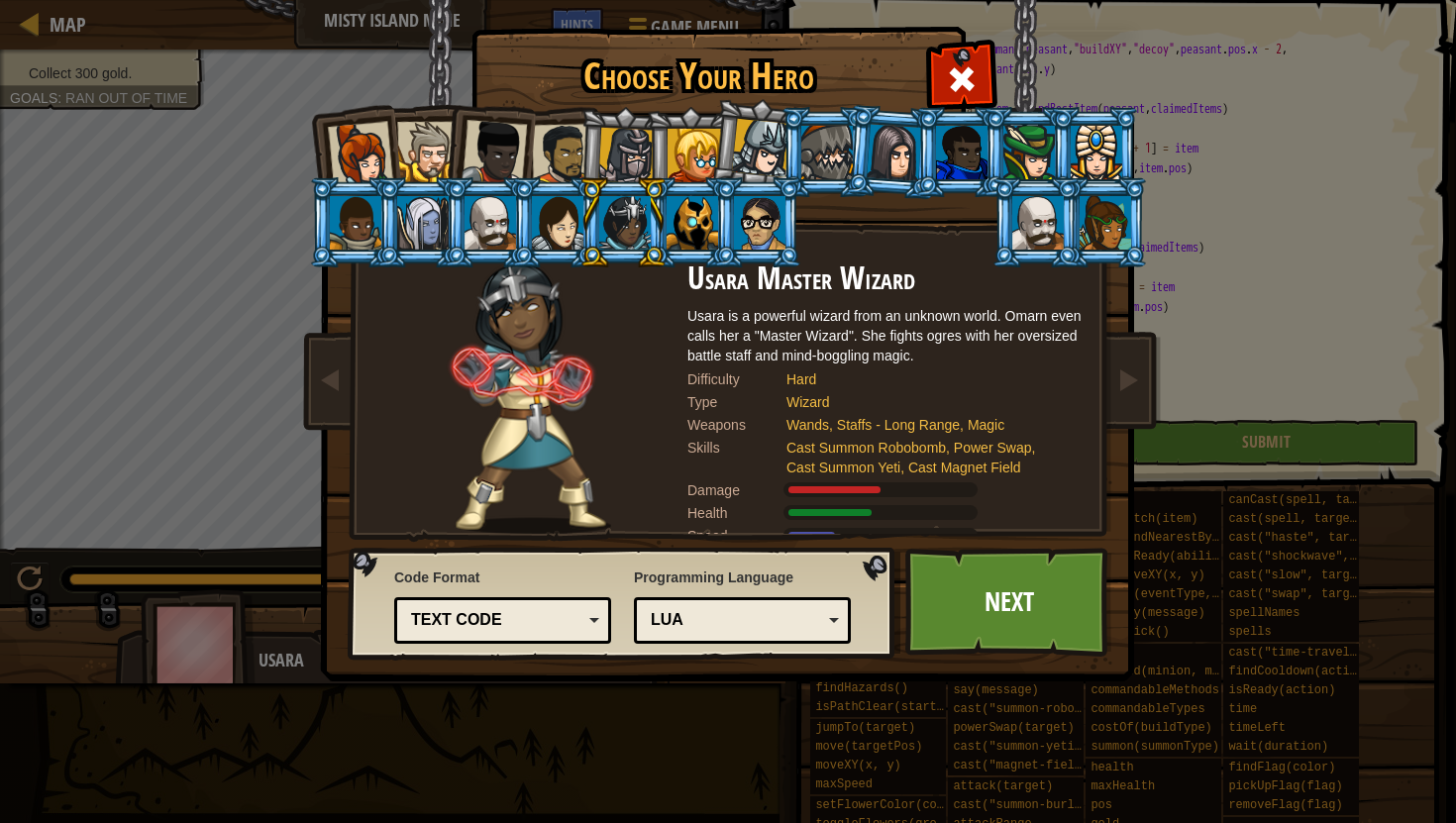 click on "Lua" at bounding box center (736, 620) 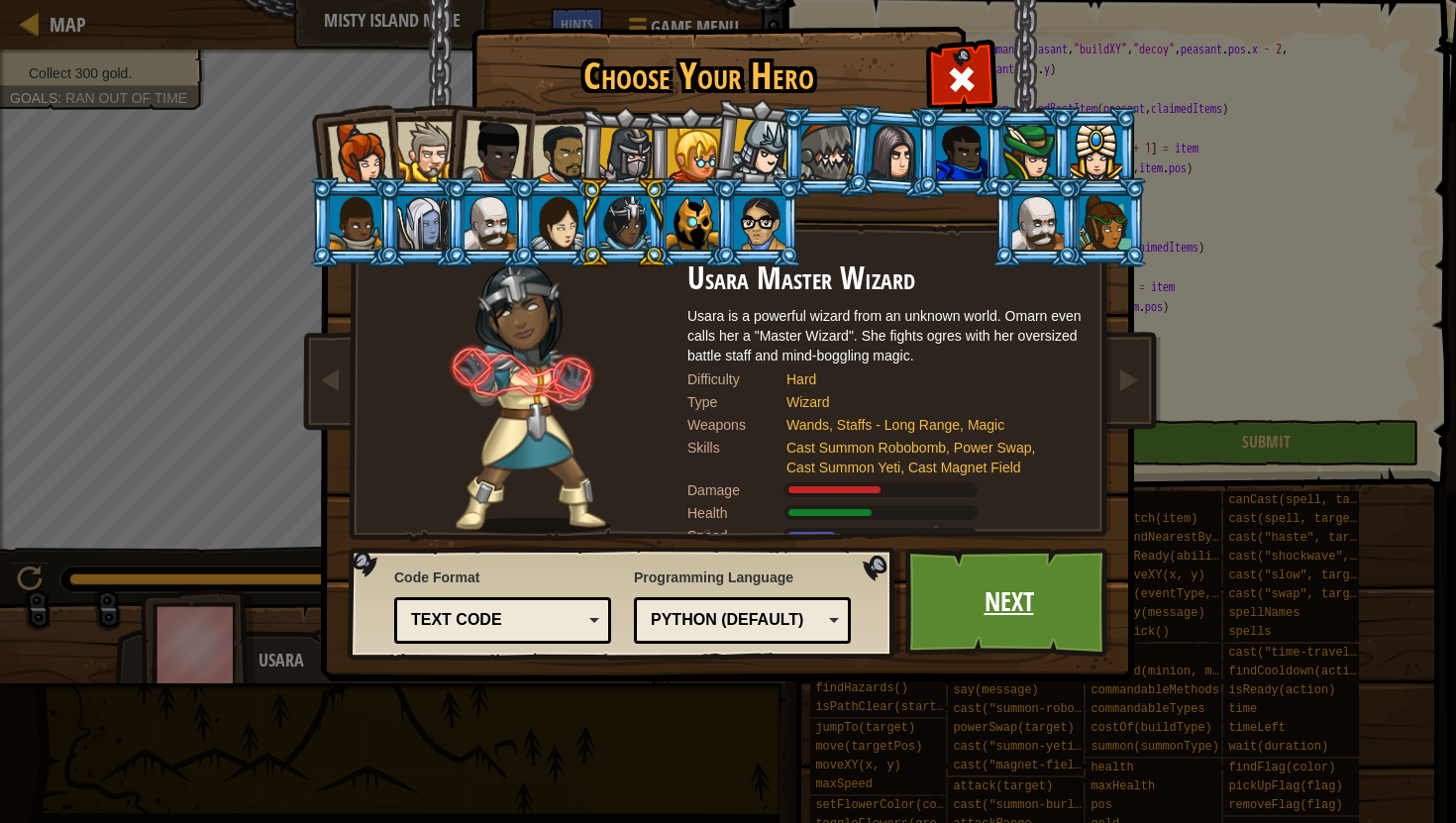 click on "Next" at bounding box center [1008, 602] 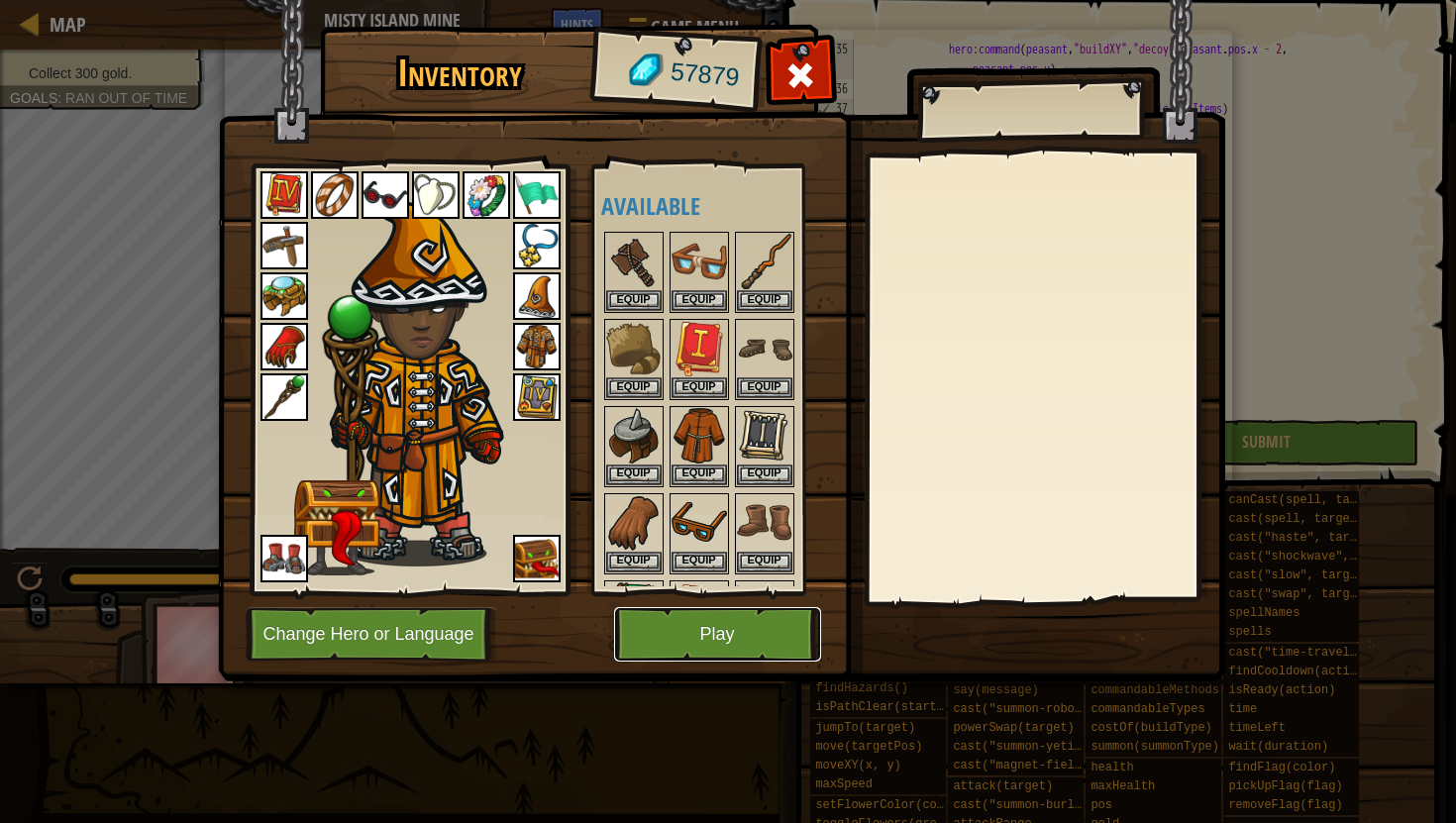 click on "Play" at bounding box center [717, 634] 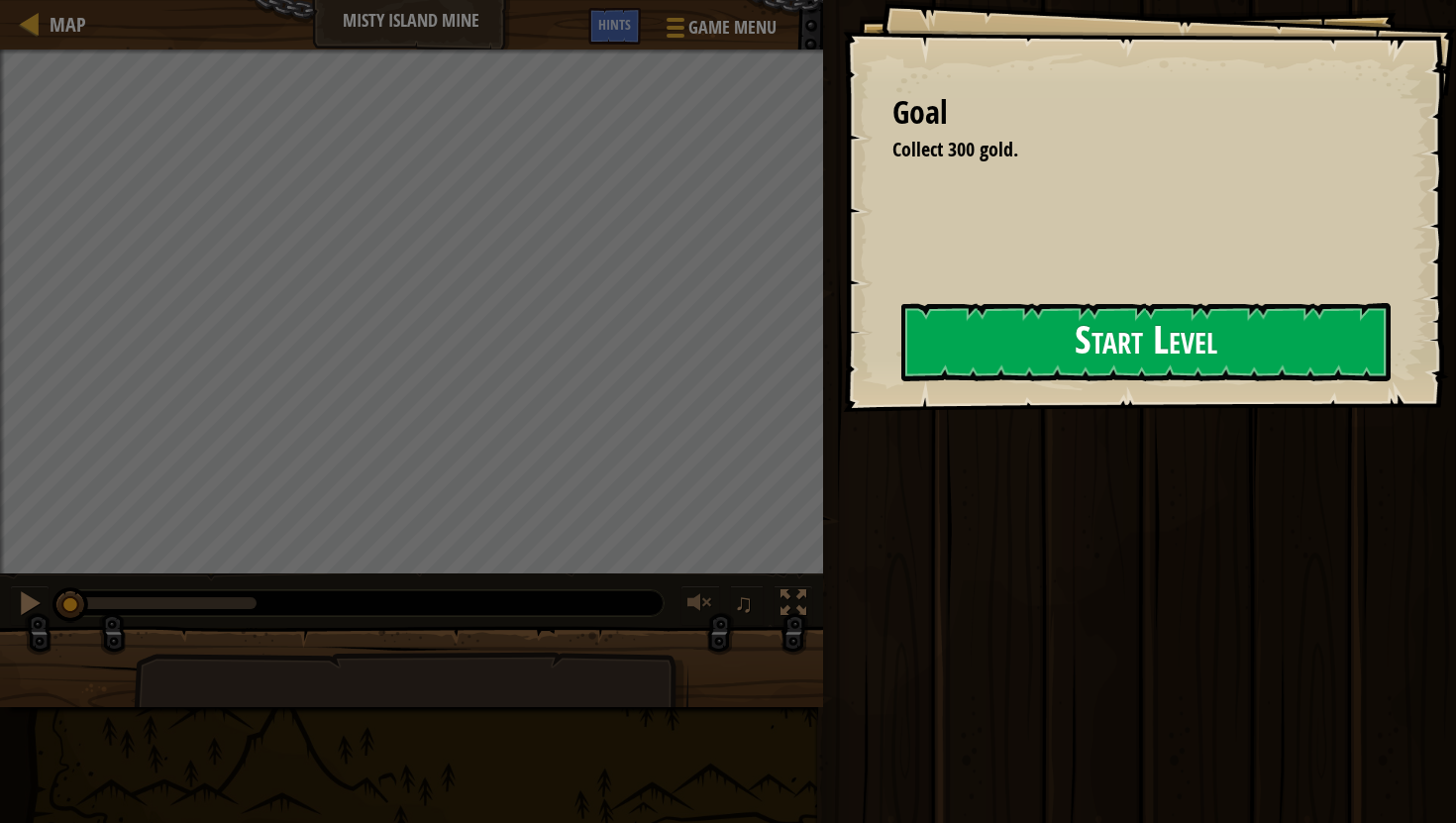 click on "Goal Collect 300 gold. Start Level Error loading from server. Try refreshing the page. You'll need a subscription to play this level. Subscribe You'll need to join a course to play this level. Back to my courses Ask your teacher to assign a license to you so you can continue to play CodeCombat! Back to my courses This level is locked. Back to my courses" at bounding box center (1149, 206) 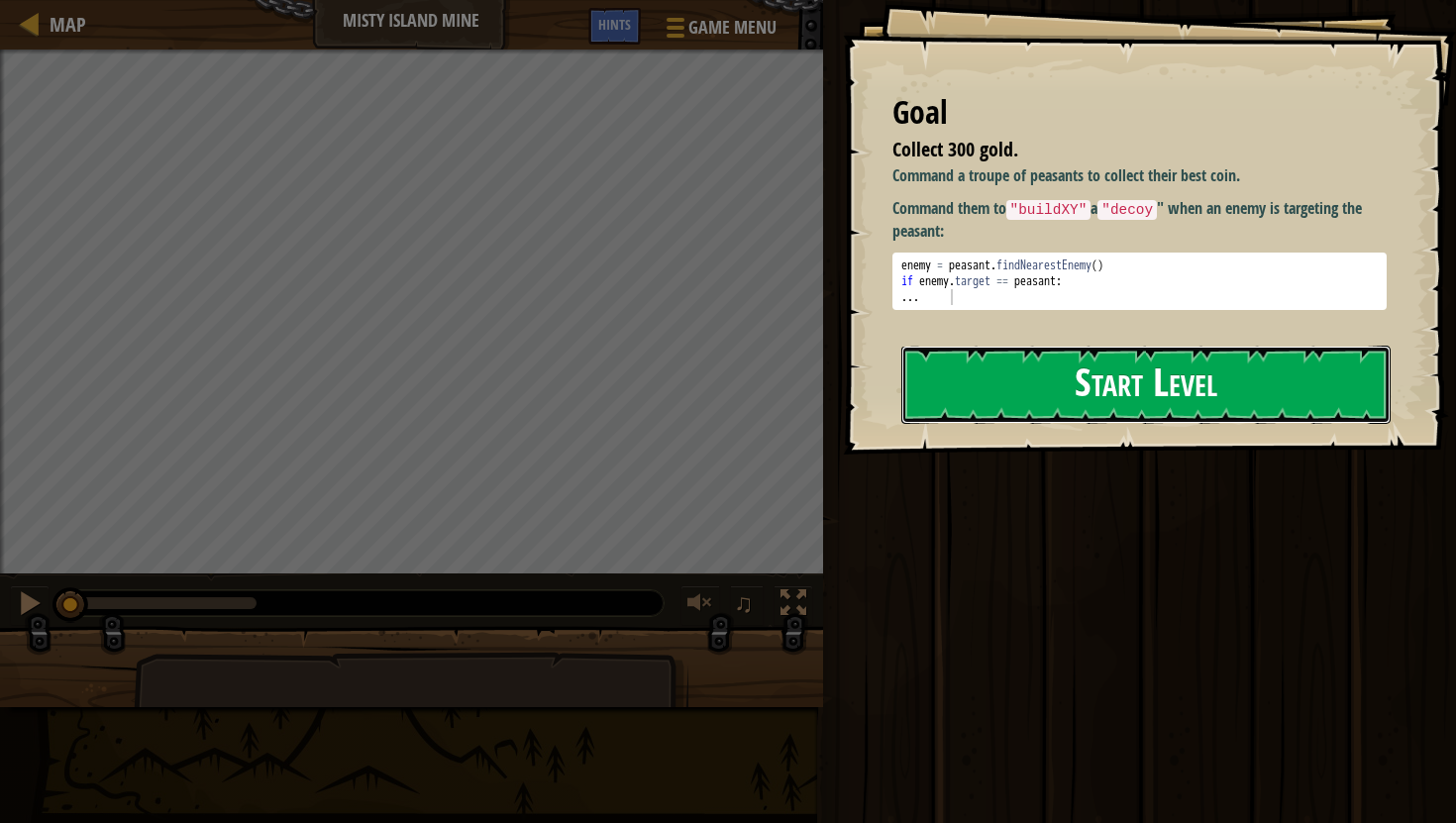 click on "Start Level" at bounding box center (1146, 384) 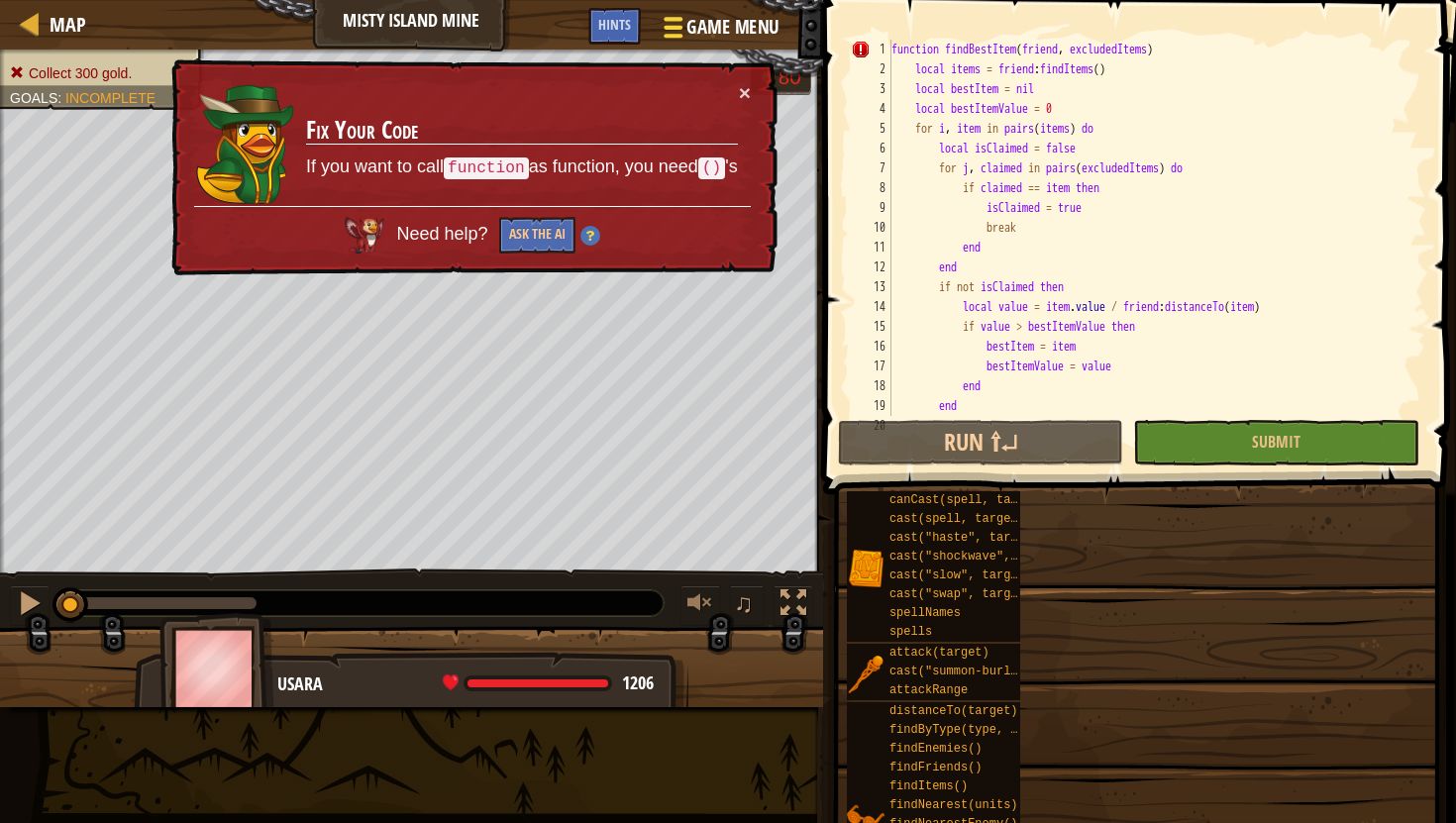 click on "Game Menu" at bounding box center (732, 27) 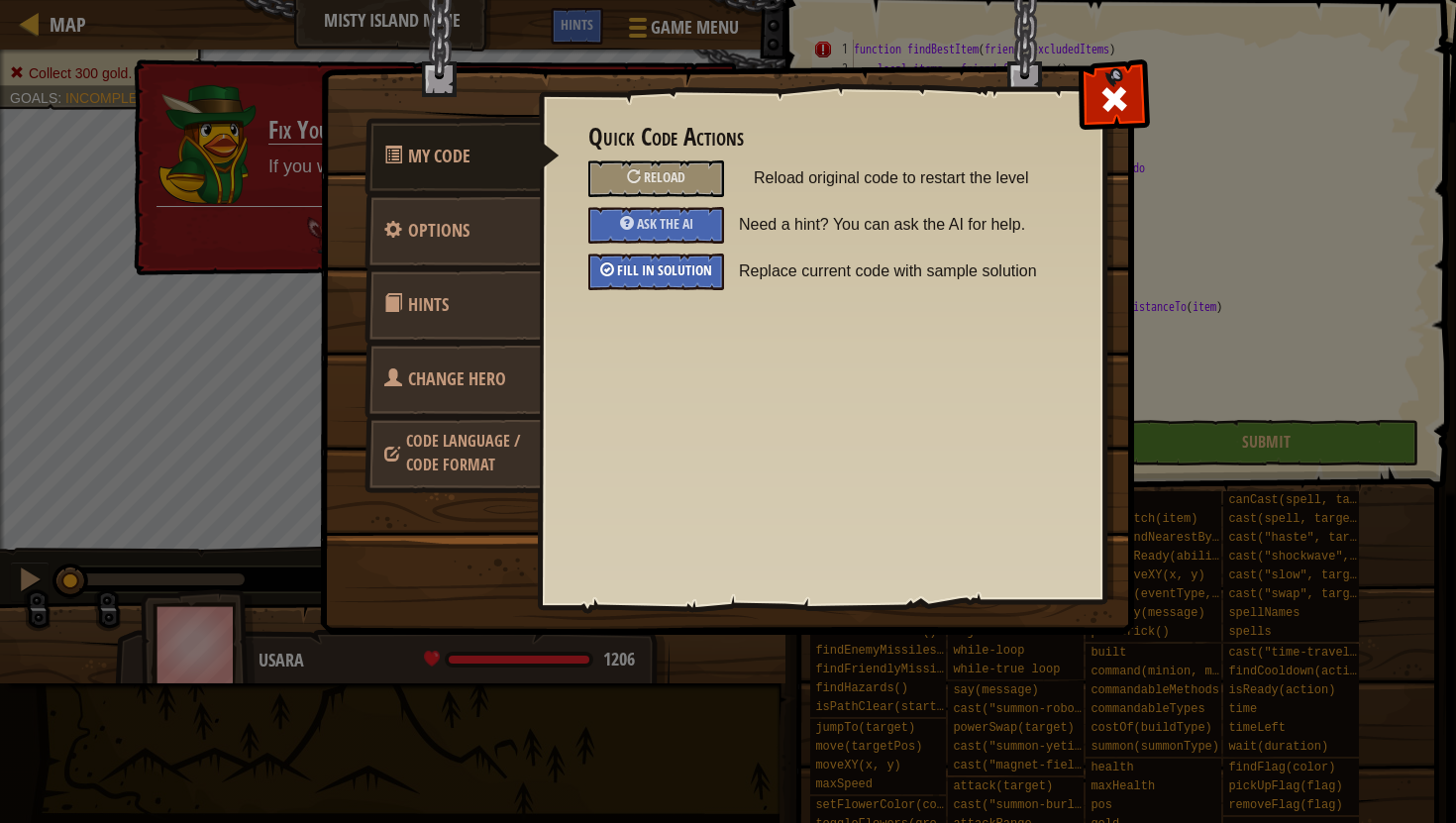 click on "Fill in solution" at bounding box center [665, 269] 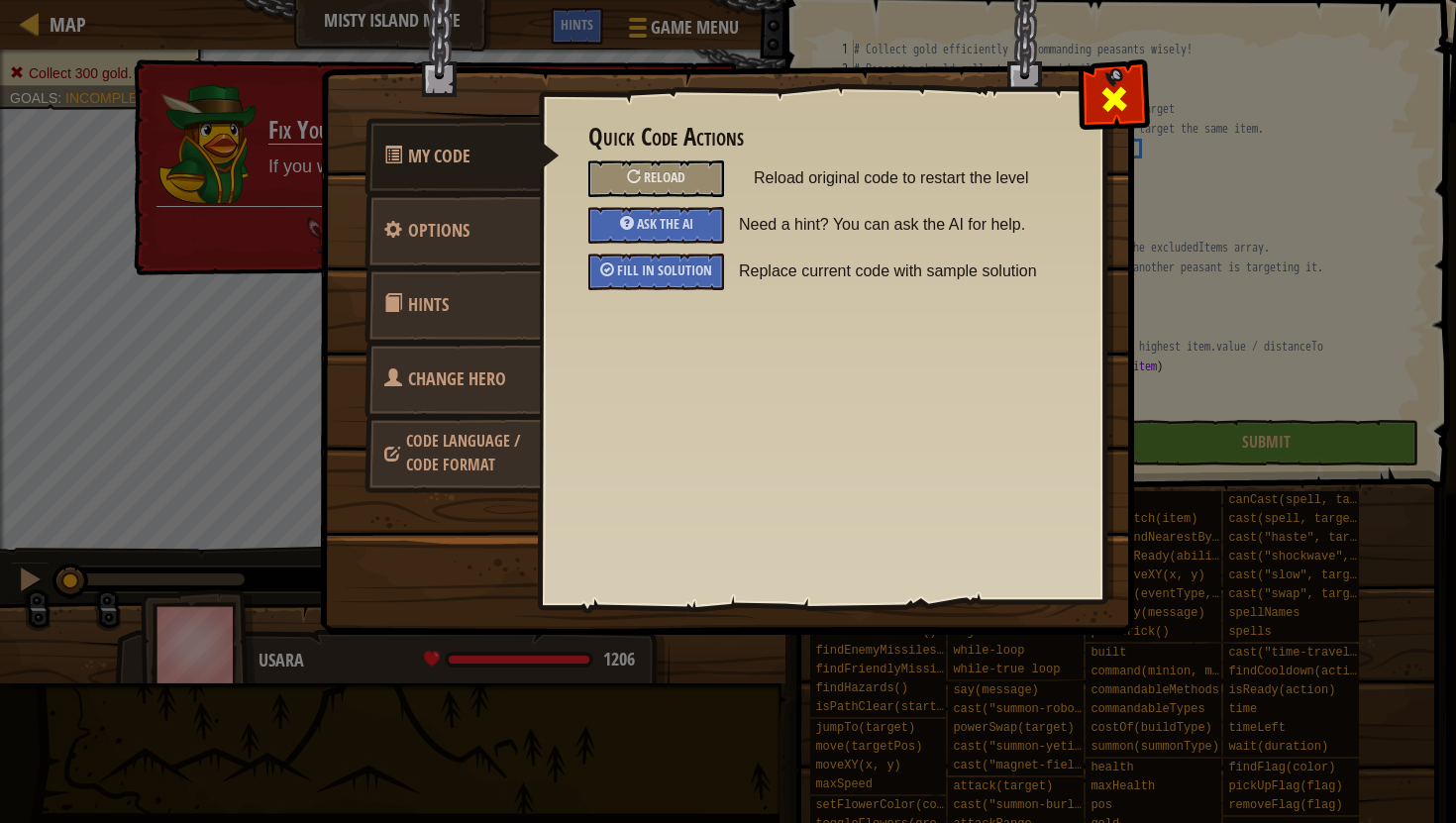 click at bounding box center [1114, 99] 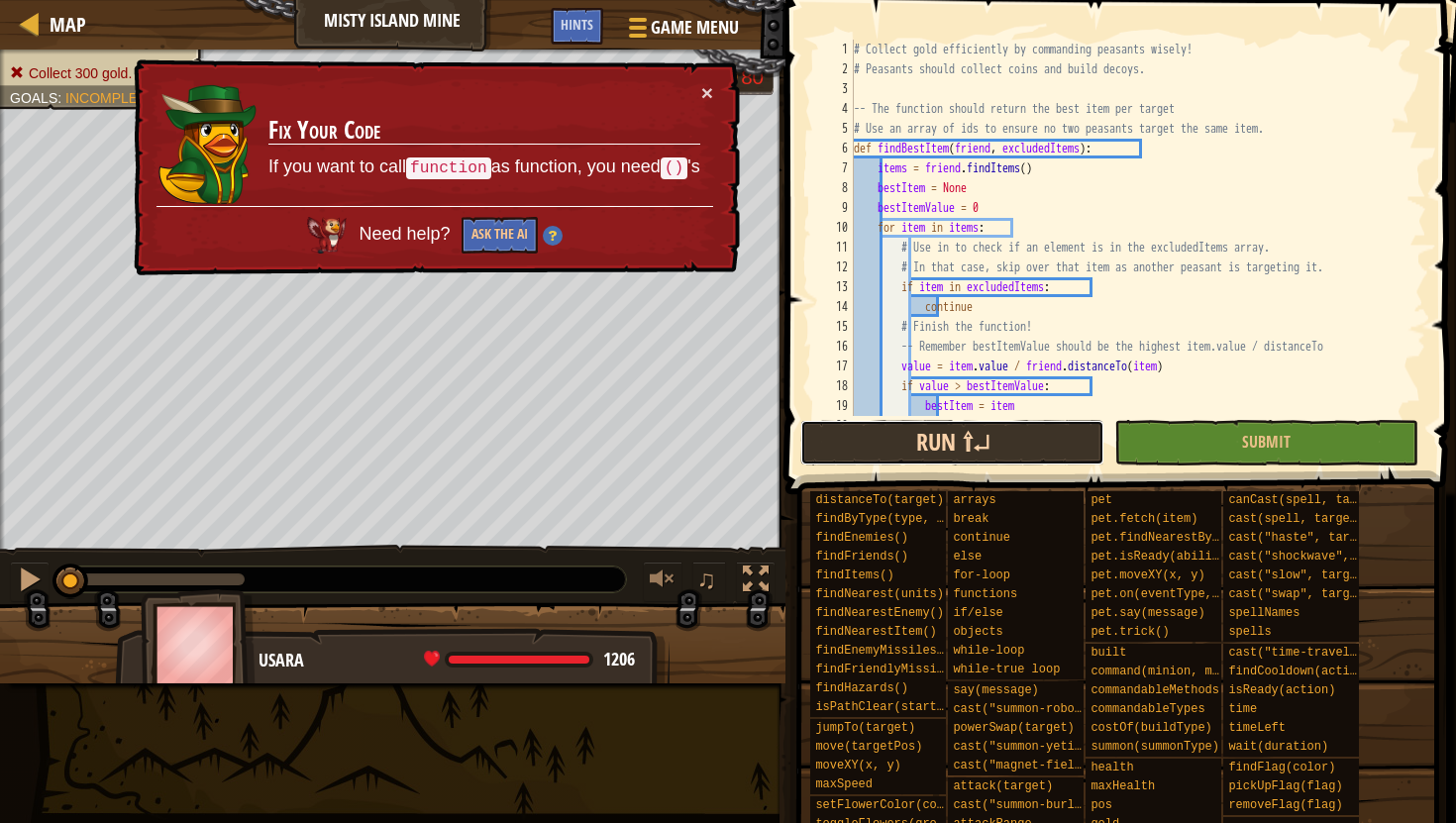 click on "Run ⇧↵" at bounding box center (952, 443) 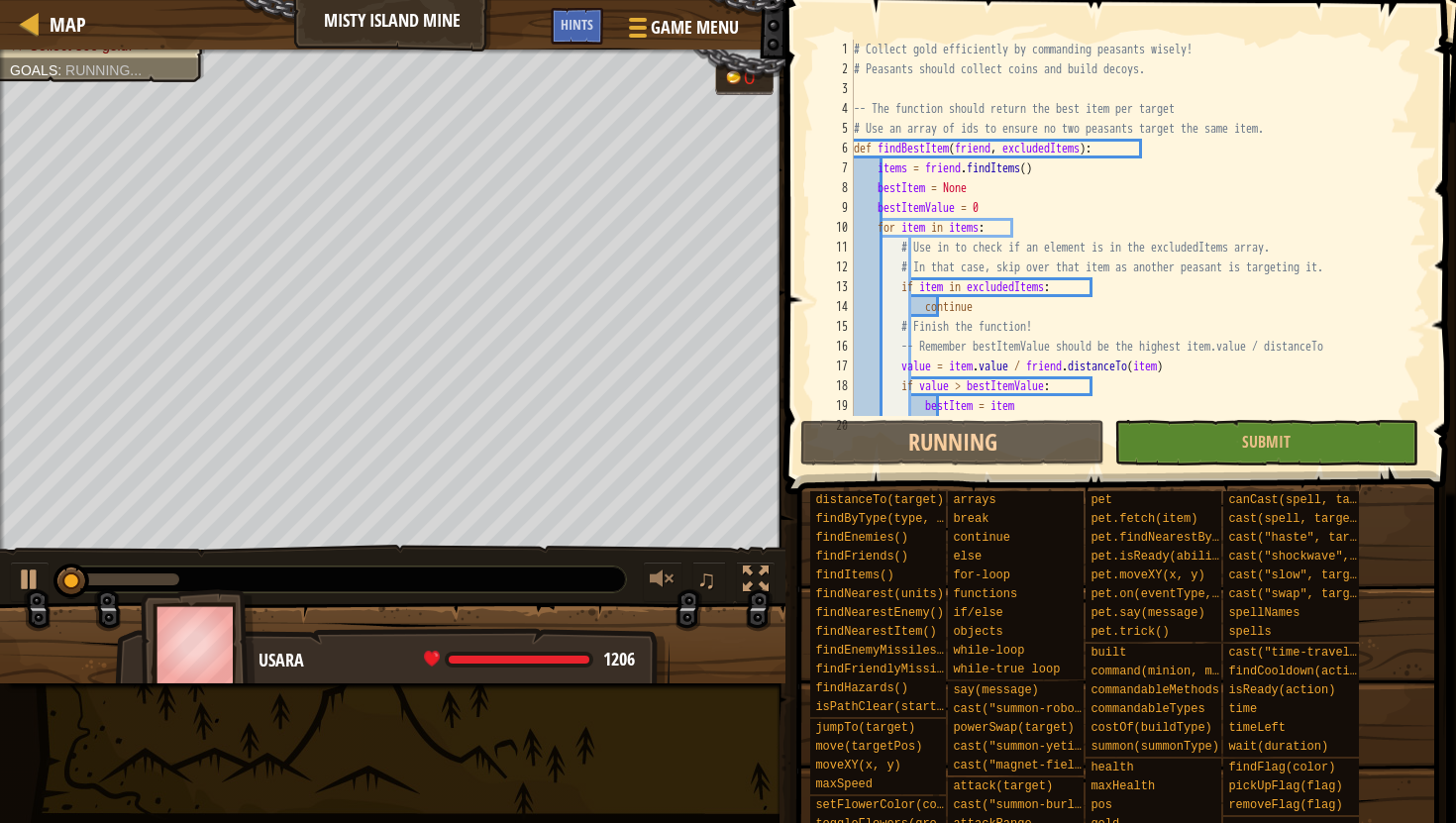click on "function   findBestItem ( friend ,   excludedItems ) :      items   =   friend . findItems ( )      bestItem   =   None      bestItemValue   =   0      for   item   in   items :          # Use in to check if an element is in the excludedItems array.          # In that case, skip over that item as another peasant is targeting it.          if   item   in   excludedItems :              continue          # Finish the function!          # Remember bestItemValue should be the highest item.value / distanceTo          value   =   item . value   /   friend . distanceTo ( item )          if   value   >   bestItemValue :              bestItem   =   item              bestItemValue   =   value" at bounding box center [1138, 248] 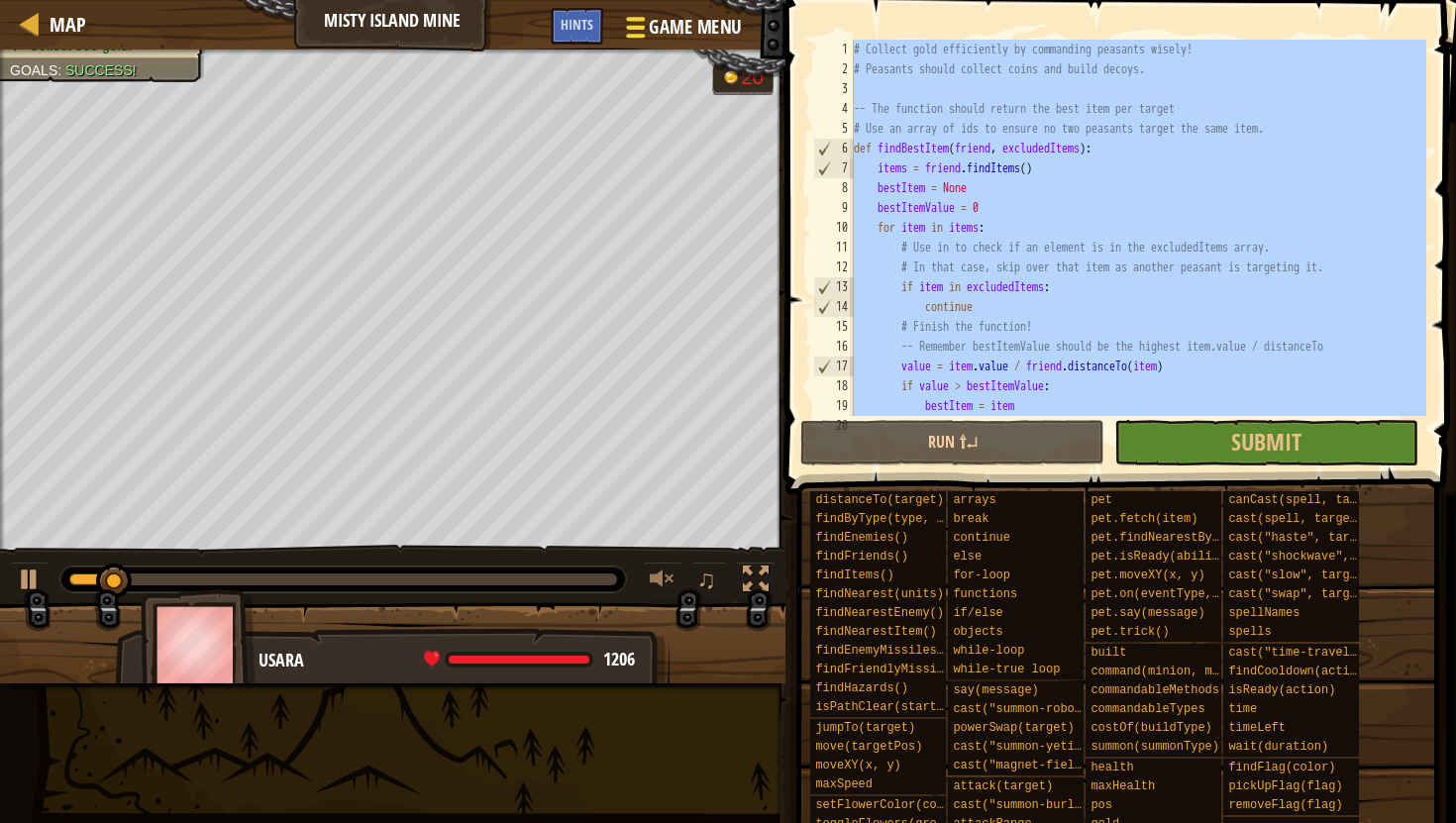 click on "Game Menu" at bounding box center (694, 27) 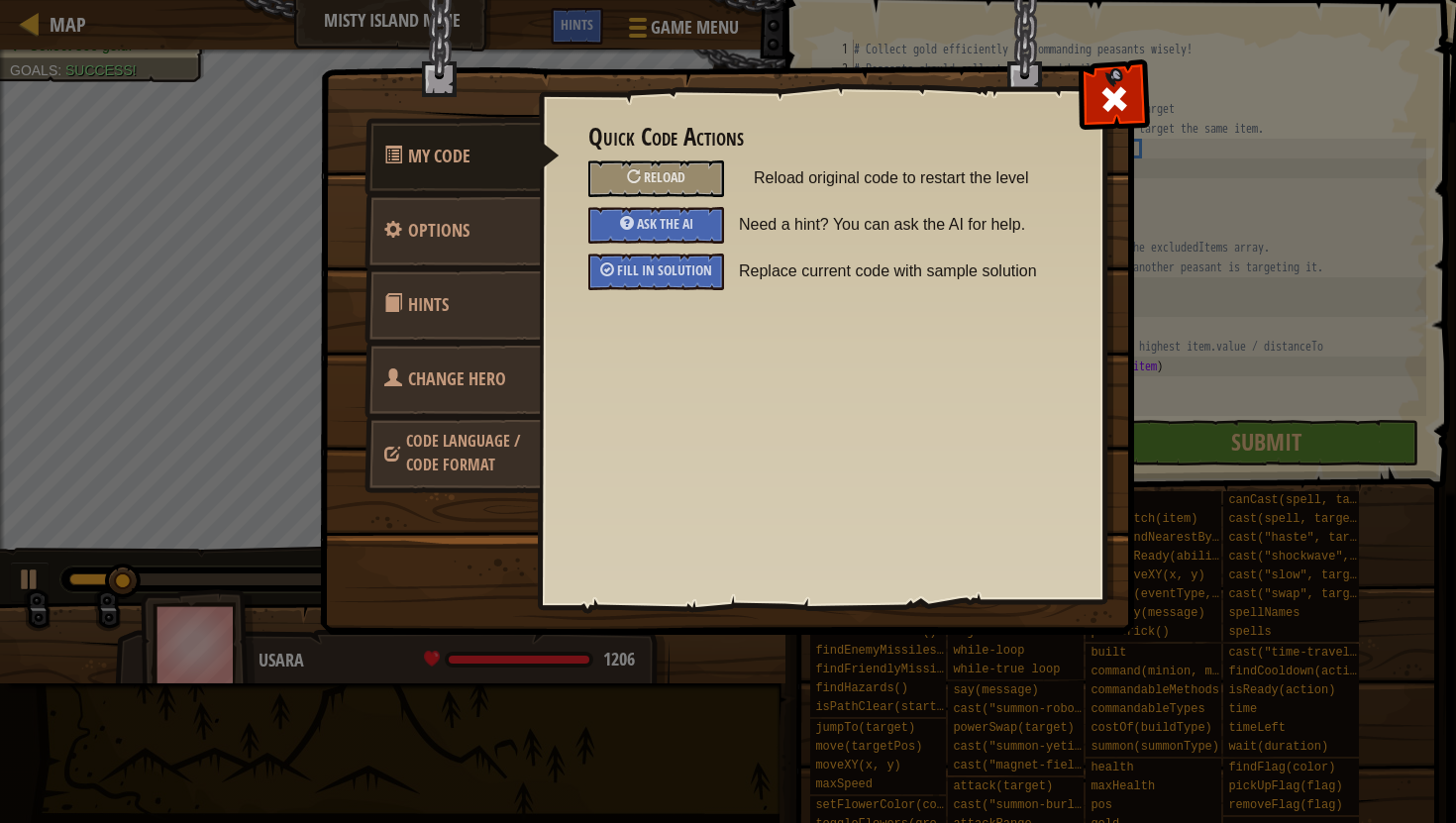 click on "Code Language / Code Format" at bounding box center [463, 453] 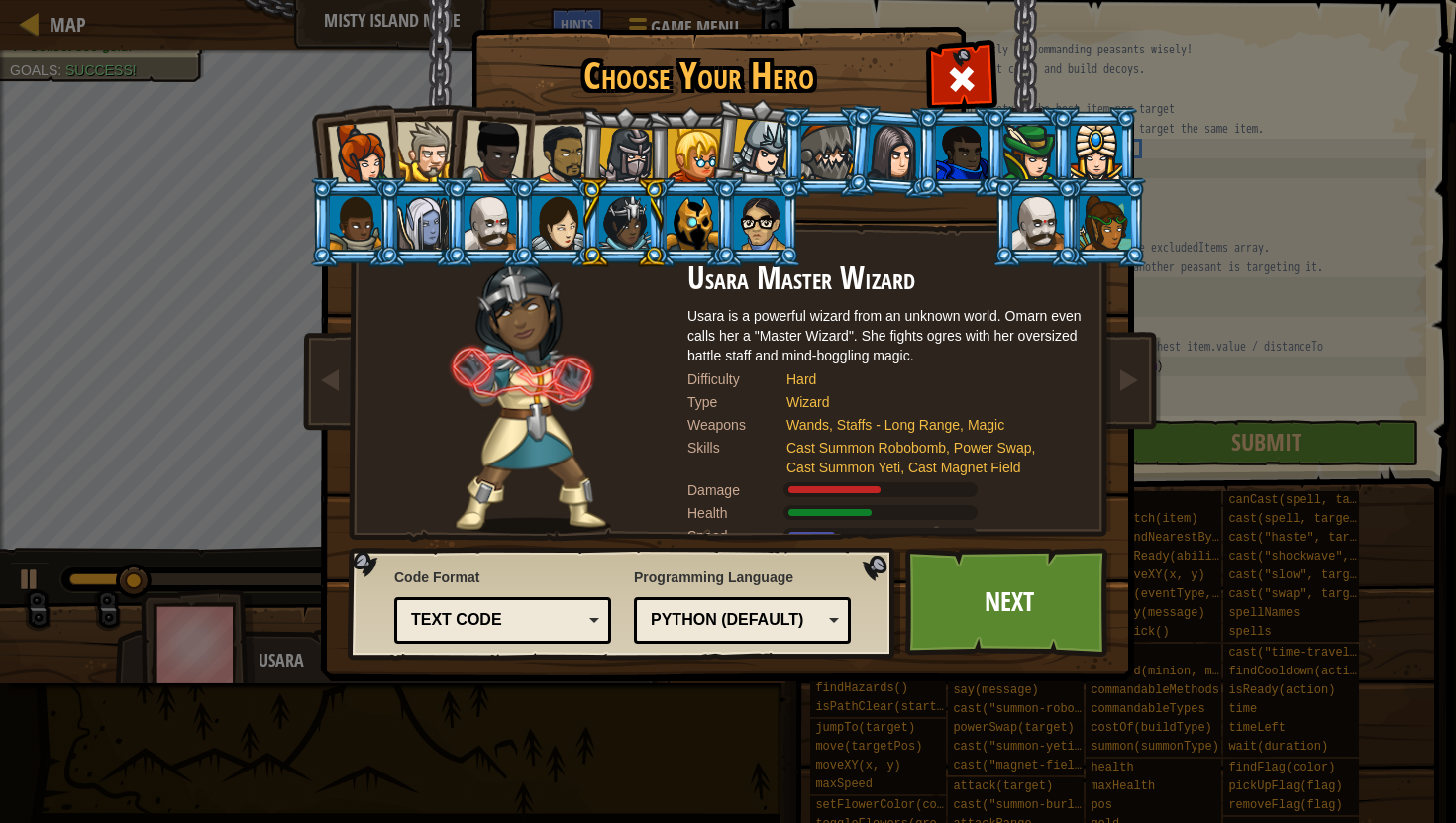 click on "Python (Default)" at bounding box center (736, 620) 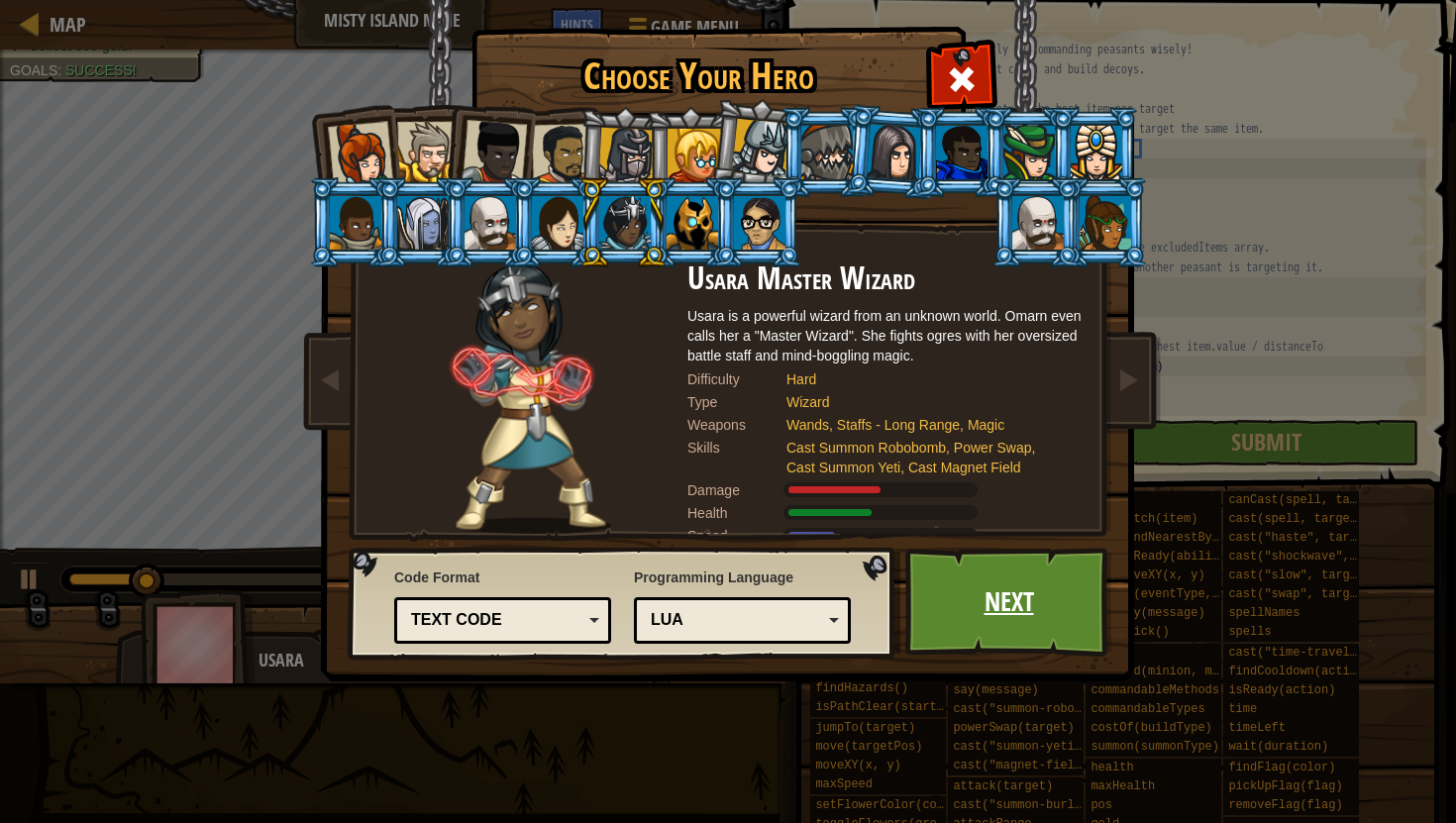 click on "Next" at bounding box center [1008, 602] 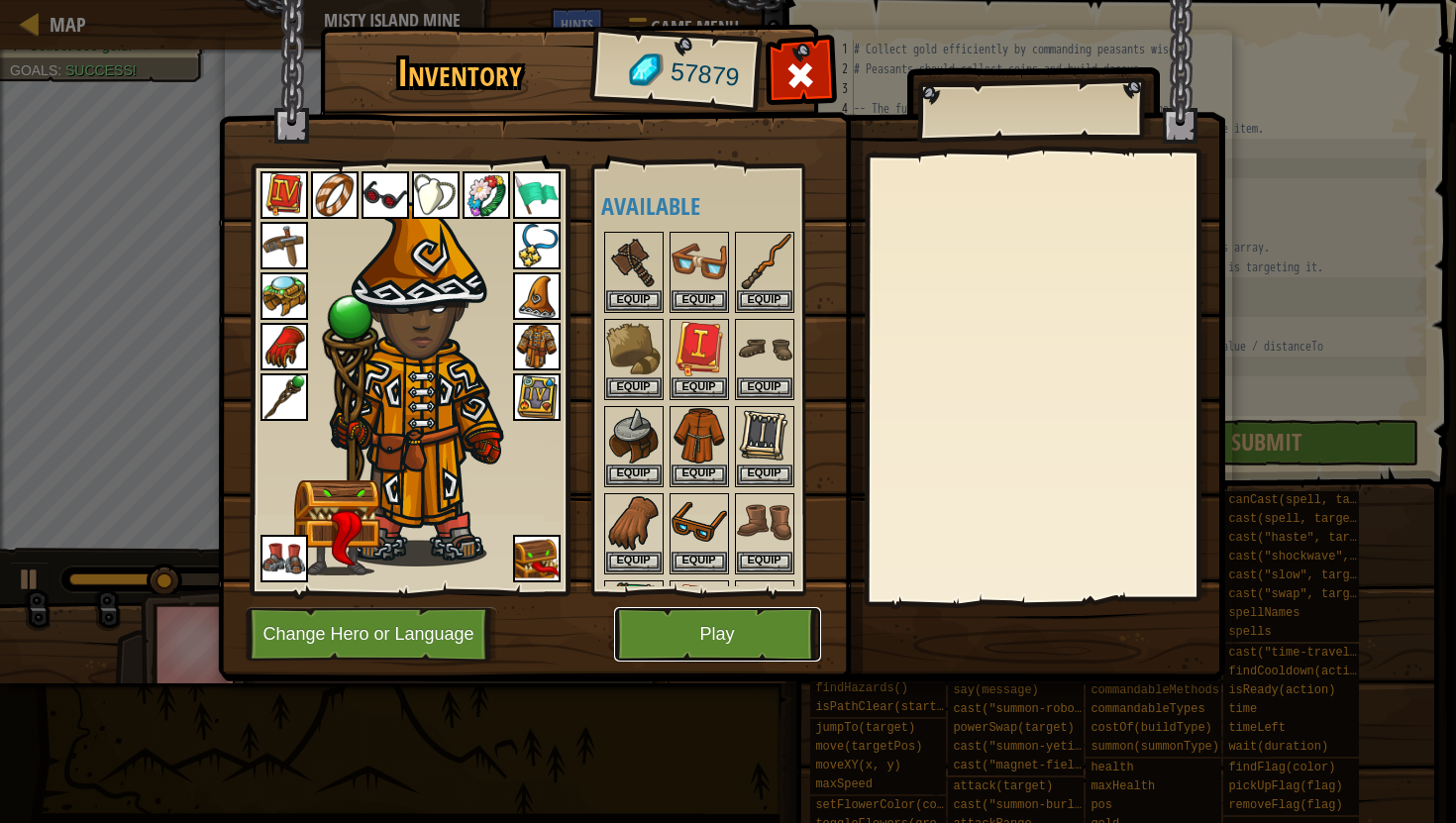 click on "Play" at bounding box center [717, 634] 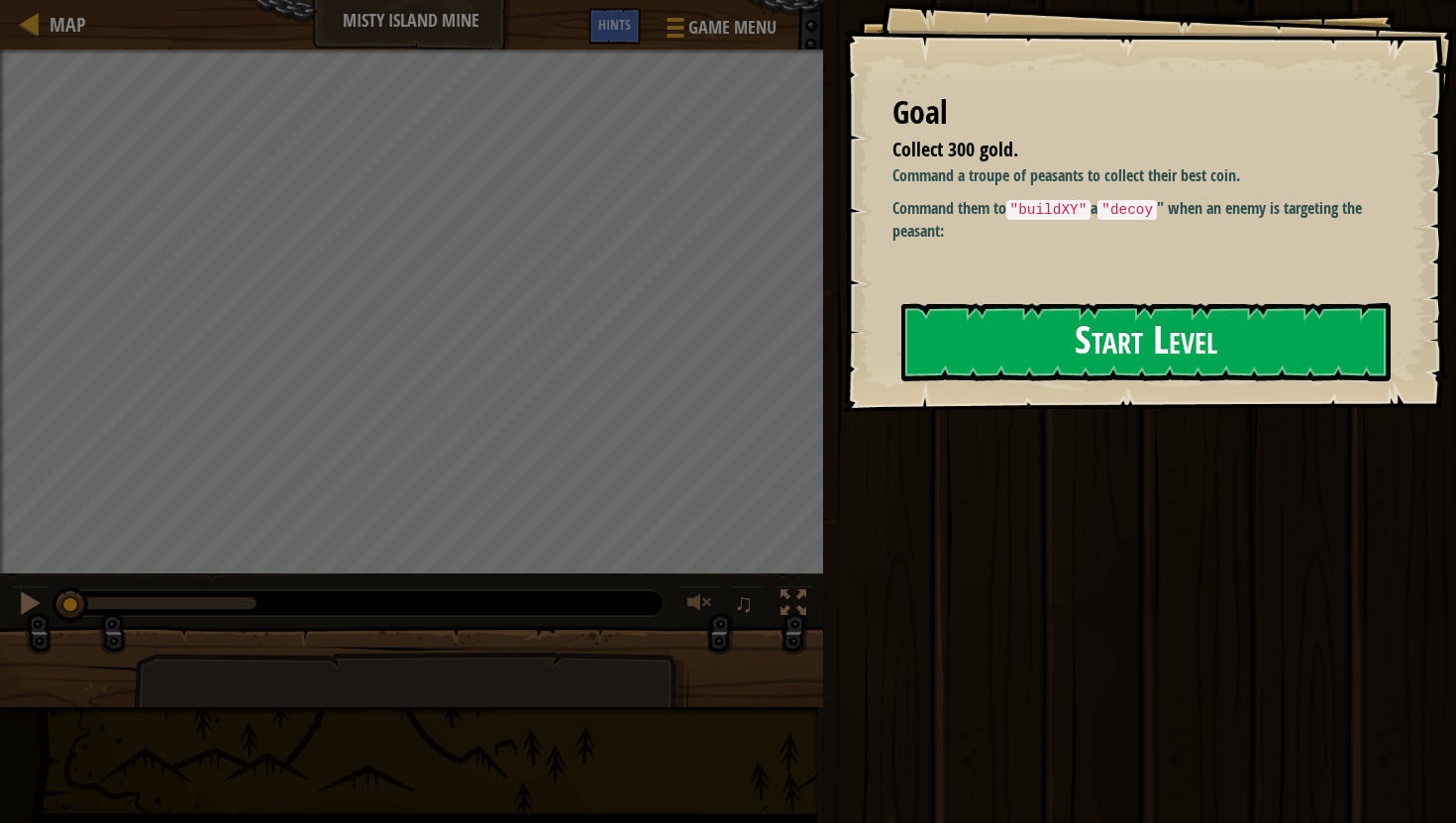 click on "Start Level" at bounding box center [1146, 342] 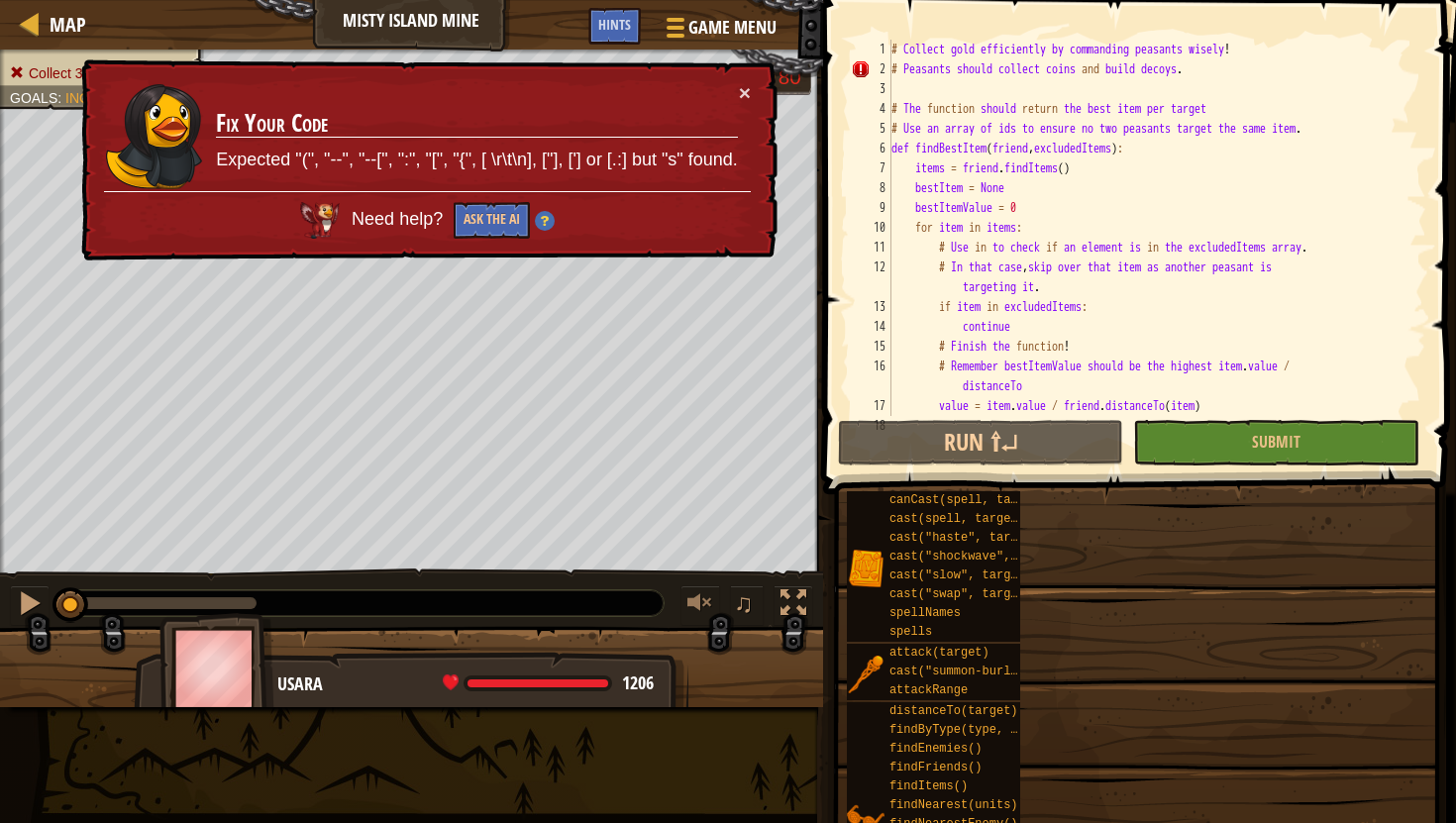click on "#   Collect   gold   efficiently   by   commanding   peasants   wisely ! #   Peasants   should   collect   coins   and   build   decoys . #   The   function   should   return   the   best   item   per   target #   Use   an   array   of   ids   to   ensure   no   two   peasants   target   the   same   item . def   findBestItem ( friend ,  excludedItems ) :      items   =   friend . findItems ( )      bestItem   =   None      bestItemValue   =   0      for   item   in   items :          #   Use   in   to   check   if   an   element   is   in   the   excludedItems   array .          #   In   that   case ,  skip   over   that   item   as   another   peasant   is                targeting   it .          if   item   in   excludedItems :              continue          #   Finish   the   function !          #   Remember   bestItemValue   should   be   the   highest   item . value   /                distanceTo          value   =   item . value   /   friend . distanceTo ( item )          if" at bounding box center (1157, 248) 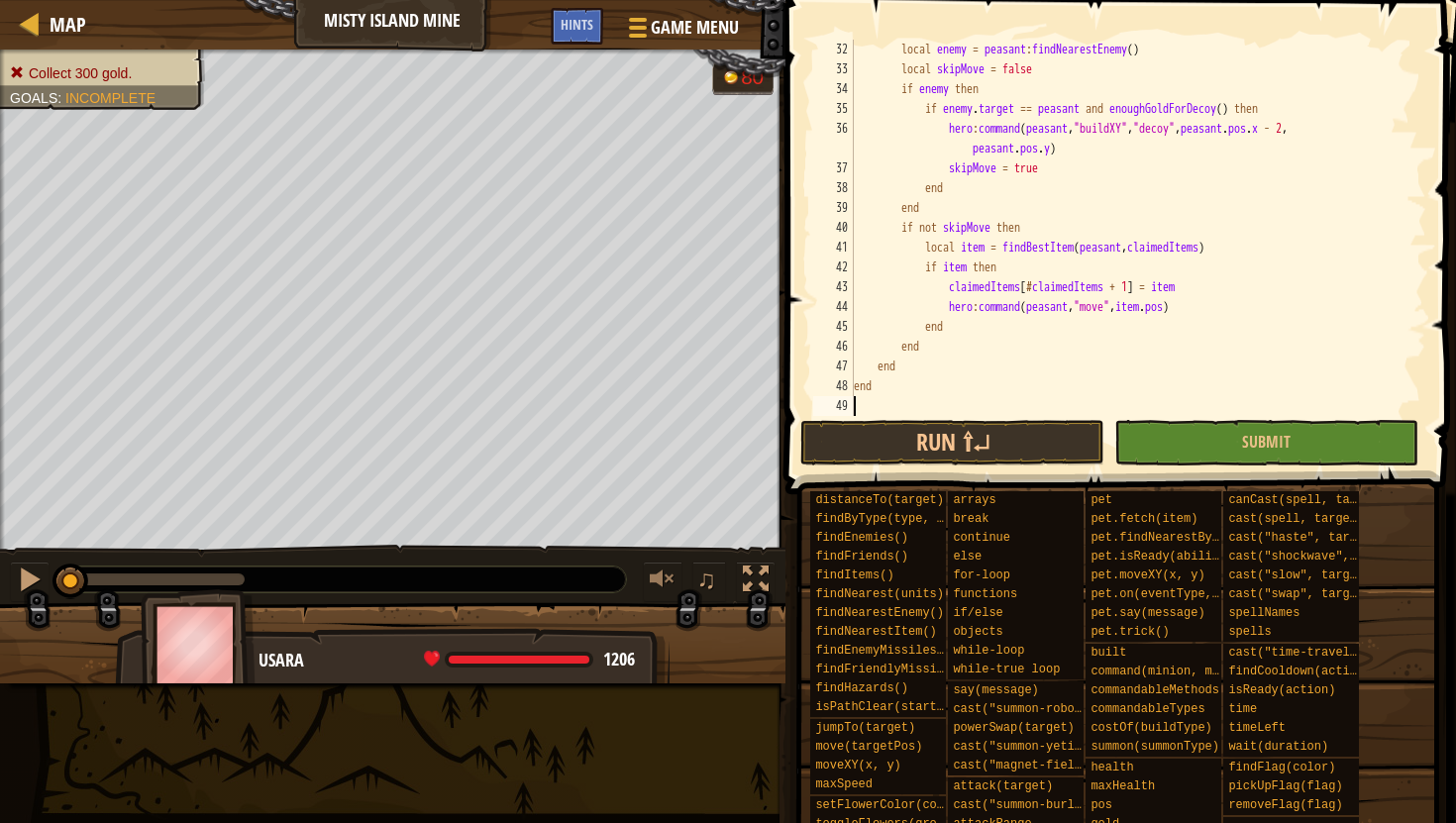 scroll, scrollTop: 614, scrollLeft: 0, axis: vertical 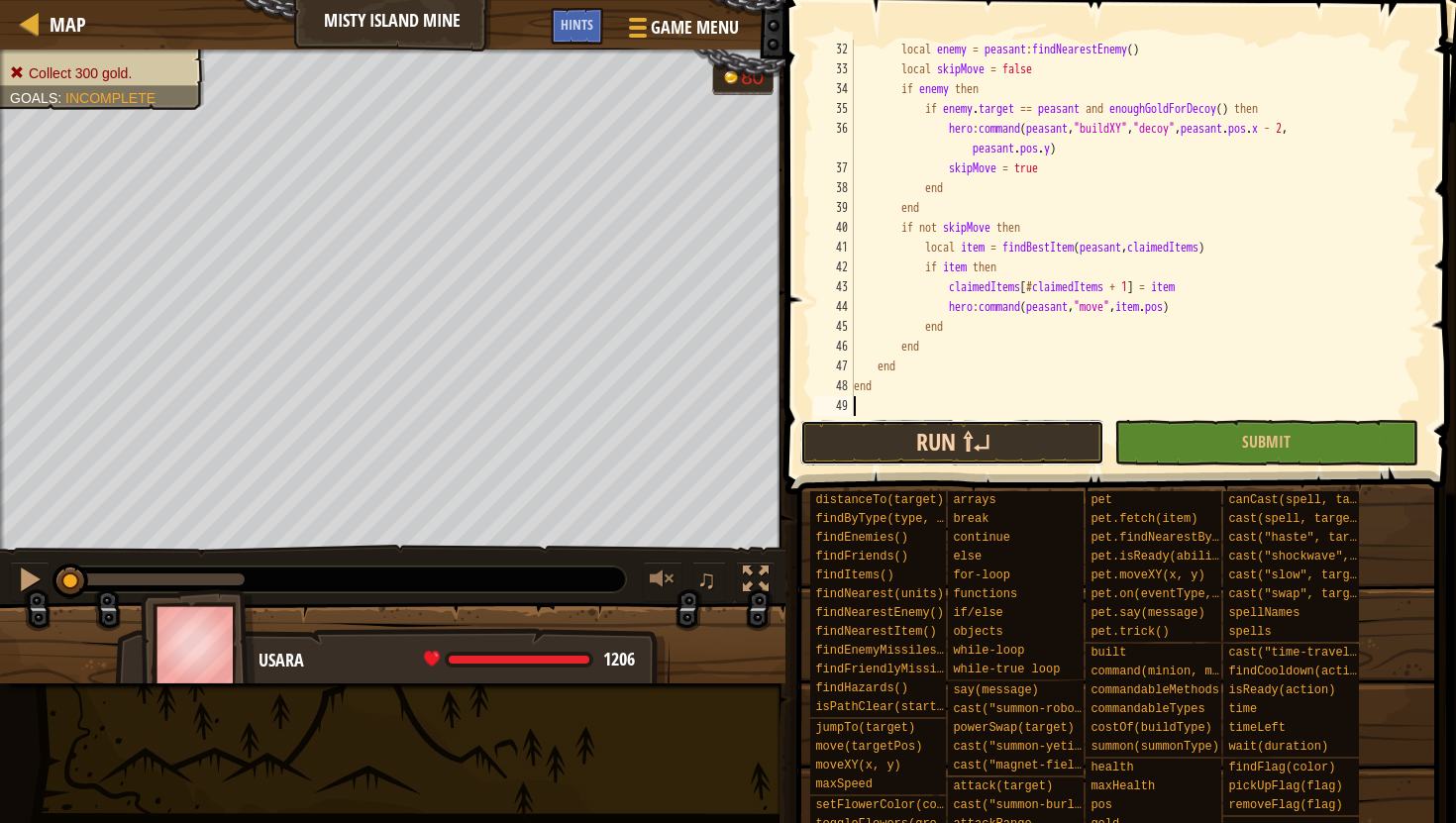 click on "Run ⇧↵" at bounding box center (952, 443) 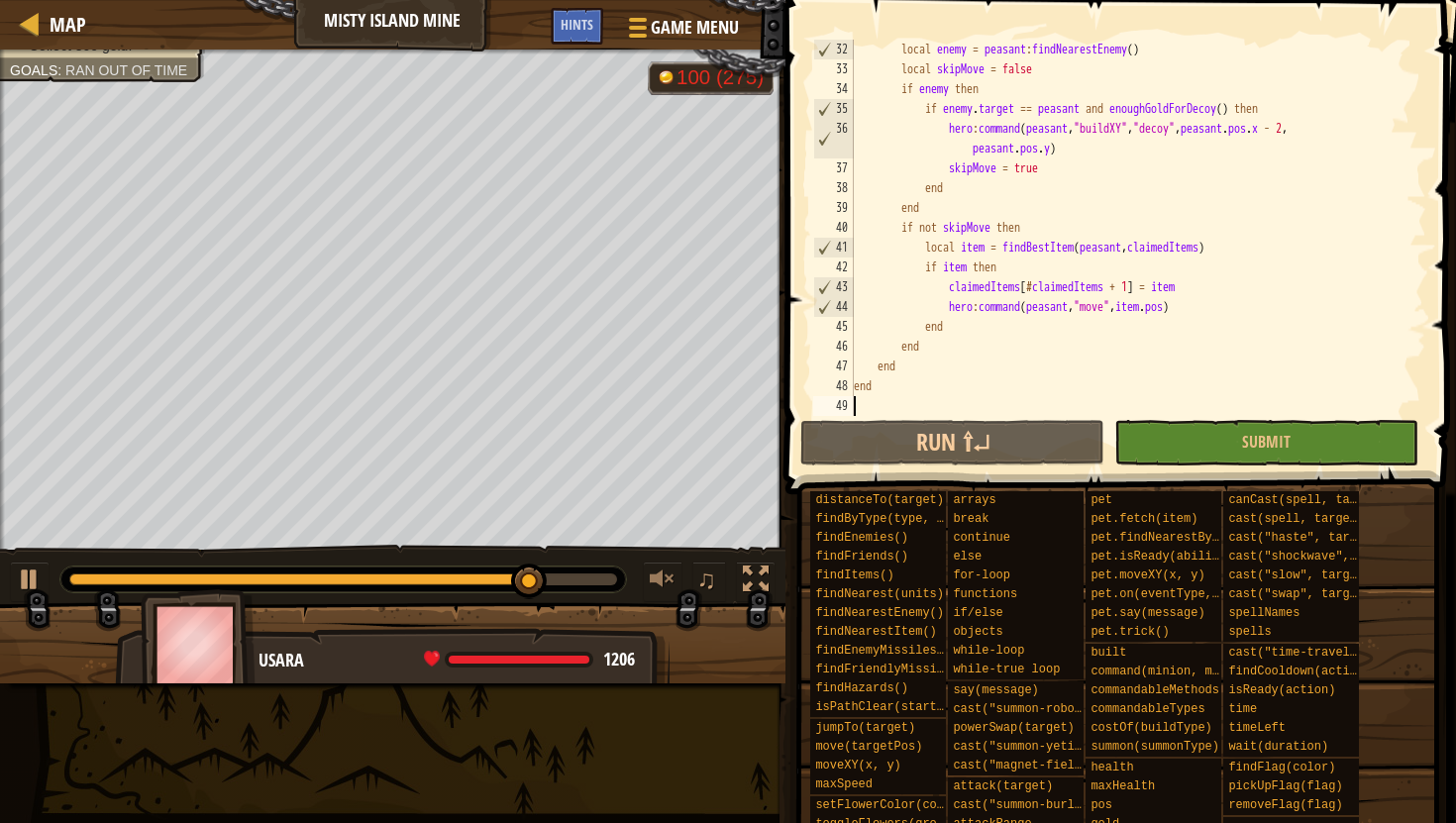 click on "[TIME] Now:	[TIME] Max:	[TIME]" at bounding box center (299, 579) 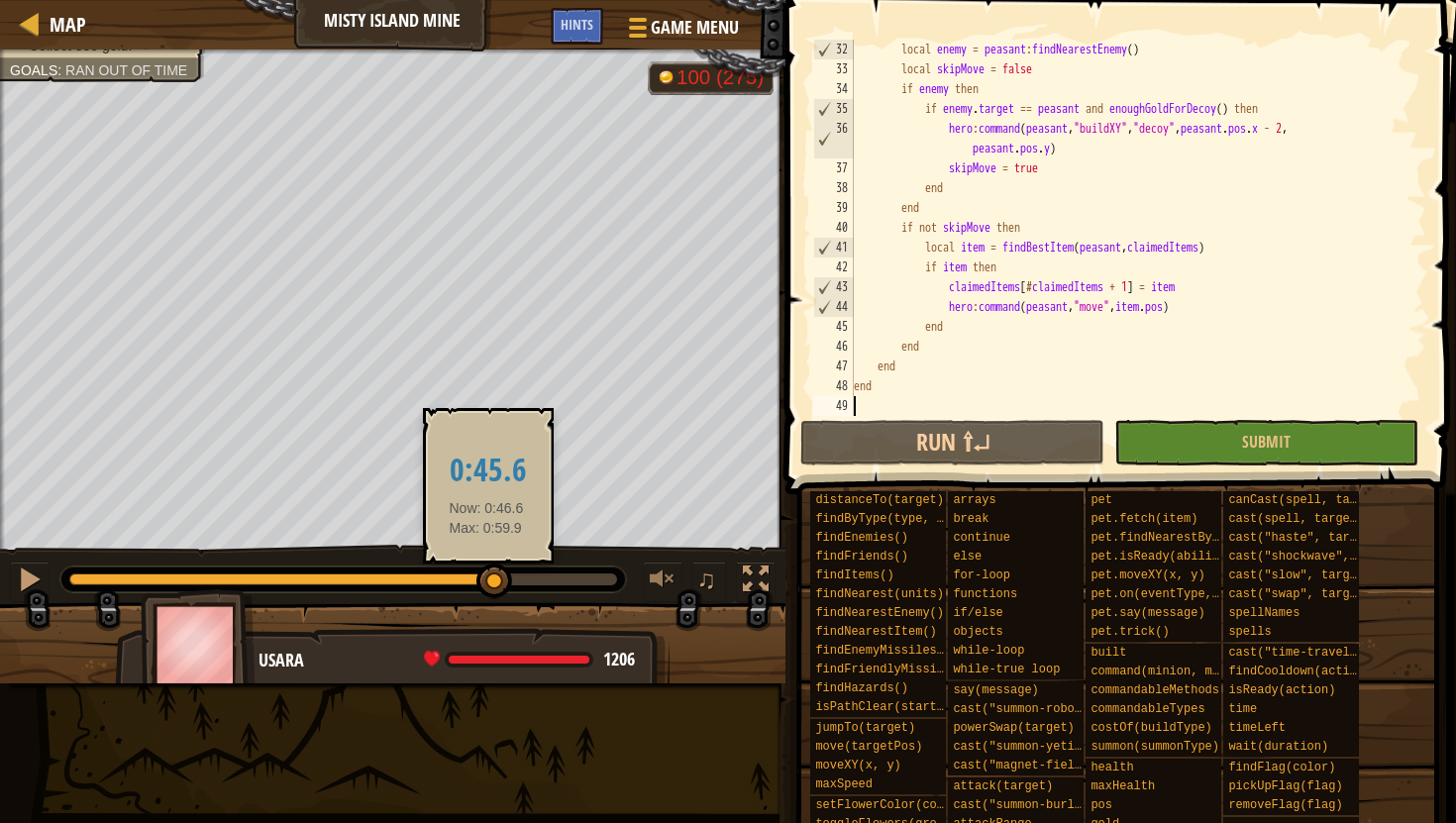 click at bounding box center [282, 579] 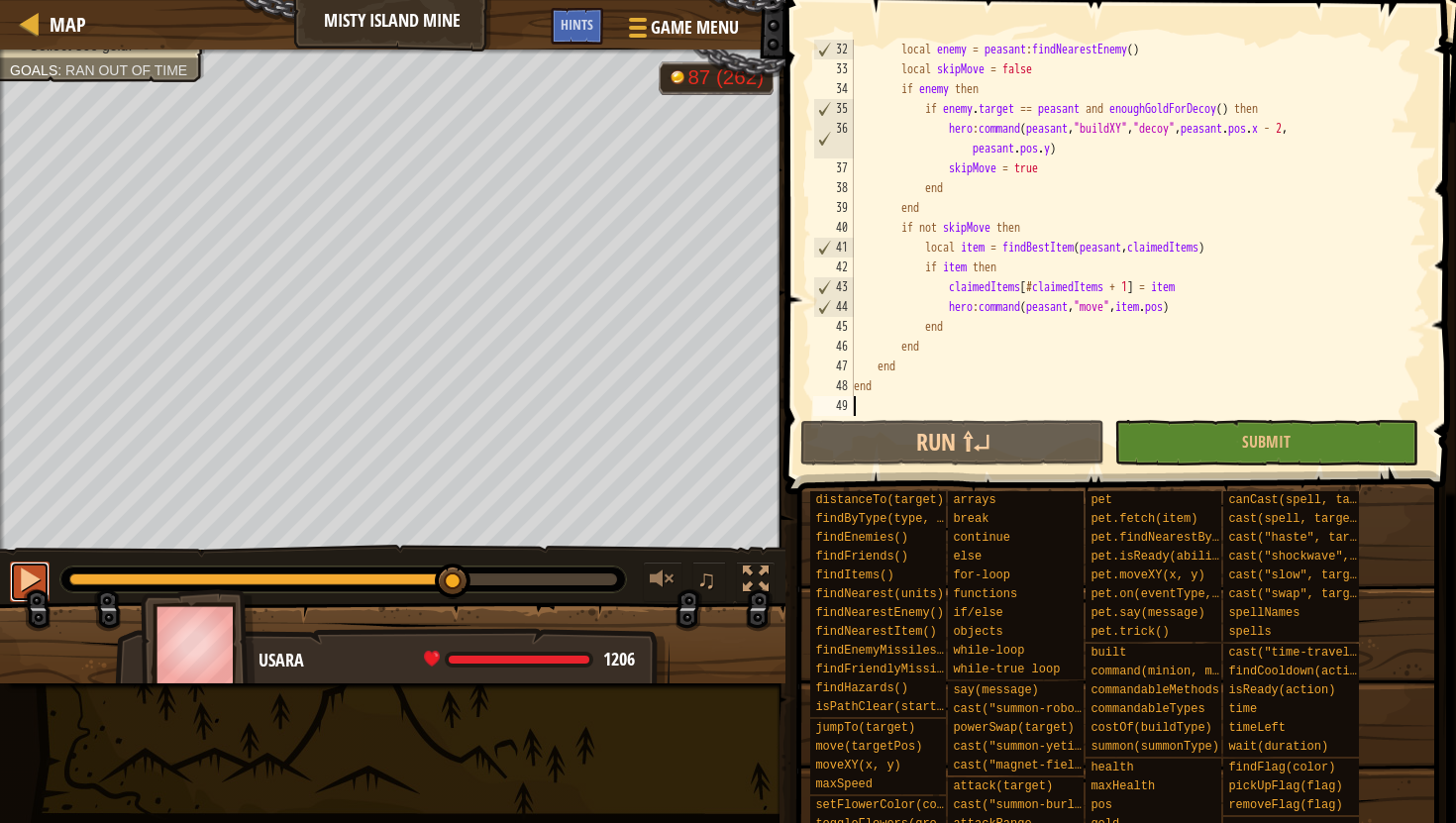 click at bounding box center [30, 581] 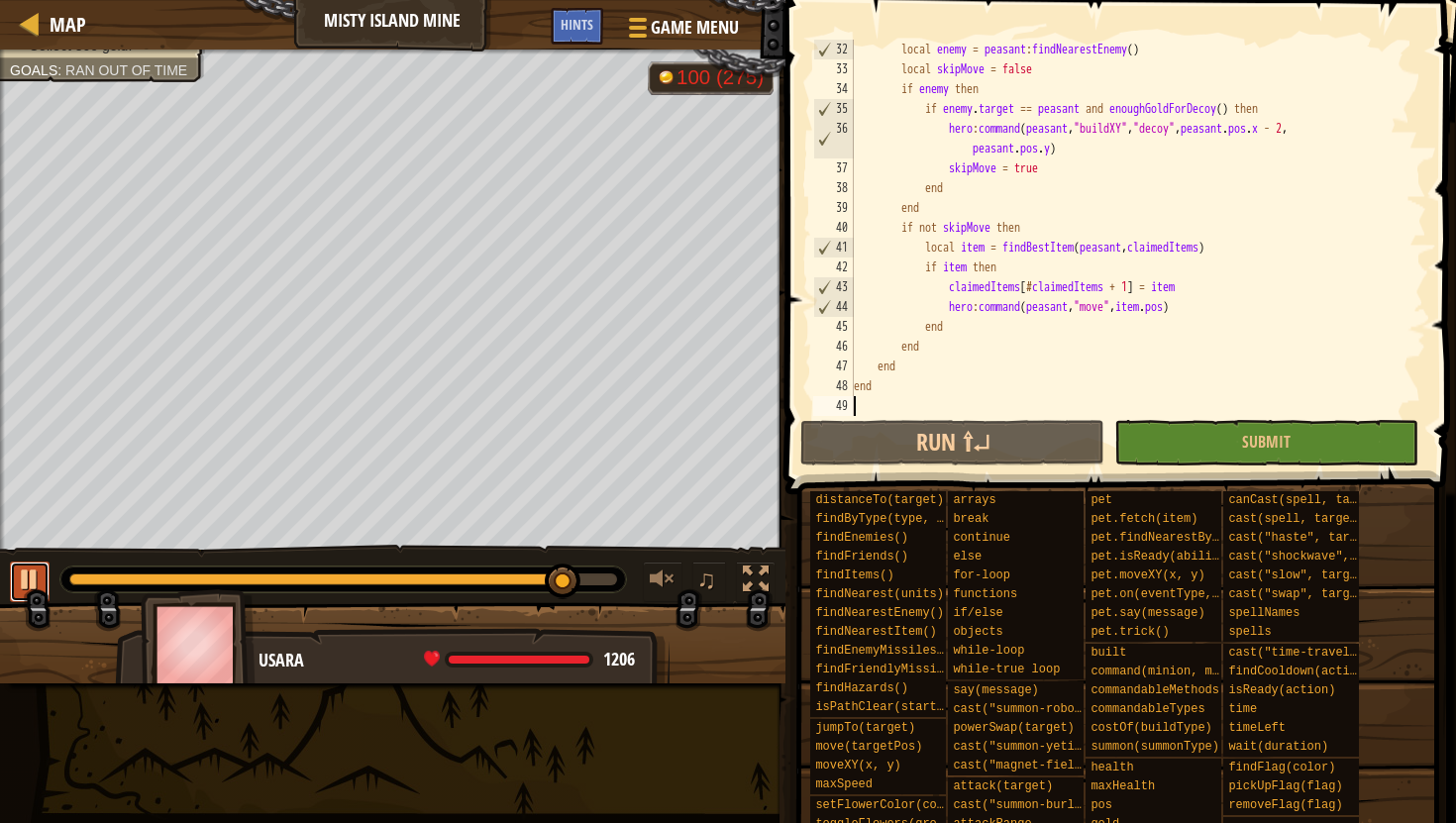 click at bounding box center [30, 581] 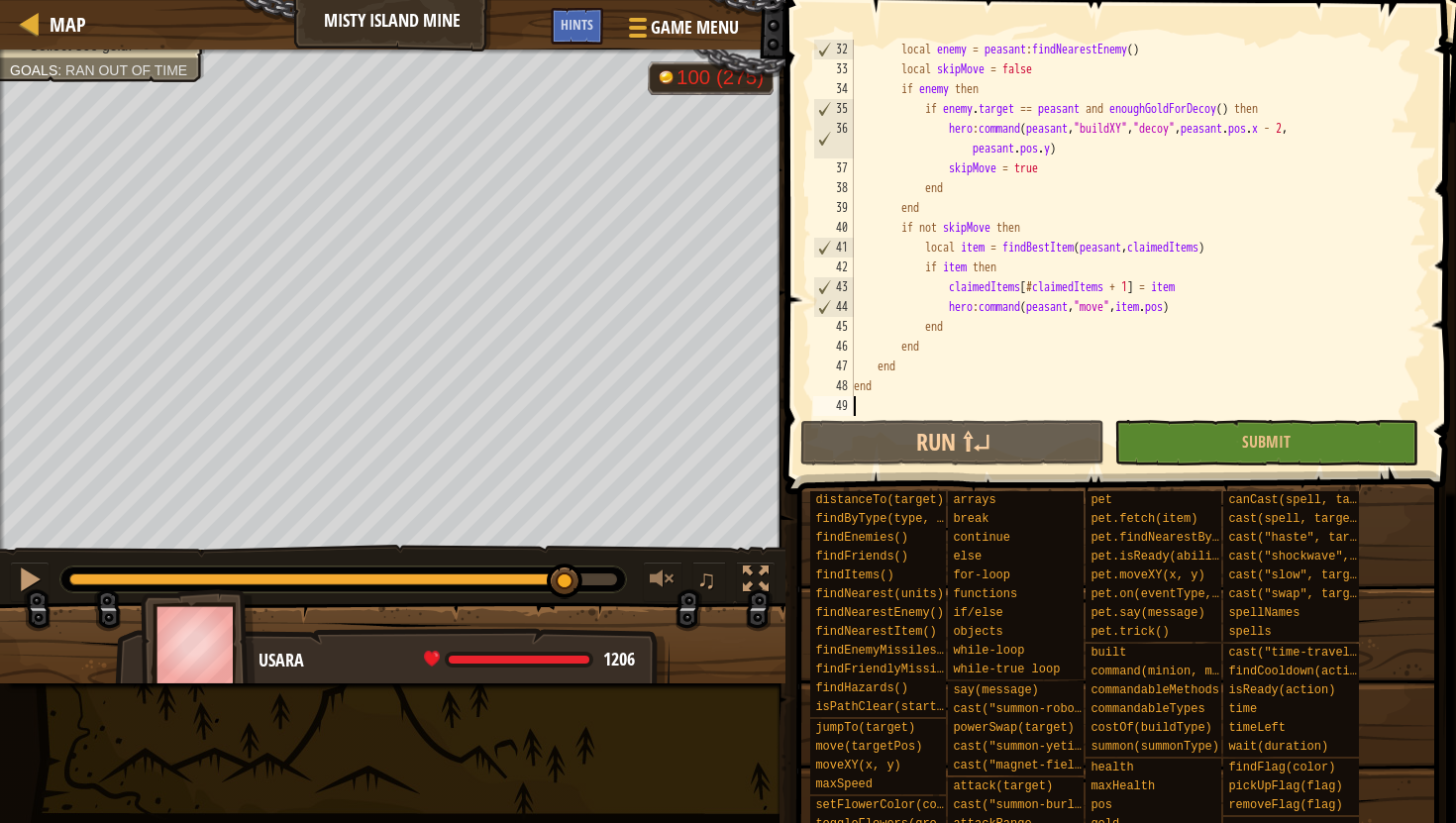 click at bounding box center (317, 579) 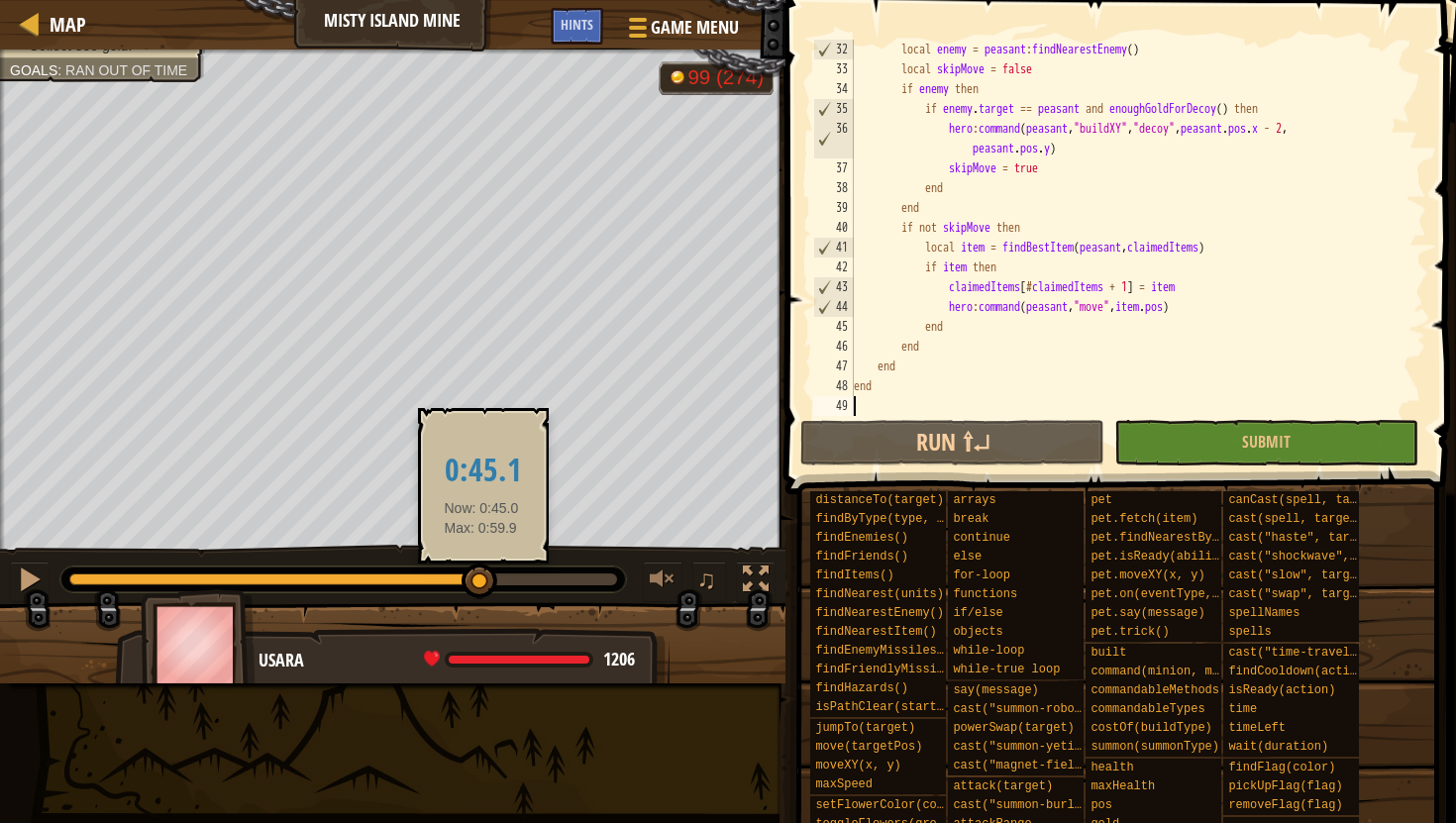 drag, startPoint x: 491, startPoint y: 577, endPoint x: 479, endPoint y: 577, distance: 12 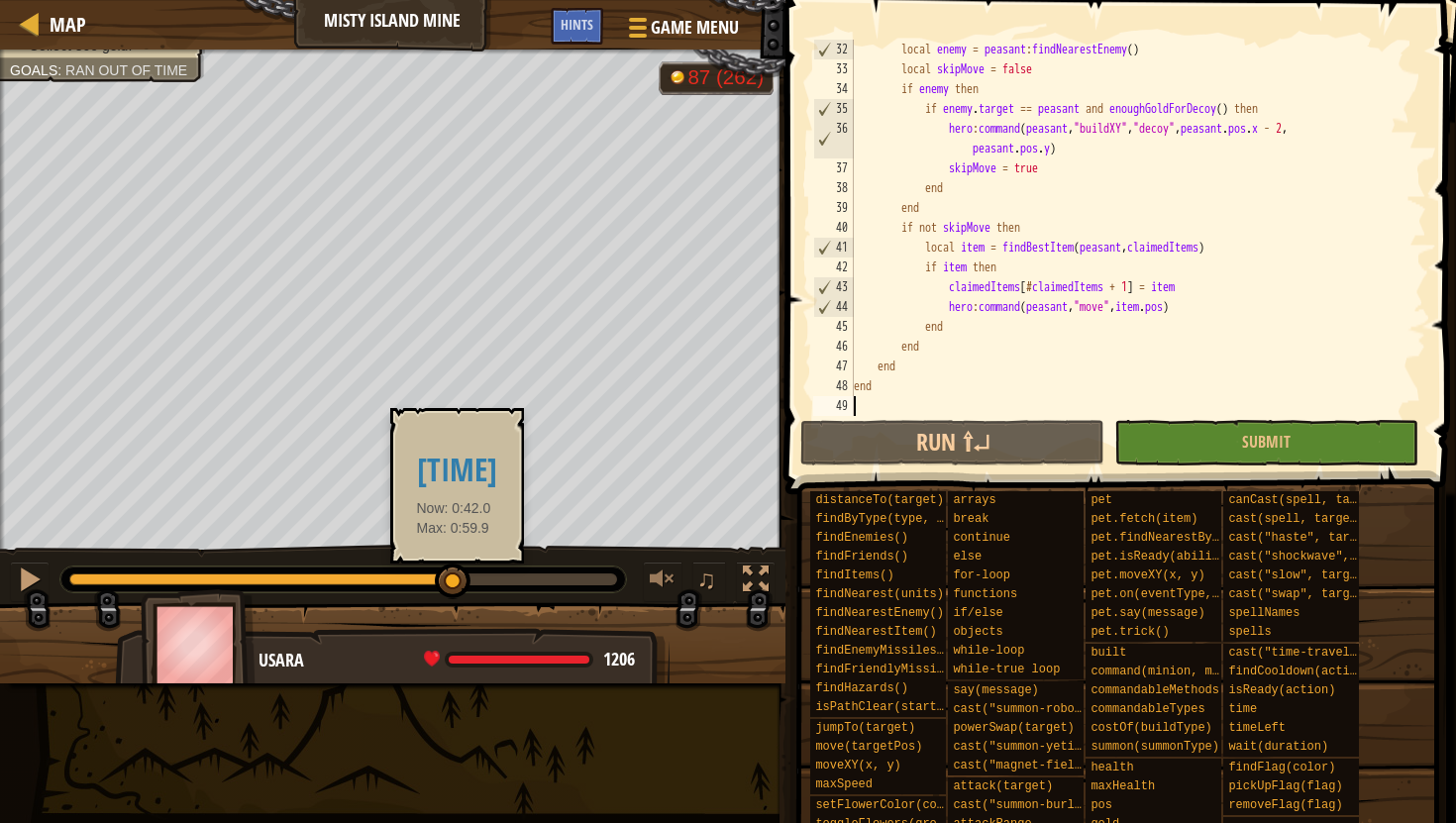 click at bounding box center [261, 579] 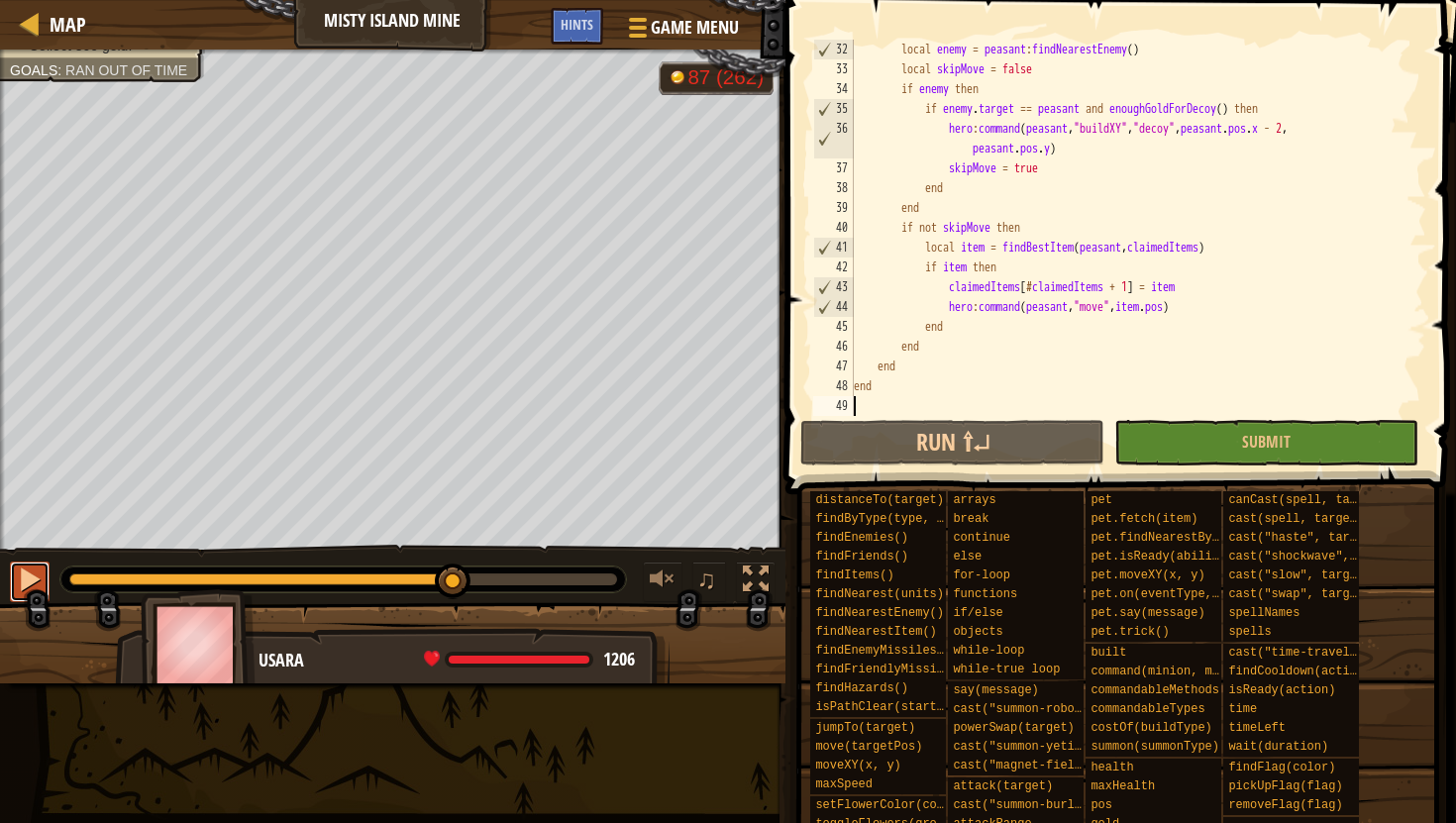 click at bounding box center [30, 579] 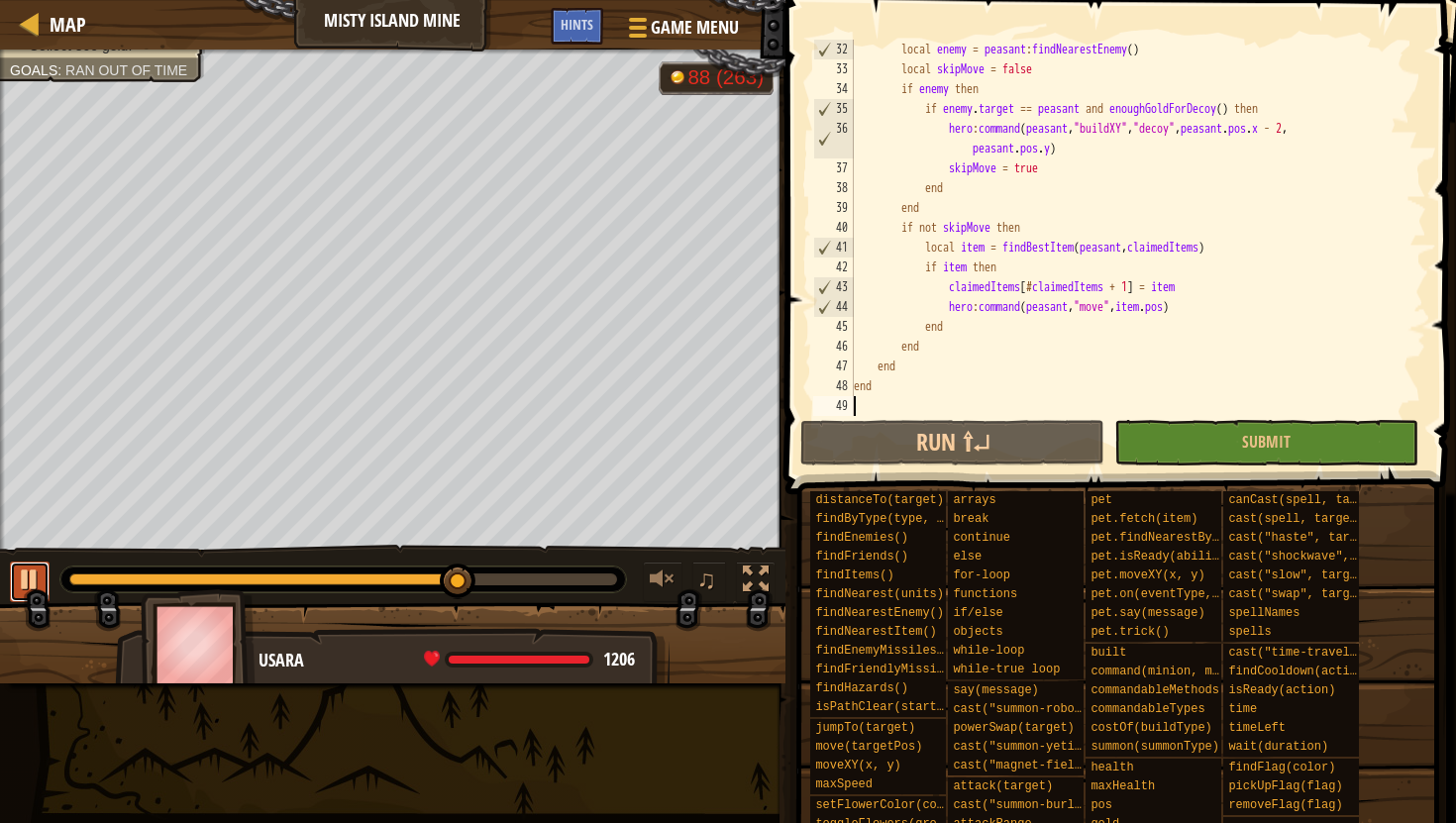 click at bounding box center [30, 579] 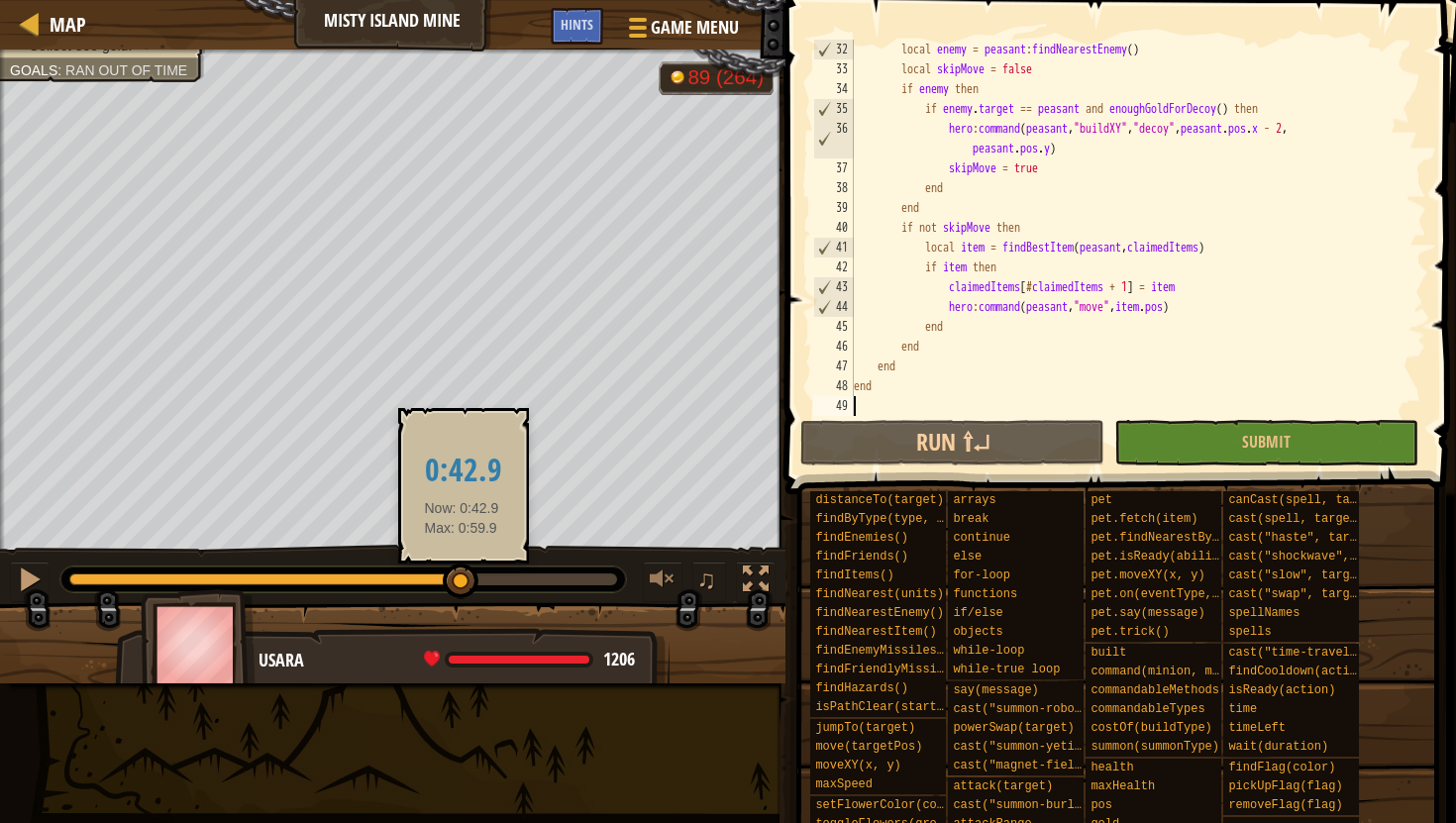 click at bounding box center (461, 581) 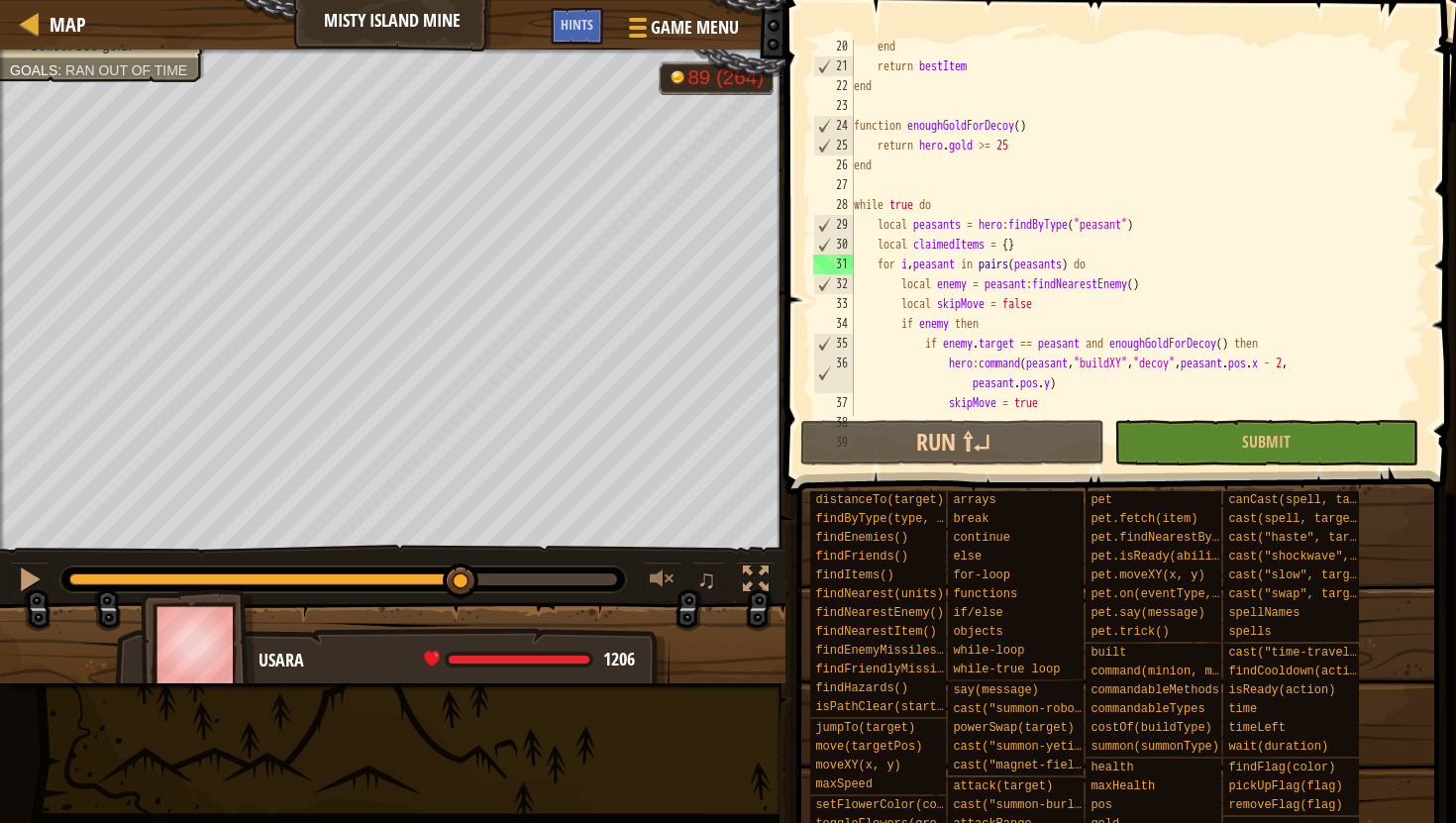scroll, scrollTop: 379, scrollLeft: 0, axis: vertical 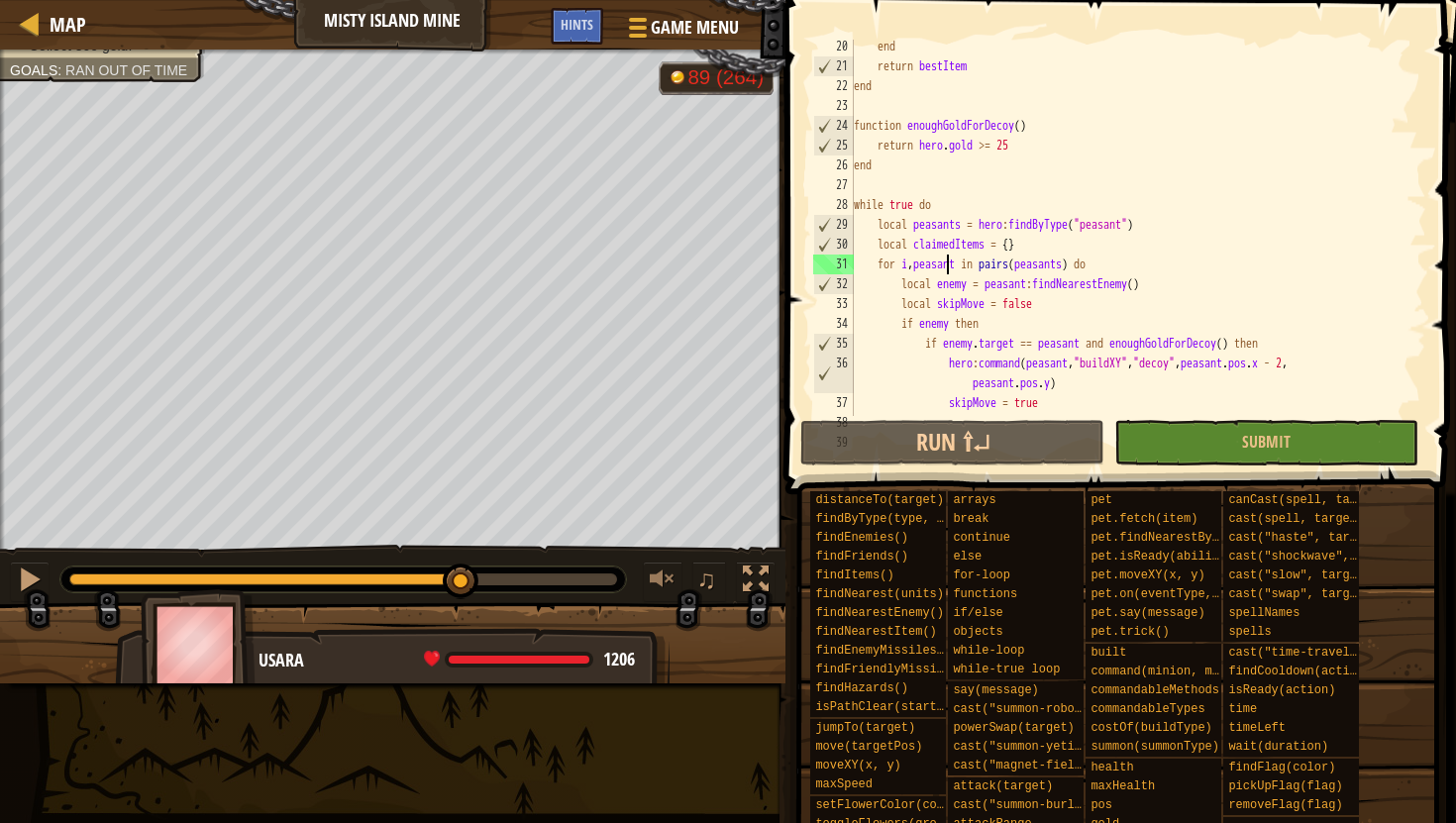 click on "end      return   bestItem end function   enoughGoldForDecoy ( )      return   hero . gold   >=   25 end while   true   do      local   peasants   =   hero : findByType ( "peasant" )      local   claimedItems   =   { }      for   i ,  peasant   in   pairs ( peasants )   do          local   enemy   =   peasant : findNearestEnemy ( )          local   skipMove   =   false          if   enemy   then              if   enemy . target   ==   peasant   and   enoughGoldForDecoy ( )   then                  hero : command ( peasant ,  "buildXY" ,  "decoy" ,  peasant . pos . x   -   2 ,                       peasant . pos . y )                  skipMove   =   true              end" at bounding box center (1138, 245) 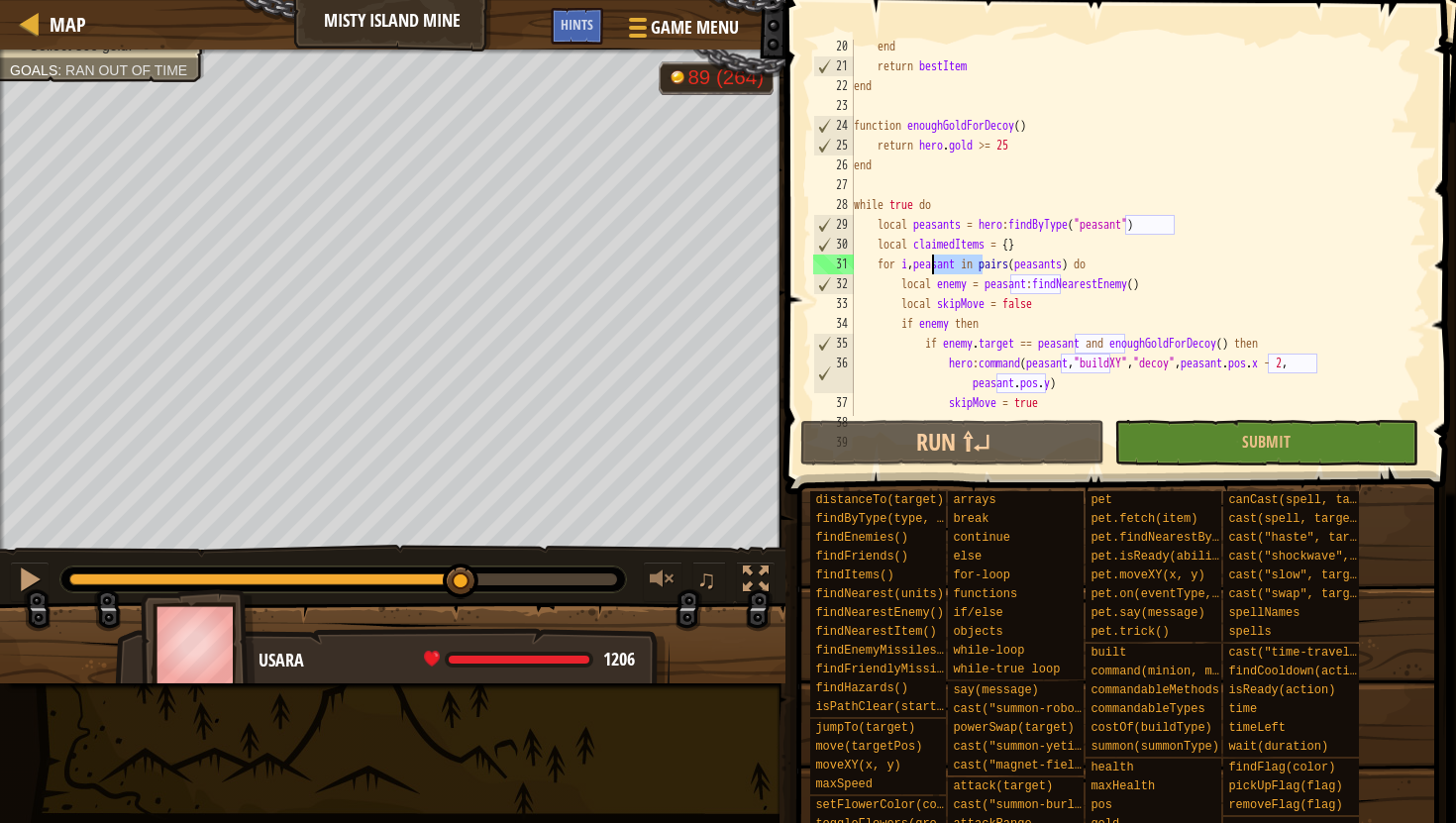 click on "end      return   bestItem end function   enoughGoldForDecoy ( )      return   hero . gold   >=   25 end while   true   do      local   peasants   =   hero : findByType ( "peasant" )      local   claimedItems   =   { }      for   i ,  peasant   in   pairs ( peasants )   do          local   enemy   =   peasant : findNearestEnemy ( )          local   skipMove   =   false          if   enemy   then              if   enemy . target   ==   peasant   and   enoughGoldForDecoy ( )   then                  hero : command ( peasant ,  "buildXY" ,  "decoy" ,  peasant . pos . x   -   2 ,                       peasant . pos . y )                  skipMove   =   true              end" at bounding box center [1138, 245] 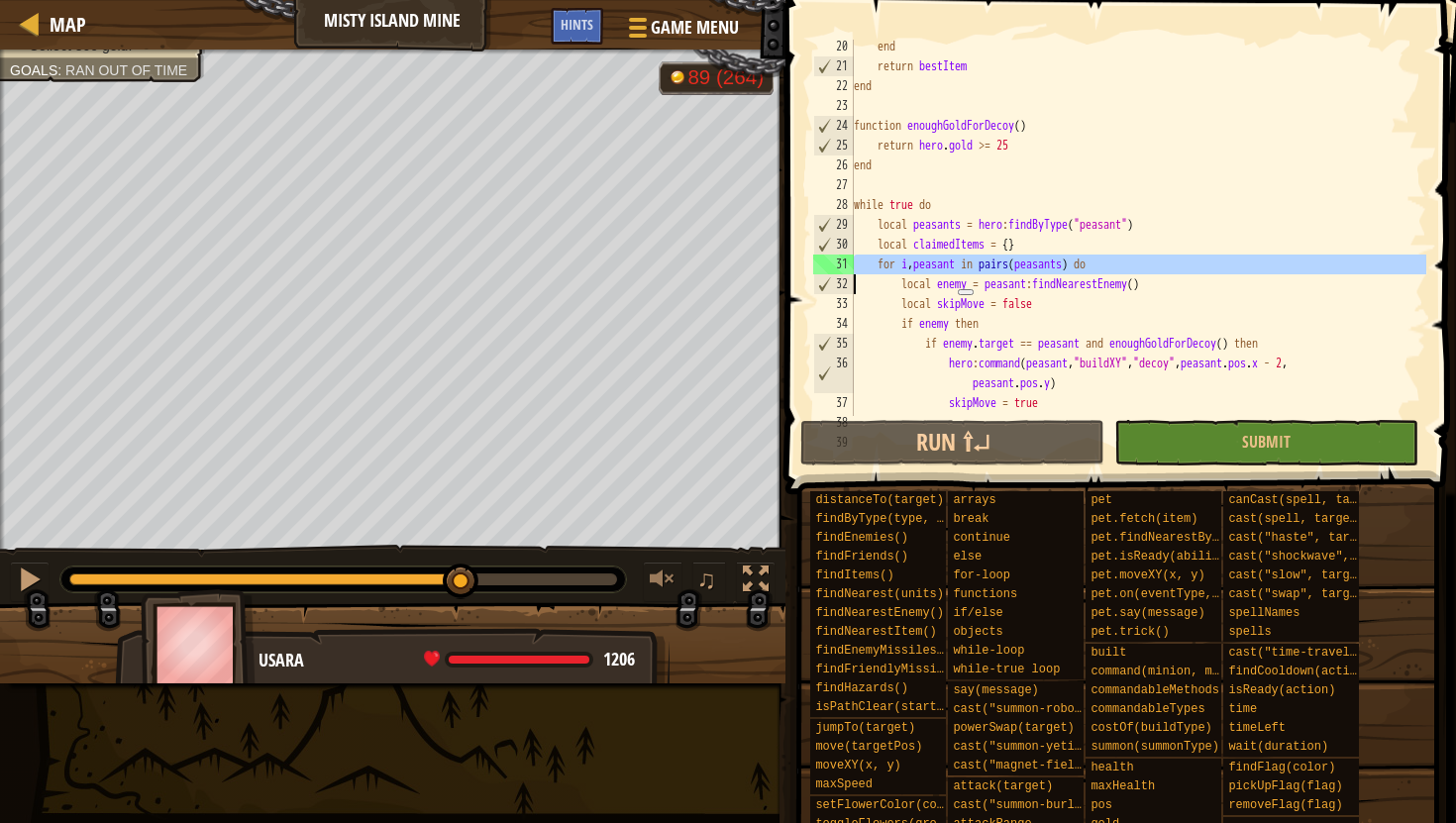 click on "end      return   bestItem end function   enoughGoldForDecoy ( )      return   hero . gold   >=   25 end while   true   do      local   peasants   =   hero : findByType ( "peasant" )      local   claimedItems   =   { }      for   i ,  peasant   in   pairs ( peasants )   do          local   enemy   =   peasant : findNearestEnemy ( )          local   skipMove   =   false          if   enemy   then              if   enemy . target   ==   peasant   and   enoughGoldForDecoy ( )   then                  hero : command ( peasant ,  "buildXY" ,  "decoy" ,  peasant . pos . x   -   2 ,                       peasant . pos . y )                  skipMove   =   true              end" at bounding box center (1138, 245) 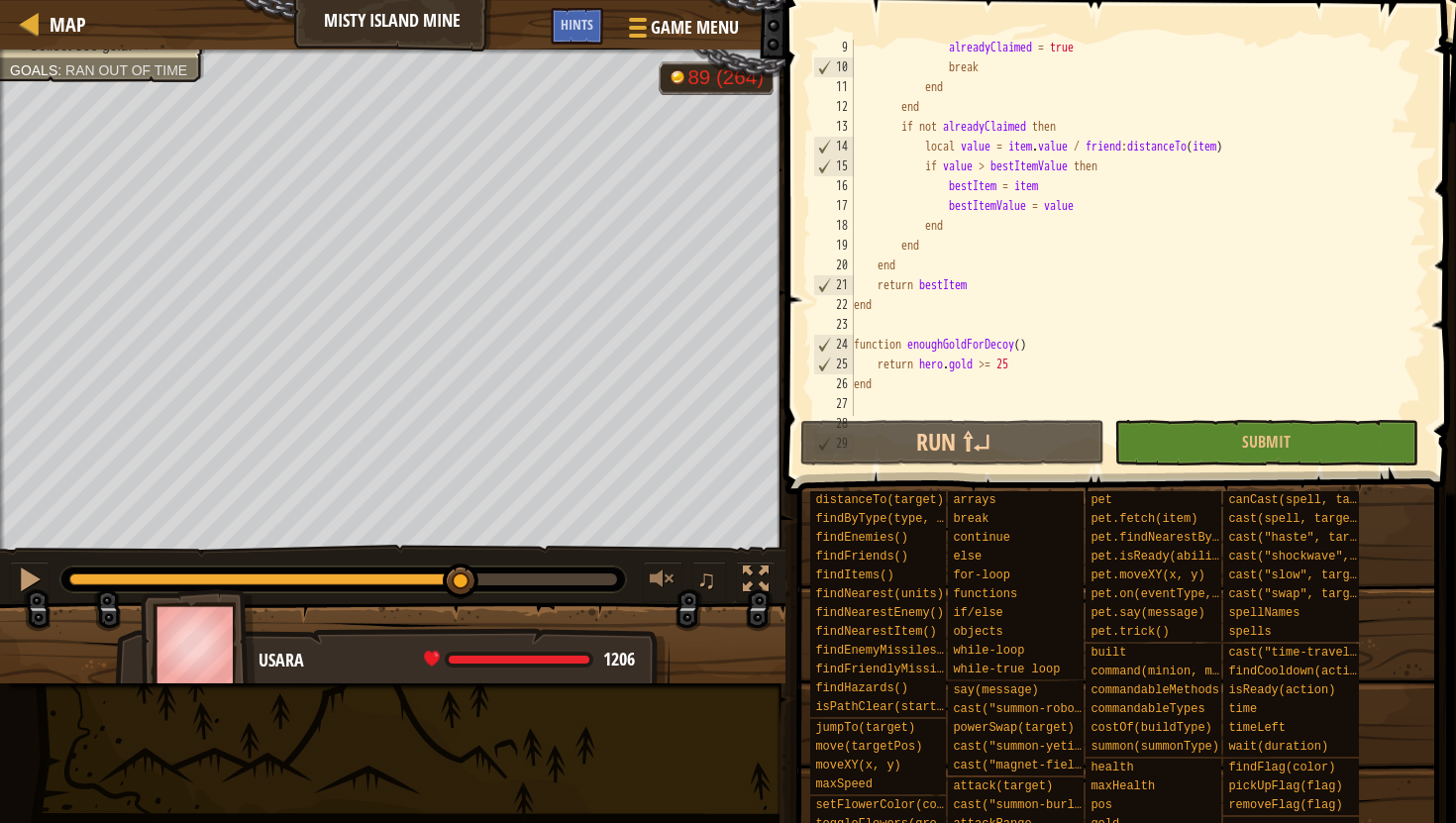 scroll, scrollTop: 160, scrollLeft: 0, axis: vertical 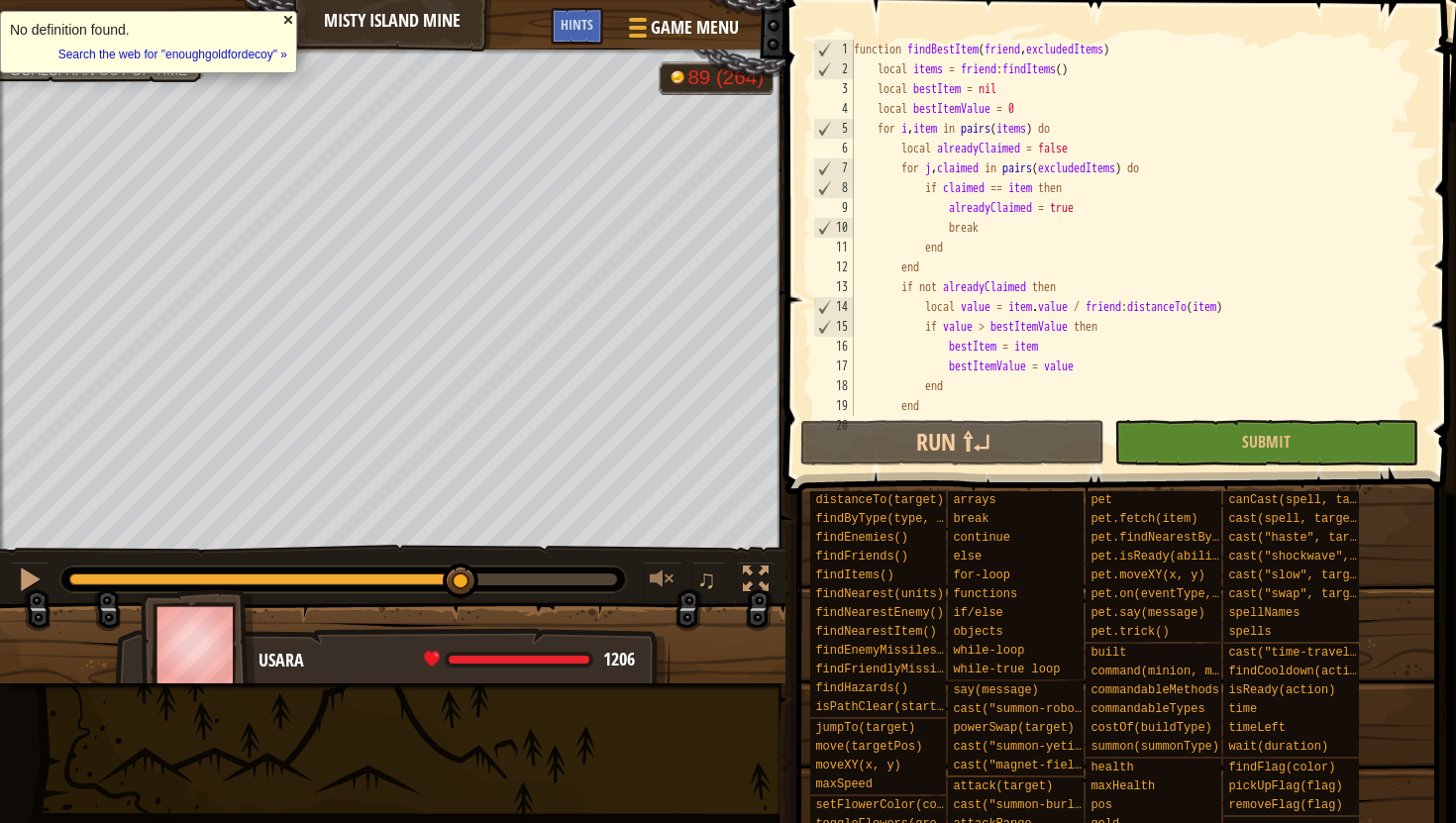 click at bounding box center [288, 20] 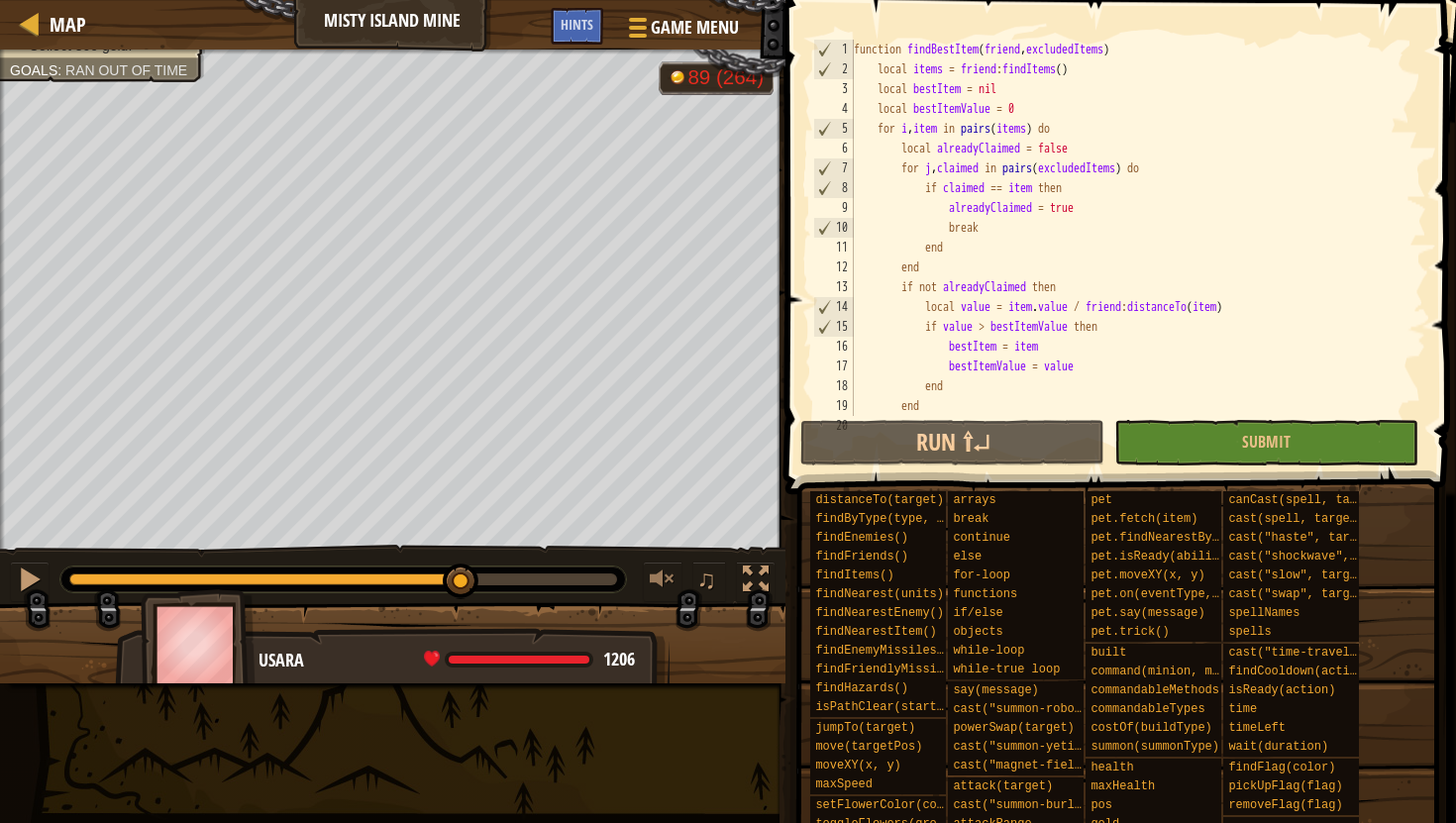 scroll, scrollTop: 614, scrollLeft: 0, axis: vertical 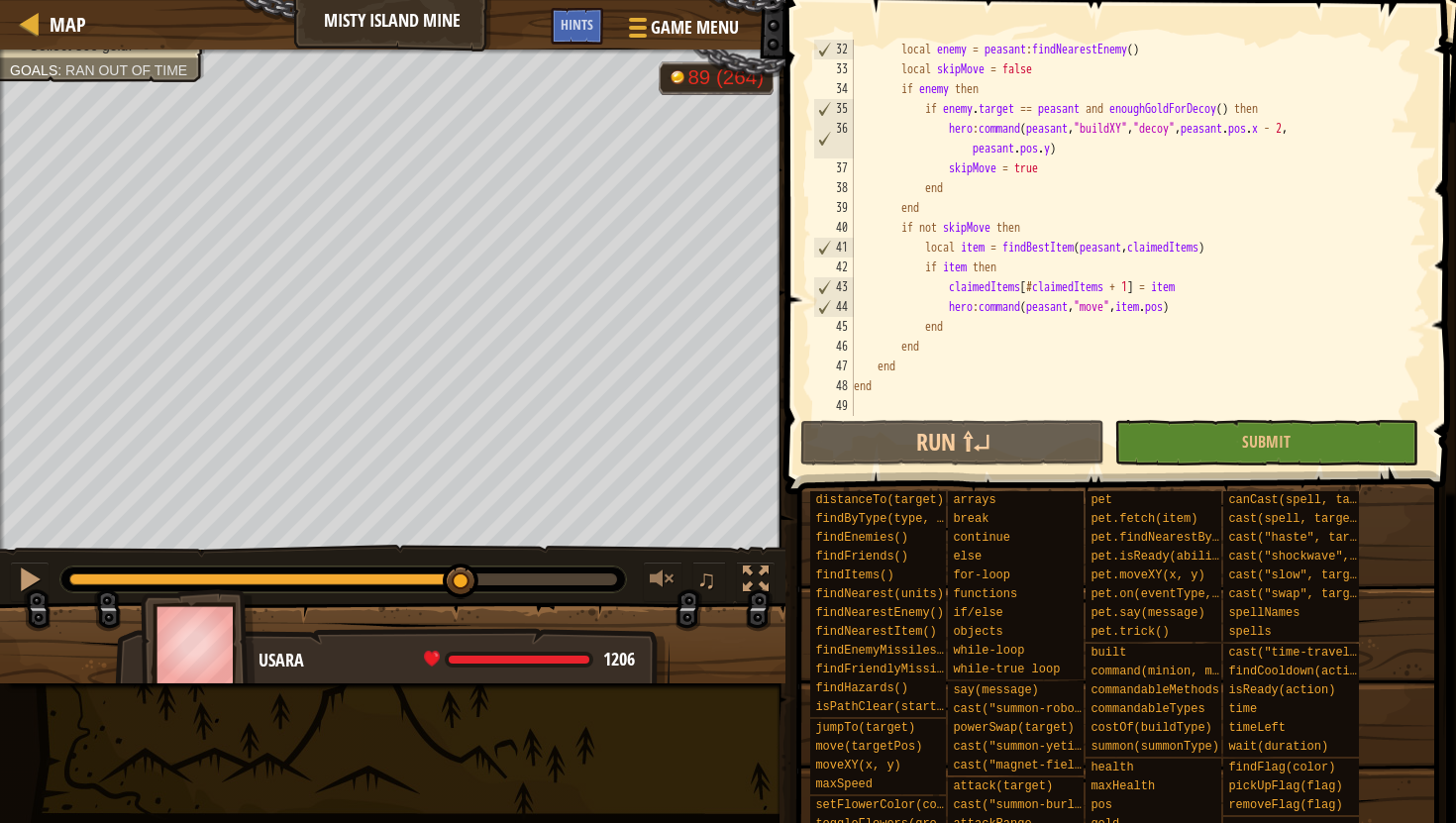 click on "local   enemy   =   peasant : findNearestEnemy ( )          local   skipMove   =   false          if   enemy   then              if   enemy . target   ==   peasant   and   enoughGoldForDecoy ( )   then                  hero : command ( peasant ,  "buildXY" ,  "decoy" ,  peasant . pos . x   -   2 ,                       peasant . pos . y )                  skipMove   =   true              end          end          if   not   skipMove   then              local   item   =   findBestItem ( peasant ,  claimedItems )              if   item   then                  claimedItems [ # claimedItems   +   1 ]   =   item                  hero : command ( peasant ,  "move" ,  item . pos )              end          end      end end" at bounding box center [1138, 248] 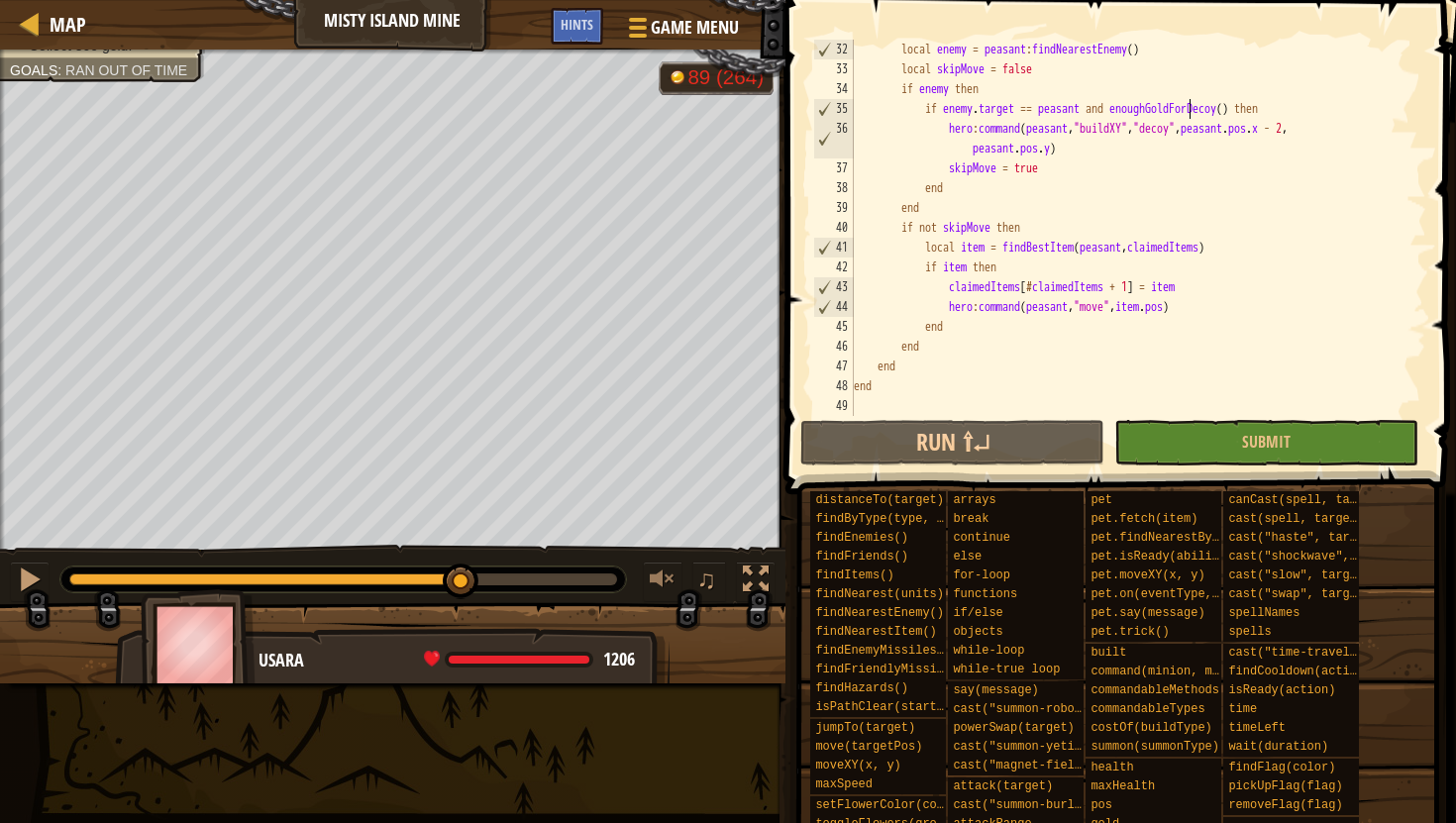 click on "local   enemy   =   peasant : findNearestEnemy ( )          local   skipMove   =   false          if   enemy   then              if   enemy . target   ==   peasant   and   enoughGoldForDecoy ( )   then                  hero : command ( peasant ,  "buildXY" ,  "decoy" ,  peasant . pos . x   -   2 ,                       peasant . pos . y )                  skipMove   =   true              end          end          if   not   skipMove   then              local   item   =   findBestItem ( peasant ,  claimedItems )              if   item   then                  claimedItems [ # claimedItems   +   1 ]   =   item                  hero : command ( peasant ,  "move" ,  item . pos )              end          end      end end" at bounding box center [1138, 248] 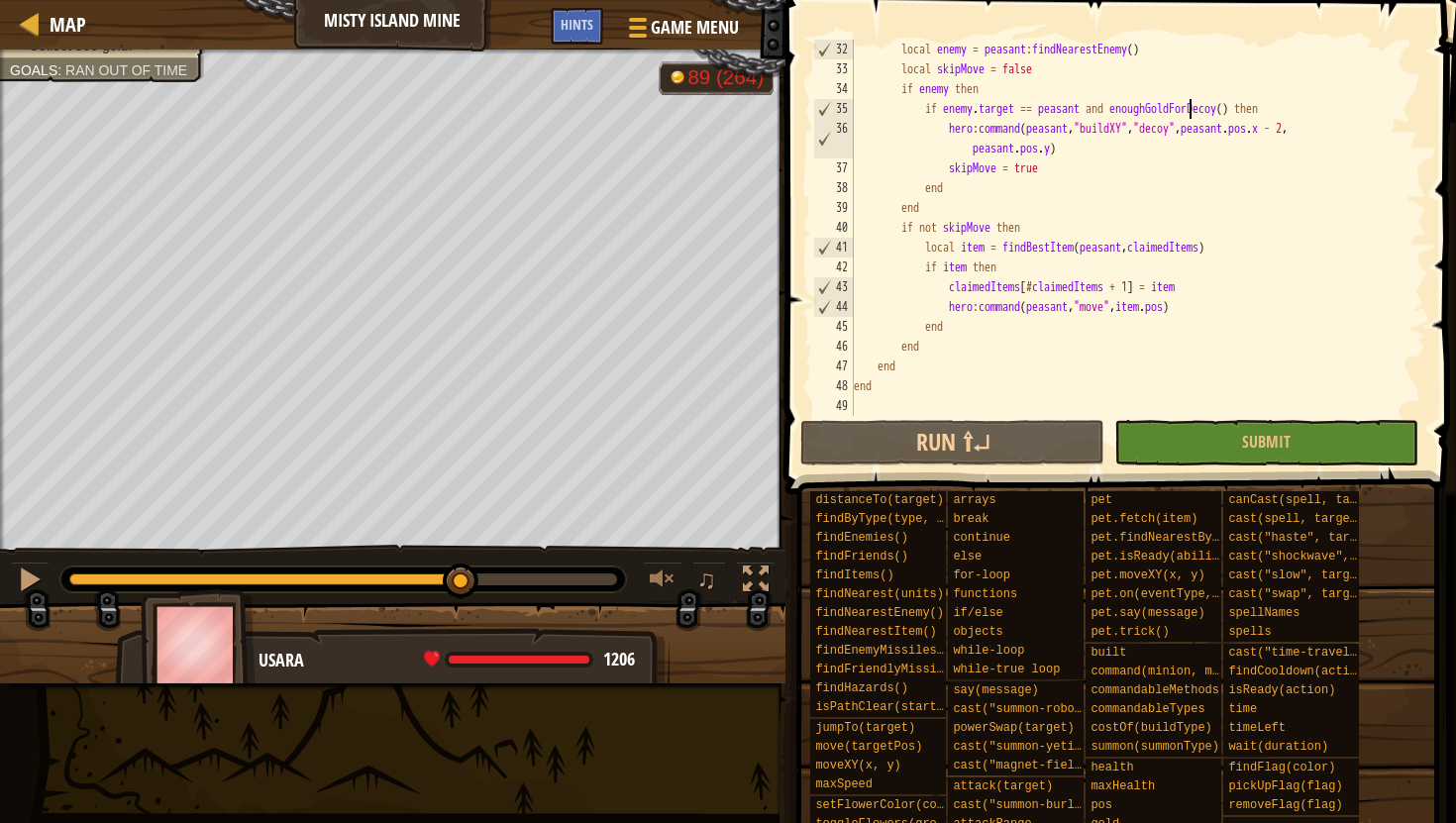 click on "local   enemy   =   peasant : findNearestEnemy ( )          local   skipMove   =   false          if   enemy   then              if   enemy . target   ==   peasant   and   enoughGoldForDecoy ( )   then                  hero : command ( peasant ,  "buildXY" ,  "decoy" ,  peasant . pos . x   -   2 ,                       peasant . pos . y )                  skipMove   =   true              end          end          if   not   skipMove   then              local   item   =   findBestItem ( peasant ,  claimedItems )              if   item   then                  claimedItems [ # claimedItems   +   1 ]   =   item                  hero : command ( peasant ,  "move" ,  item . pos )              end          end      end end" at bounding box center (1138, 248) 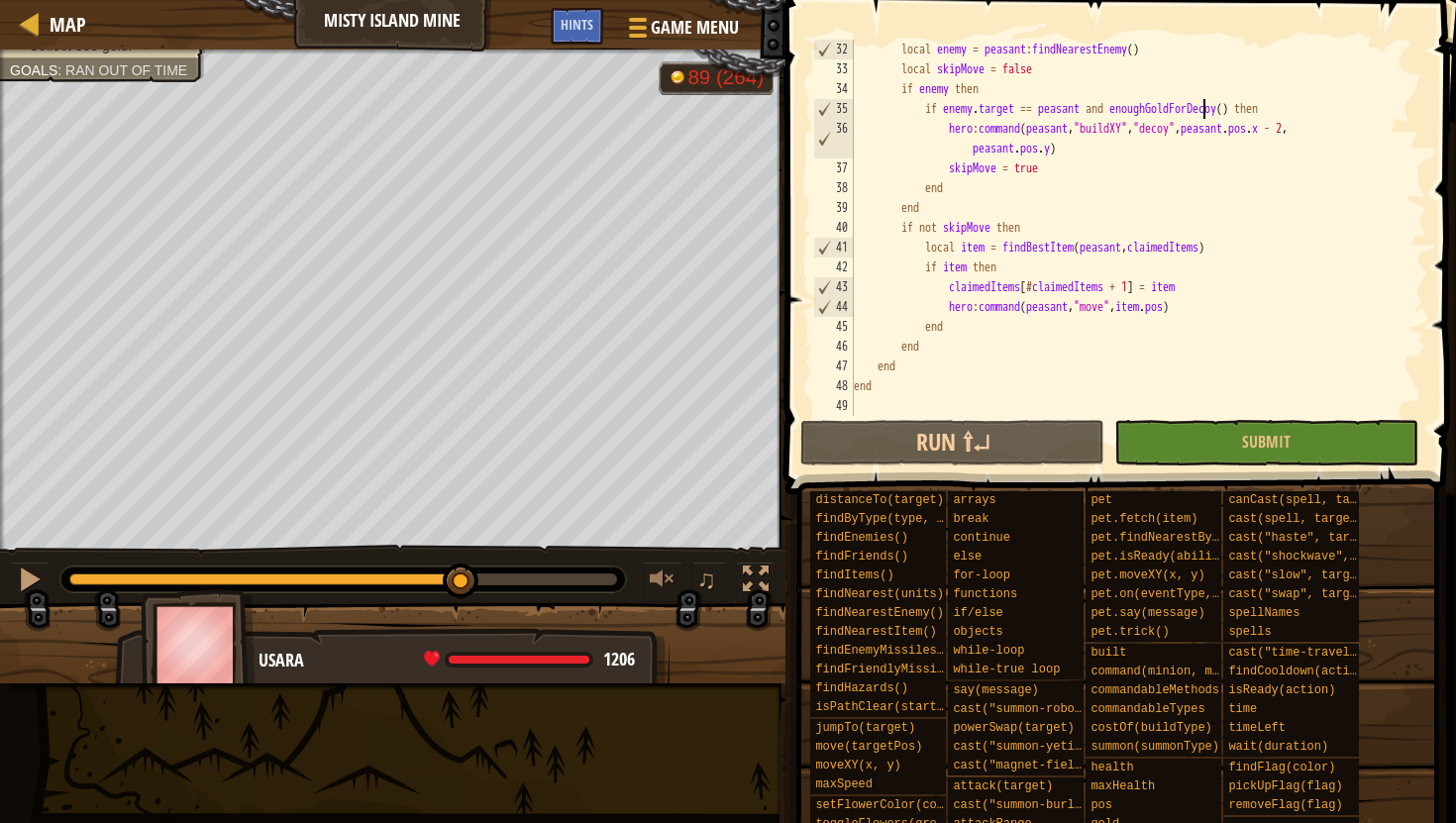 click on "local   enemy   =   peasant : findNearestEnemy ( )          local   skipMove   =   false          if   enemy   then              if   enemy . target   ==   peasant   and   enoughGoldForDecoy ( )   then                  hero : command ( peasant ,  "buildXY" ,  "decoy" ,  peasant . pos . x   -   2 ,                       peasant . pos . y )                  skipMove   =   true              end          end          if   not   skipMove   then              local   item   =   findBestItem ( peasant ,  claimedItems )              if   item   then                  claimedItems [ # claimedItems   +   1 ]   =   item                  hero : command ( peasant ,  "move" ,  item . pos )              end          end      end end" at bounding box center (1138, 248) 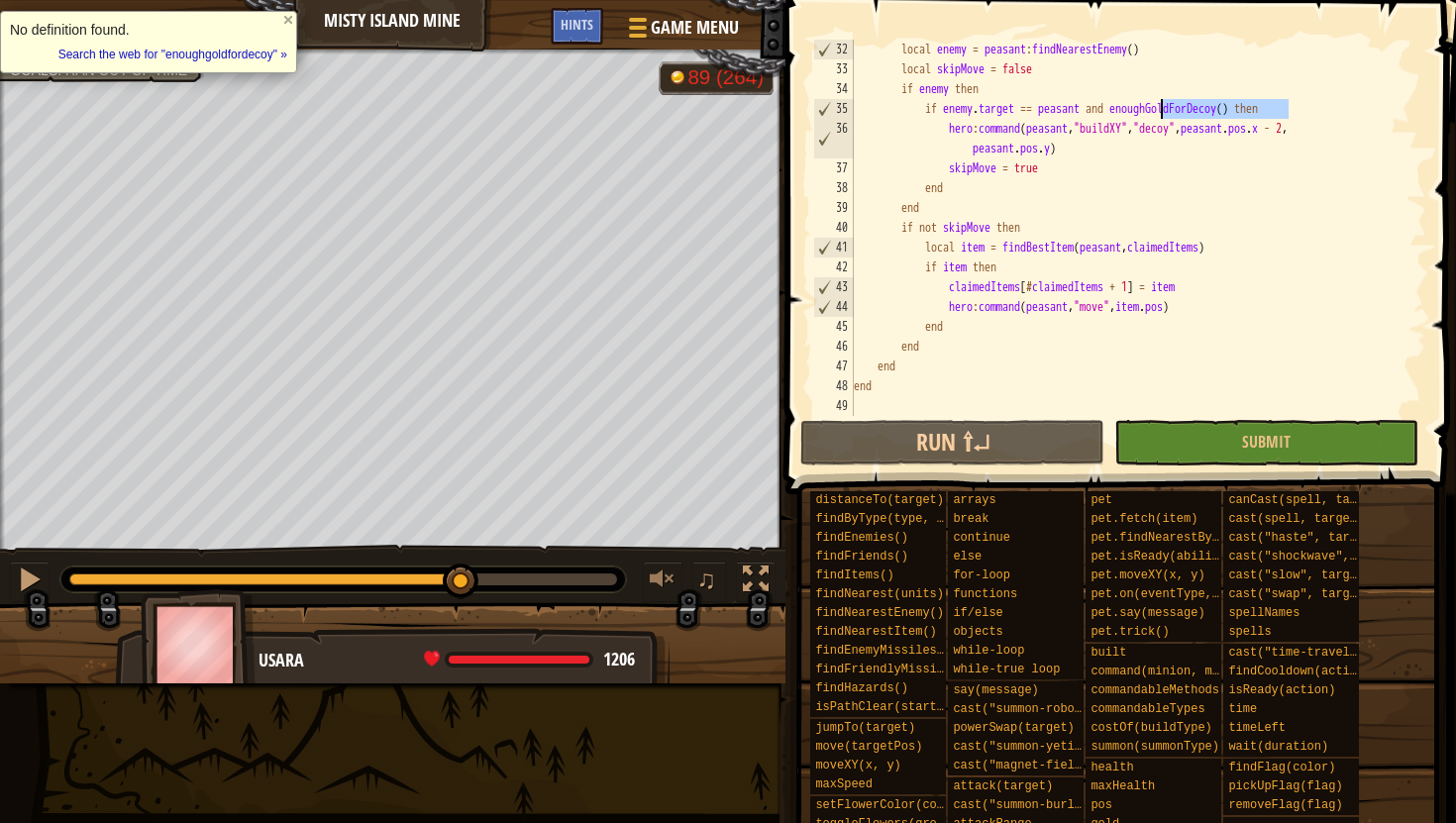 click on "local   enemy   =   peasant : findNearestEnemy ( )          local   skipMove   =   false          if   enemy   then              if   enemy . target   ==   peasant   and   enoughGoldForDecoy ( )   then                  hero : command ( peasant ,  "buildXY" ,  "decoy" ,  peasant . pos . x   -   2 ,                       peasant . pos . y )                  skipMove   =   true              end          end          if   not   skipMove   then              local   item   =   findBestItem ( peasant ,  claimedItems )              if   item   then                  claimedItems [ # claimedItems   +   1 ]   =   item                  hero : command ( peasant ,  "move" ,  item . pos )              end          end      end end" at bounding box center [1138, 248] 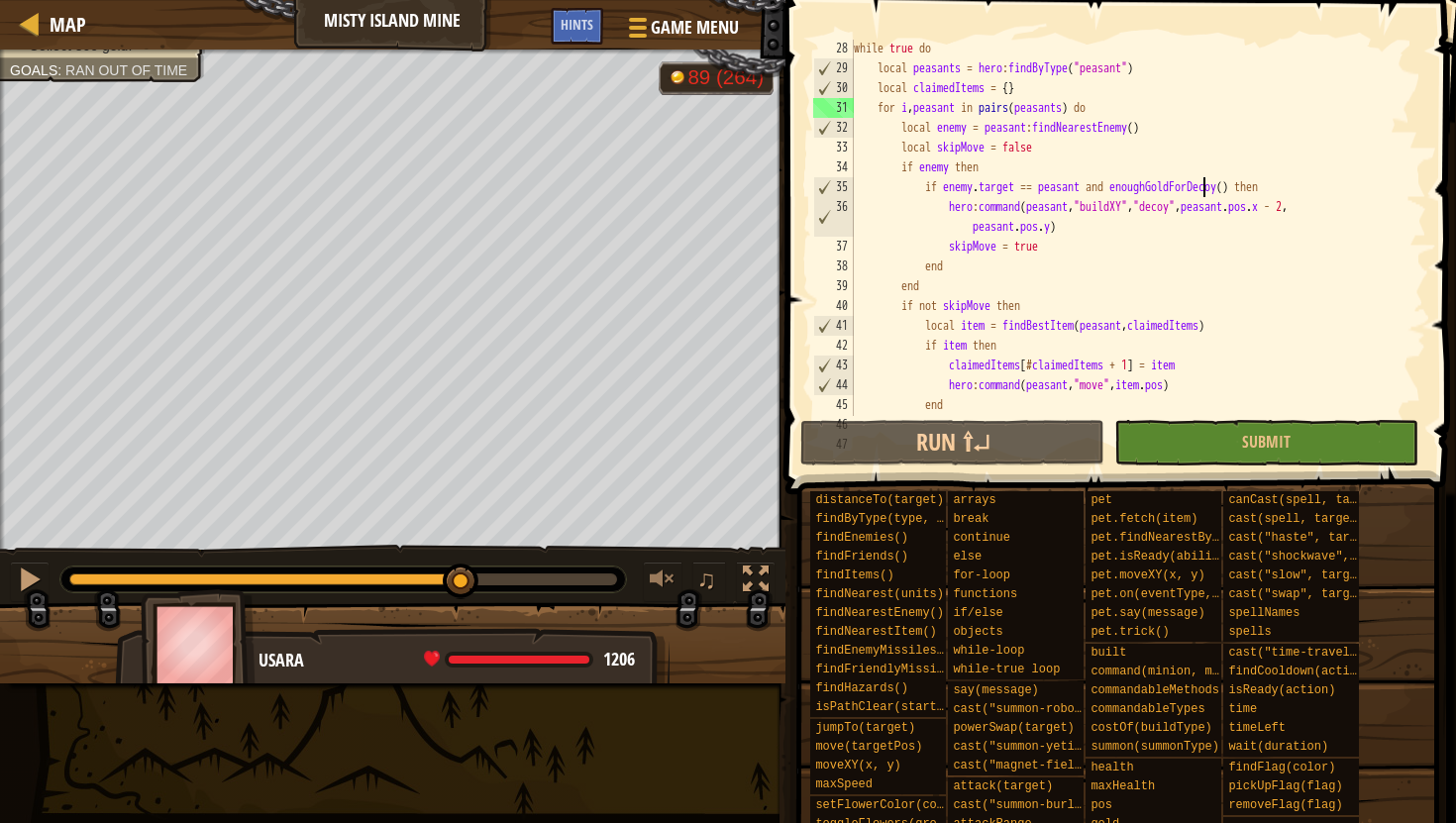 scroll, scrollTop: 614, scrollLeft: 0, axis: vertical 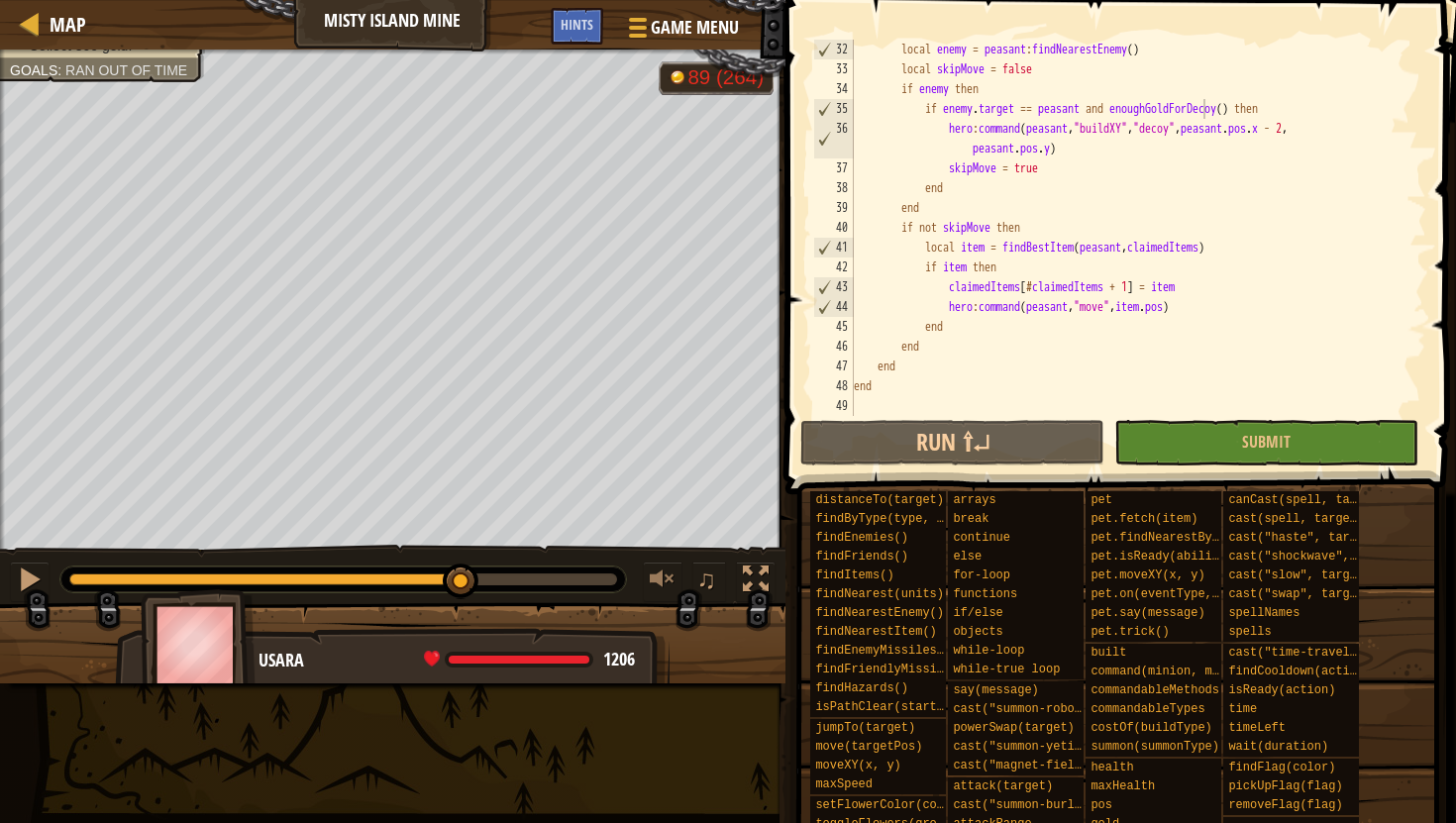 click at bounding box center [1117, 764] 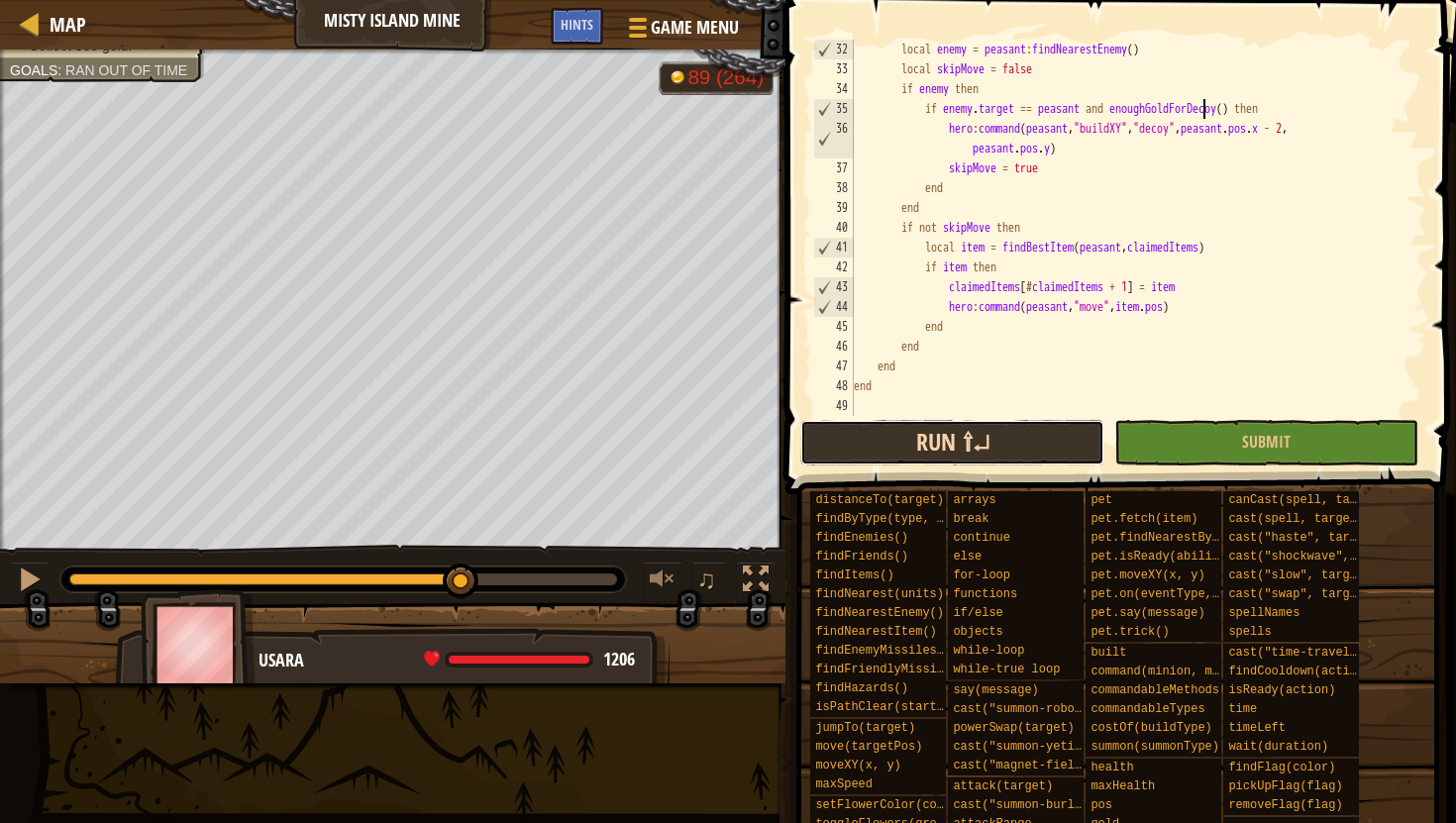 click on "Run ⇧↵" at bounding box center [952, 443] 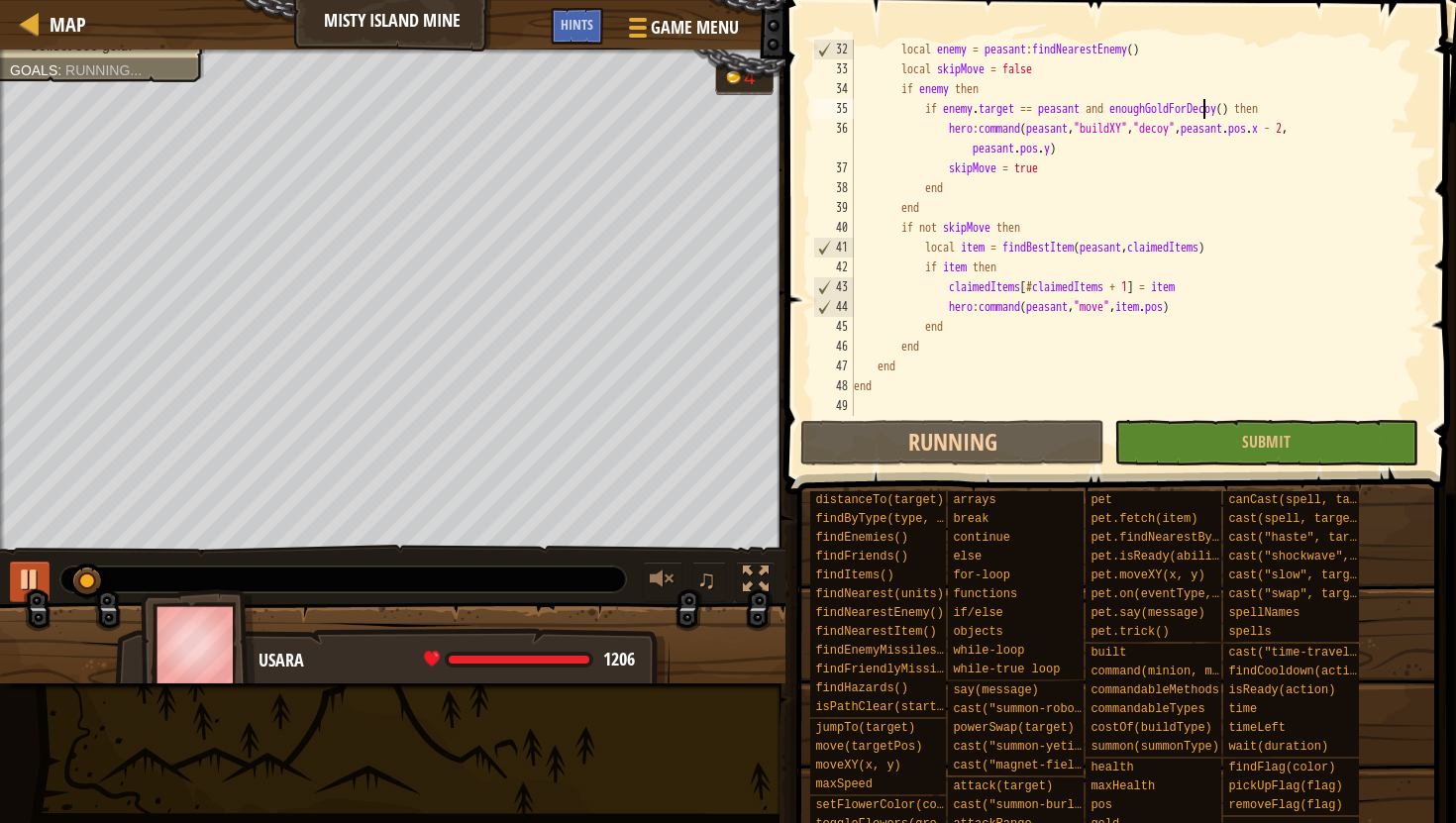 click at bounding box center (30, 579) 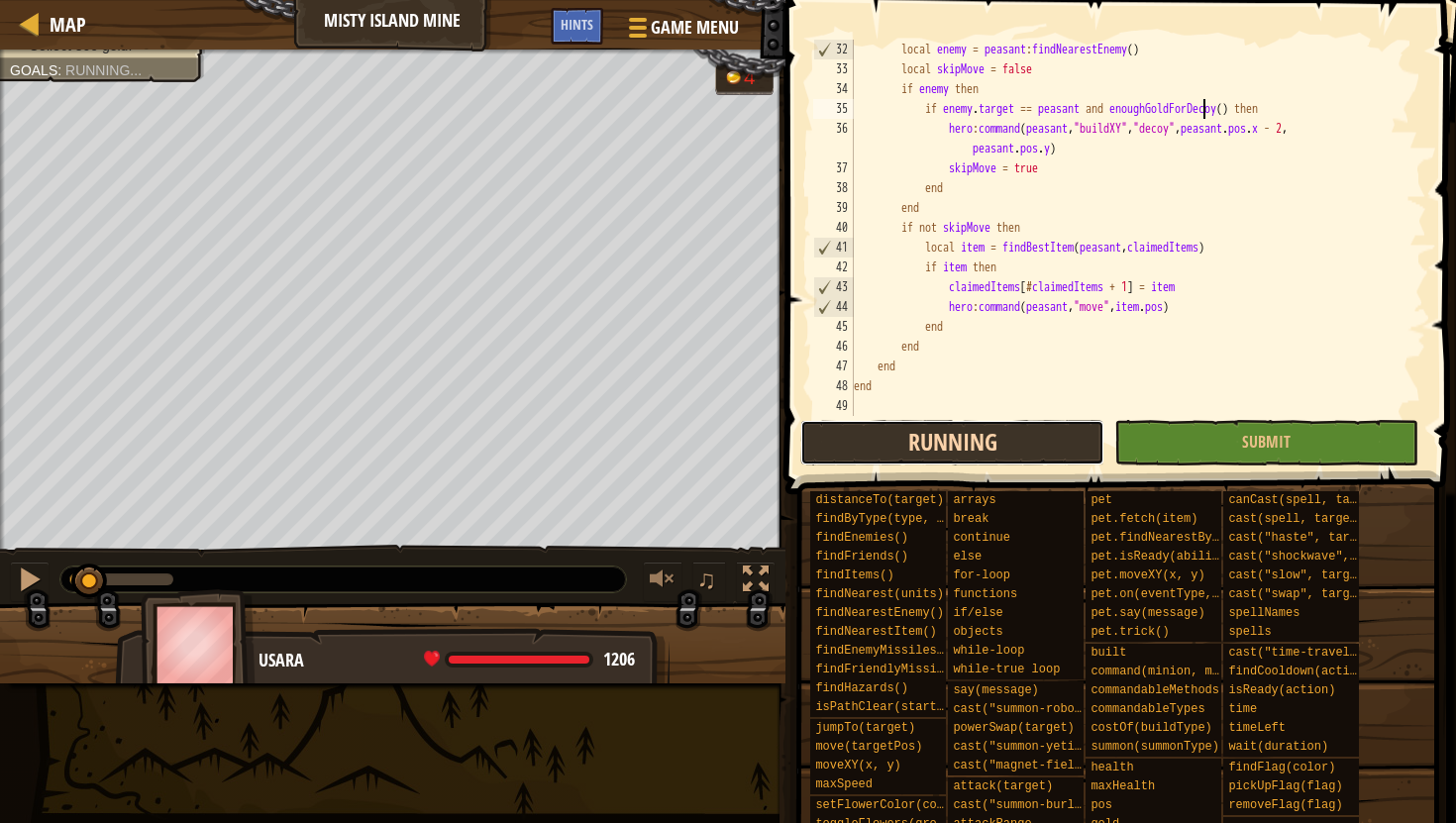 click on "Running" at bounding box center [952, 443] 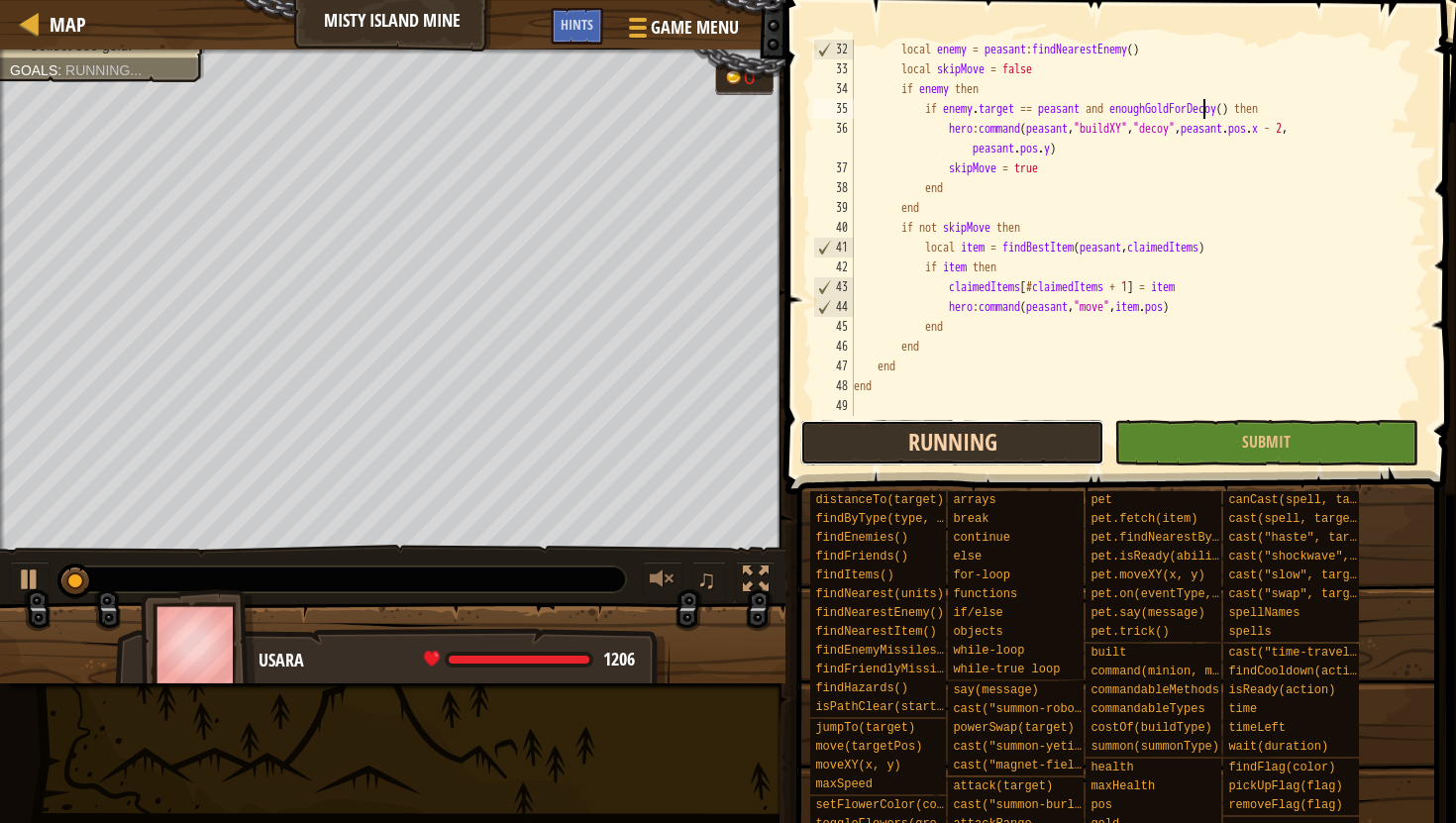 click on "Running" at bounding box center (952, 443) 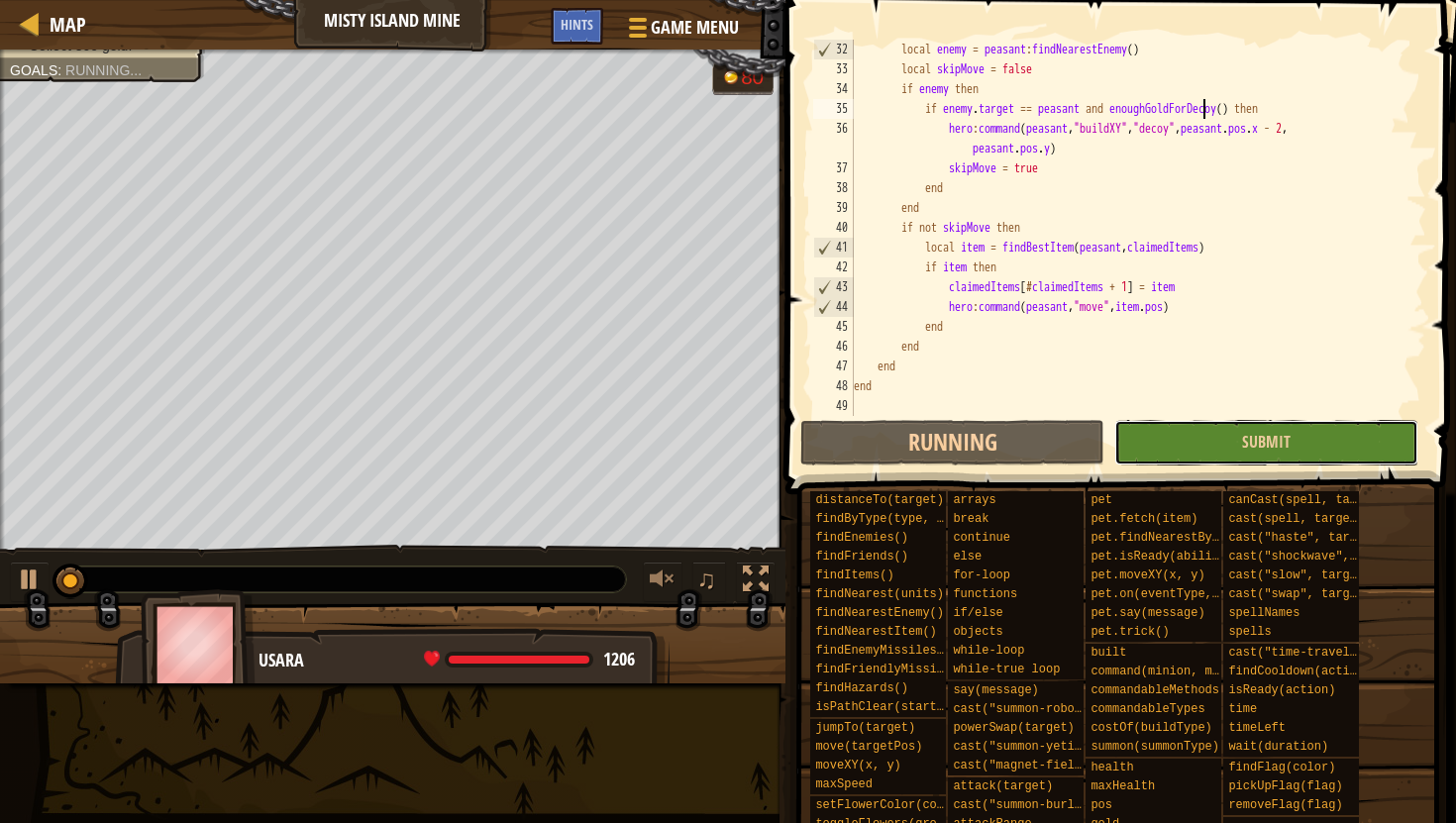 click on "Submit" at bounding box center (1266, 443) 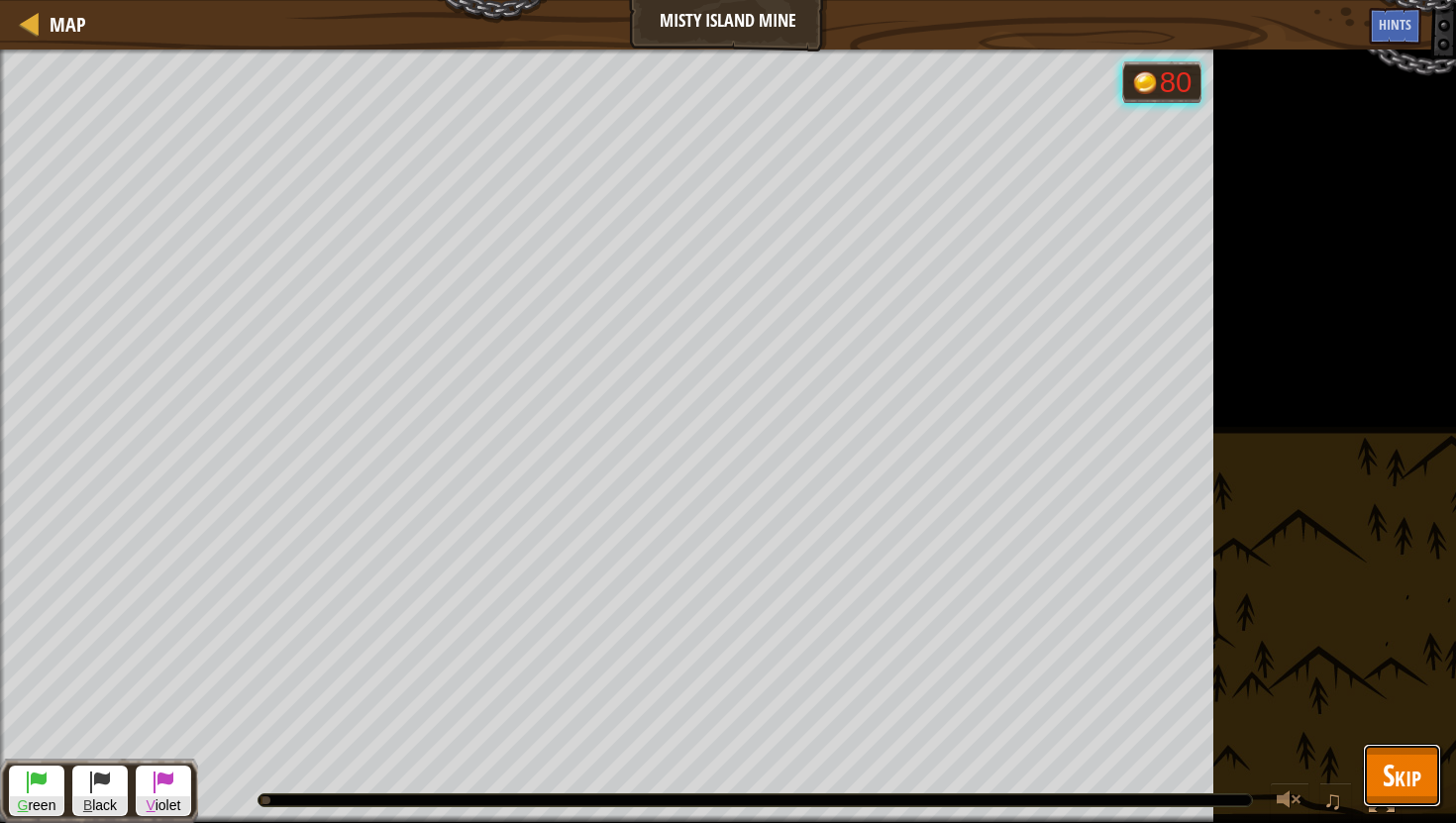 click on "Skip" at bounding box center (1402, 774) 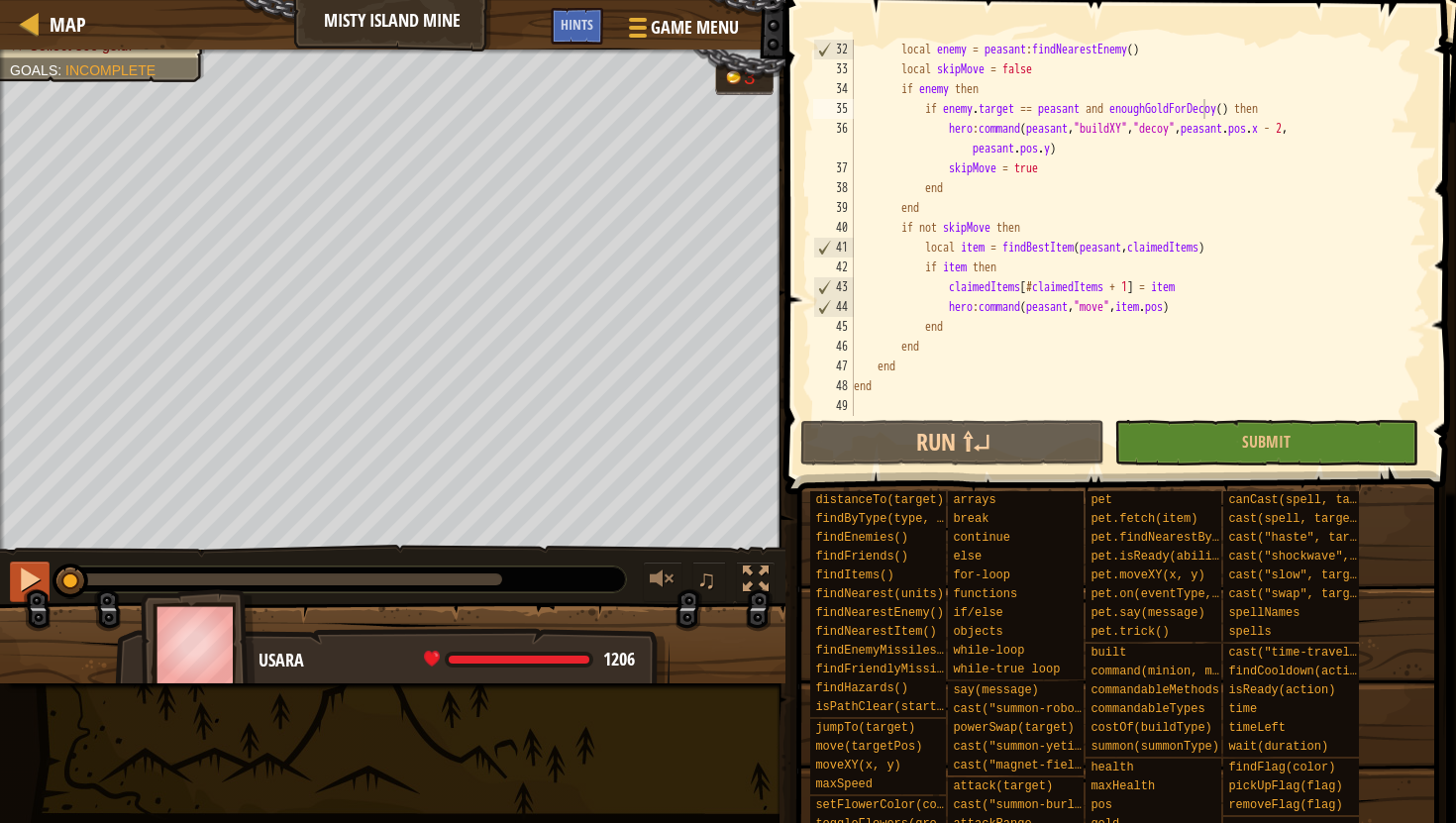 drag, startPoint x: 487, startPoint y: 576, endPoint x: 23, endPoint y: 572, distance: 464.01724 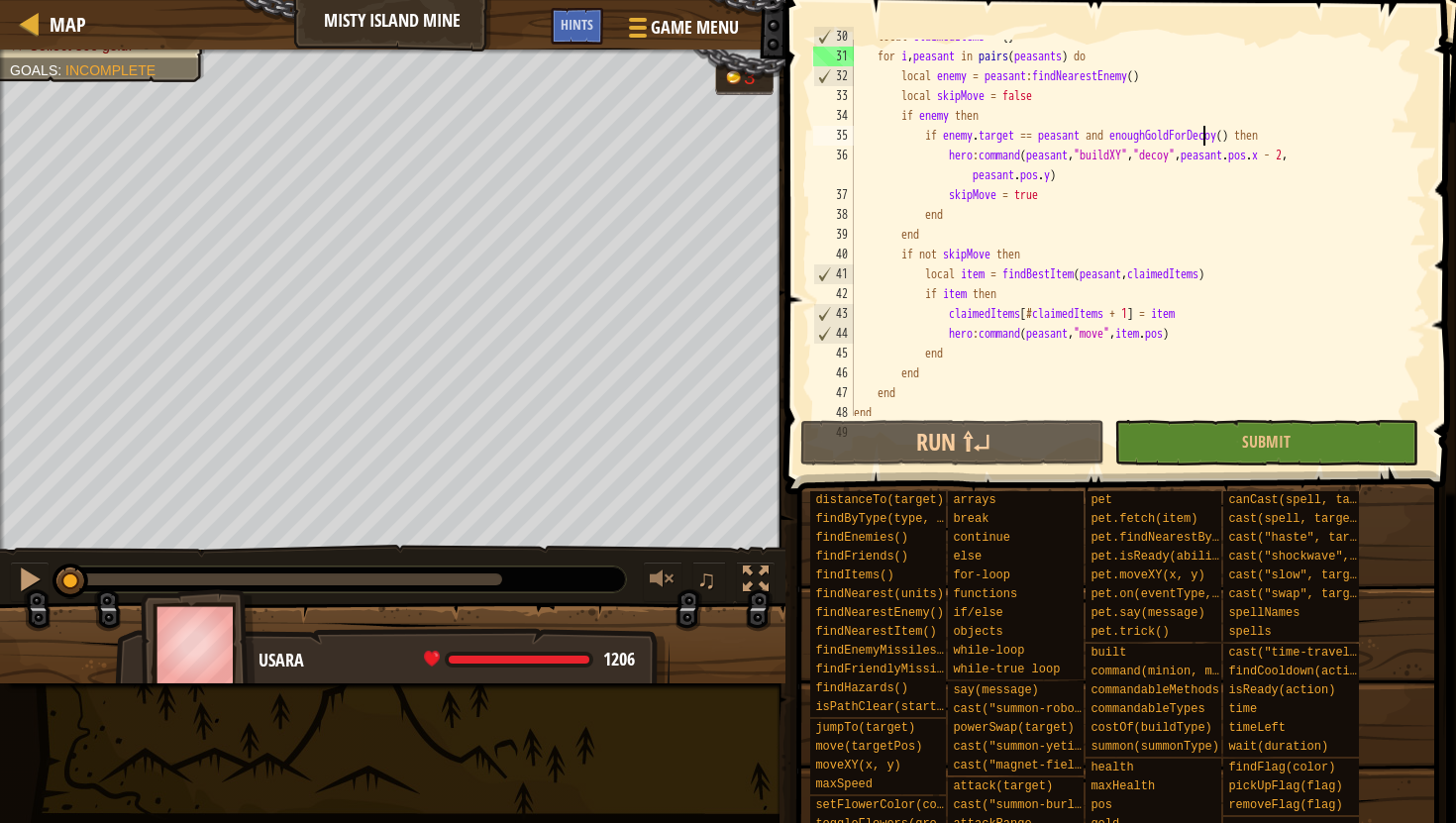 scroll, scrollTop: 587, scrollLeft: 0, axis: vertical 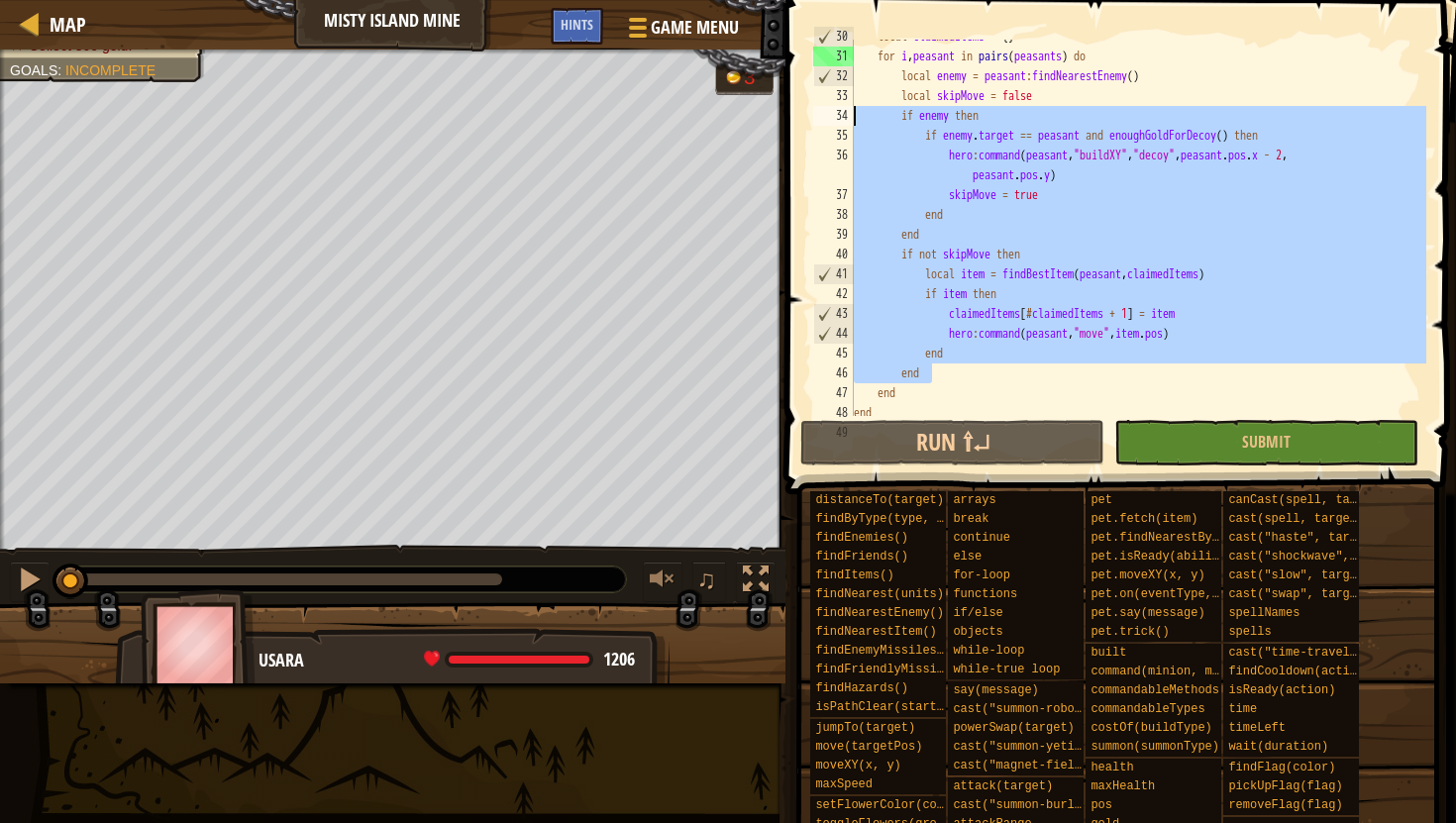 drag, startPoint x: 947, startPoint y: 369, endPoint x: 827, endPoint y: 112, distance: 283.63533 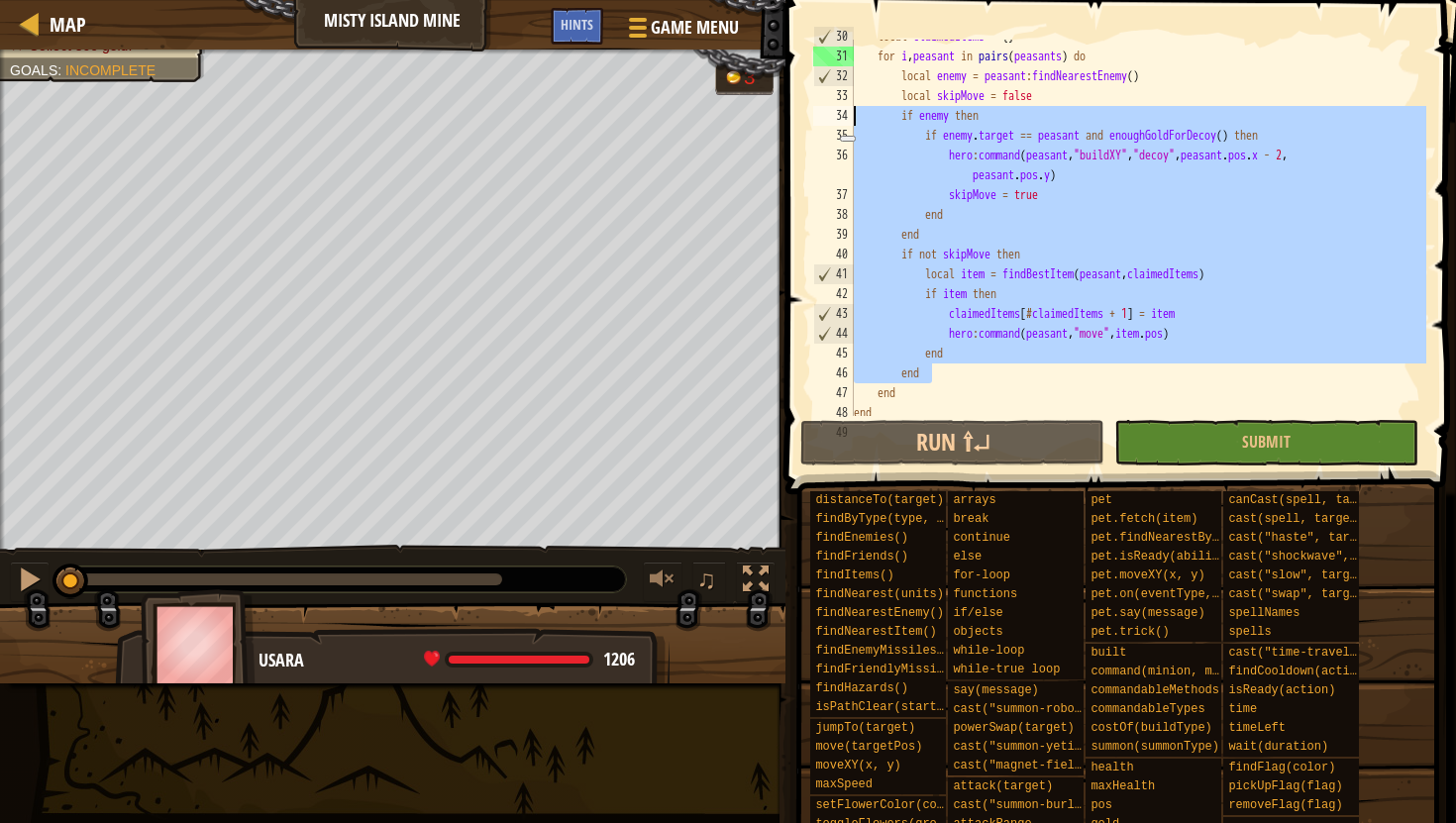paste 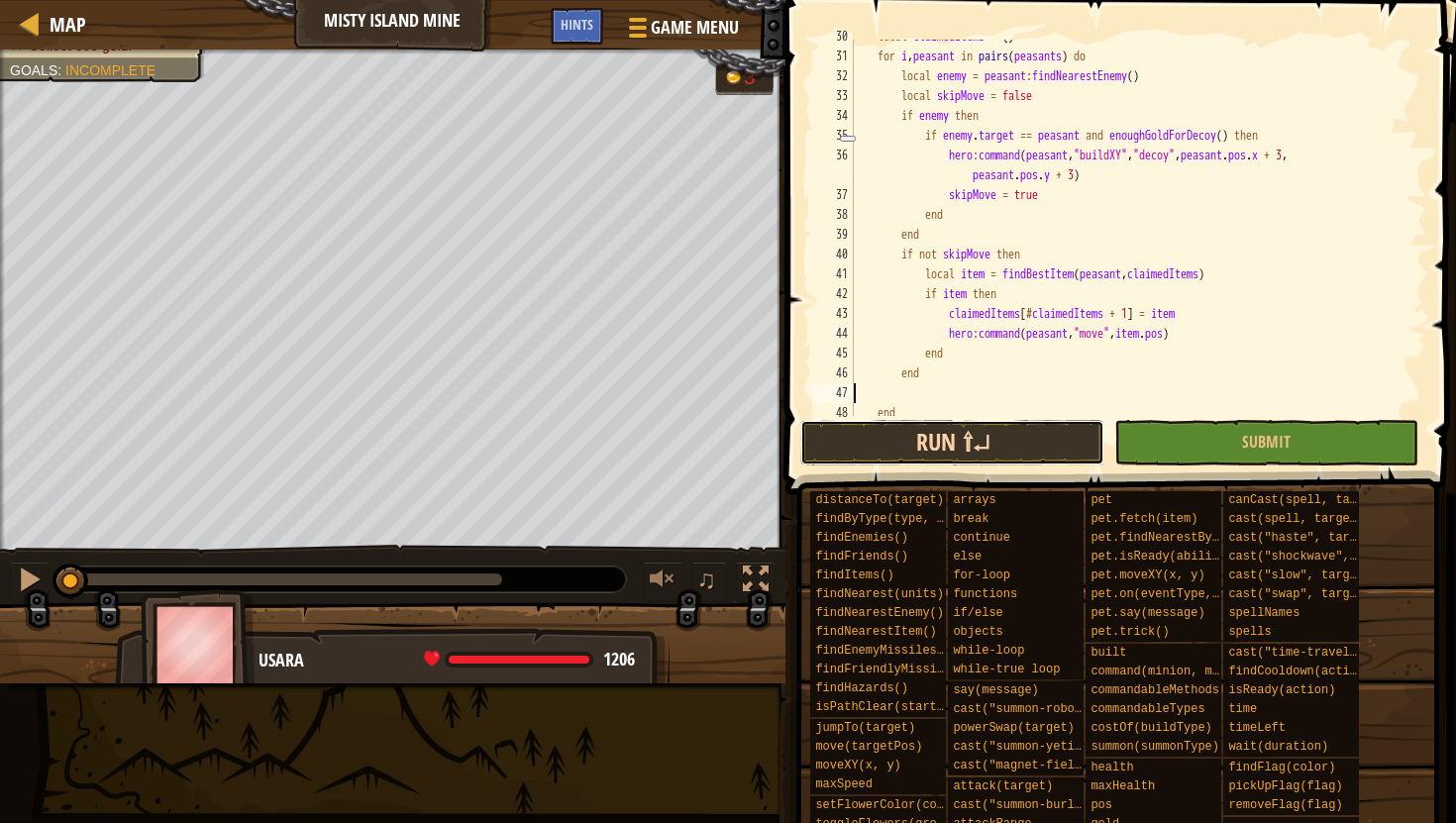 click on "Run ⇧↵" at bounding box center [952, 443] 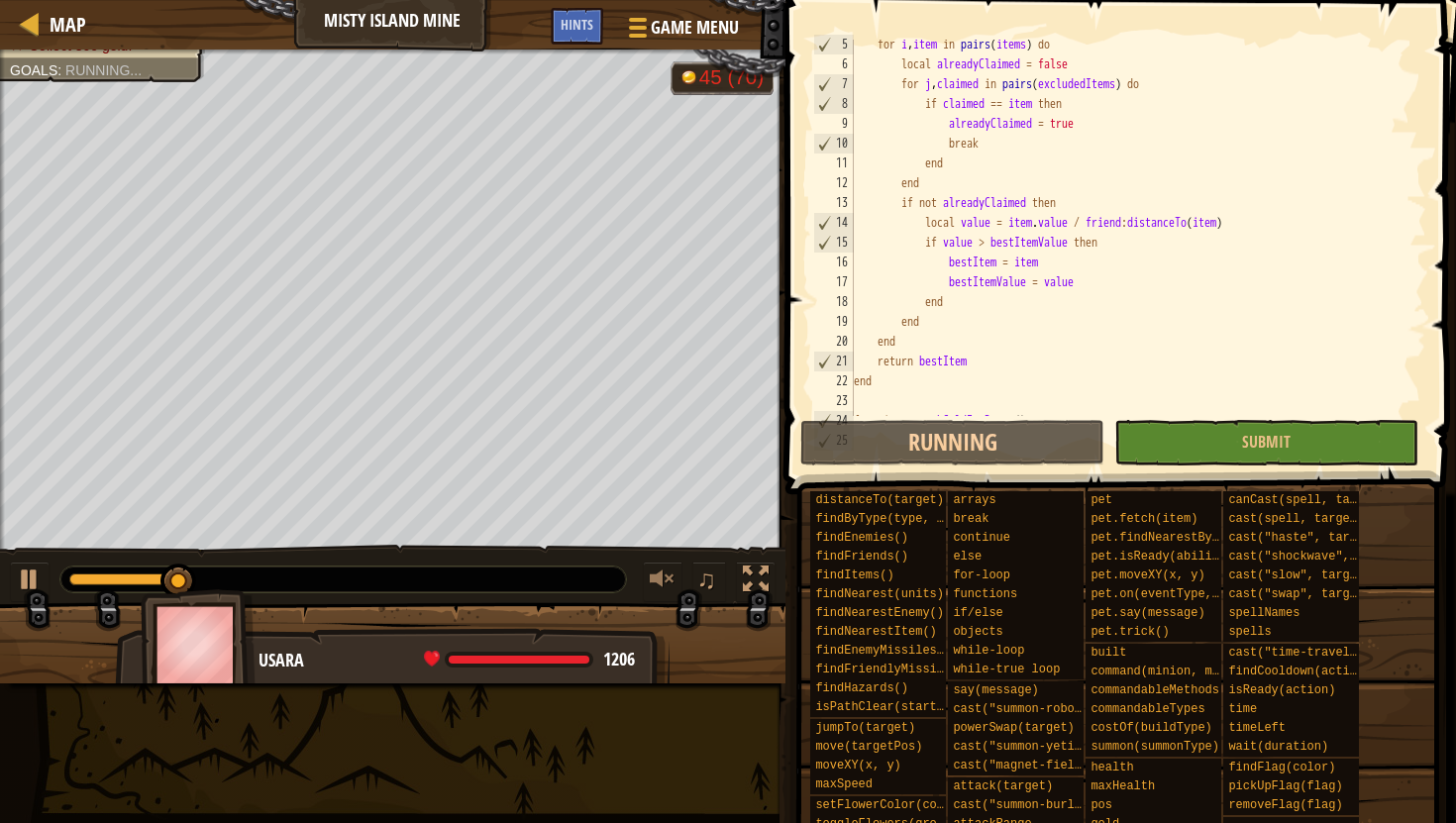 scroll, scrollTop: 102, scrollLeft: 0, axis: vertical 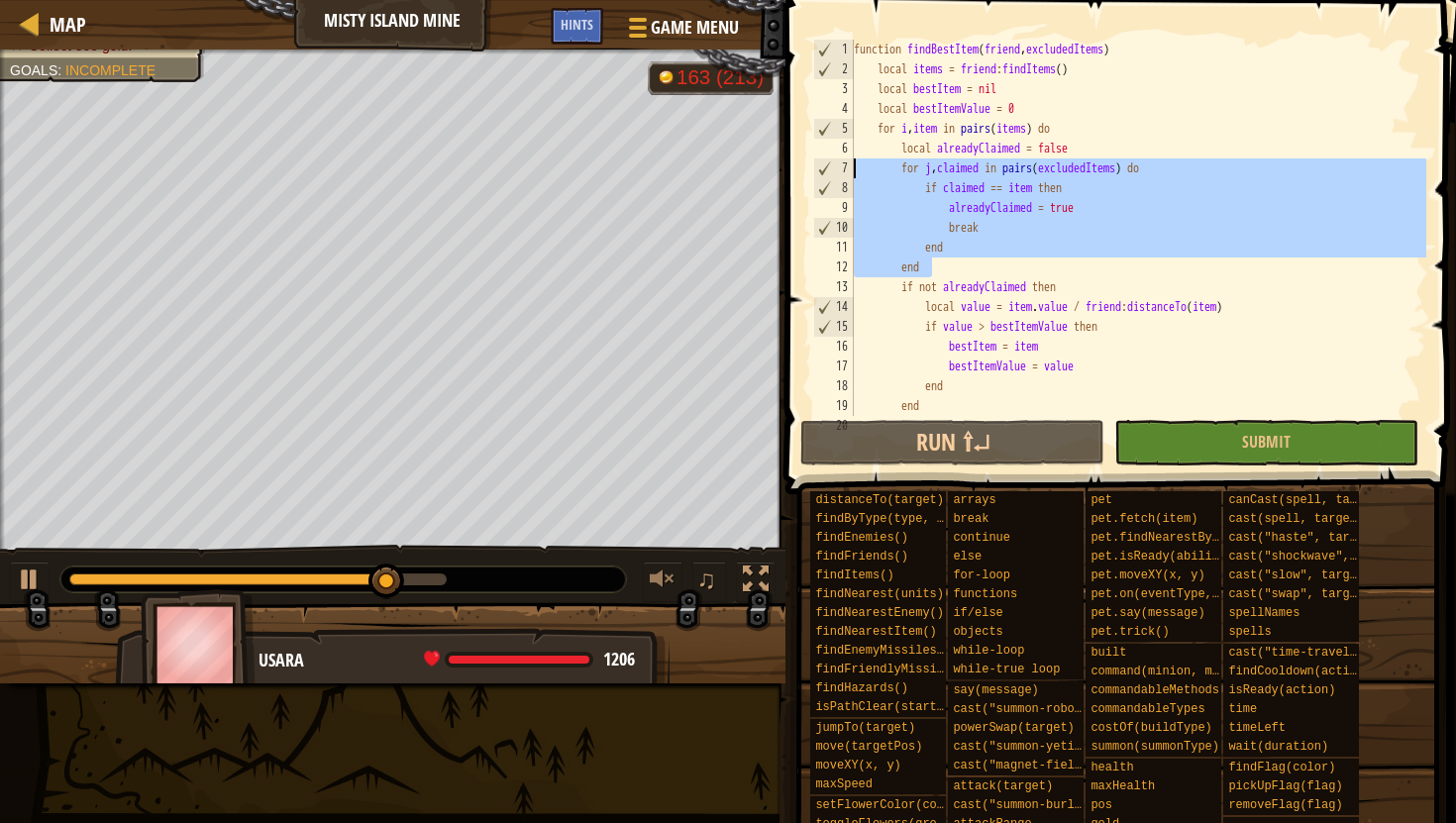 drag, startPoint x: 967, startPoint y: 261, endPoint x: 825, endPoint y: 161, distance: 173.67786 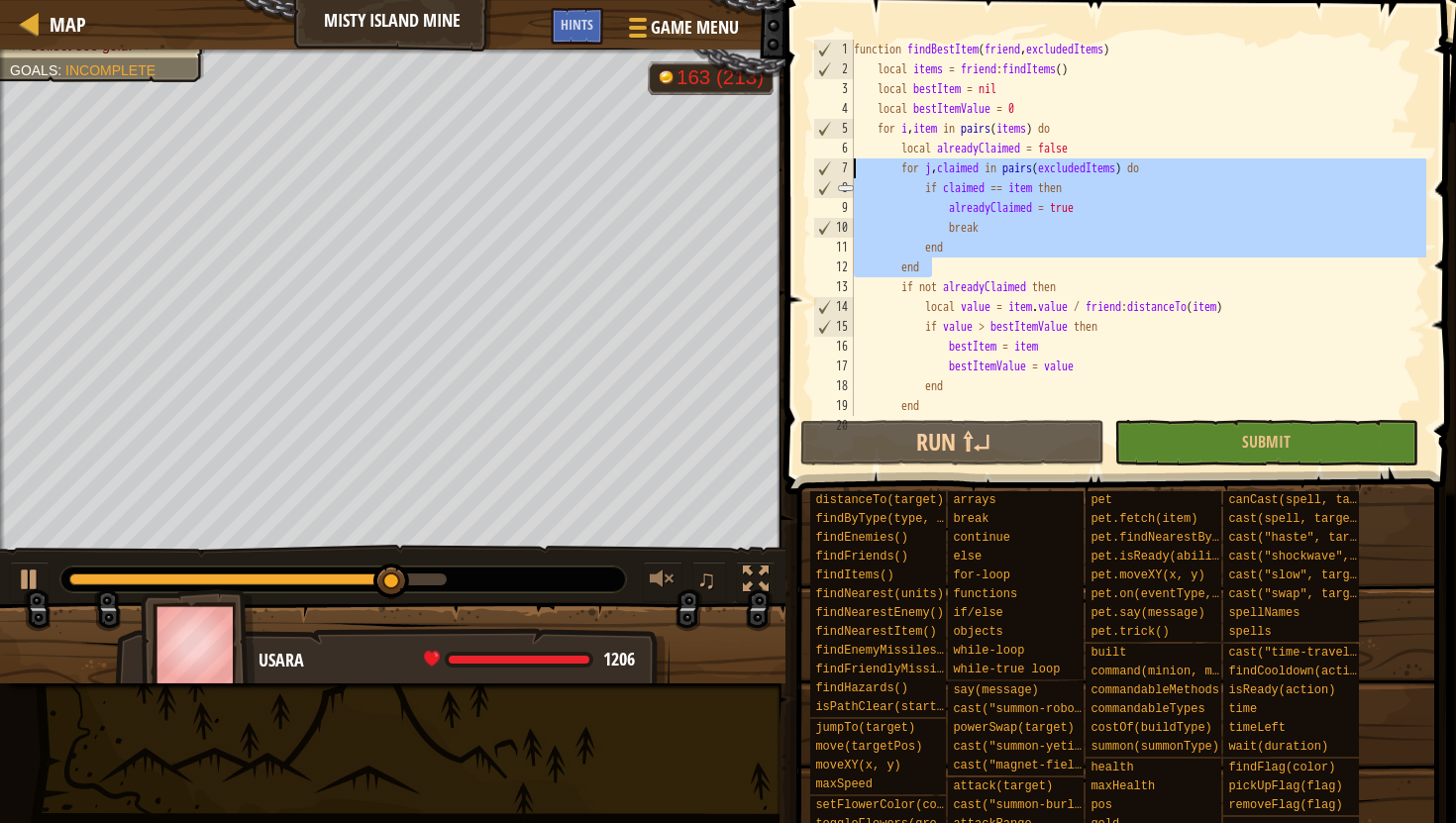 paste 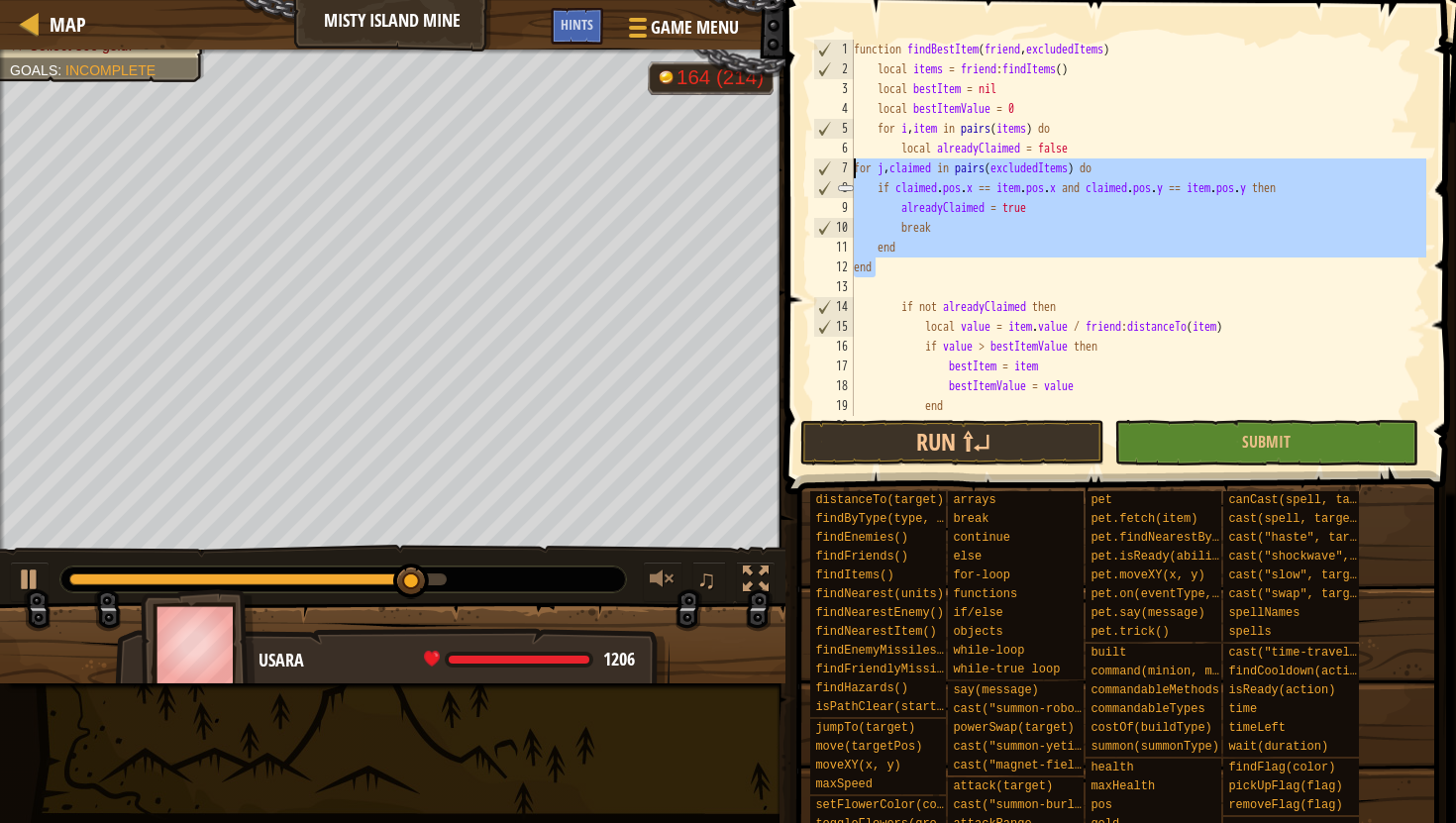 drag, startPoint x: 901, startPoint y: 271, endPoint x: 805, endPoint y: 167, distance: 141.53445 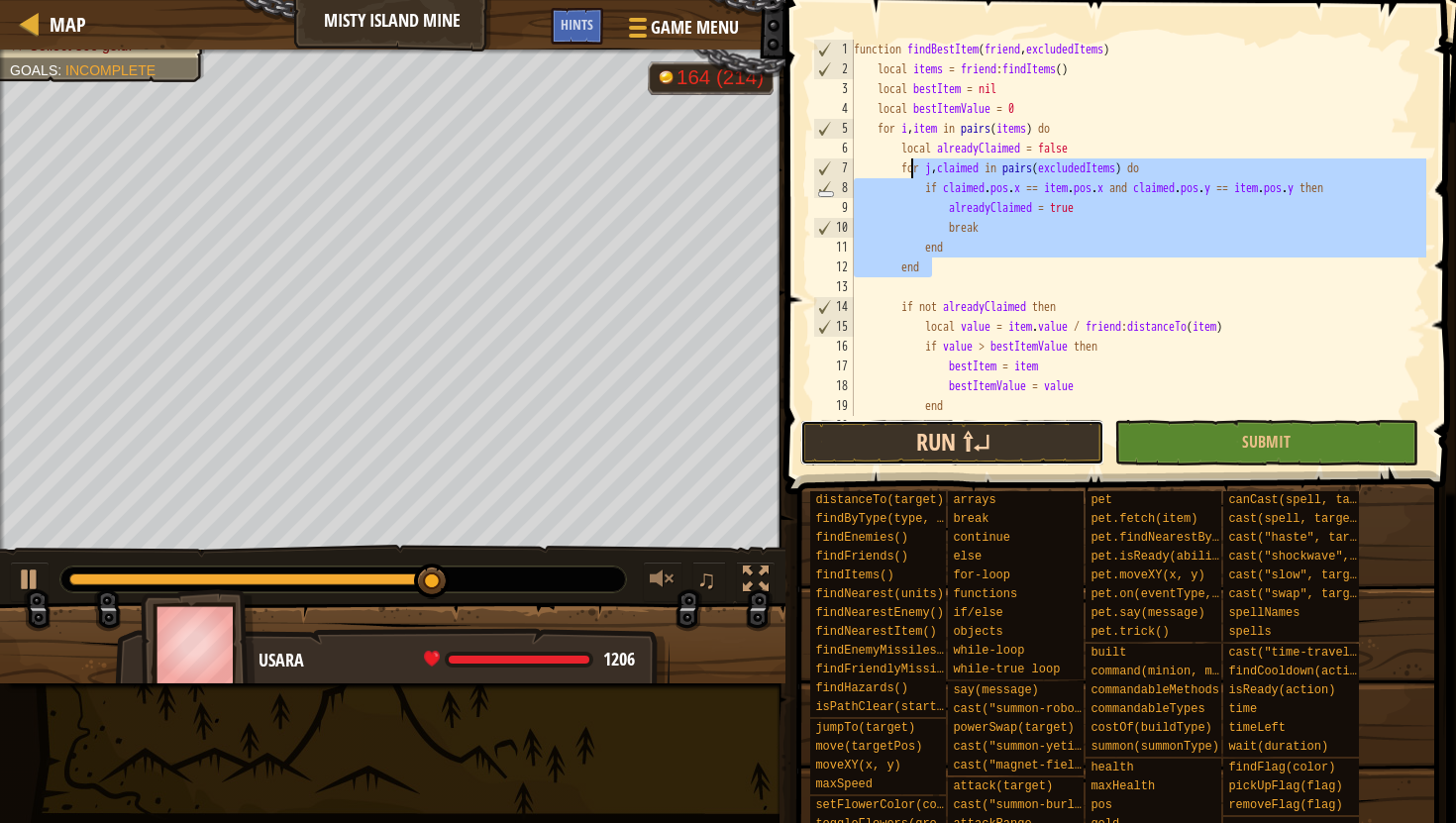 click on "Run ⇧↵" at bounding box center [952, 443] 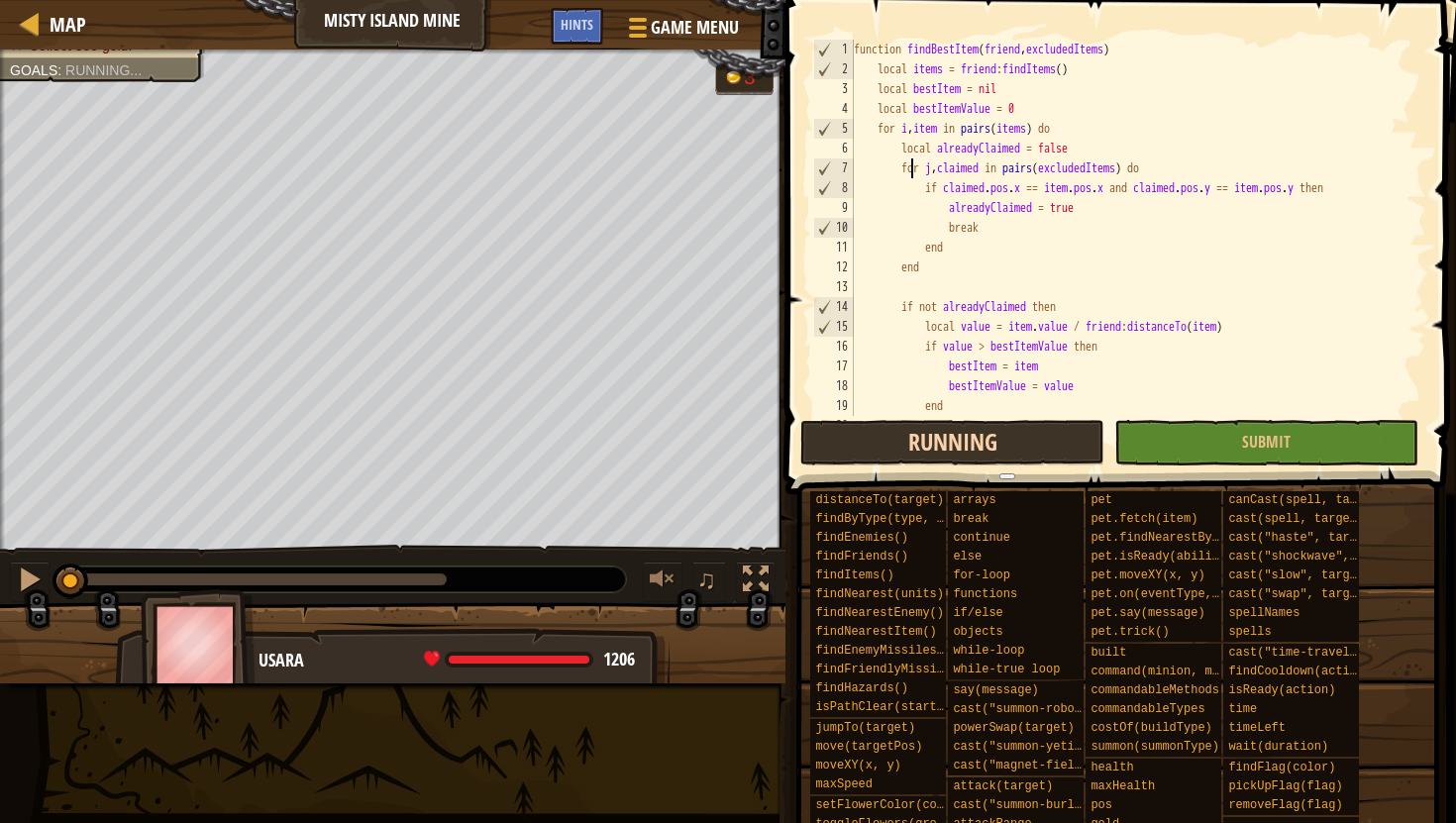 type on "for j, claimed in pairs(excludedItems) do" 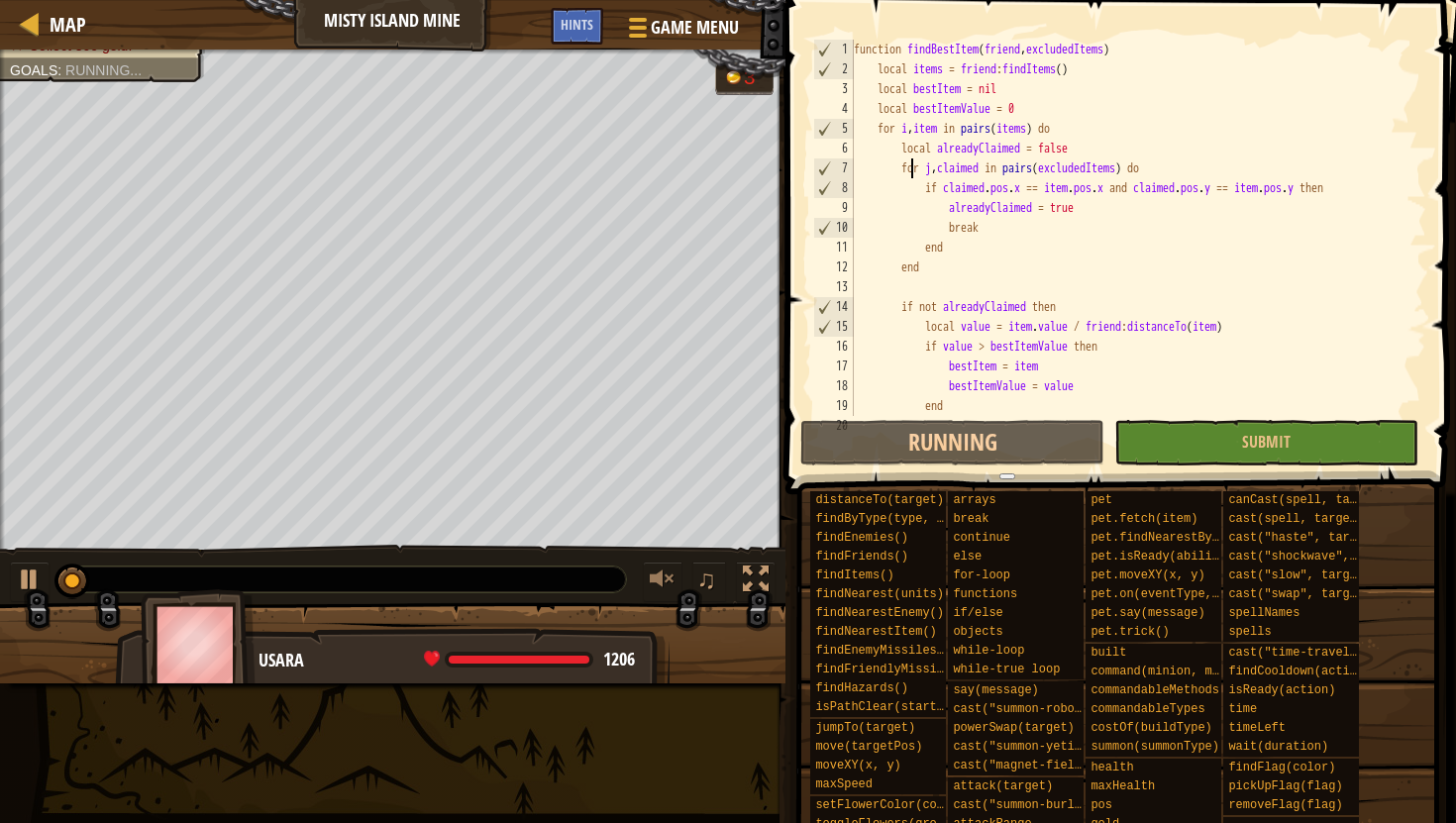 click on "function   findBestItem ( friend ,  excludedItems )      local   items   =   friend : findItems ( )      local   bestItem   =   nil      local   bestItemValue   =   0      for   i ,  item   in   pairs ( items )   do          local   alreadyClaimed   =   false          for   j ,  claimed   in   pairs ( excludedItems )   do              if   claimed . pos . x   ==   item . pos . x   and   claimed . pos . y   ==   item . pos . y   then                  alreadyClaimed   =   true                  break              end          end          if   not   alreadyClaimed   then              local   value   =   item . value   /   friend : distanceTo ( item )              if   value   >   bestItemValue   then                  bestItem   =   item                  bestItemValue   =   value              end          end" at bounding box center [1138, 248] 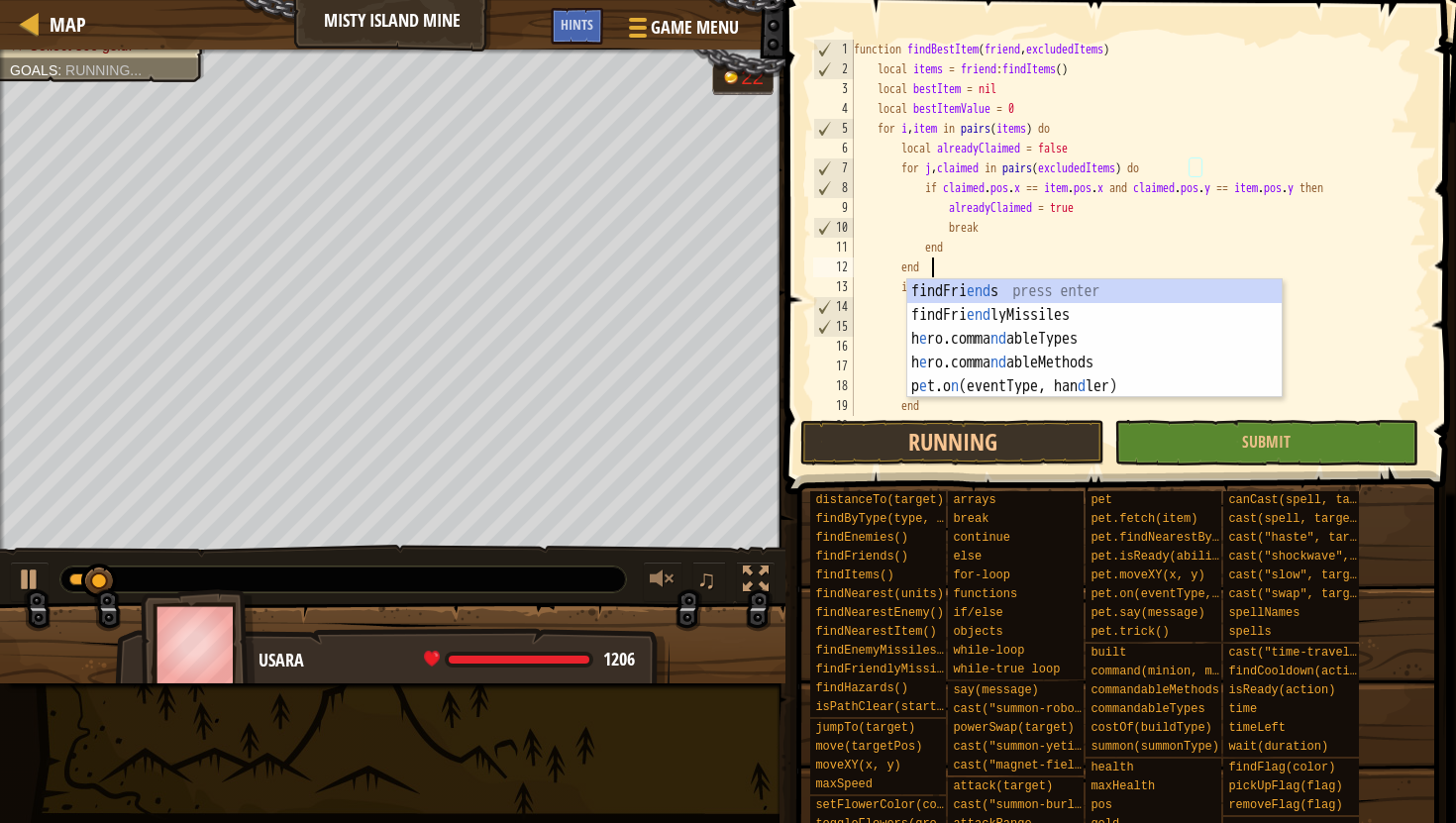 click on "function   findBestItem ( friend ,  excludedItems )      local   items   =   friend : findItems ( )      local   bestItem   =   nil      local   bestItemValue   =   0      for   i ,  item   in   pairs ( items )   do          local   alreadyClaimed   =   false          for   j ,  claimed   in   pairs ( excludedItems )   do              if   claimed . pos . x   ==   item . pos . x   and   claimed . pos . y   ==   item . pos . y   then                  alreadyClaimed   =   true                  break              end          end          if   not   alreadyClaimed   then              local   value   =   item . value   /   friend : distanceTo ( item )              if   value   >   bestItemValue   then                  bestItem   =   item                  bestItemValue   =   value              end          end      end" at bounding box center [1138, 248] 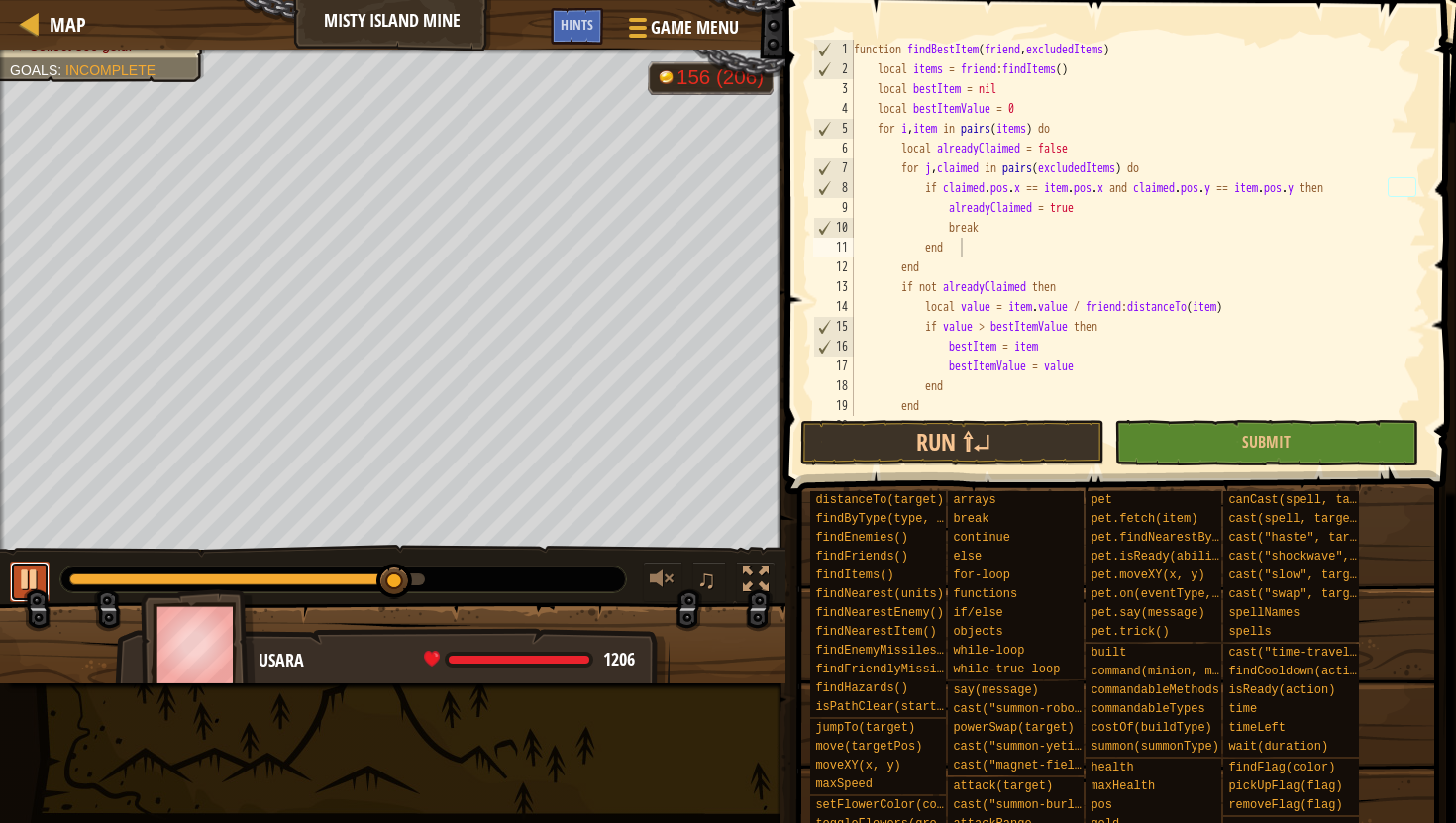 click at bounding box center [30, 579] 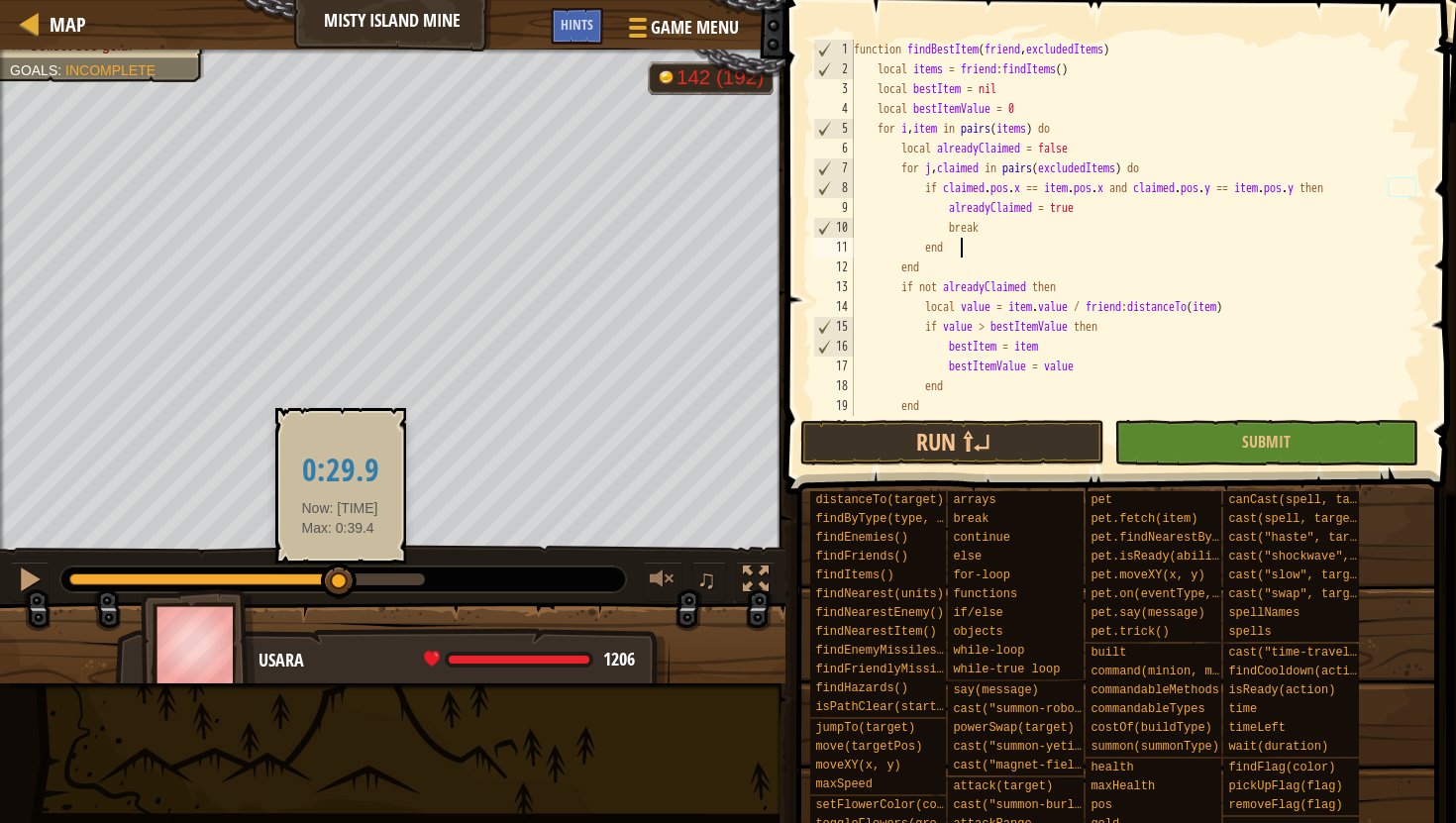 drag, startPoint x: 396, startPoint y: 576, endPoint x: 339, endPoint y: 568, distance: 57.558666 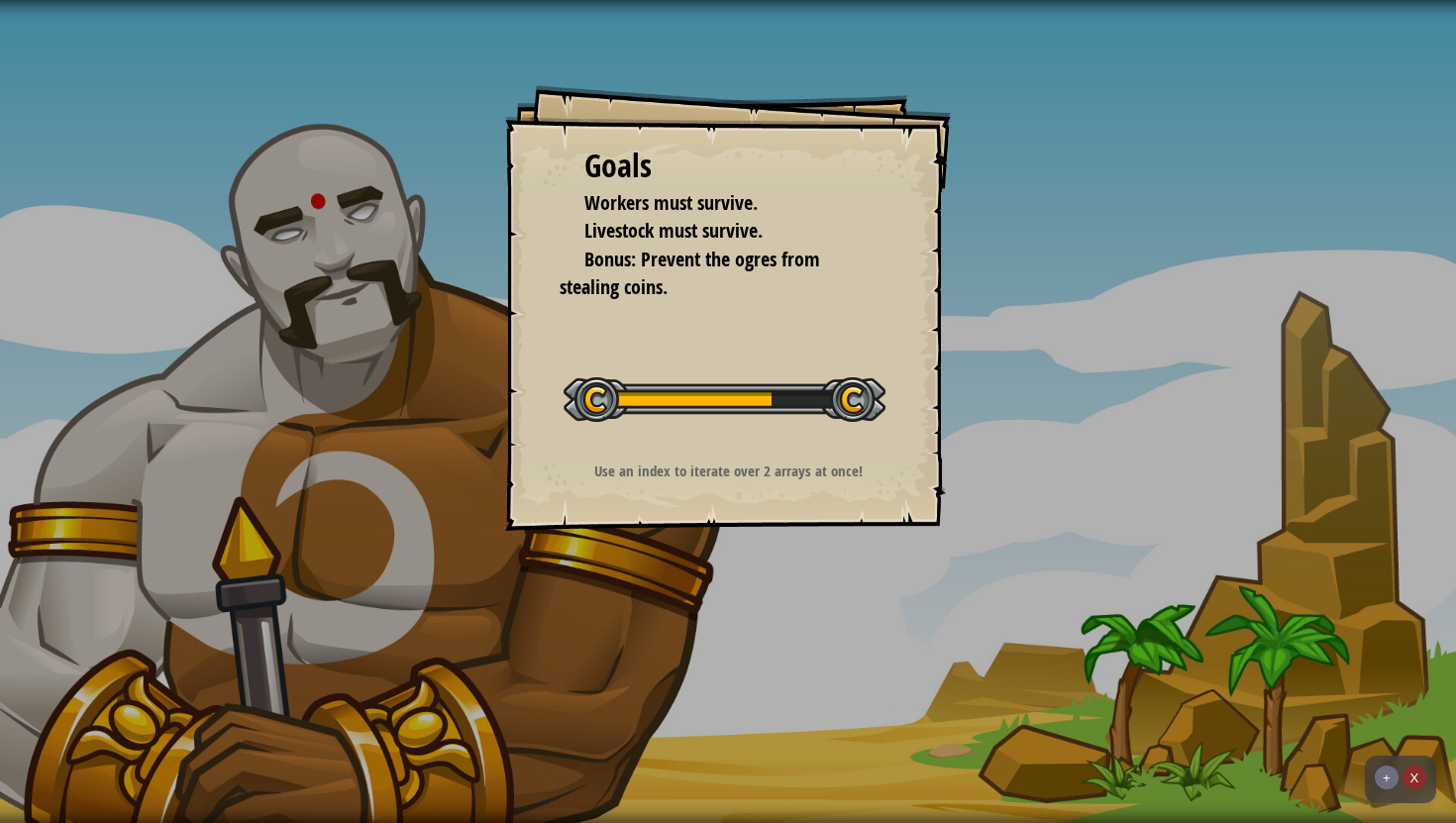 scroll, scrollTop: 0, scrollLeft: 0, axis: both 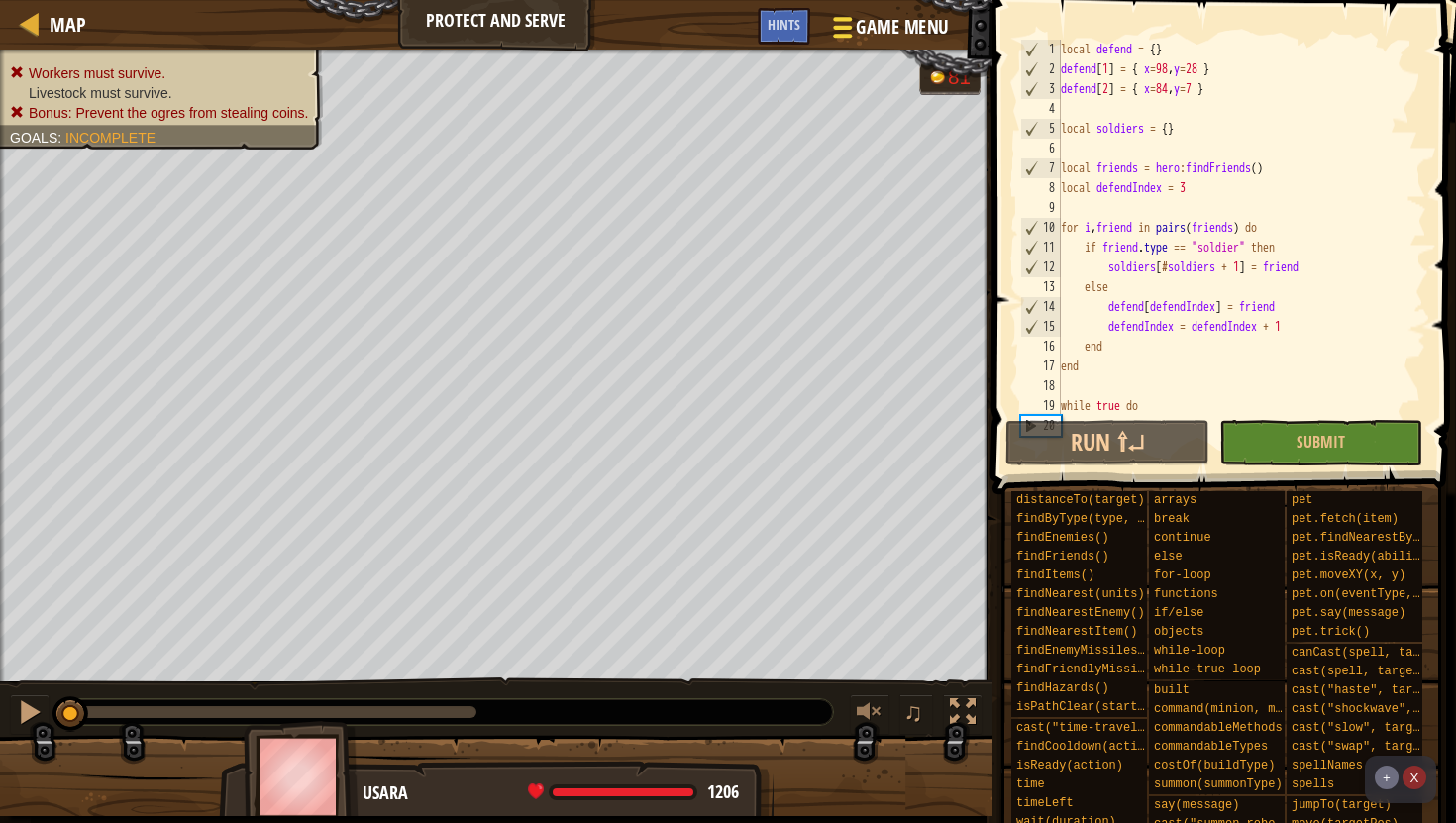 click on "Game Menu" at bounding box center (901, 27) 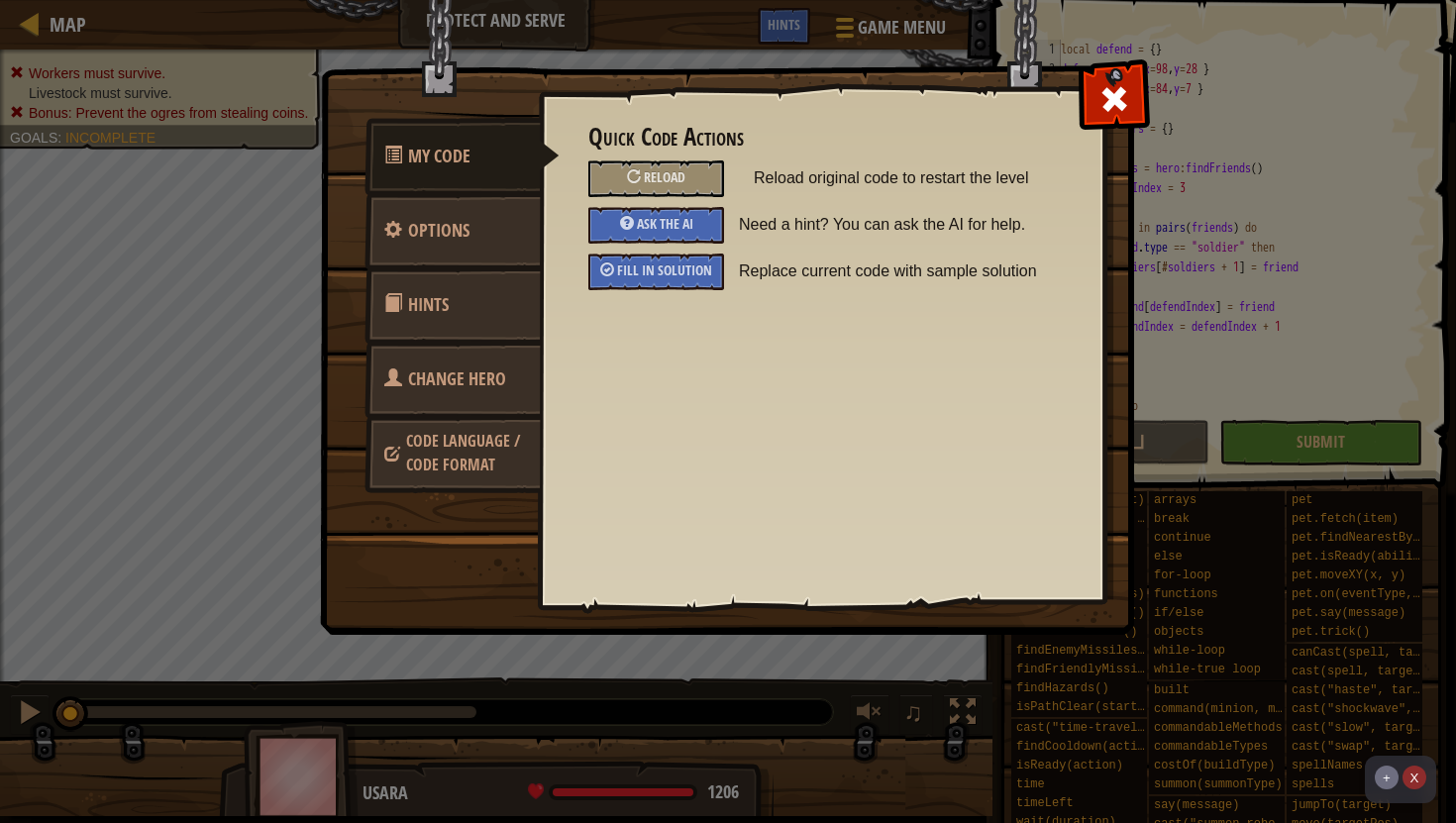 click on "Code Language / Code Format" at bounding box center [463, 453] 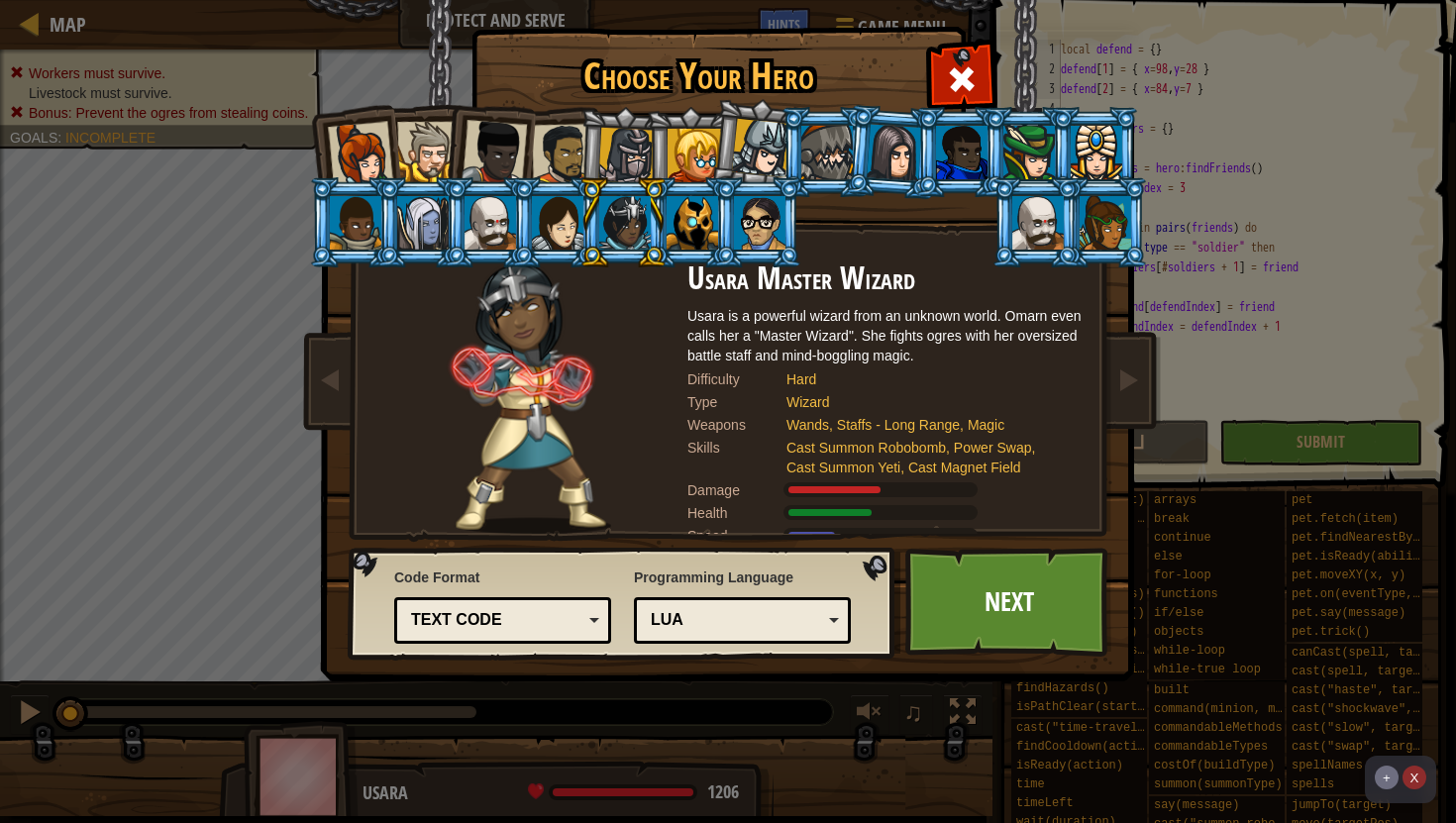 click on "Lua" at bounding box center [736, 620] 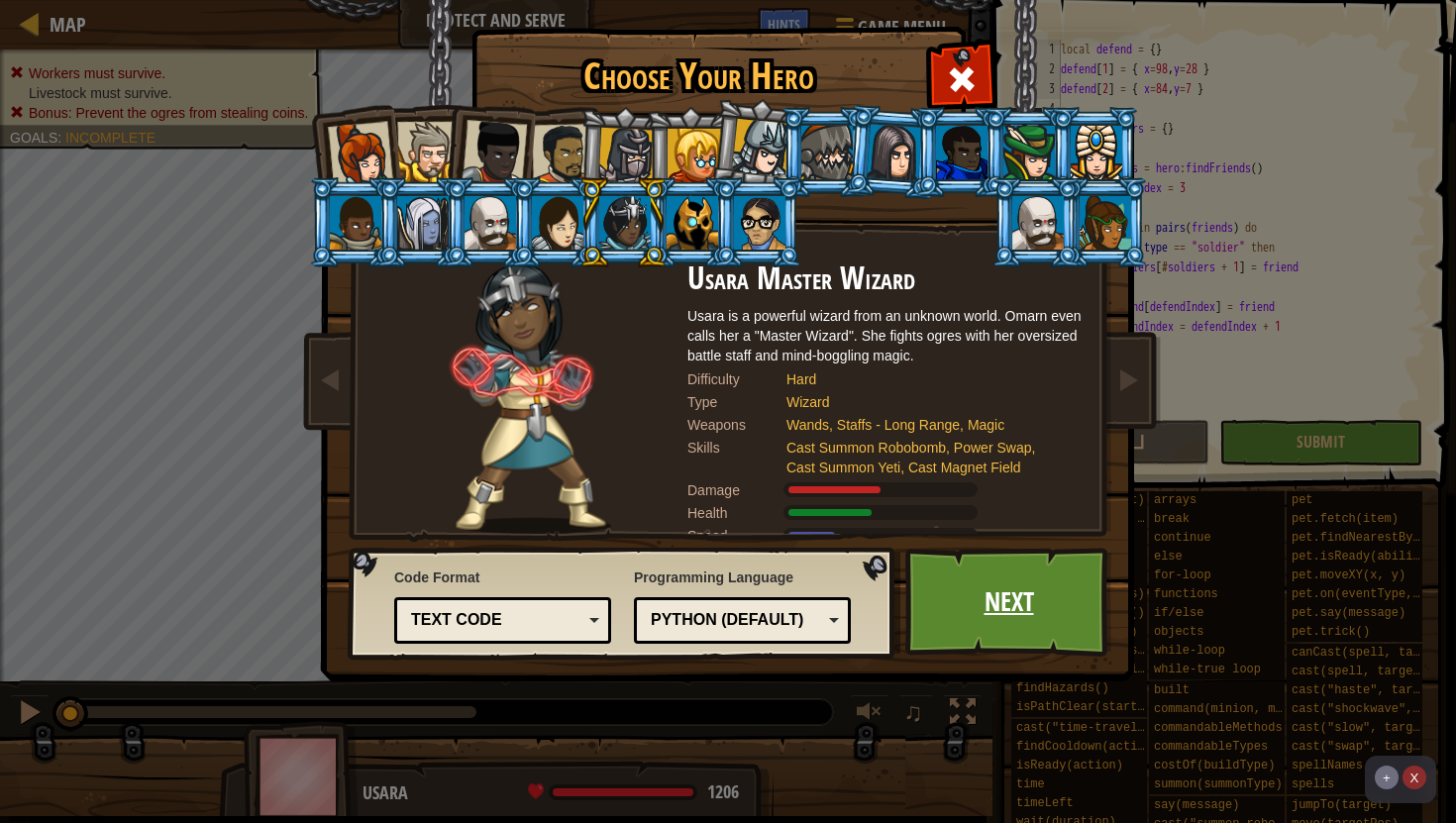 click on "Next" at bounding box center (1008, 602) 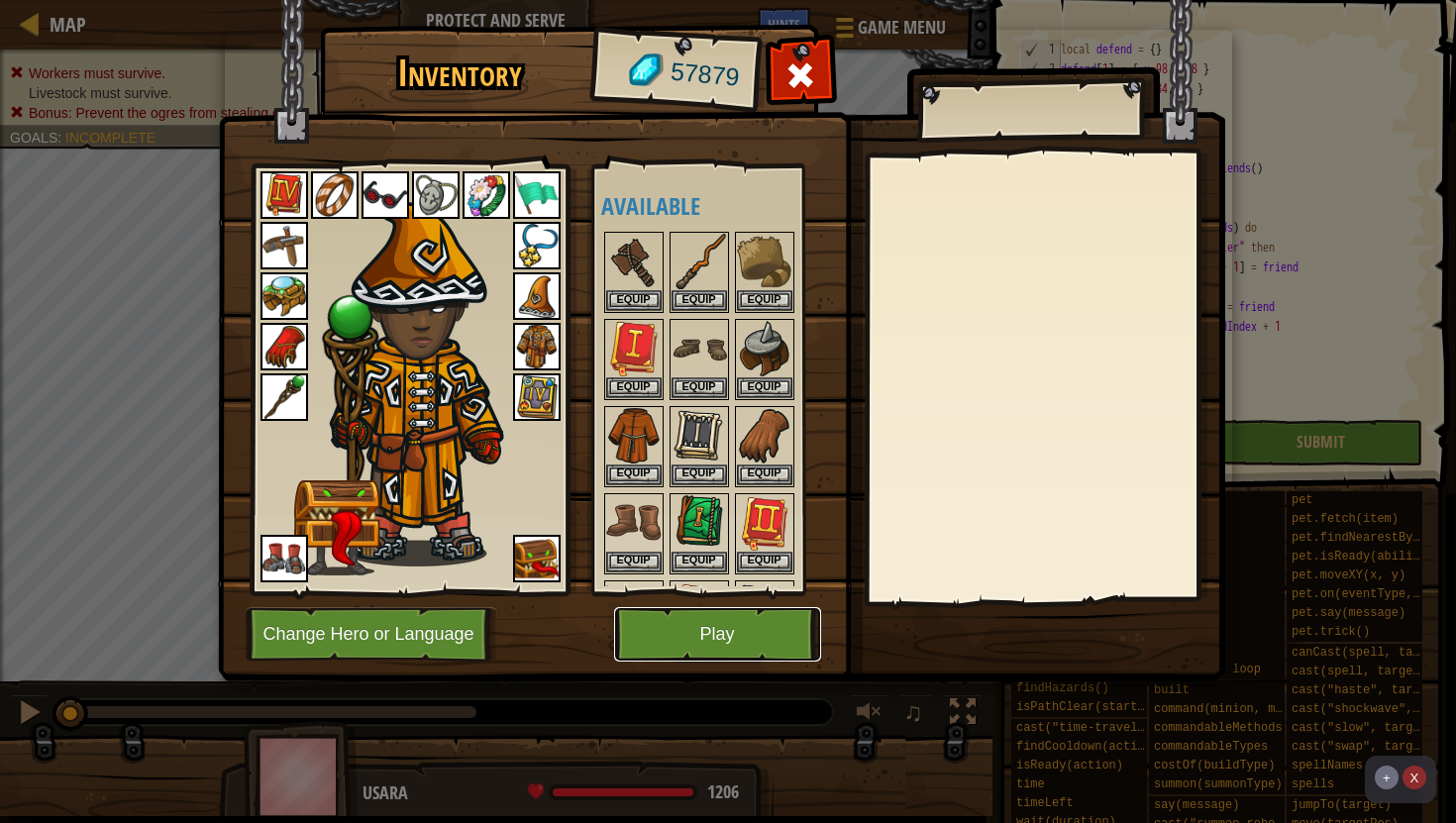 click on "Play" at bounding box center (717, 634) 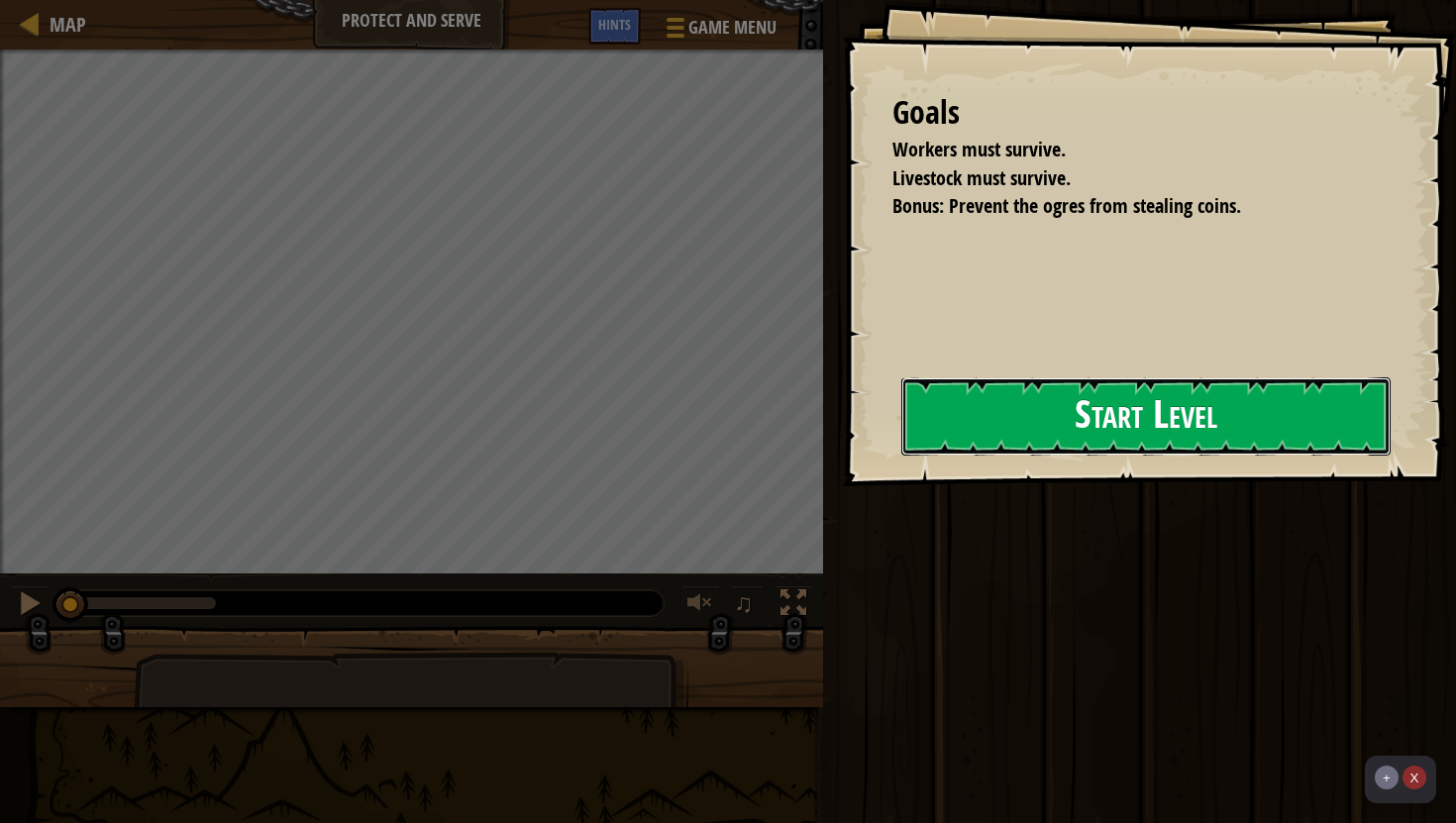 click on "Start Level" at bounding box center [1146, 416] 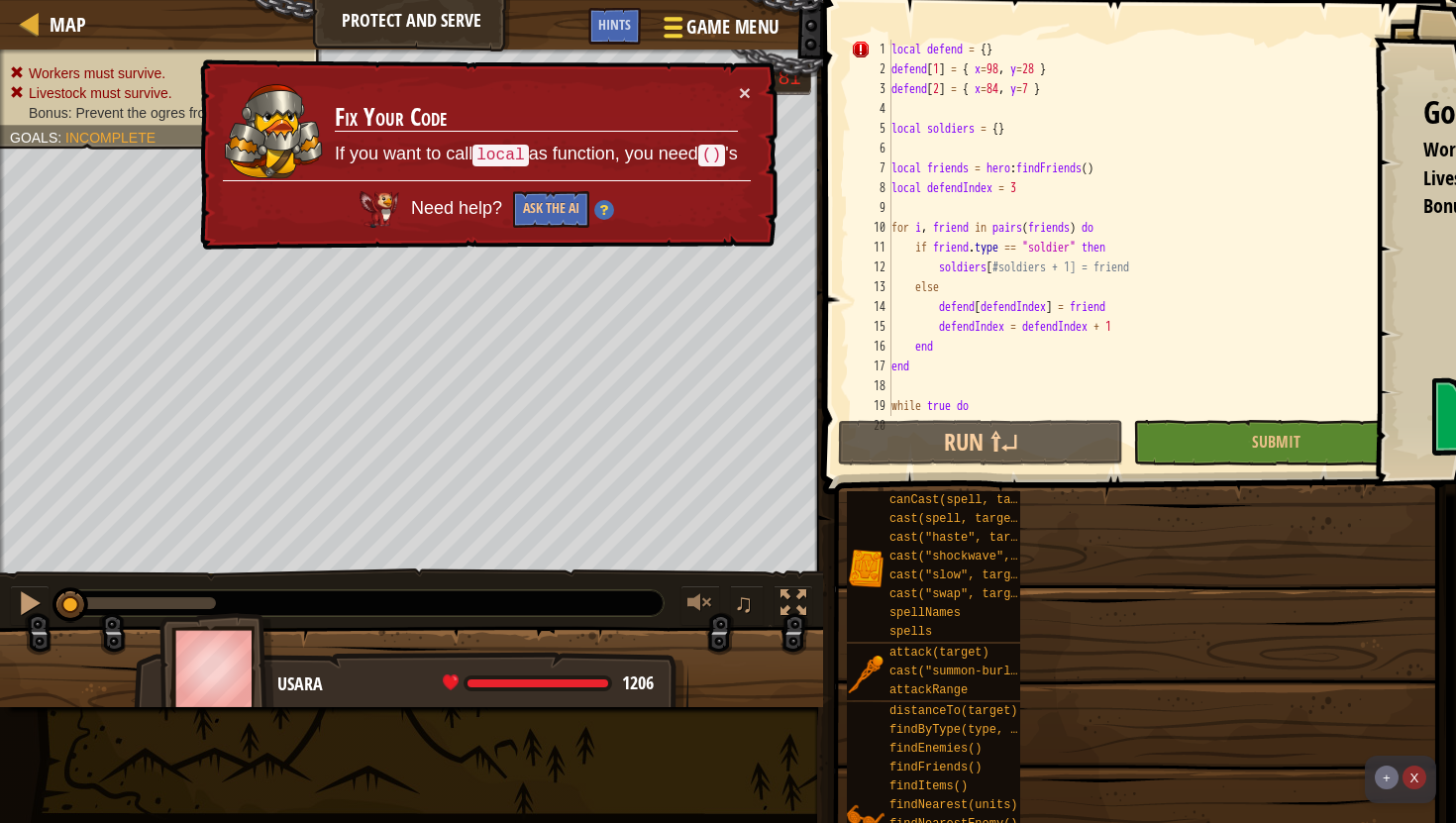 click on "Game Menu" at bounding box center [732, 27] 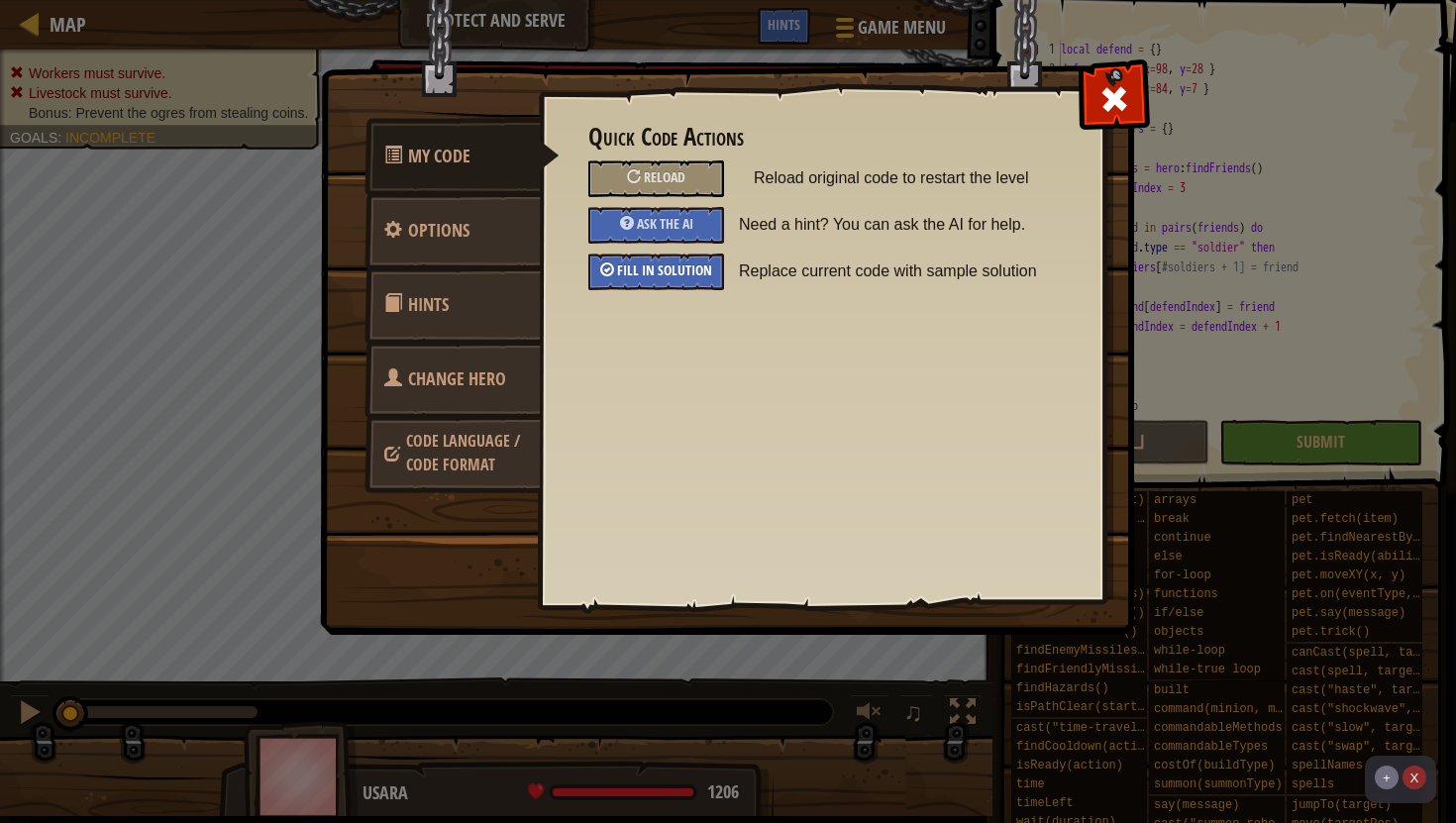 click on "Fill in solution" at bounding box center (665, 269) 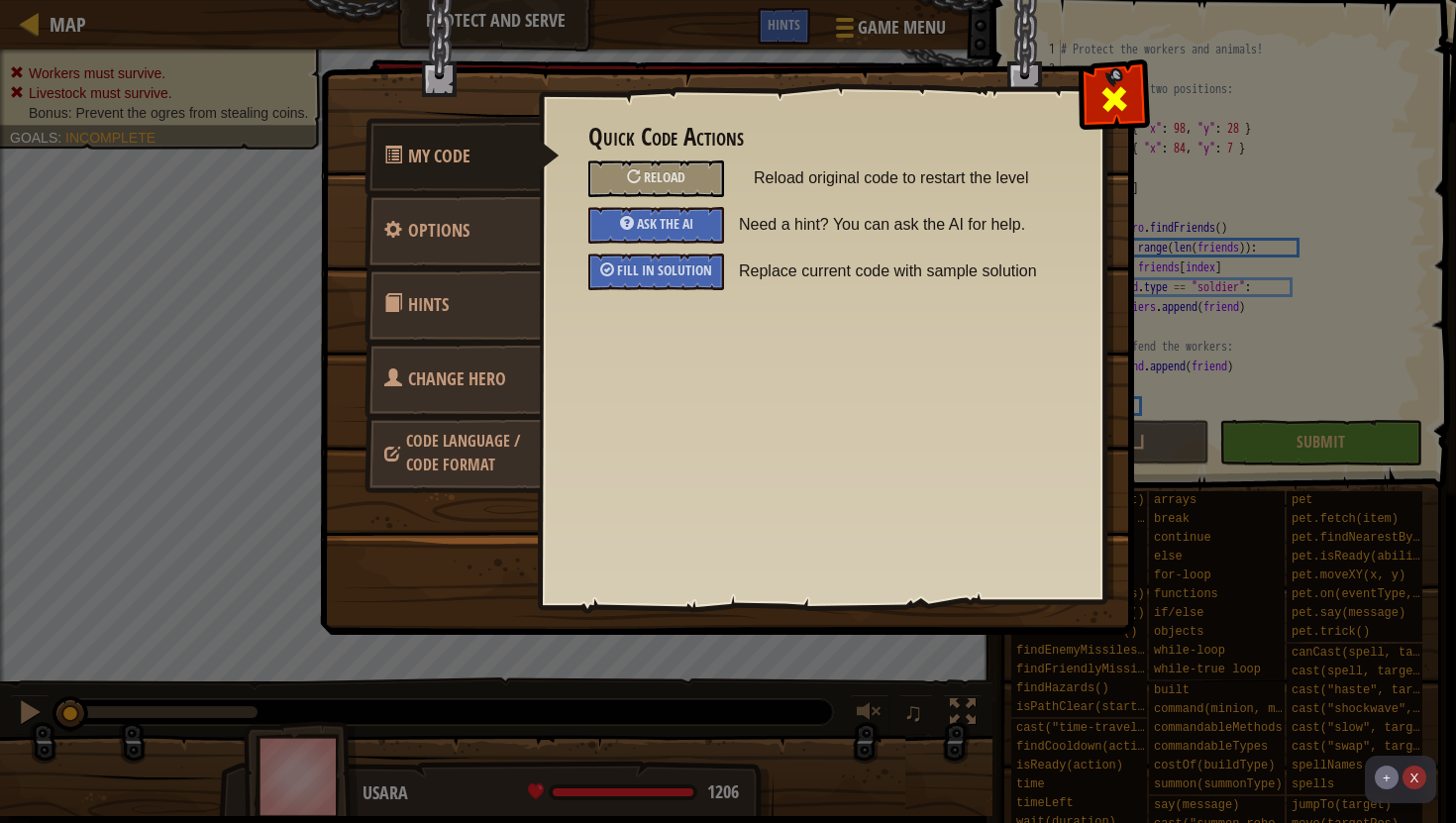 click at bounding box center (1114, 99) 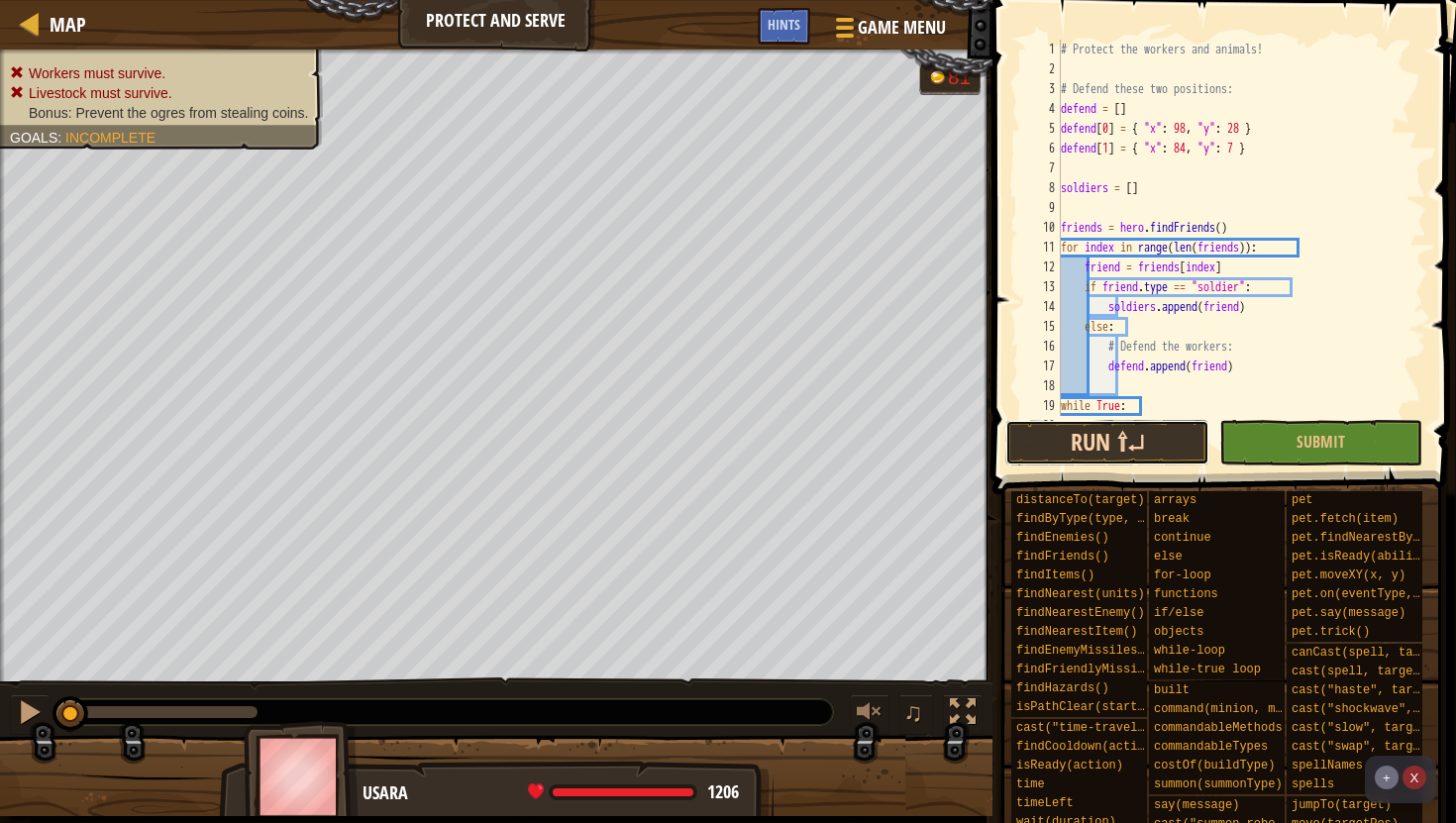 click on "Run ⇧↵" at bounding box center (1106, 443) 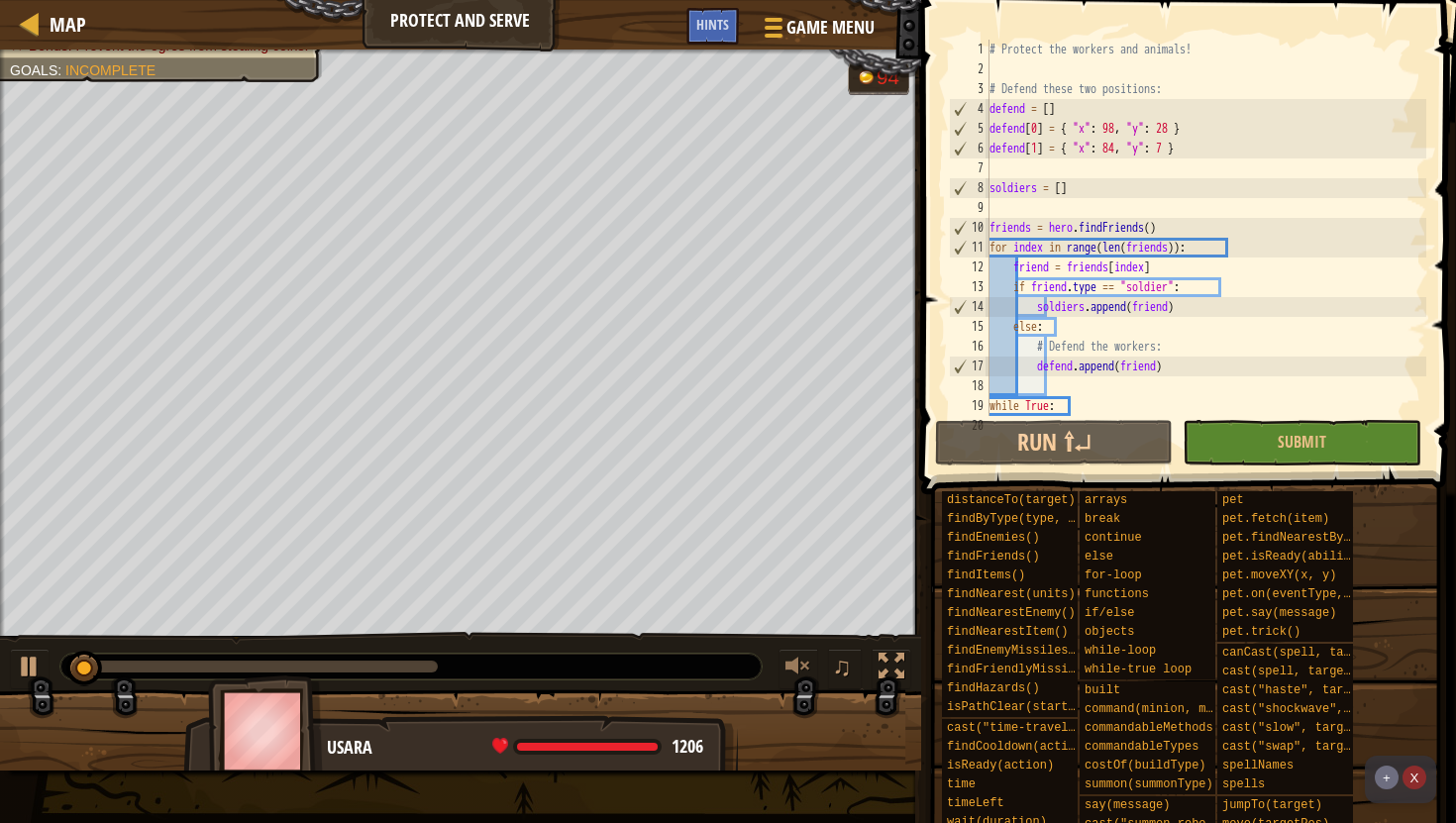 click on "# Protect the workers and animals! # Defend these two positions: defend   =   [ ] defend [ 0 ]   =   {   "x" :   98 ,   "y" :   28   } defend [ 1 ]   =   {   "x" :   84 ,   "y" :   7   } soldiers   =   [ ] friends   =   hero . findFriends ( ) for   index   in   range ( len ( friends )) :      friend   =   friends [ index ]      if   friend . type   ==   "soldier" :          soldiers . append ( friend )      else :          # Defend the workers:          defend . append ( friend )          while   True :      # Use a for-loop to assign each soldier to a           corresponding defend[] target" at bounding box center (1205, 257) 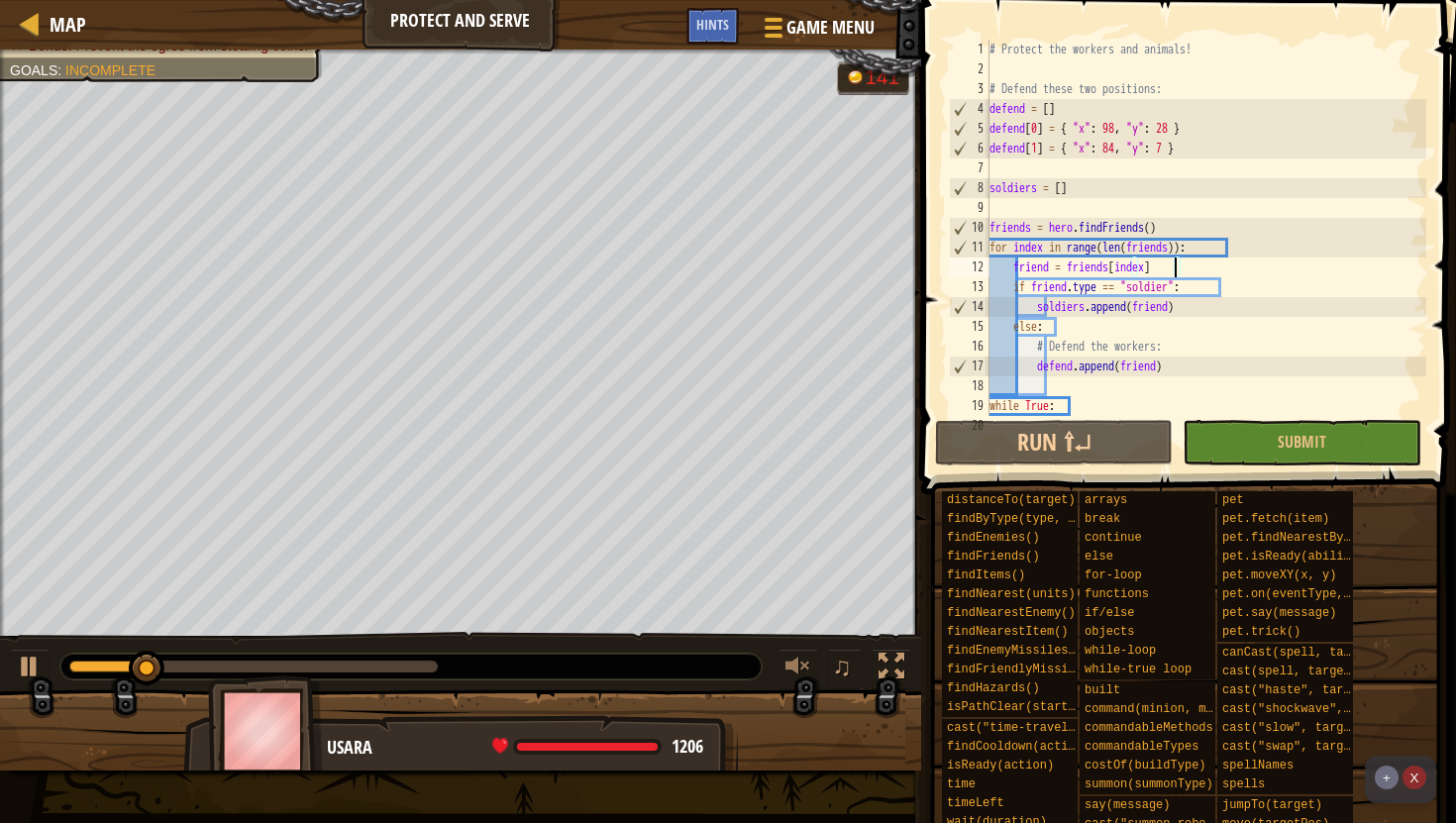 click on "# Protect the workers and animals! # Defend these two positions: defend   =   [ ] defend [ 0 ]   =   {   "x" :   98 ,   "y" :   28   } defend [ 1 ]   =   {   "x" :   84 ,   "y" :   7   } soldiers   =   [ ] friends   =   hero . findFriends ( ) for   index   in   range ( len ( friends )) :      friend   =   friends [ index ]      if   friend . type   ==   "soldier" :          soldiers . append ( friend )      else :          # Defend the workers:          defend . append ( friend )          while   True :      # Use a for-loop to assign each soldier to a           corresponding defend[] target" at bounding box center (1205, 257) 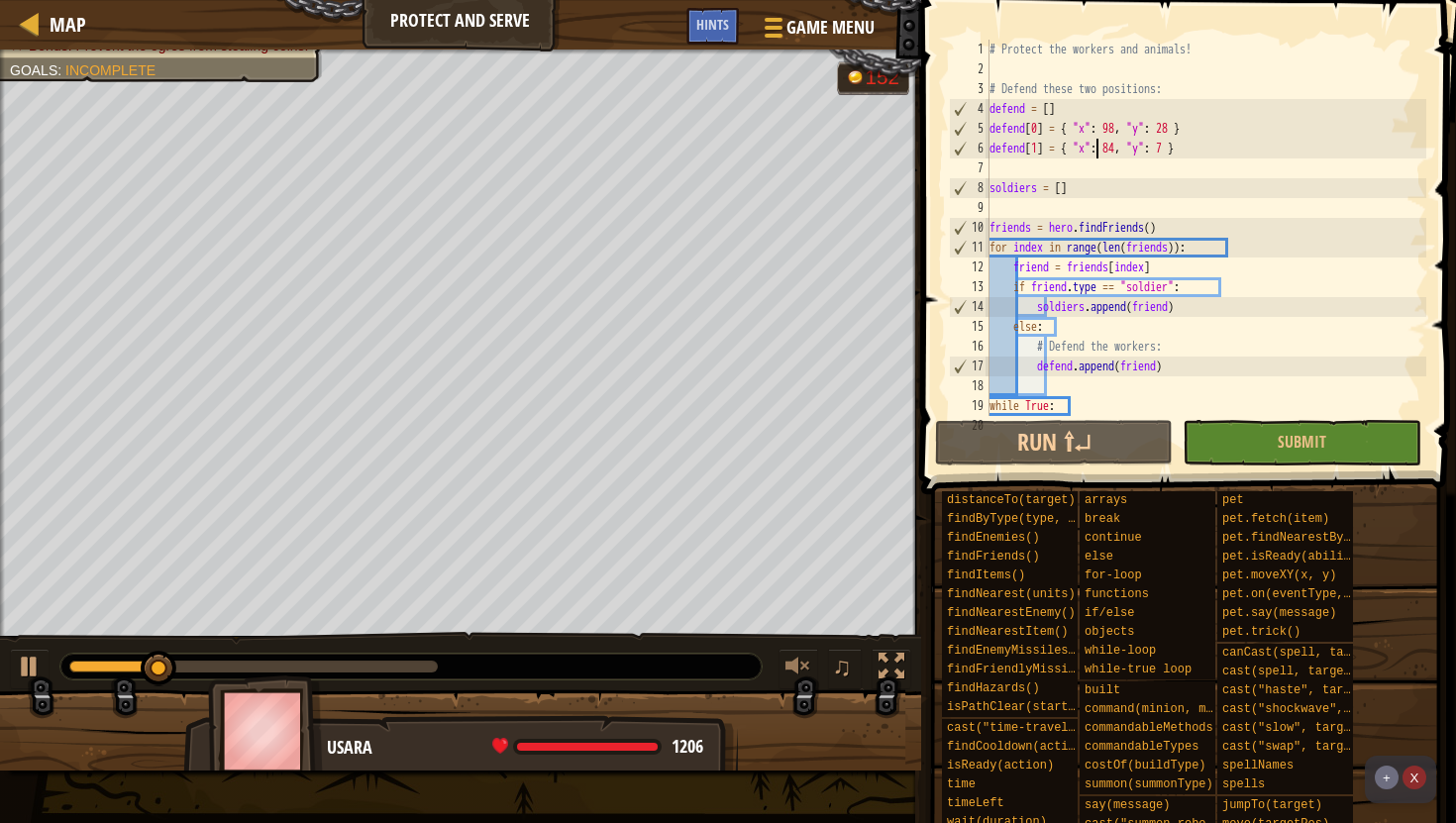 click on "# Protect the workers and animals! # Defend these two positions: defend   =   [ ] defend [ 0 ]   =   {   "x" :   98 ,   "y" :   28   } defend [ 1 ]   =   {   "x" :   84 ,   "y" :   7   } soldiers   =   [ ] friends   =   hero . findFriends ( ) for   index   in   range ( len ( friends )) :      friend   =   friends [ index ]      if   friend . type   ==   "soldier" :          soldiers . append ( friend )      else :          # Defend the workers:          defend . append ( friend )          while   True :      # Use a for-loop to assign each soldier to a           corresponding defend[] target" at bounding box center [1205, 257] 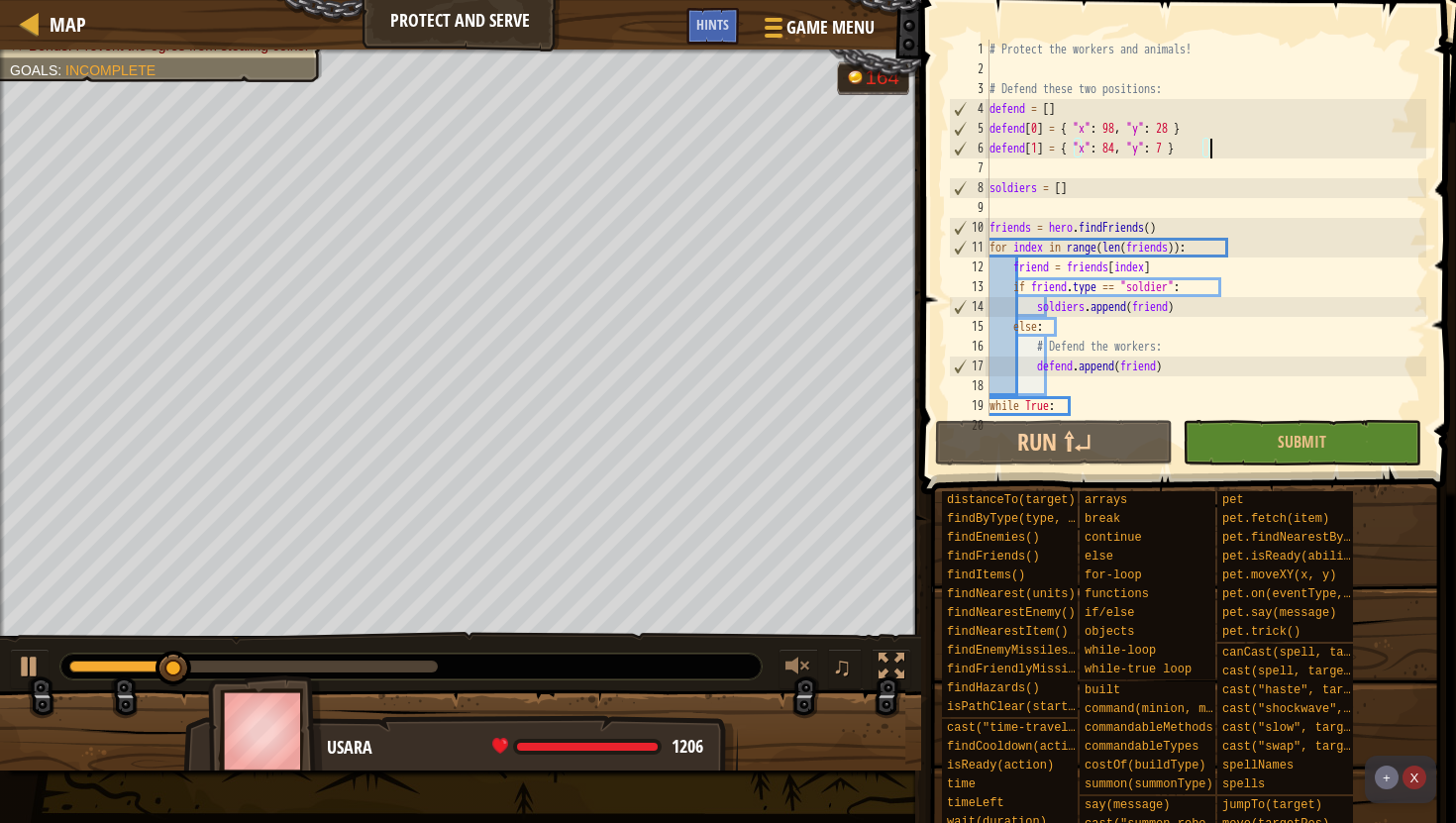 click on "# Protect the workers and animals! # Defend these two positions: defend   =   [ ] defend [ 0 ]   =   {   "x" :   98 ,   "y" :   28   } defend [ 1 ]   =   {   "x" :   84 ,   "y" :   7   } soldiers   =   [ ] friends   =   hero . findFriends ( ) for   index   in   range ( len ( friends )) :      friend   =   friends [ index ]      if   friend . type   ==   "soldier" :          soldiers . append ( friend )      else :          # Defend the workers:          defend . append ( friend )          while   True :      # Use a for-loop to assign each soldier to a           corresponding defend[] target" at bounding box center (1205, 257) 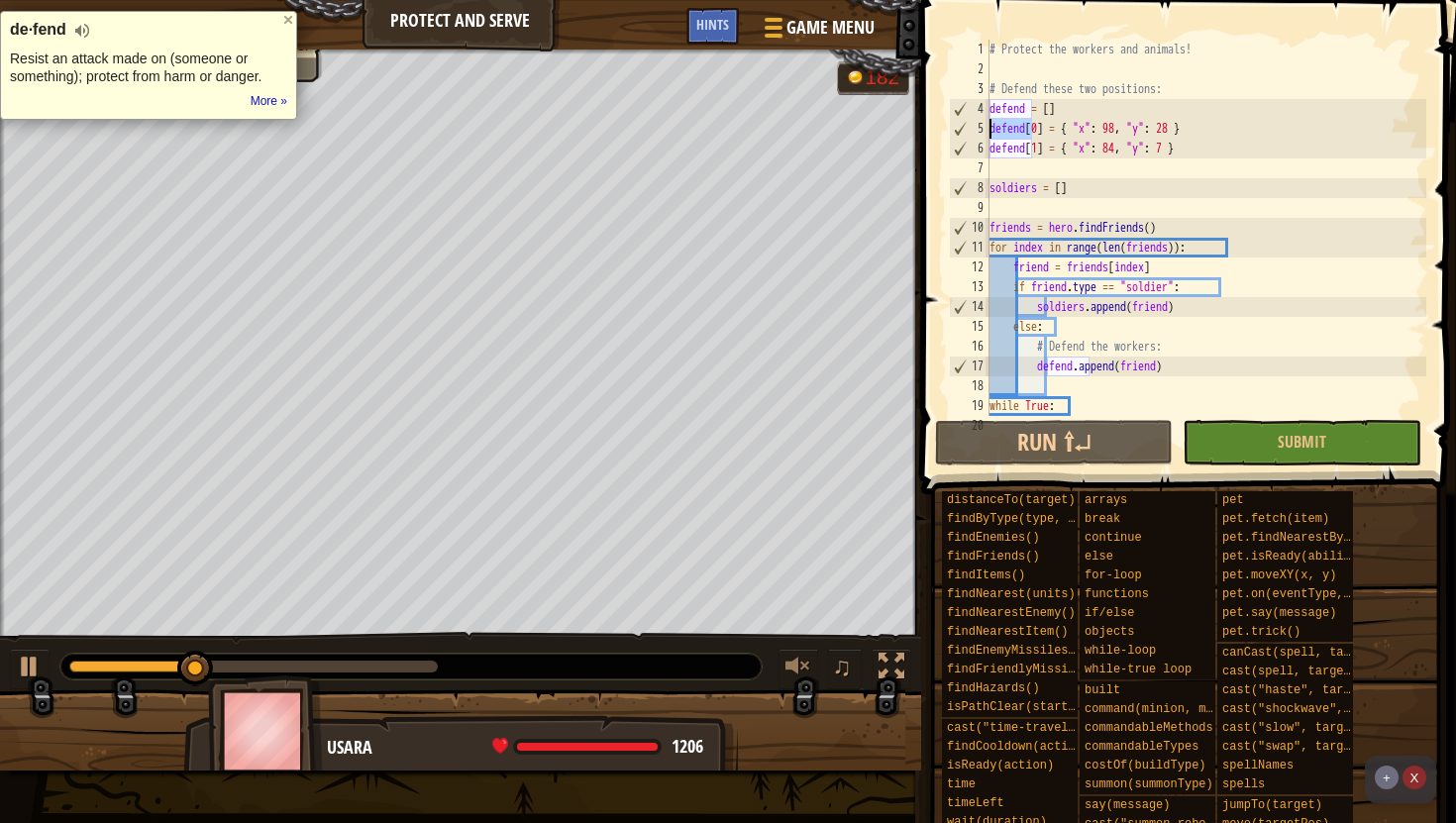 click on "de·fend Resist an attack made on (someone or something); protect from harm or danger. Tip: Didn't want this definition pop-up? Try setting a trigger key in  Extension Options . More »" at bounding box center [149, 65] 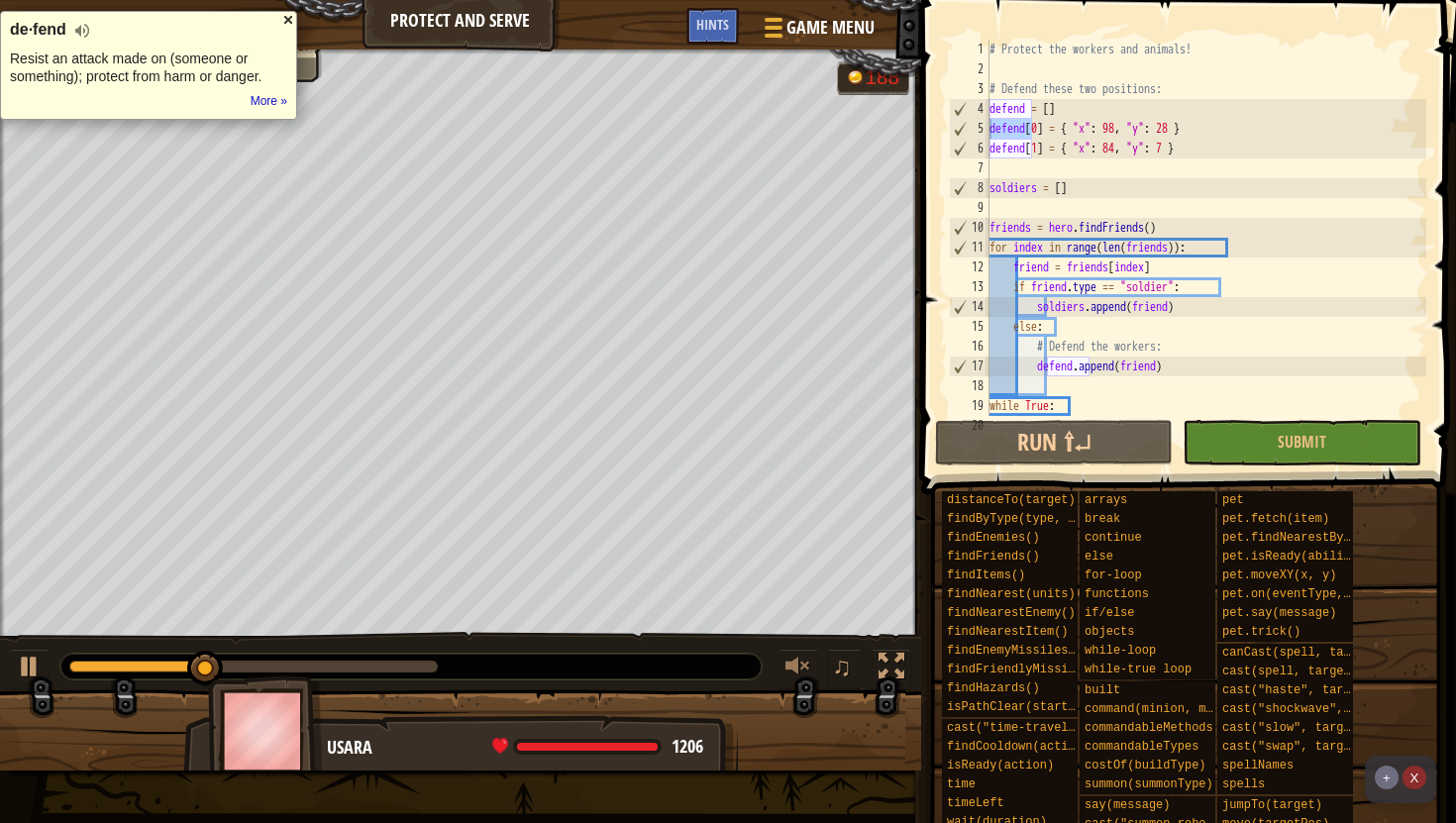 click at bounding box center [288, 20] 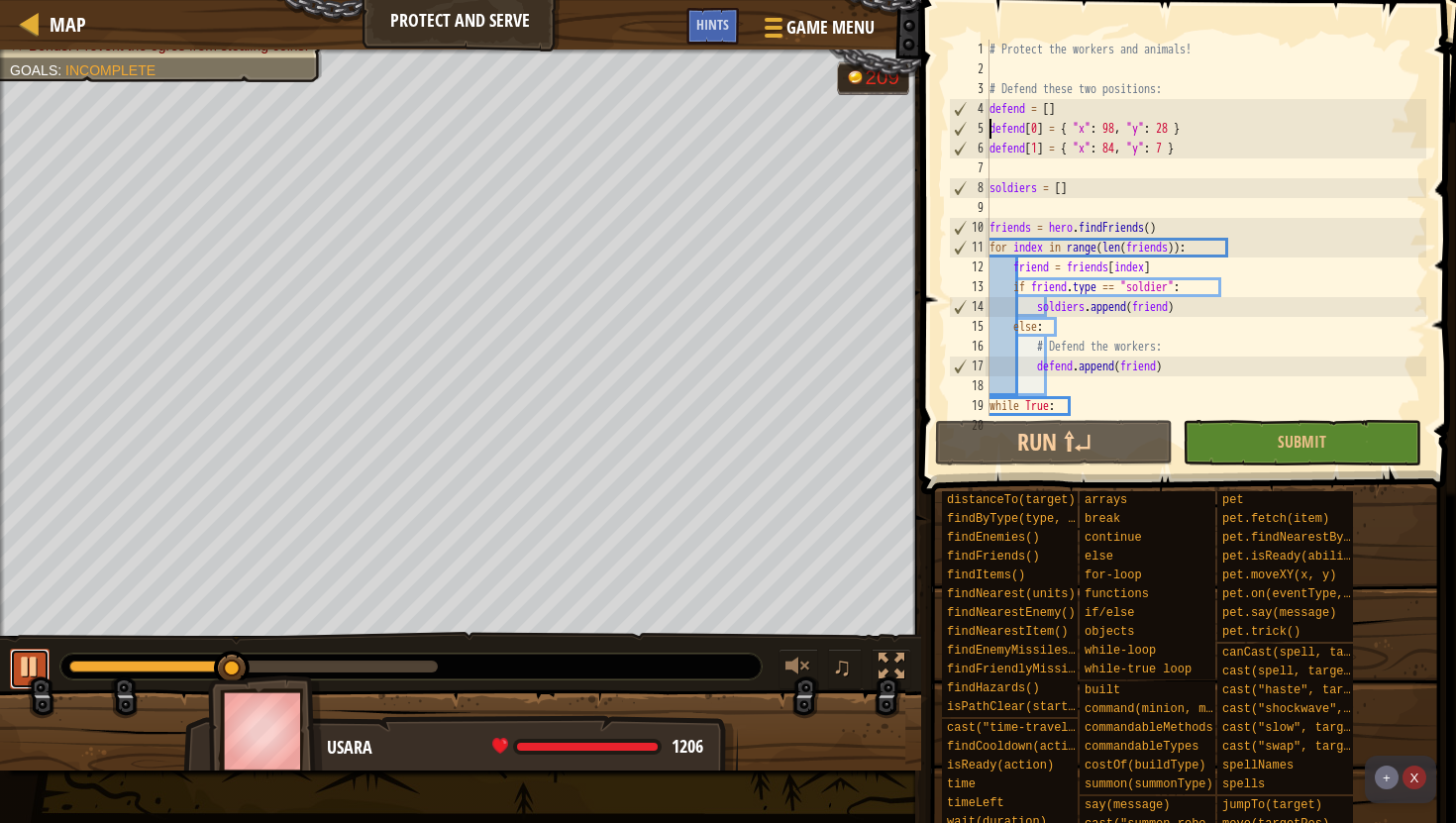 click at bounding box center (30, 669) 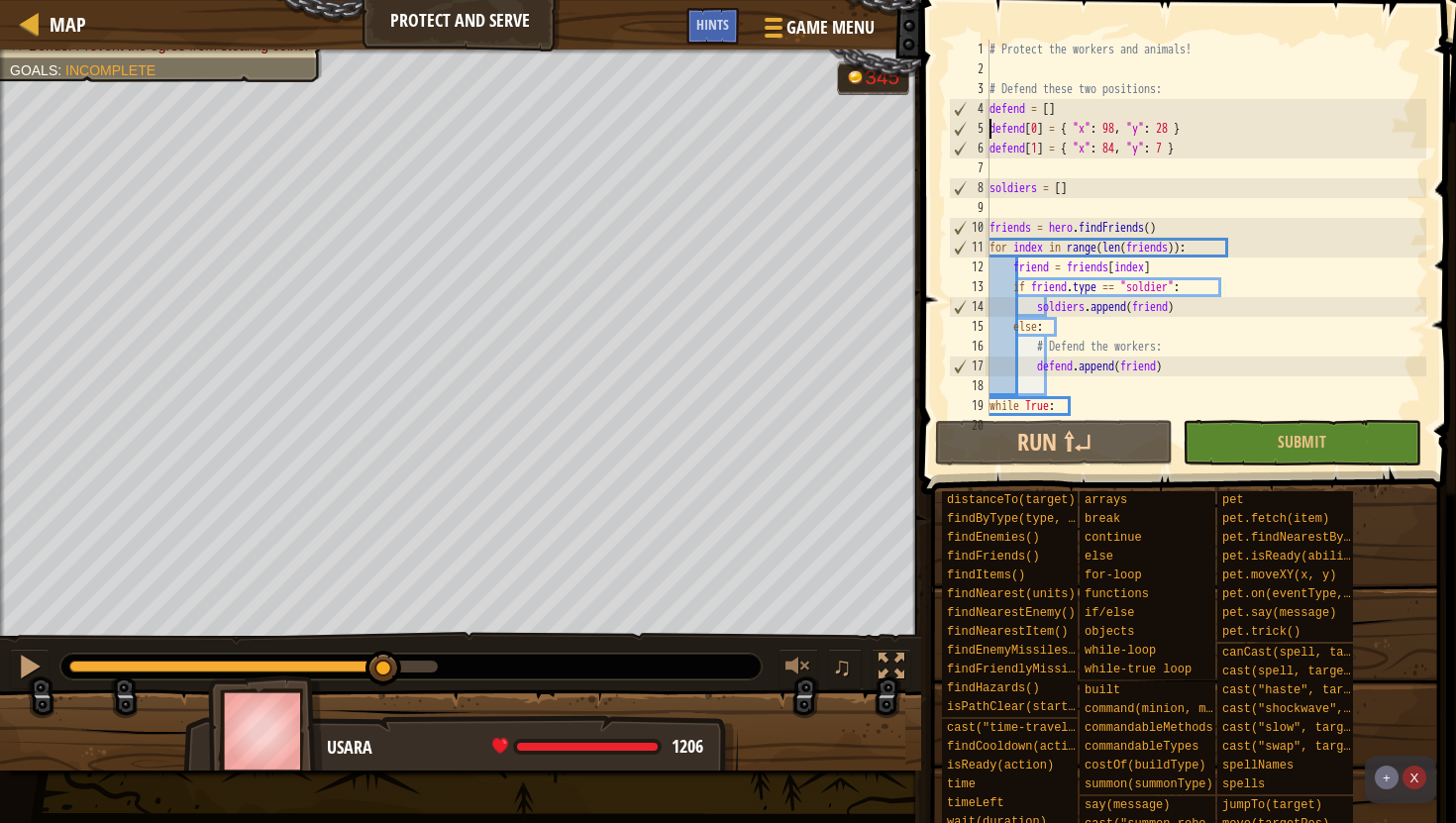 drag, startPoint x: 227, startPoint y: 666, endPoint x: 384, endPoint y: 659, distance: 157.156 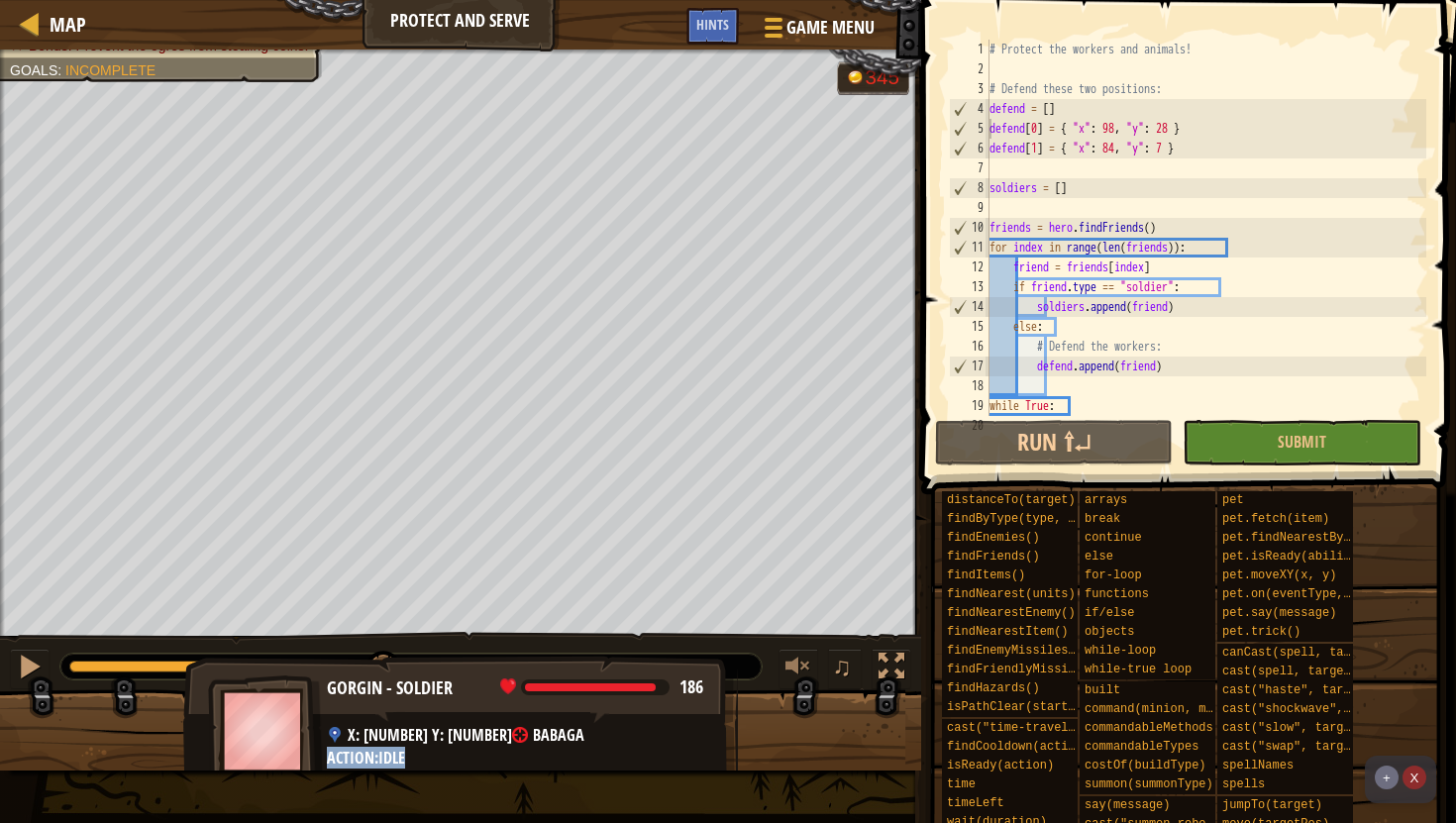 drag, startPoint x: 558, startPoint y: 734, endPoint x: 655, endPoint y: 733, distance: 97.005155 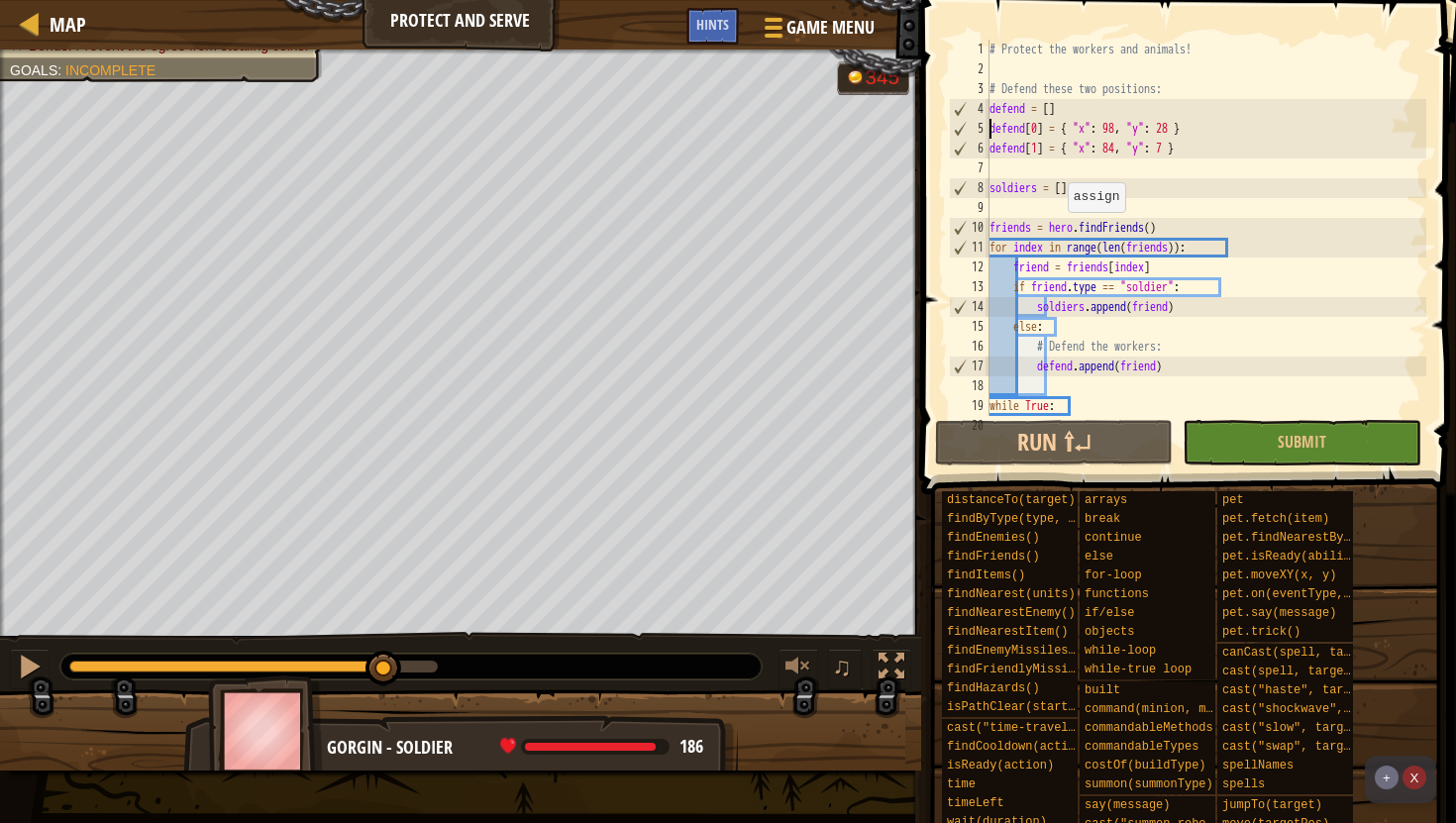 scroll, scrollTop: 78, scrollLeft: 0, axis: vertical 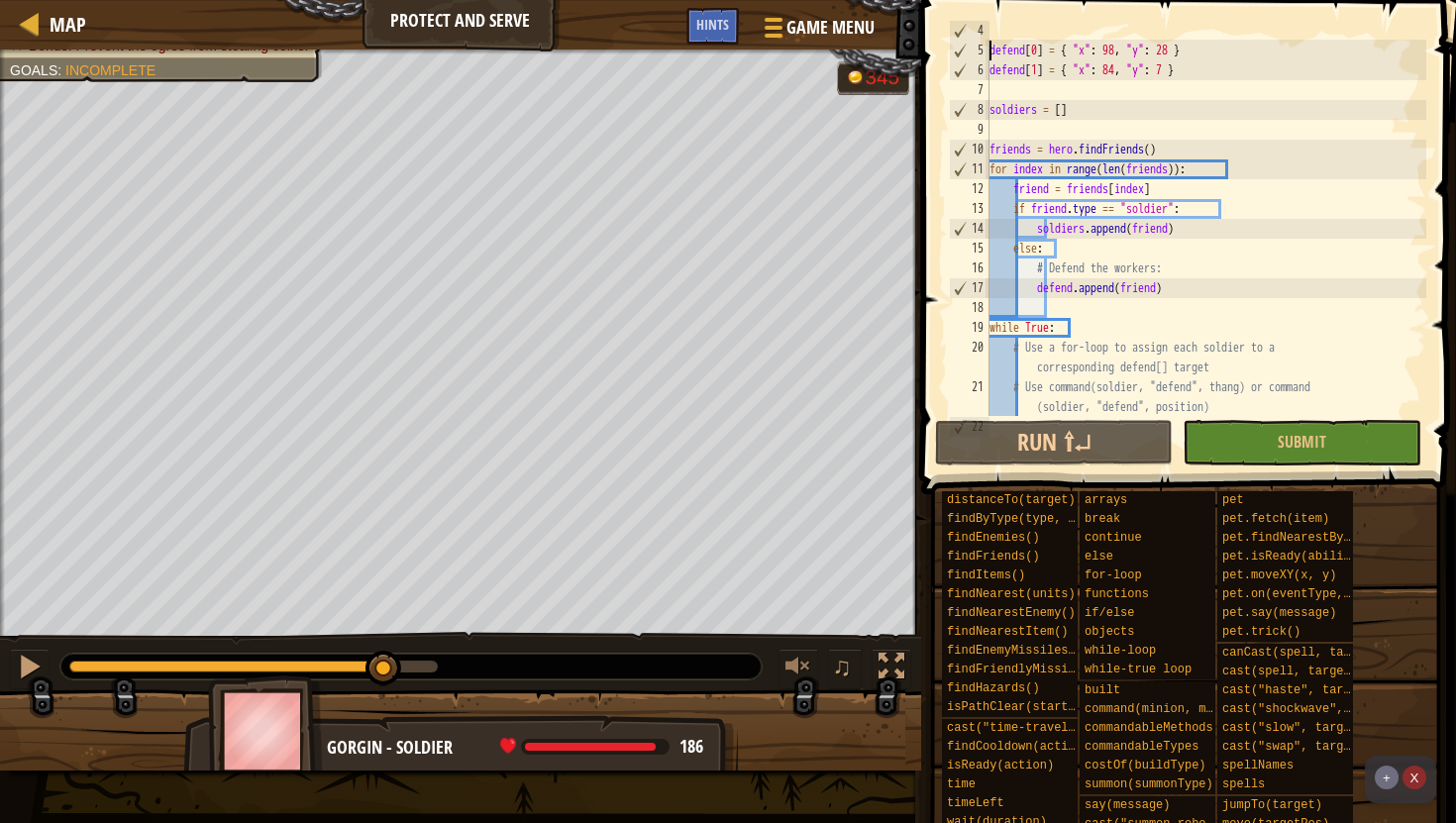 click on "defend   =   [ ] defend [ 0 ]   =   {   "x" :   98 ,   "y" :   28   } defend [ 1 ]   =   {   "x" :   84 ,   "y" :   7   } soldiers   =   [ ] friends   =   hero . findFriends ( ) for   index   in   range ( len ( friends )) :      friend   =   friends [ index ]      if   friend . type   ==   "soldier" :          soldiers . append ( friend )      else :          # Defend the workers:          defend . append ( friend )          while   True :      # Use a for-loop to assign each soldier to a           corresponding defend[] target      # Use command(soldier, "defend", thang) or command          (soldier, "defend", position)" at bounding box center [1205, 239] 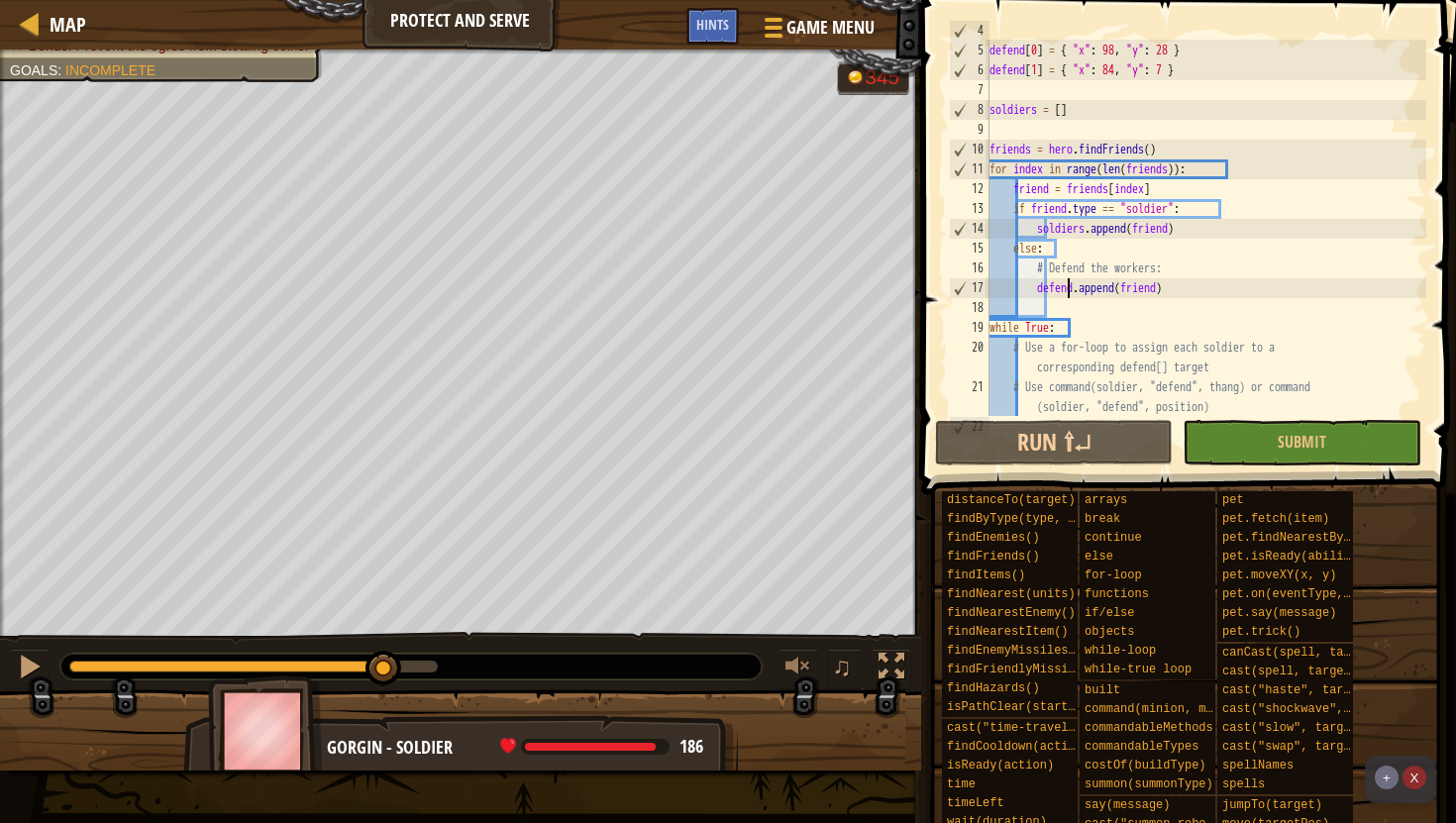 scroll, scrollTop: 158, scrollLeft: 0, axis: vertical 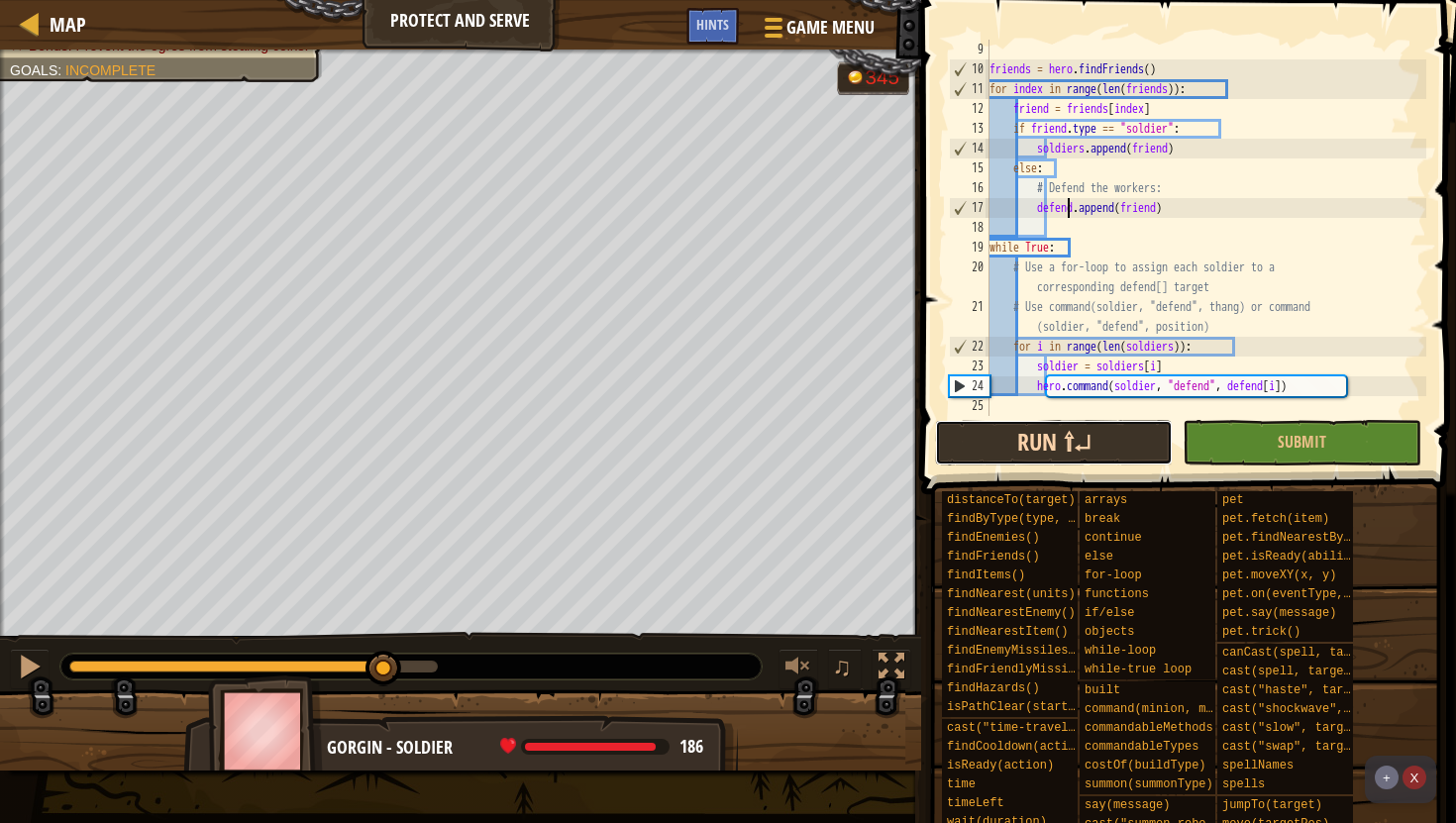 click on "Run ⇧↵" at bounding box center [1054, 443] 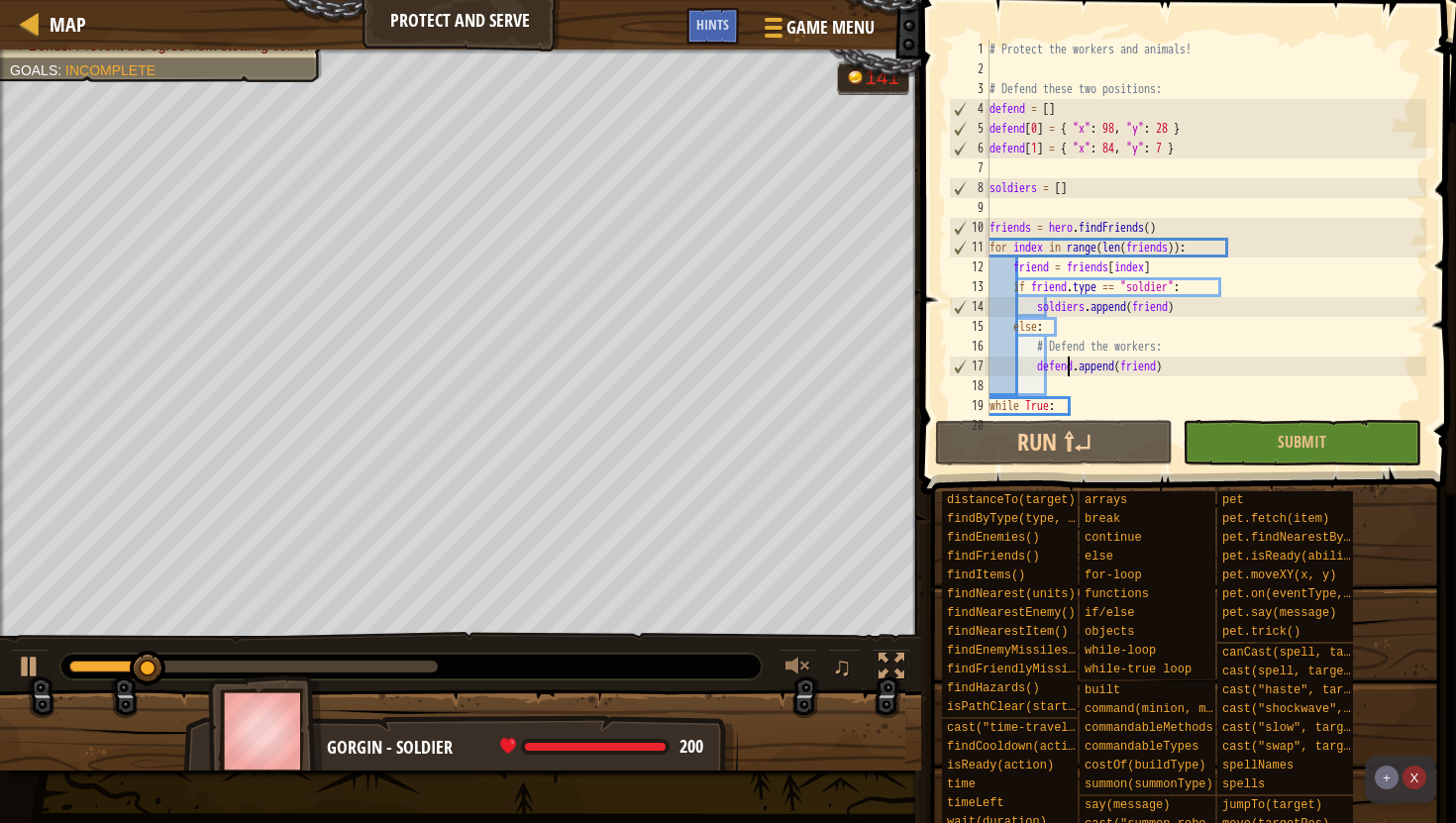 scroll, scrollTop: 0, scrollLeft: 0, axis: both 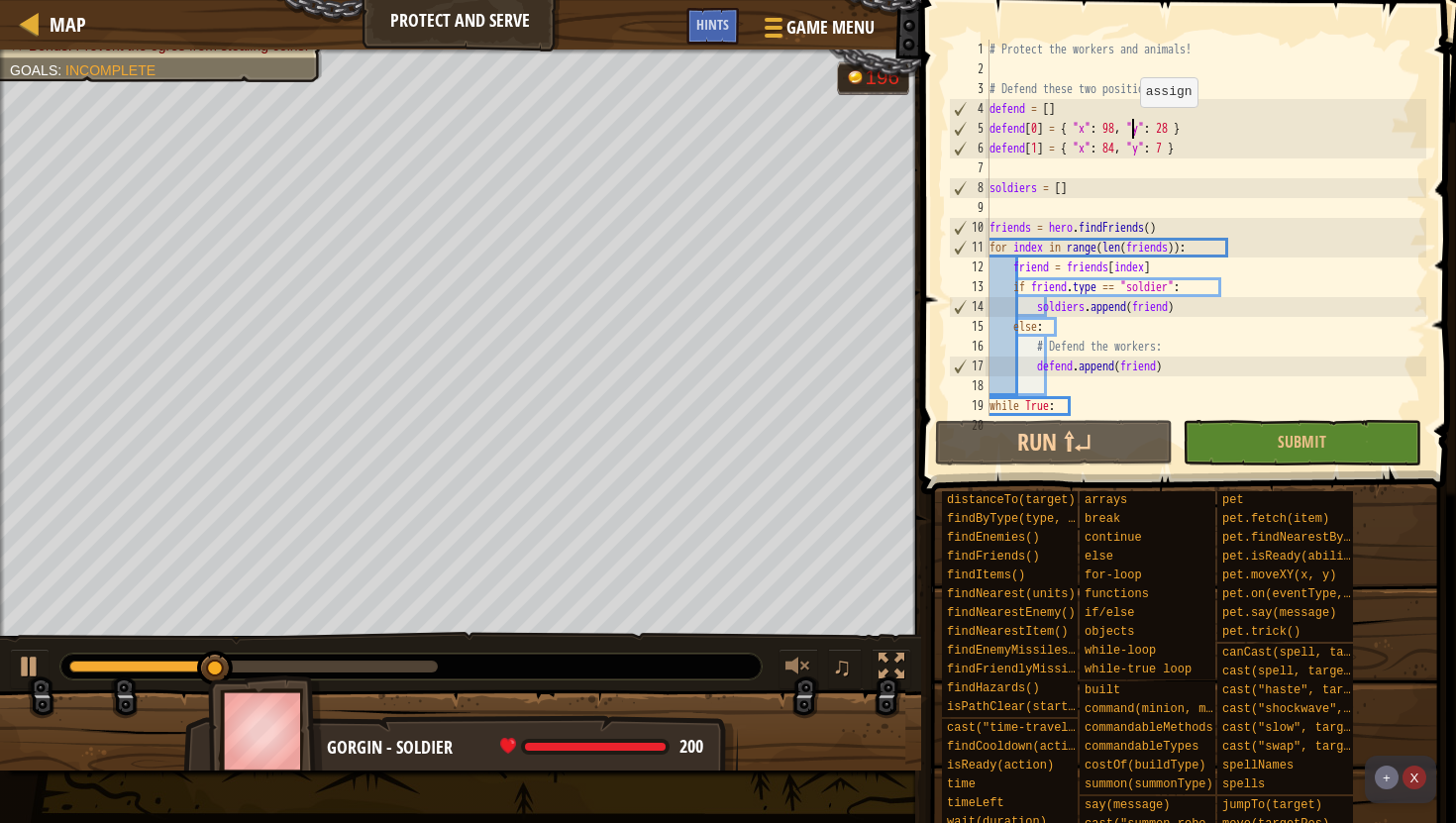 click on "# Protect the workers and animals! # Defend these two positions: defend   =   [ ] defend [ 0 ]   =   {   "x" :   98 ,   "y" :   28   } defend [ 1 ]   =   {   "x" :   84 ,   "y" :   7   } soldiers   =   [ ] friends   =   hero . findFriends ( ) for   index   in   range ( len ( friends )) :      friend   =   friends [ index ]      if   friend . type   ==   "soldier" :          soldiers . append ( friend )      else :          # Defend the workers:          defend . append ( friend )          while   True :      # Use a for-loop to assign each soldier to a           corresponding defend[] target" at bounding box center [1205, 257] 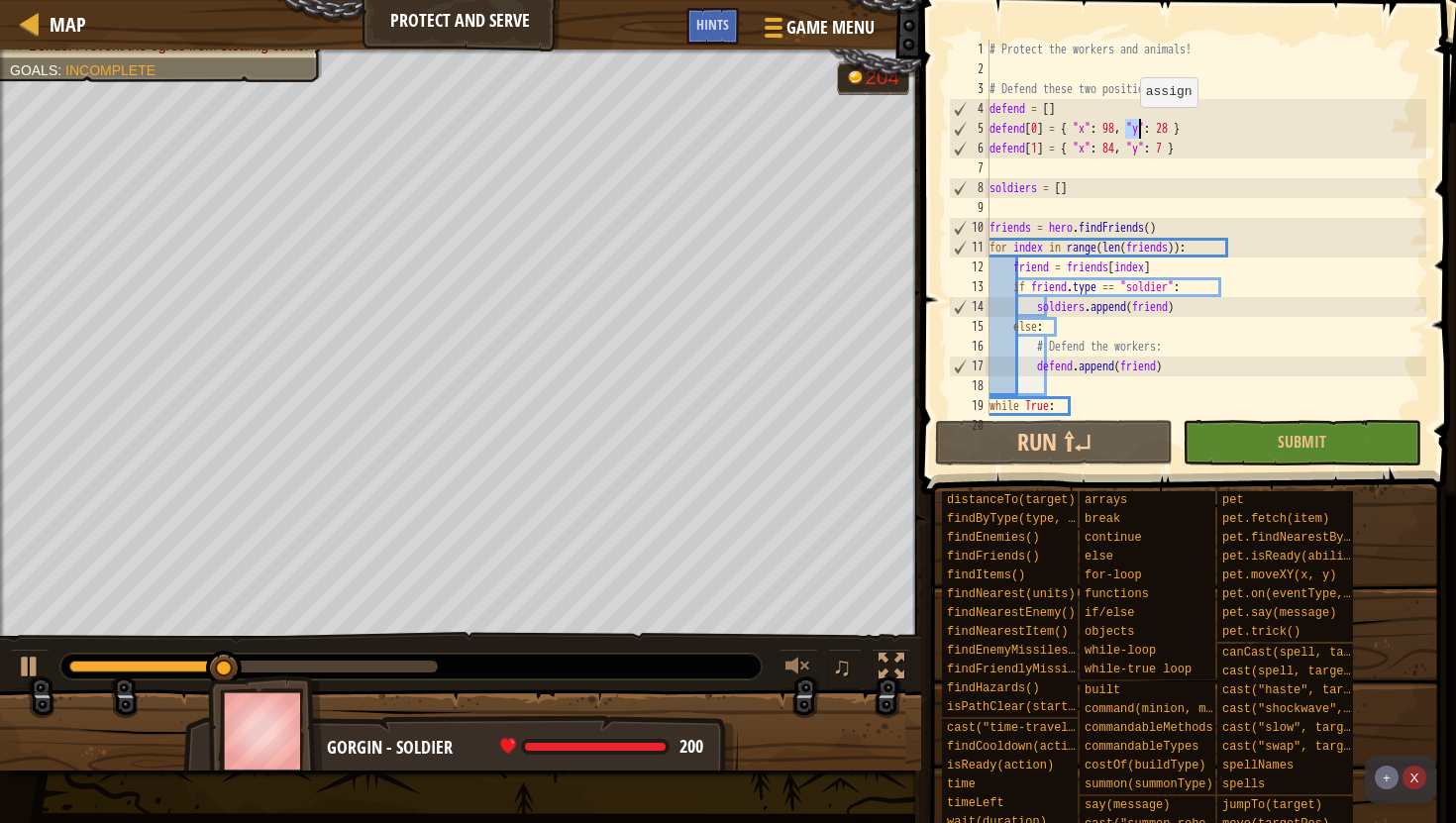 click on "# Protect the workers and animals! # Defend these two positions: defend   =   [ ] defend [ 0 ]   =   {   "x" :   98 ,   "y" :   28   } defend [ 1 ]   =   {   "x" :   84 ,   "y" :   7   } soldiers   =   [ ] friends   =   hero . findFriends ( ) for   index   in   range ( len ( friends )) :      friend   =   friends [ index ]      if   friend . type   ==   "soldier" :          soldiers . append ( friend )      else :          # Defend the workers:          defend . append ( friend )          while   True :      # Use a for-loop to assign each soldier to a           corresponding defend[] target" at bounding box center (1205, 257) 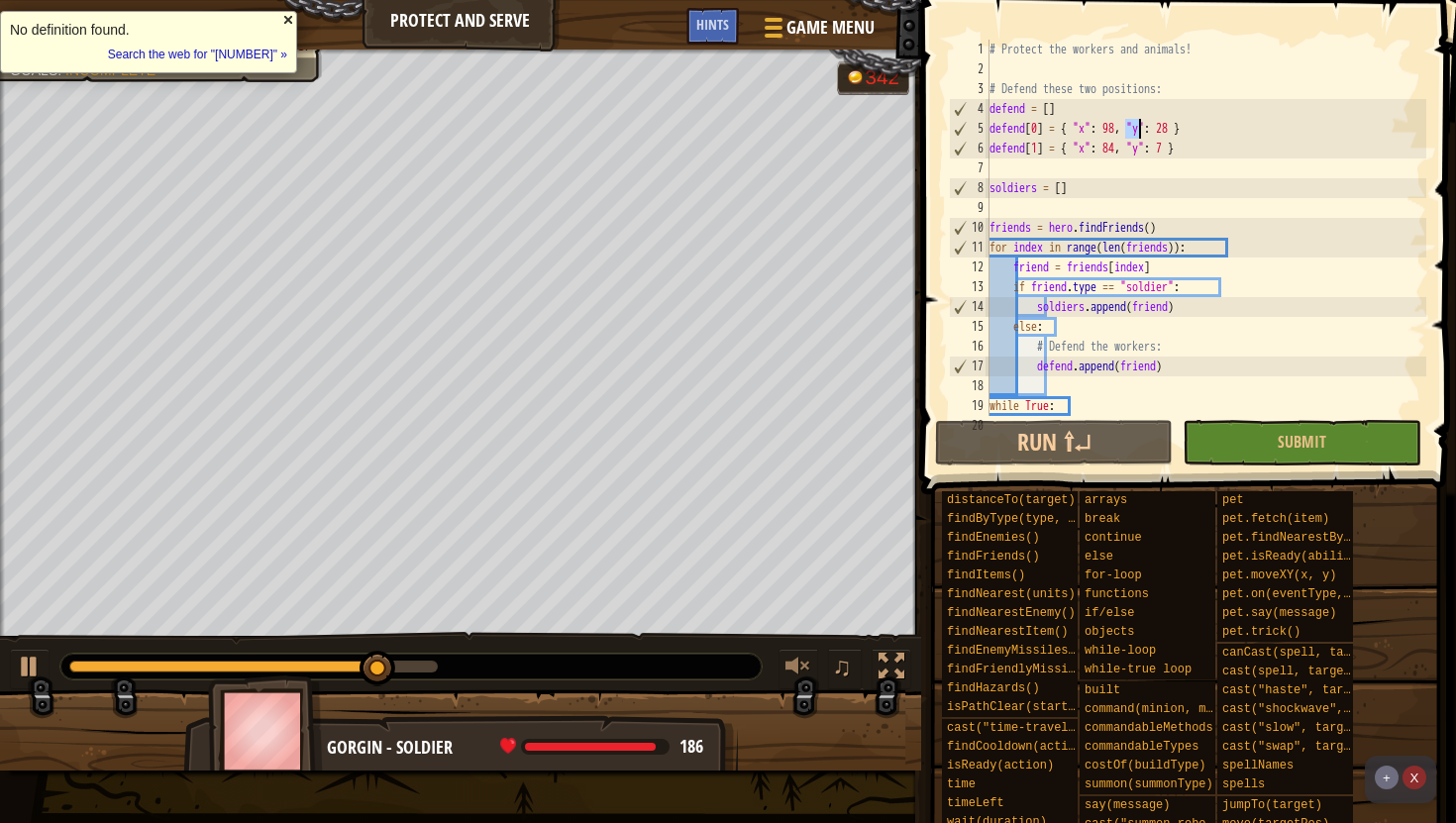 click at bounding box center (288, 20) 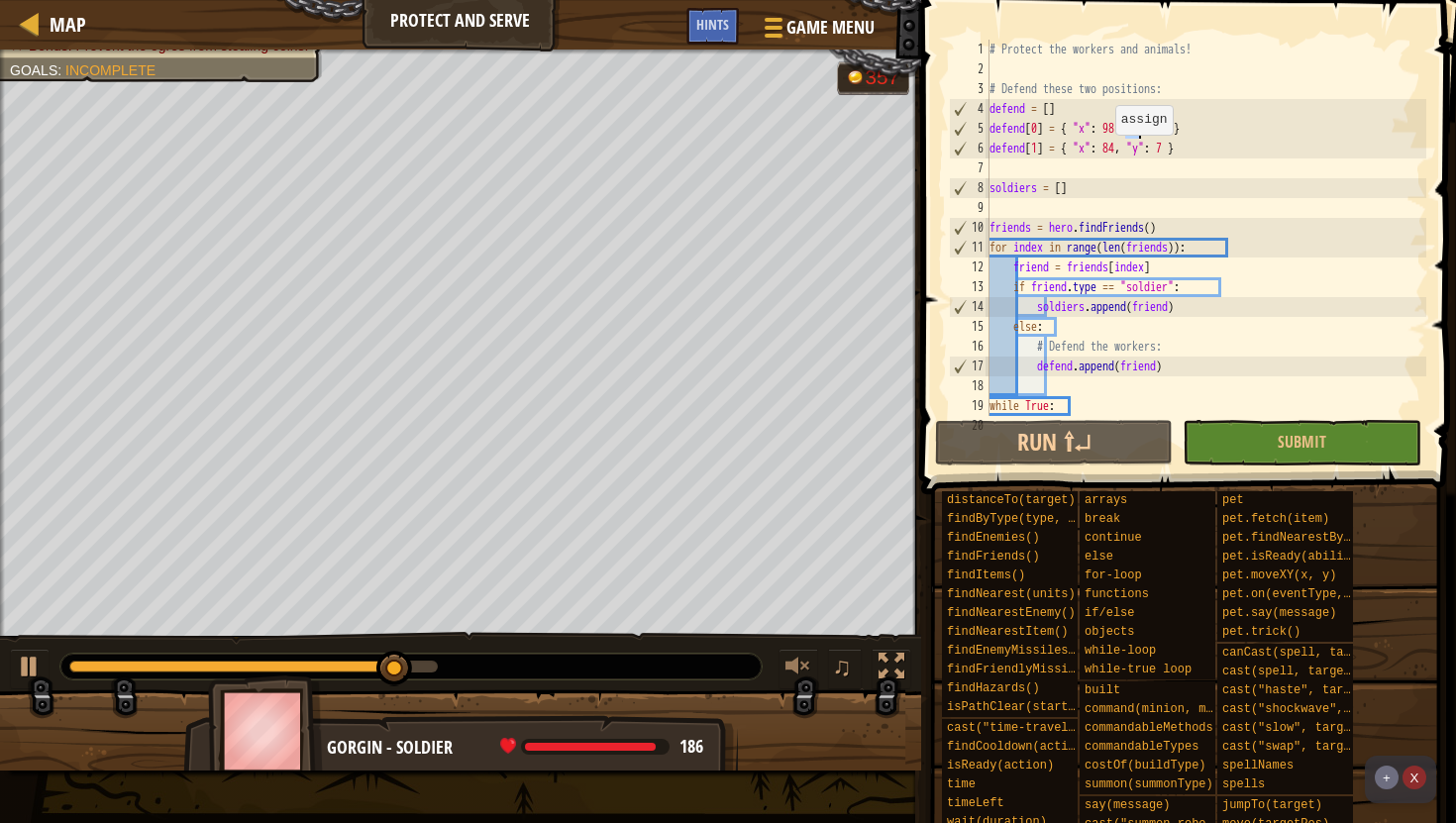 click on "# Protect the workers and animals! # Defend these two positions: defend   =   [ ] defend [ 0 ]   =   {   "x" :   98 ,   "y" :   28   } defend [ 1 ]   =   {   "x" :   84 ,   "y" :   7   } soldiers   =   [ ] friends   =   hero . findFriends ( ) for   index   in   range ( len ( friends )) :      friend   =   friends [ index ]      if   friend . type   ==   "soldier" :          soldiers . append ( friend )      else :          # Defend the workers:          defend . append ( friend )          while   True :      # Use a for-loop to assign each soldier to a           corresponding defend[] target" at bounding box center (1205, 257) 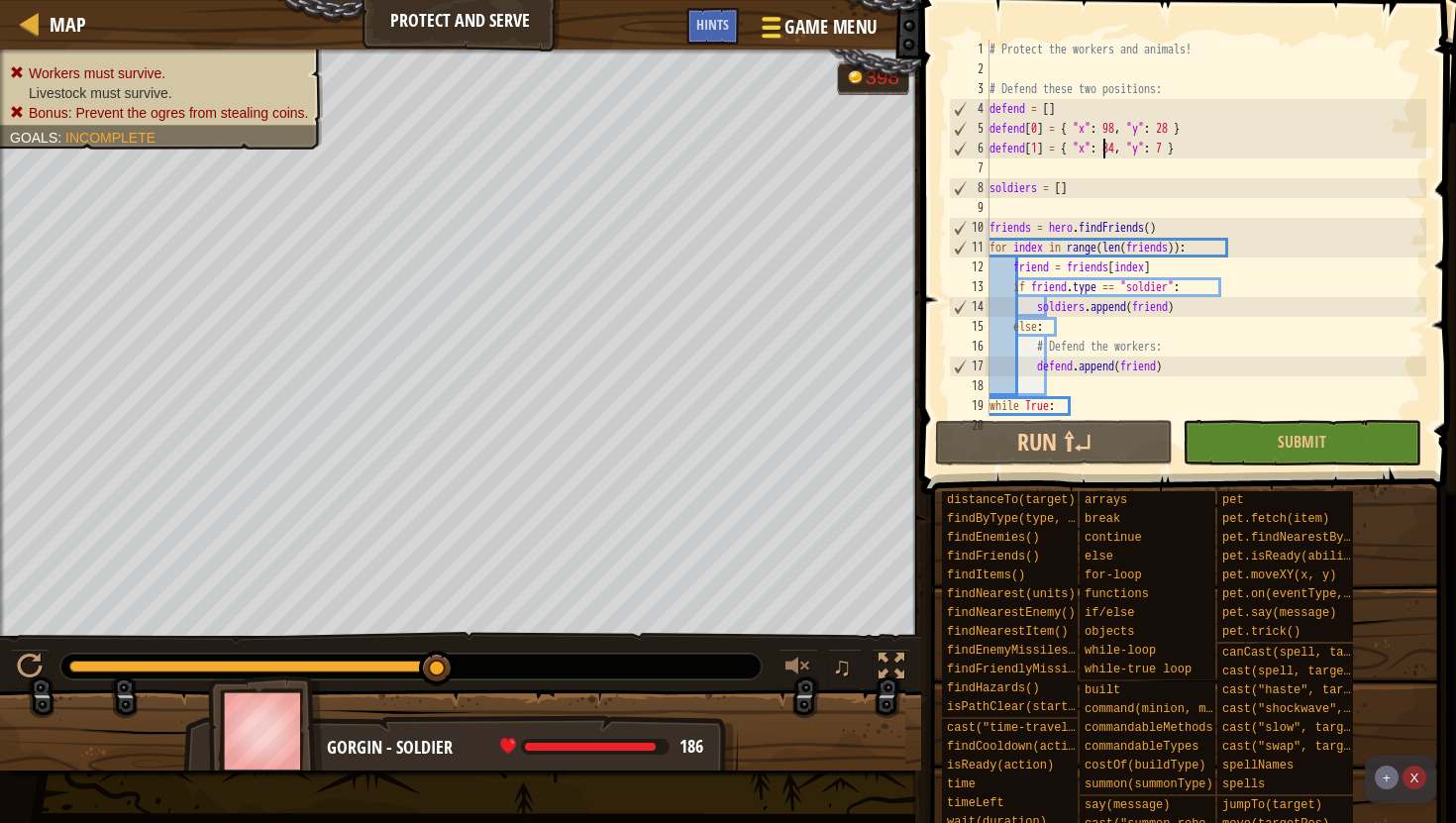 click on "Game Menu" at bounding box center (817, 31) 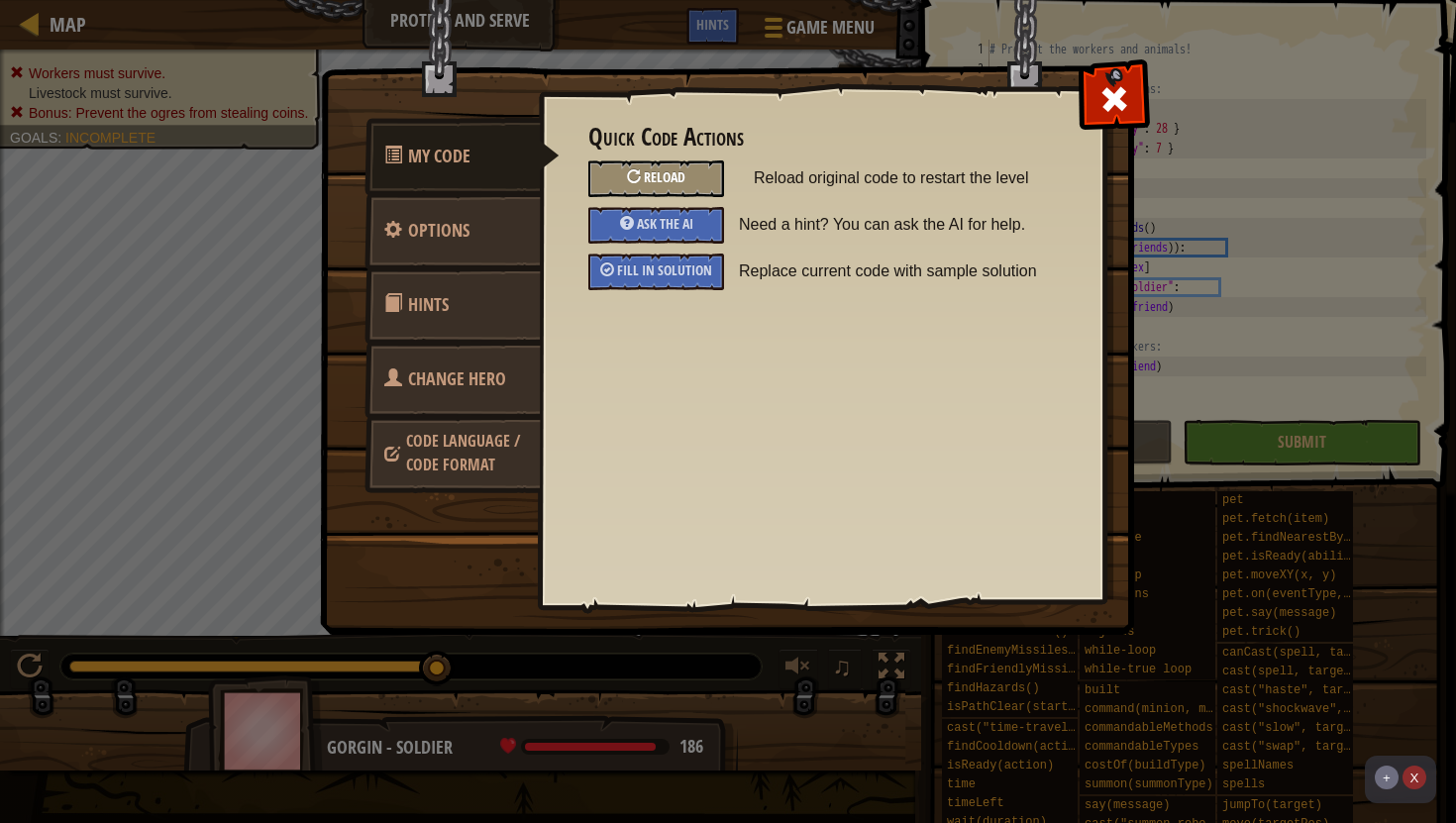 click on "Reload" at bounding box center (665, 176) 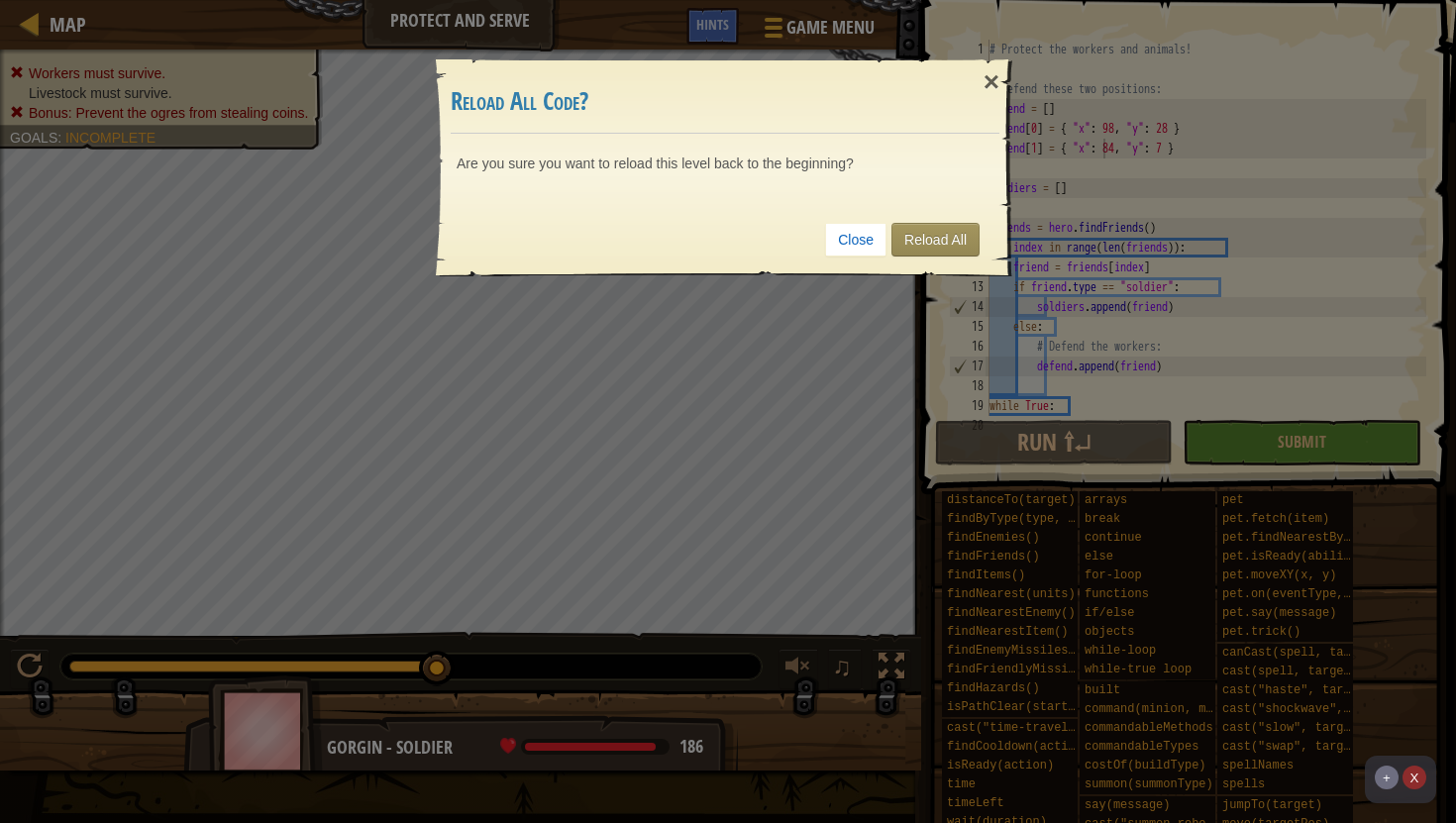 click on "Close Reload All" at bounding box center (725, 240) 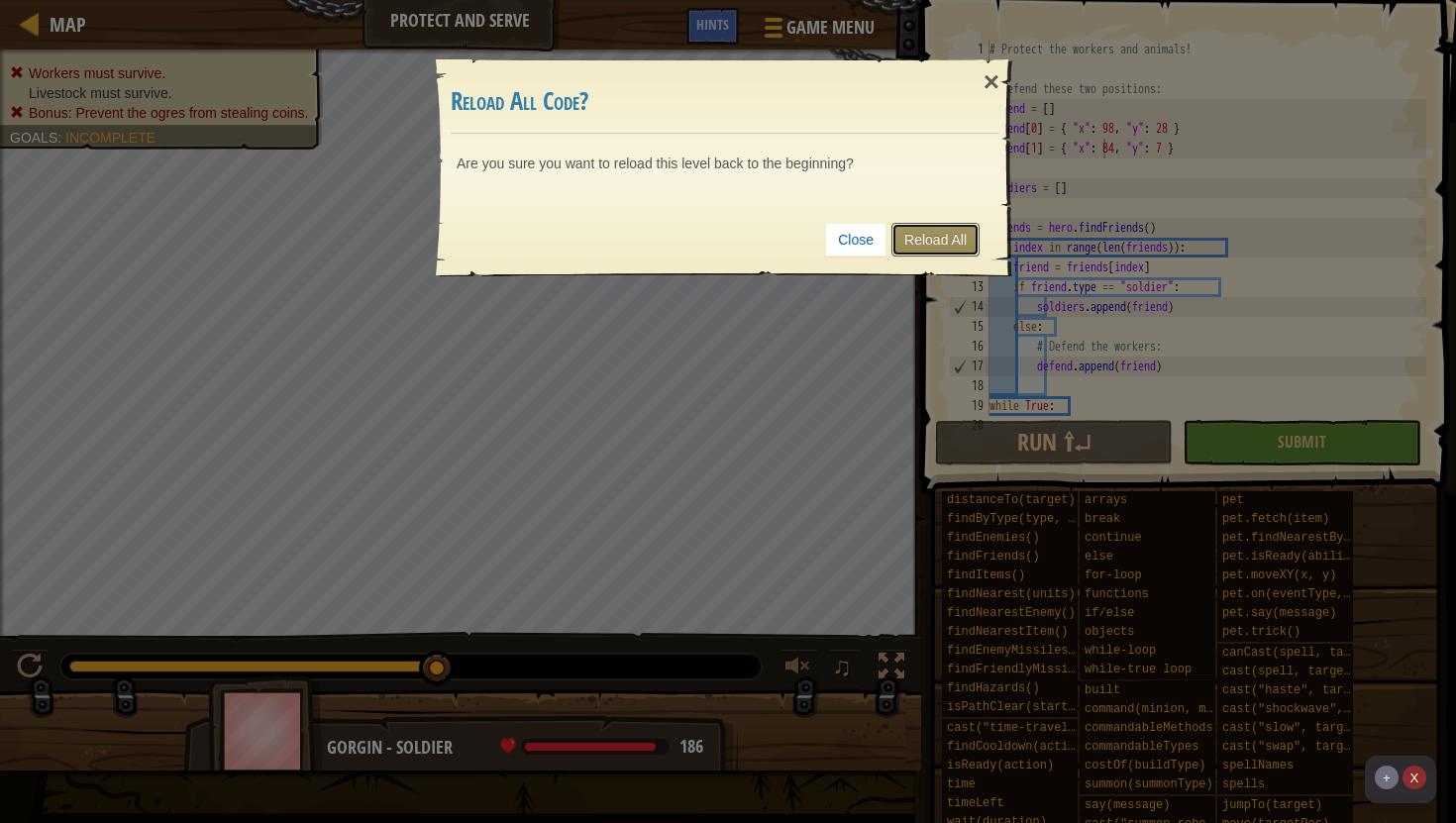 click on "Reload All" at bounding box center (935, 240) 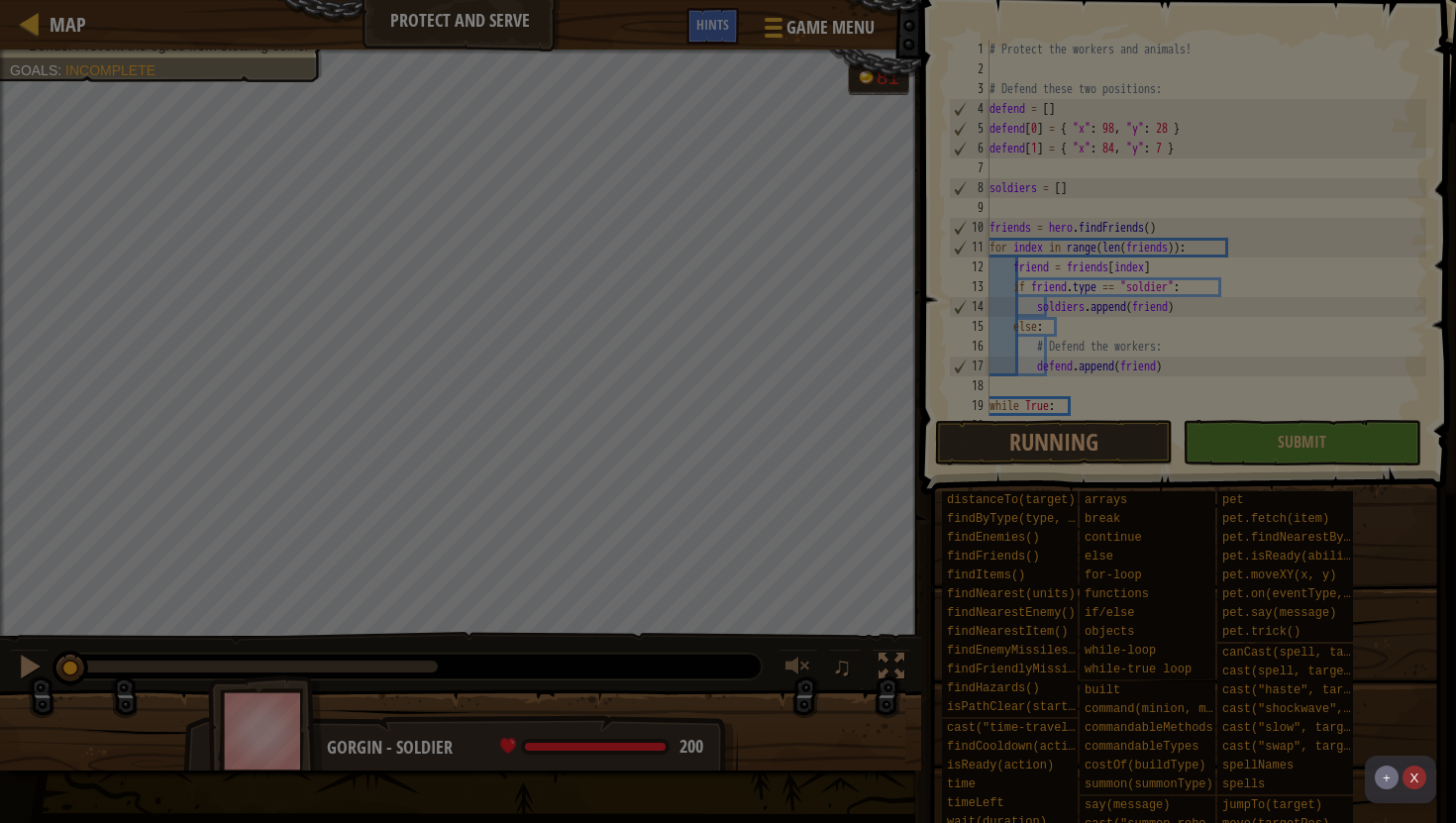 scroll, scrollTop: 139, scrollLeft: 0, axis: vertical 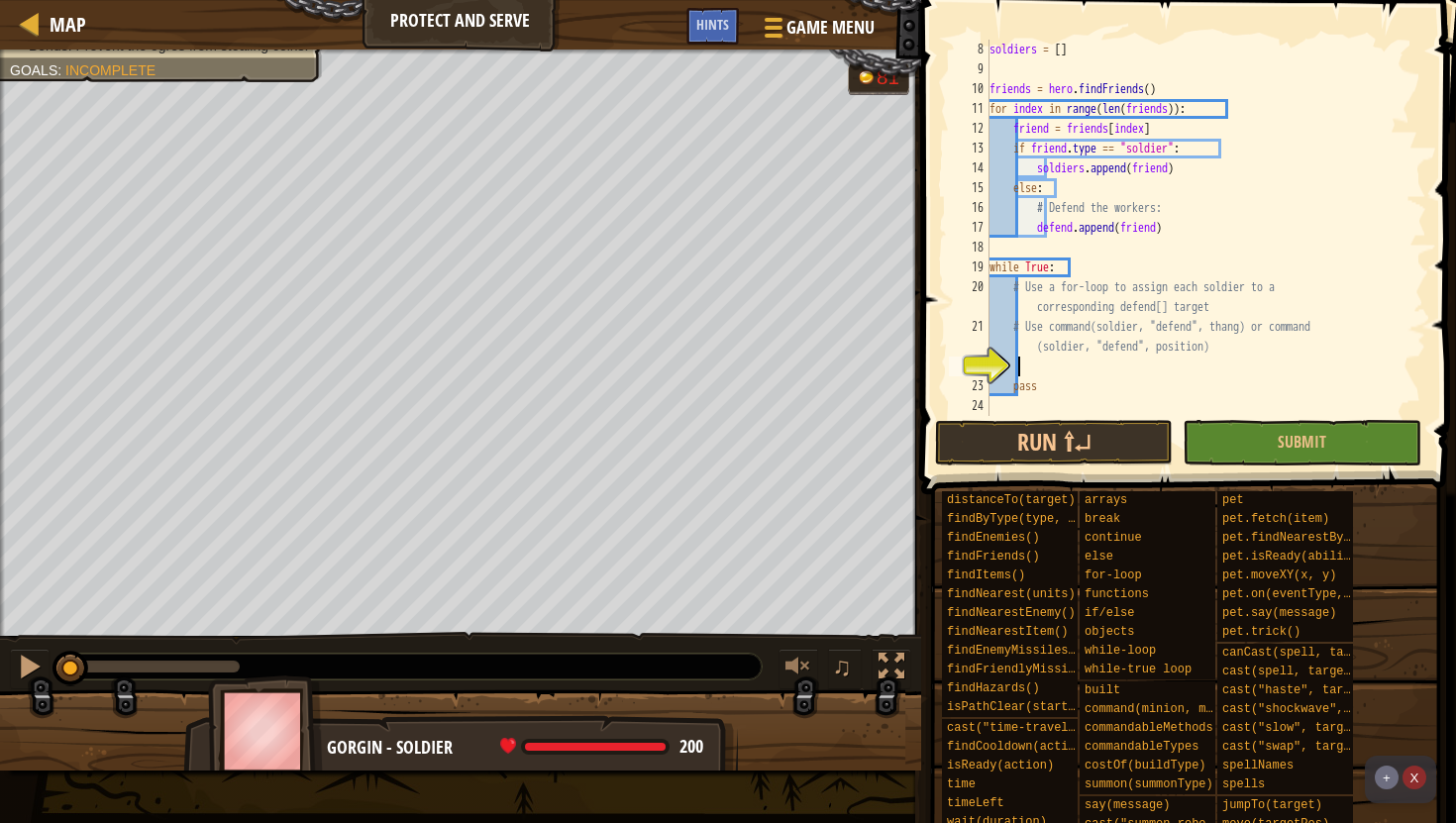 click on "soldiers   =   [ ] friends   =   hero . findFriends ( ) for   index   in   range ( len ( friends )) :      friend   =   friends [ index ]      if   friend . type   ==   "soldier" :          soldiers . append ( friend )      else :          # Defend the workers:          defend . append ( friend ) while   True :      # Use a for-loop to assign each soldier to a           corresponding defend[] target      # Use command(soldier, "defend", thang) or command          (soldier, "defend", position)           pass" at bounding box center [1205, 248] 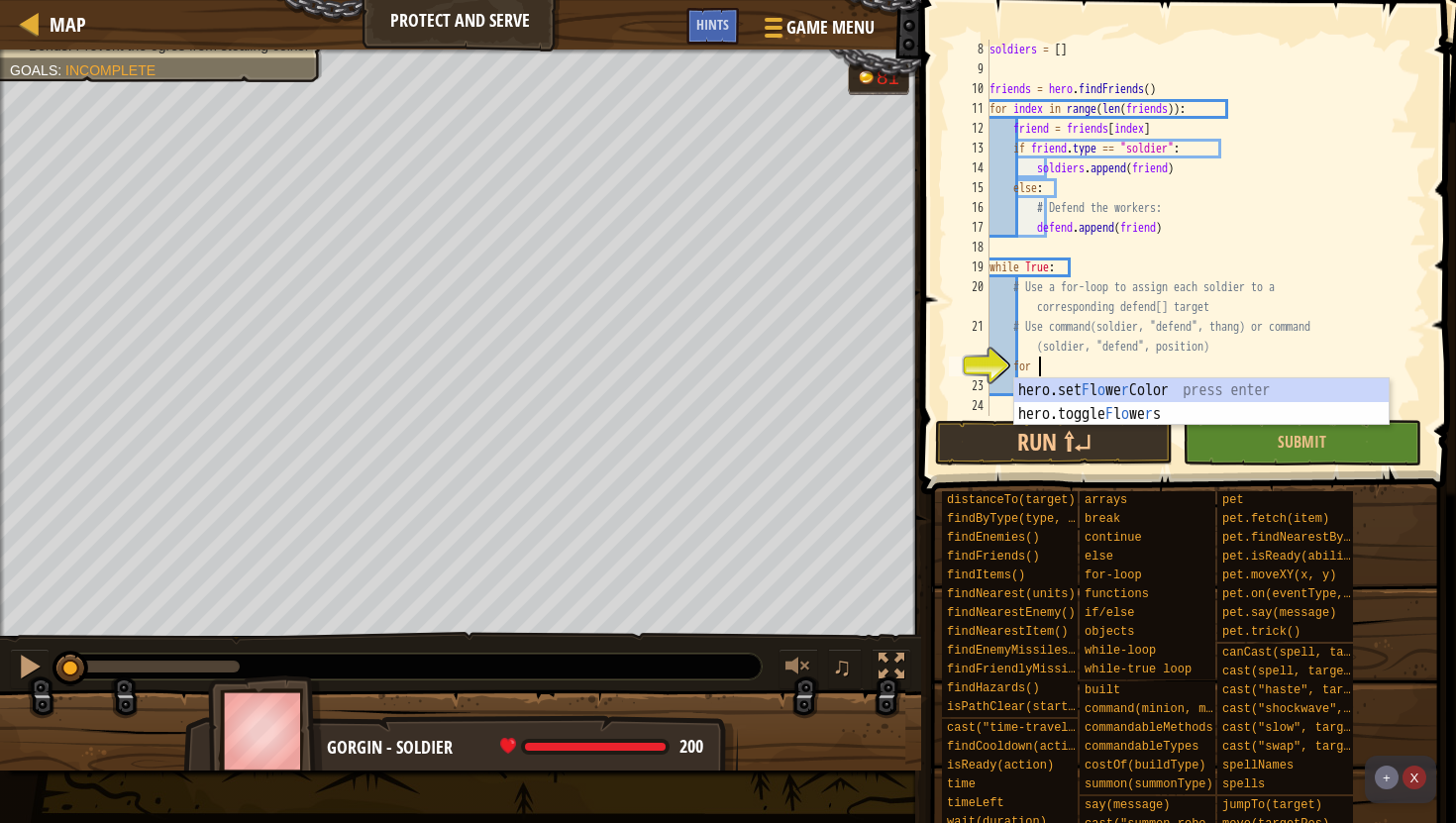 scroll, scrollTop: 9, scrollLeft: 3, axis: both 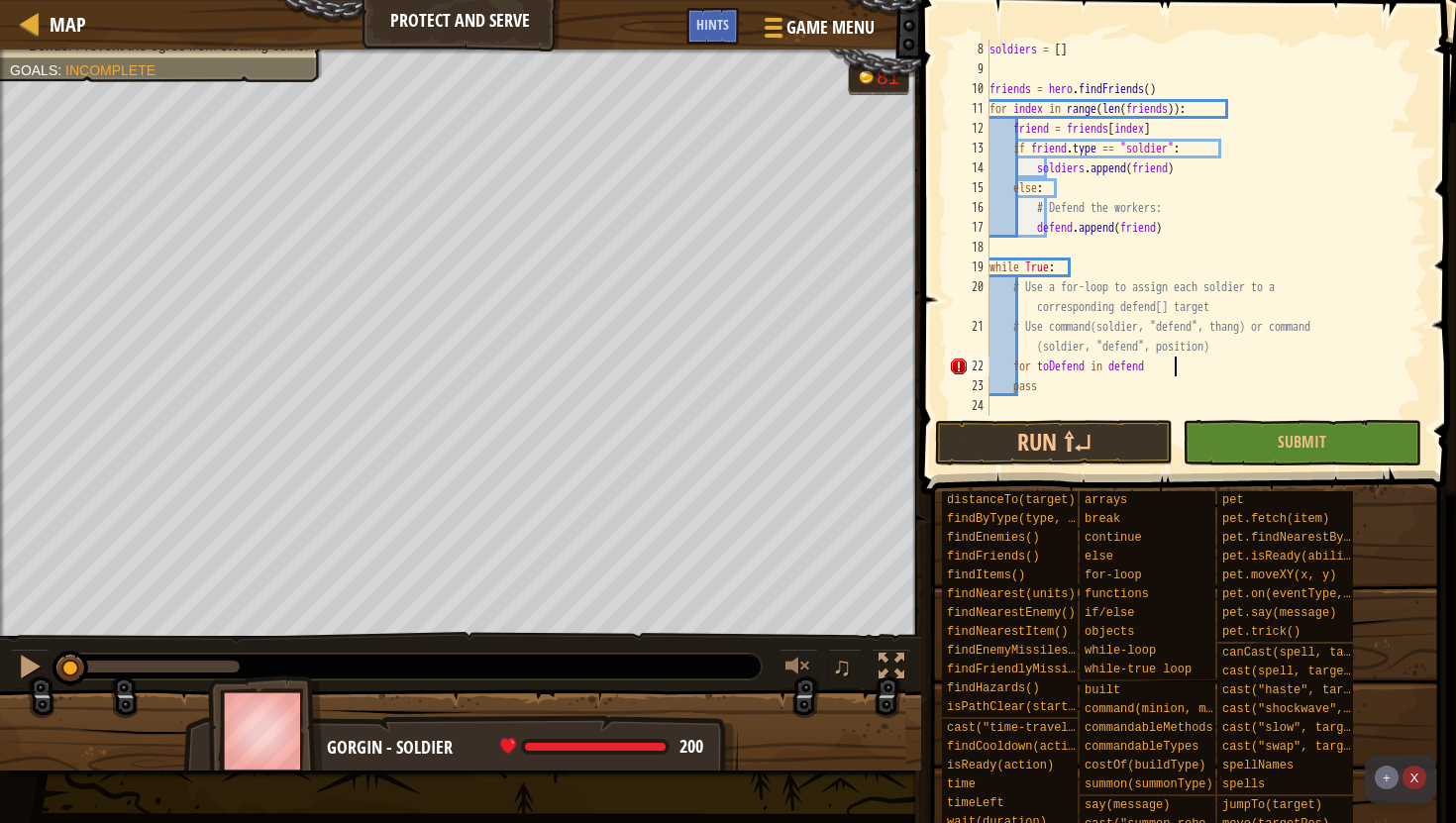 type on "for toDefend in defend:" 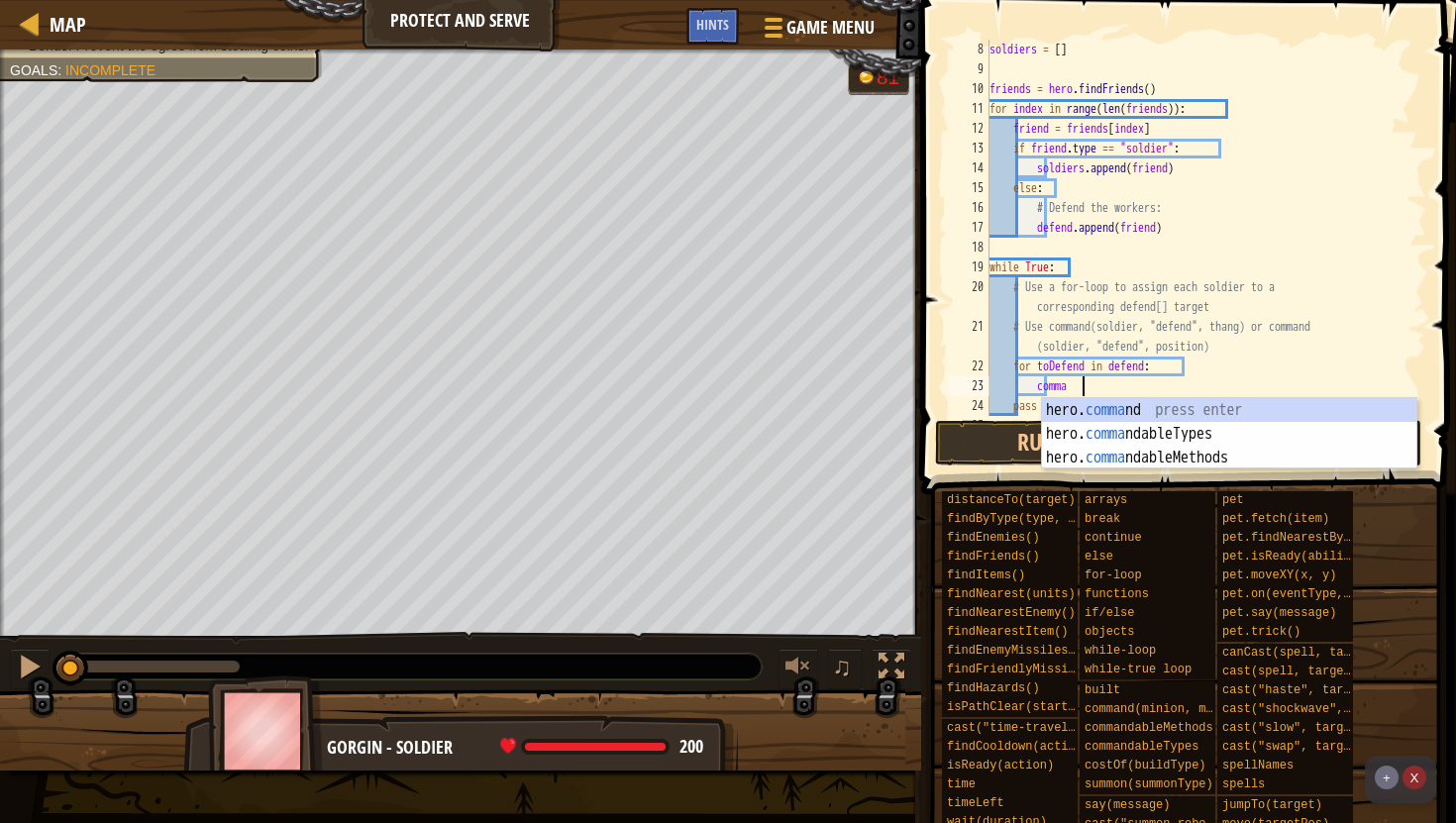 scroll, scrollTop: 9, scrollLeft: 6, axis: both 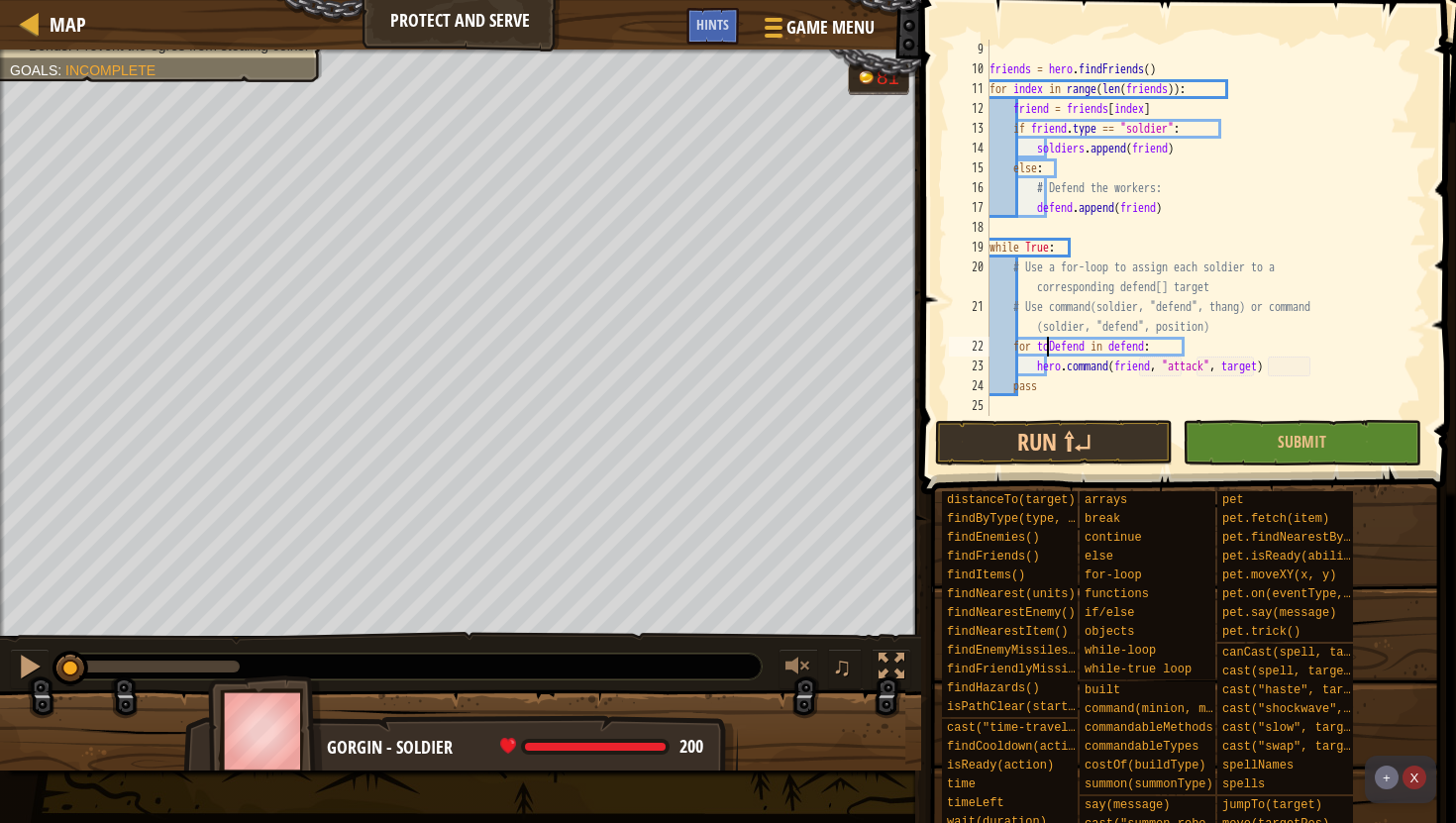 click on "friends   =   hero . findFriends ( ) for   index   in   range ( len ( friends )) :      friend   =   friends [ index ]      if   friend . type   ==   "soldier" :          soldiers . append ( friend )      else :          # Defend the workers:          defend . append ( friend ) while   True :      # Use a for-loop to assign each soldier to a           corresponding defend[] target      # Use command(soldier, "defend", thang) or command          (soldier, "defend", position)      for   toDefend   in   defend :          hero . command ( friend ,   "attack" ,   target )      pass" at bounding box center (1205, 248) 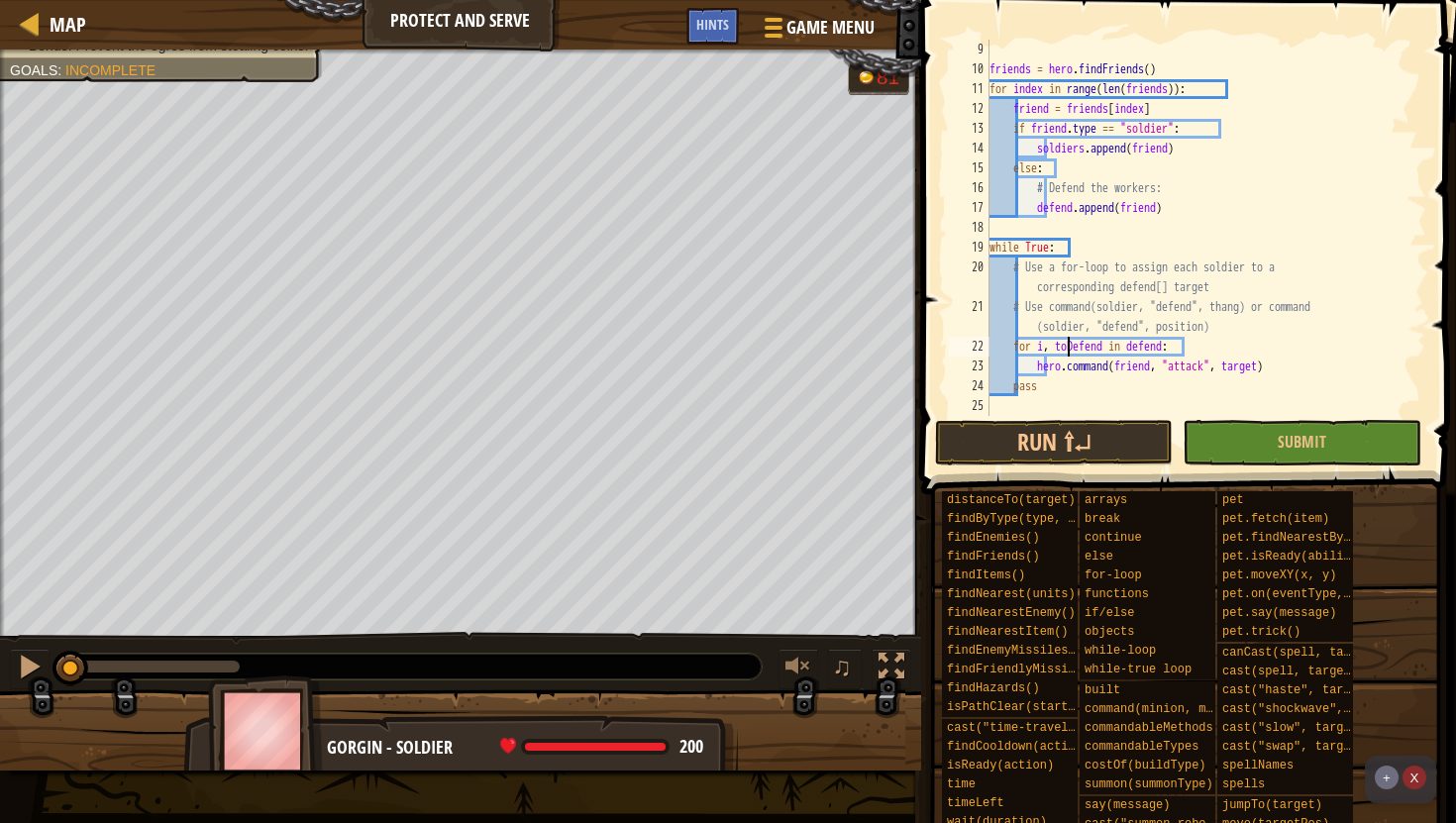 click on "friends   =   hero . findFriends ( ) for   index   in   range ( len ( friends )) :      friend   =   friends [ index ]      if   friend . type   ==   "soldier" :          soldiers . append ( friend )      else :          # Defend the workers:          defend . append ( friend ) while   True :      # Use a for-loop to assign each soldier to a           corresponding defend[] target      # Use command(soldier, "defend", thang) or command          (soldier, "defend", position)      for   i ,   toDefend   in   defend :          hero . command ( friend ,   "attack" ,   target )      pass" at bounding box center (1205, 248) 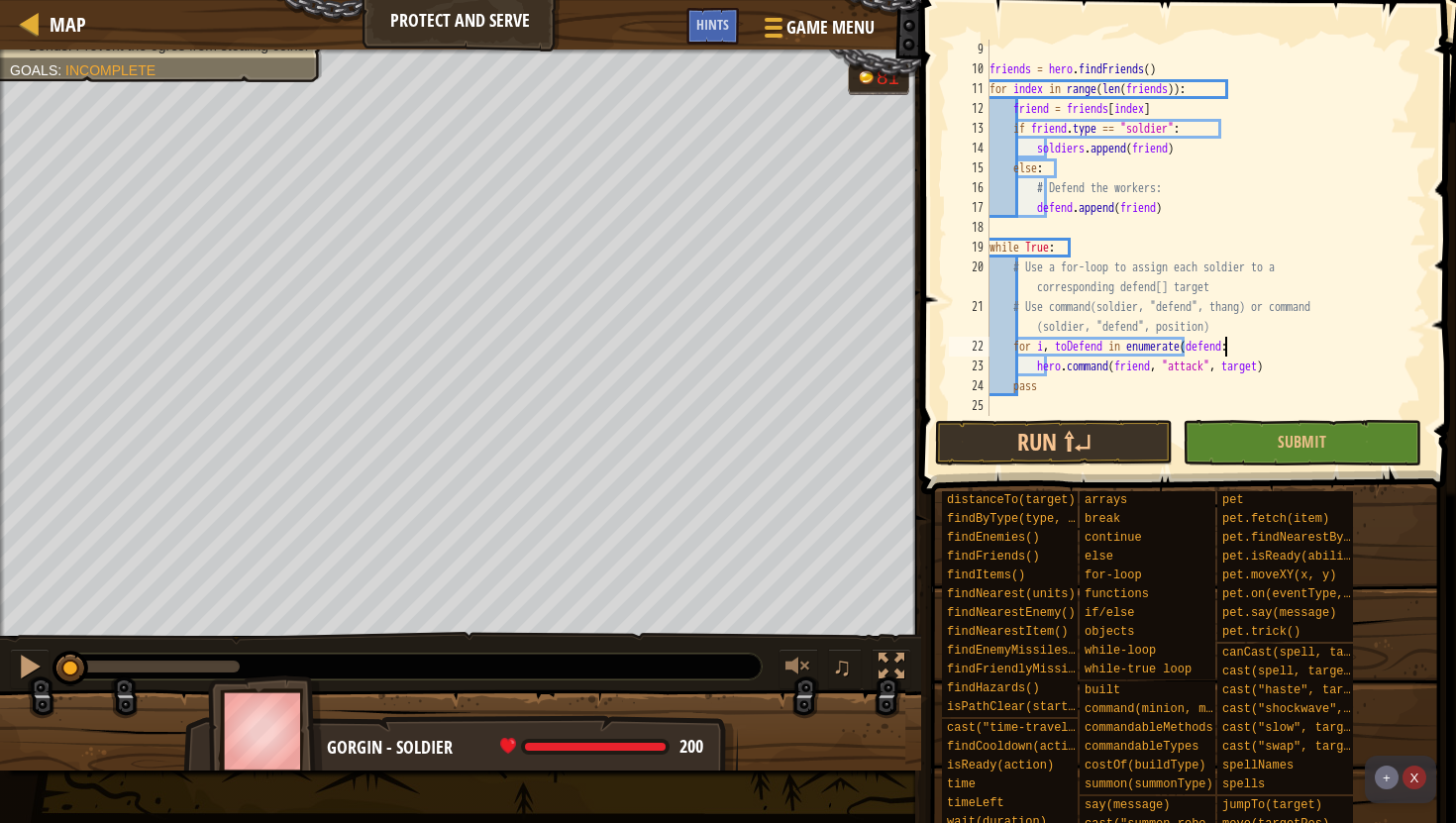 scroll, scrollTop: 9, scrollLeft: 20, axis: both 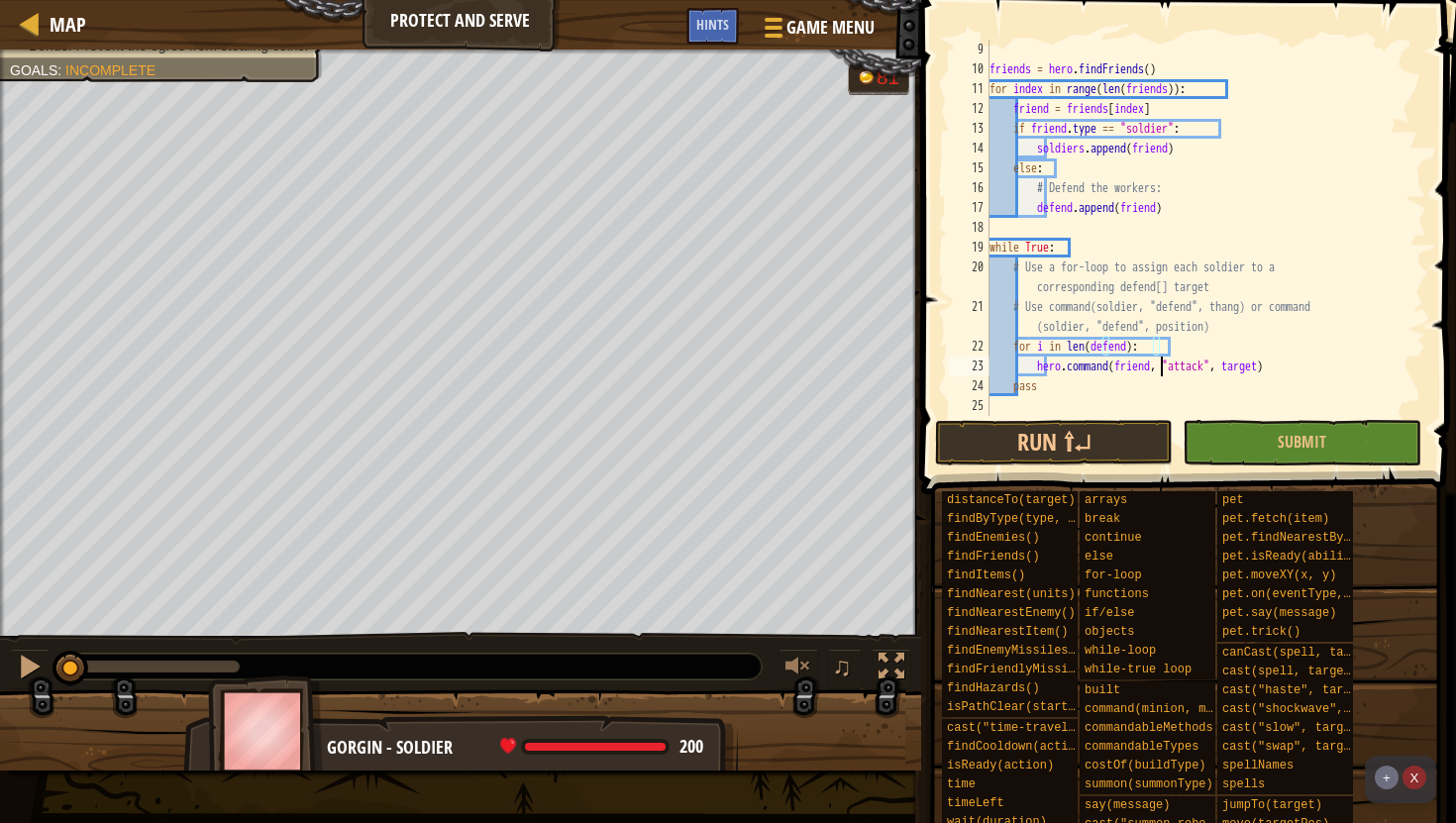 click on "friends   =   hero . findFriends ( ) for   index   in   range ( len ( friends )) :      friend   =   friends [ index ]      if   friend . type   ==   "soldier" :          soldiers . append ( friend )      else :          # Defend the workers:          defend . append ( friend ) while   True :      # Use a for-loop to assign each soldier to a           corresponding defend[] target      # Use command(soldier, "defend", thang) or command          (soldier, "defend", position)      for   i   in   len ( defend ) :          hero . command ( friend ,   "attack" ,   target )      pass" at bounding box center (1205, 248) 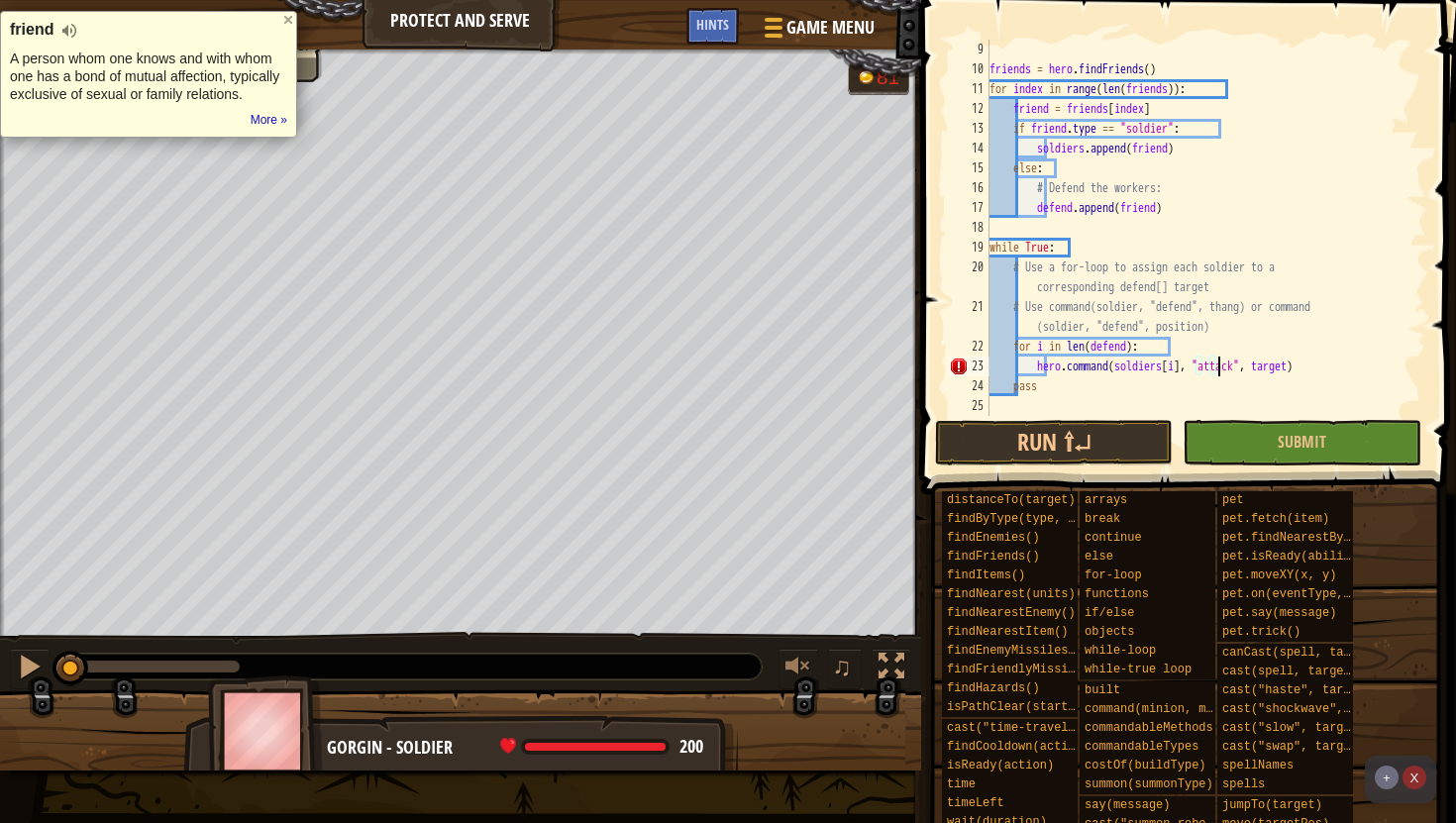scroll, scrollTop: 9, scrollLeft: 19, axis: both 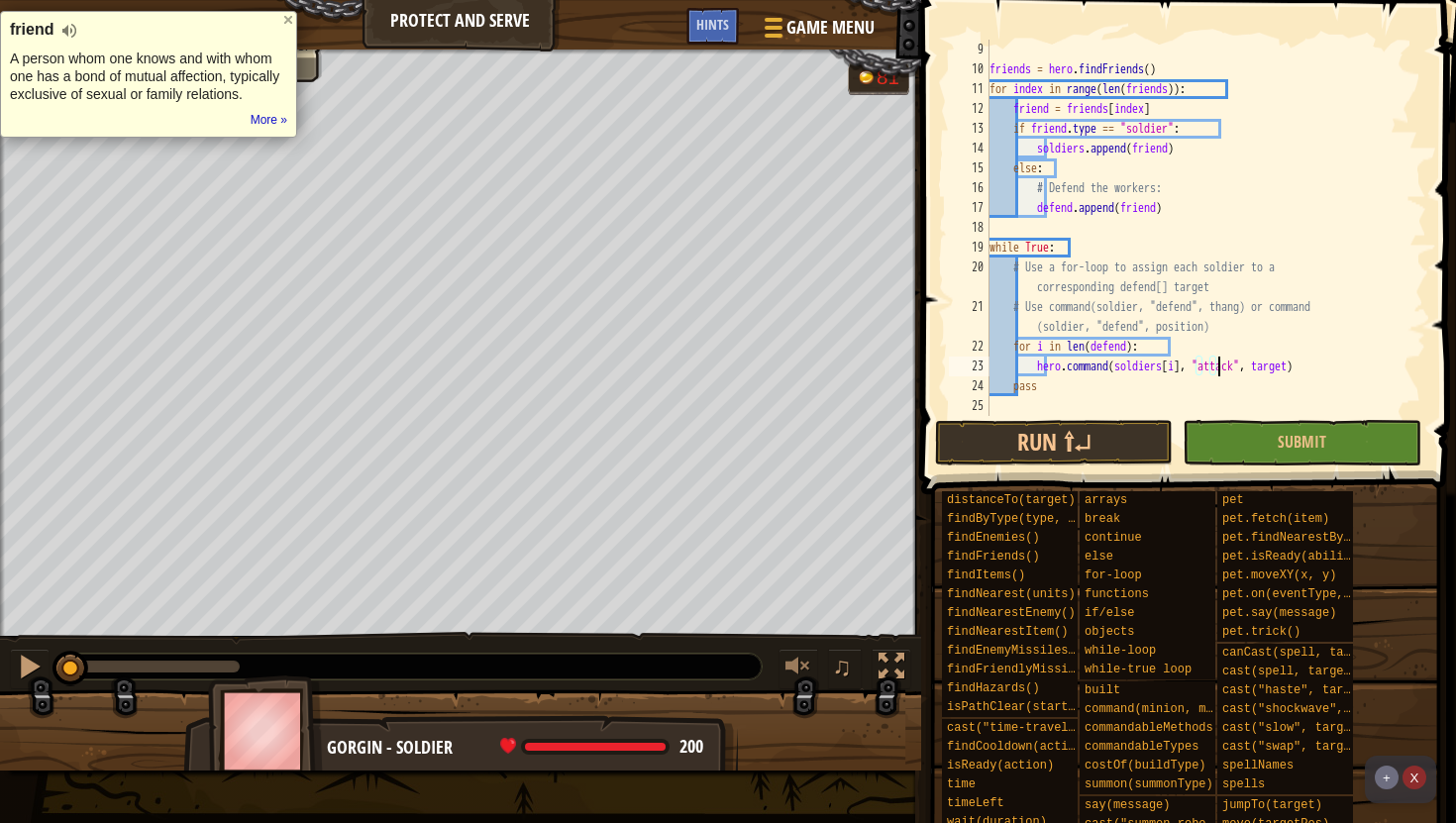 click on "friends   =   hero . findFriends ( ) for   index   in   range ( len ( friends )) :      friend   =   friends [ index ]      if   friend . type   ==   "soldier" :          soldiers . append ( friend )      else :          # Defend the workers:          defend . append ( friend ) while   True :      # Use a for-loop to assign each soldier to a           corresponding defend[] target      # Use command(soldier, "defend", thang) or command          (soldier, "defend", position)      for   i   in   len ( defend ) :          hero . command ( soldiers [ i ] ,   "attack" ,   target )      pass" at bounding box center (1205, 248) 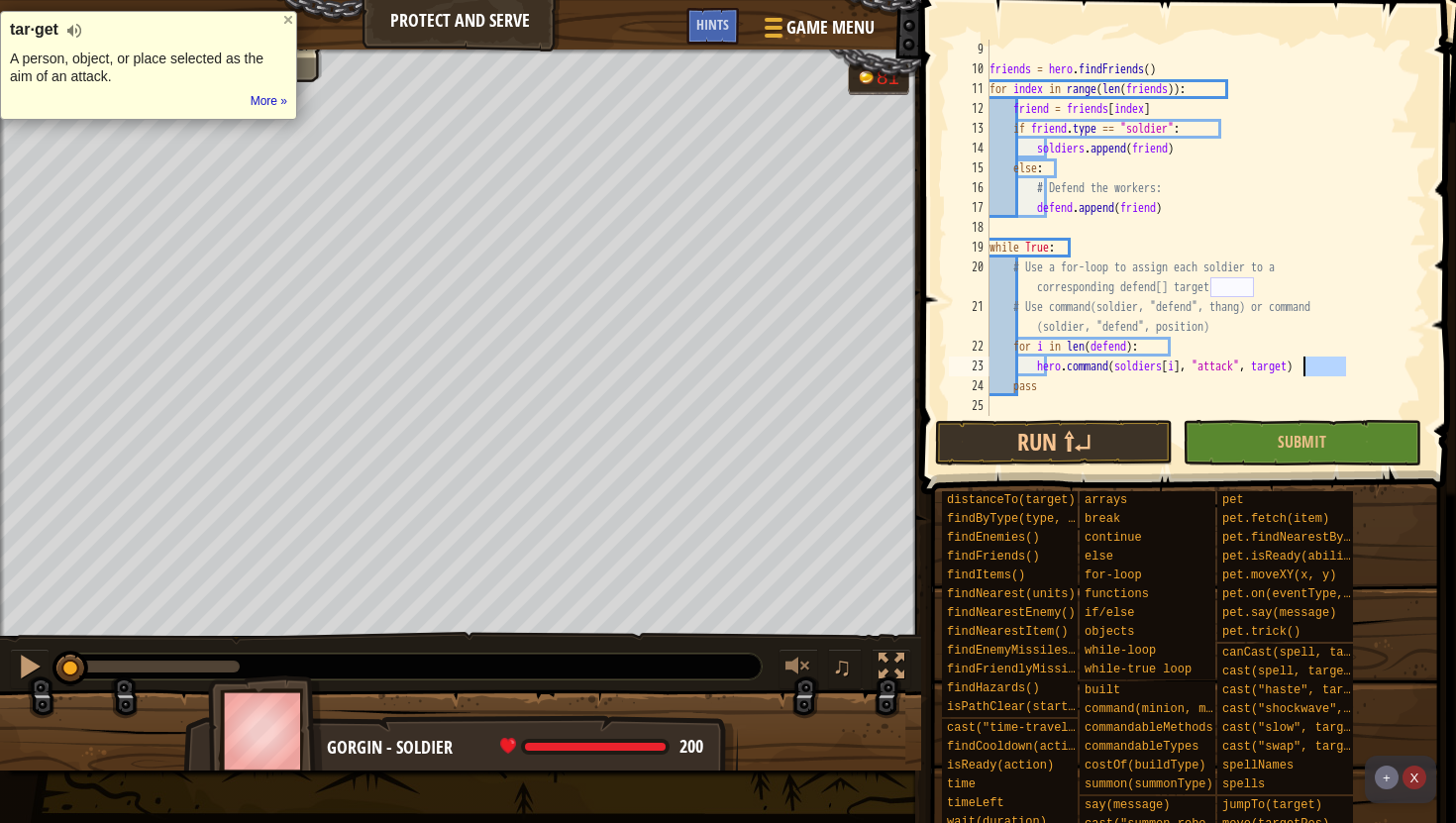 click on "friends   =   hero . findFriends ( ) for   index   in   range ( len ( friends )) :      friend   =   friends [ index ]      if   friend . type   ==   "soldier" :          soldiers . append ( friend )      else :          # Defend the workers:          defend . append ( friend ) while   True :      # Use a for-loop to assign each soldier to a           corresponding defend[] target      # Use command(soldier, "defend", thang) or command          (soldier, "defend", position)      for   i   in   len ( defend ) :          hero . command ( soldiers [ i ] ,   "attack" ,   target )      pass" at bounding box center [1205, 248] 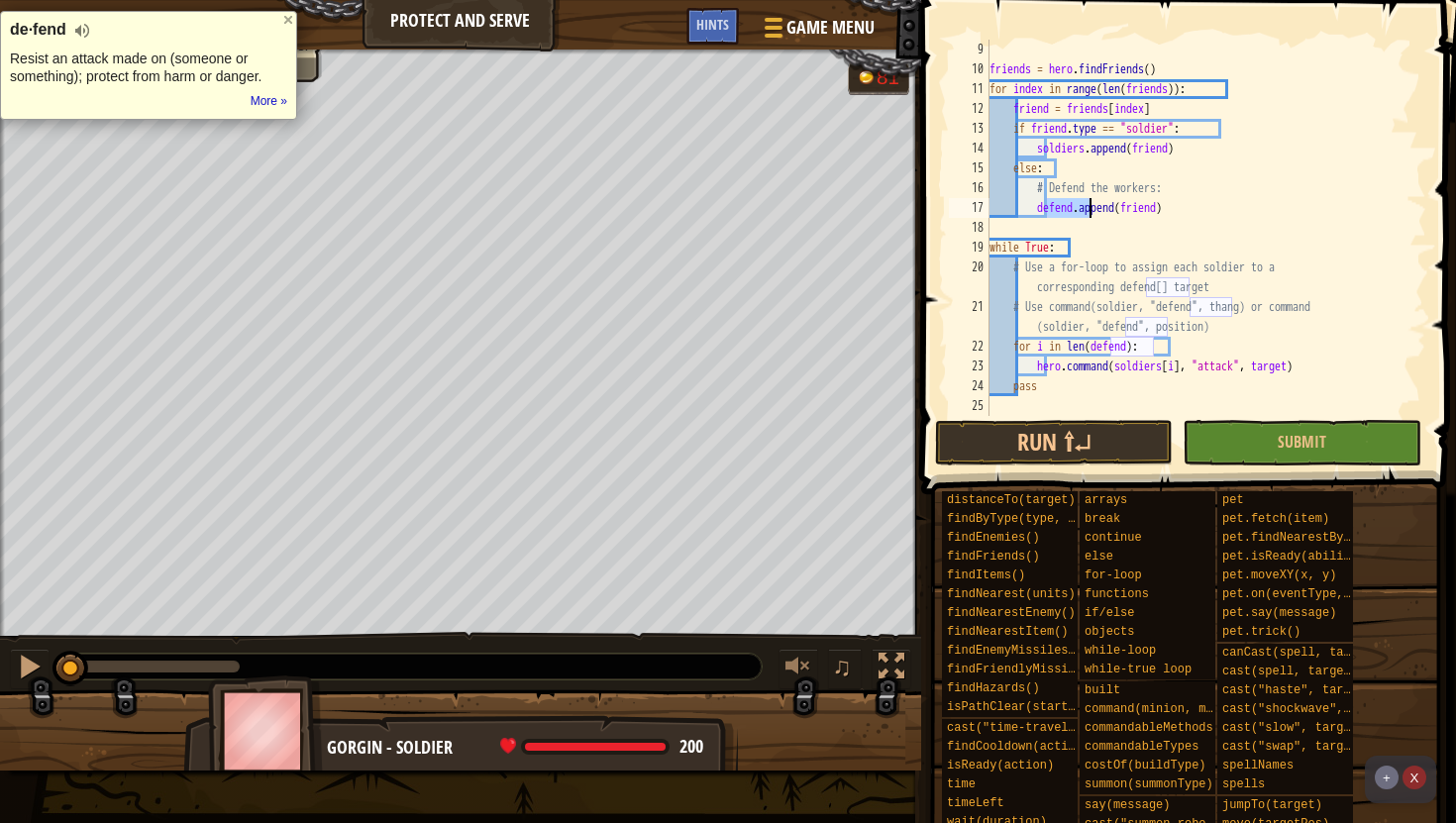 click on "friends   =   hero . findFriends ( ) for   index   in   range ( len ( friends )) :      friend   =   friends [ index ]      if   friend . type   ==   "soldier" :          soldiers . append ( friend )      else :          # Defend the workers:          defend . append ( friend ) while   True :      # Use a for-loop to assign each soldier to a           corresponding defend[] target      # Use command(soldier, "defend", thang) or command          (soldier, "defend", position)      for   i   in   len ( defend ) :          hero . command ( soldiers [ i ] ,   "attack" ,   target )      pass" at bounding box center [1205, 248] 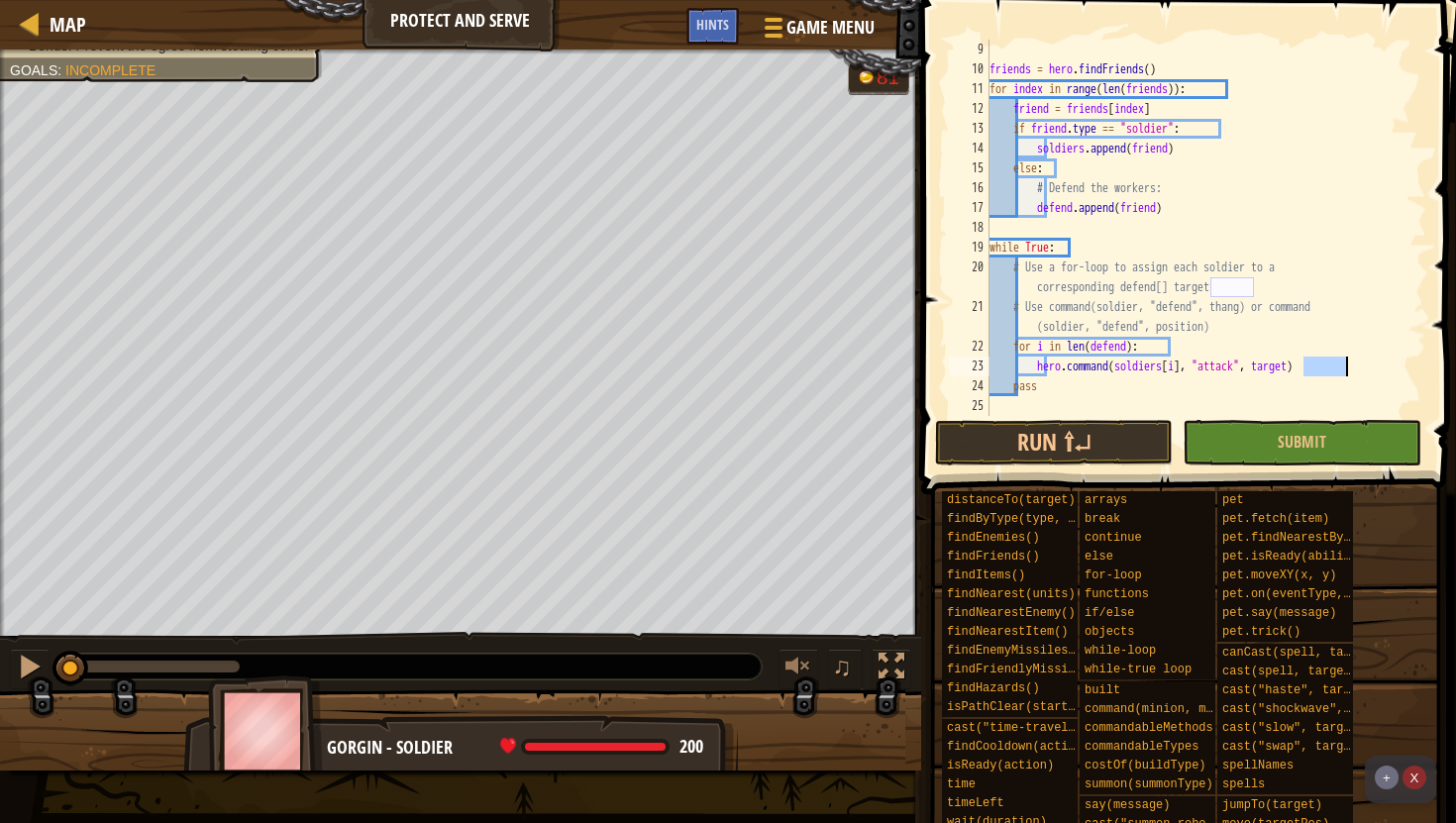 click on "friends   =   hero . findFriends ( ) for   index   in   range ( len ( friends )) :      friend   =   friends [ index ]      if   friend . type   ==   "soldier" :          soldiers . append ( friend )      else :          # Defend the workers:          defend . append ( friend ) while   True :      # Use a for-loop to assign each soldier to a           corresponding defend[] target      # Use command(soldier, "defend", thang) or command          (soldier, "defend", position)      for   i   in   len ( defend ) :          hero . command ( soldiers [ i ] ,   "attack" ,   target )      pass" at bounding box center (1205, 248) 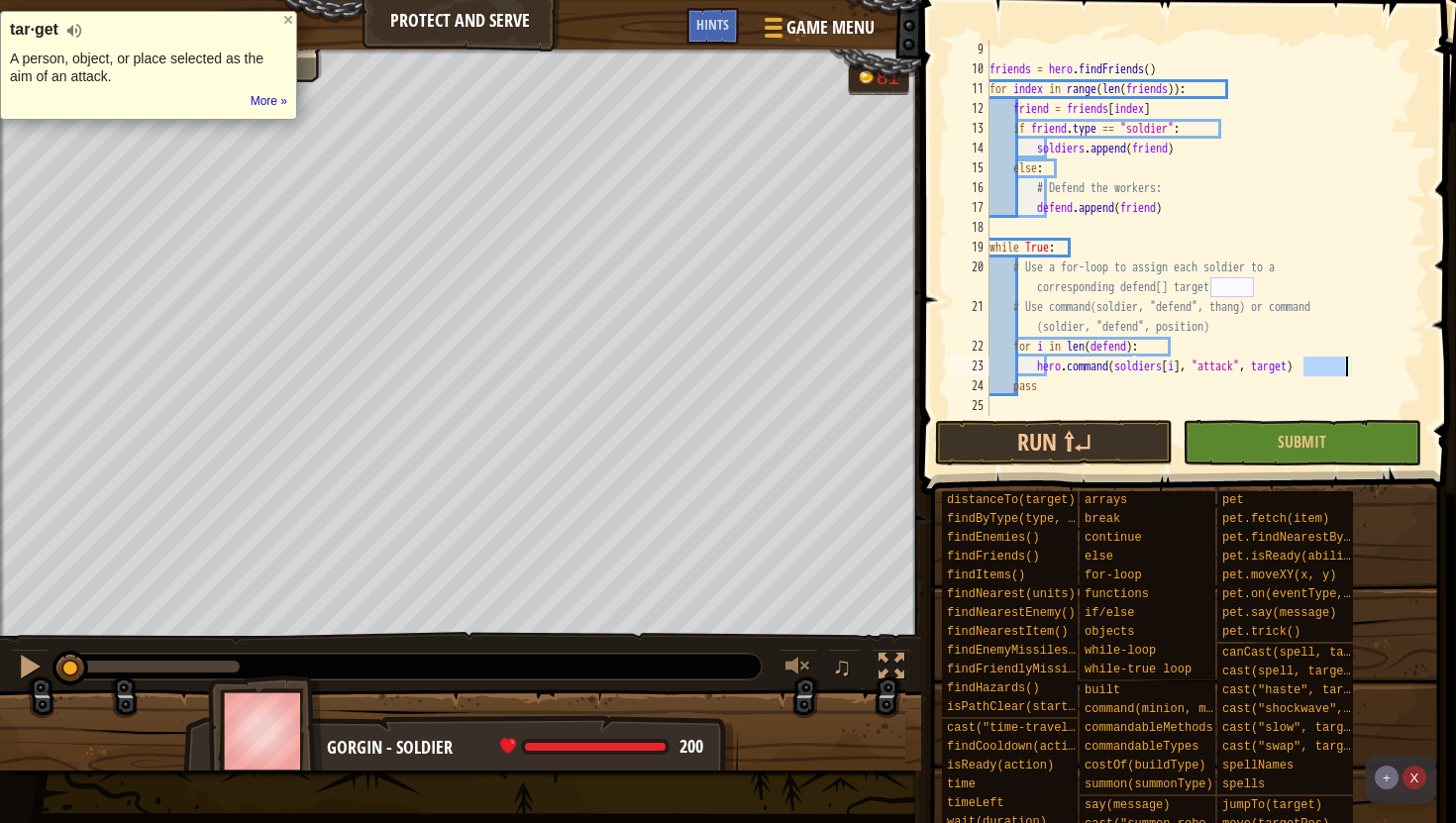 paste on "defend" 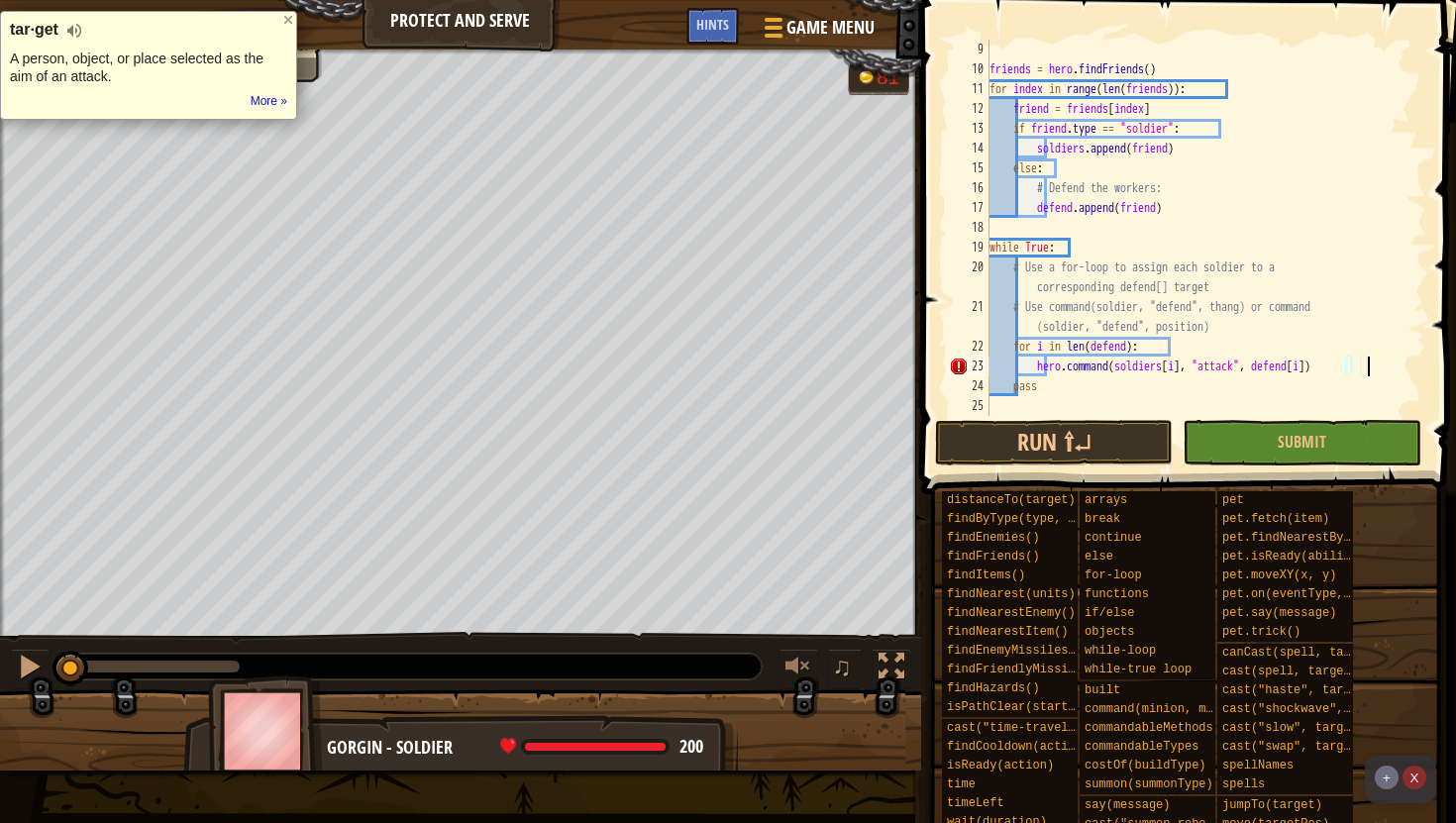 scroll, scrollTop: 9, scrollLeft: 31, axis: both 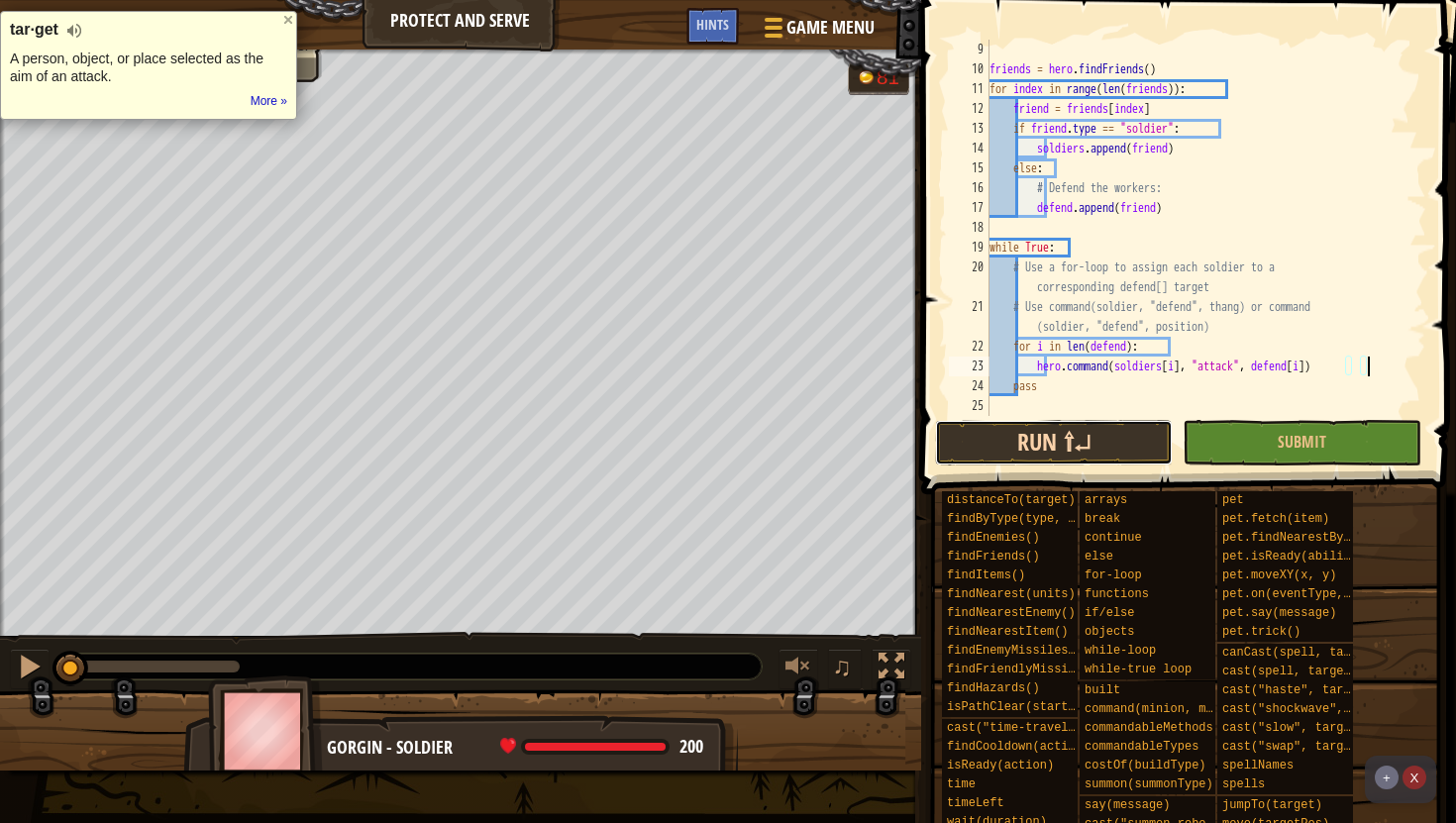 click on "Run ⇧↵" at bounding box center (1054, 443) 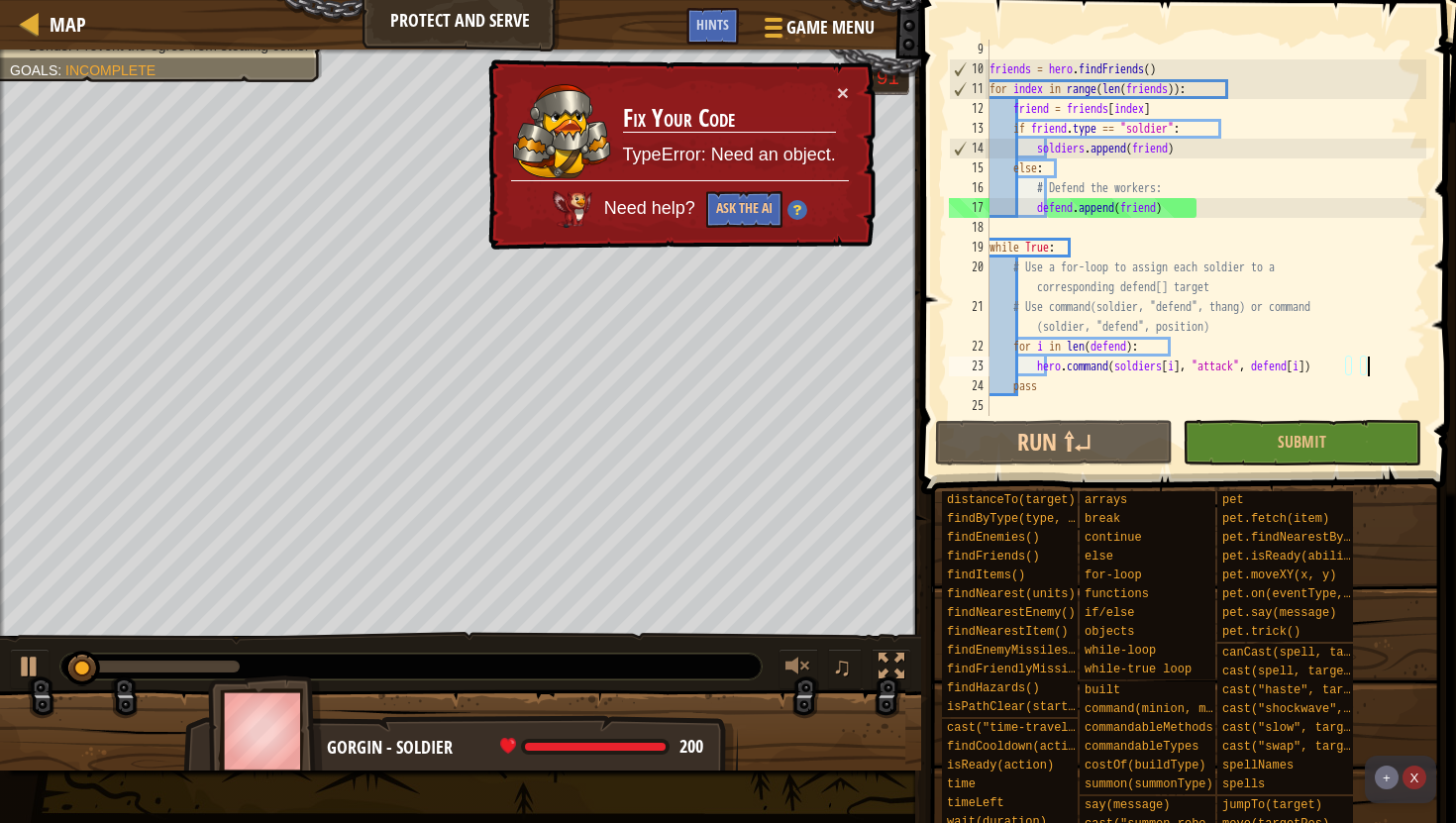 click on "friends   =   hero . findFriends ( ) for   index   in   range ( len ( friends )) :      friend   =   friends [ index ]      if   friend . type   ==   "soldier" :          soldiers . append ( friend )      else :          # Defend the workers:          defend . append ( friend ) while   True :      # Use a for-loop to assign each soldier to a           corresponding defend[] target      # Use command(soldier, "defend", thang) or command          (soldier, "defend", position)      for   i   in   len ( defend ) :          hero . command ( soldiers [ i ] ,   "attack" ,   defend [ i ])      pass" at bounding box center [1205, 248] 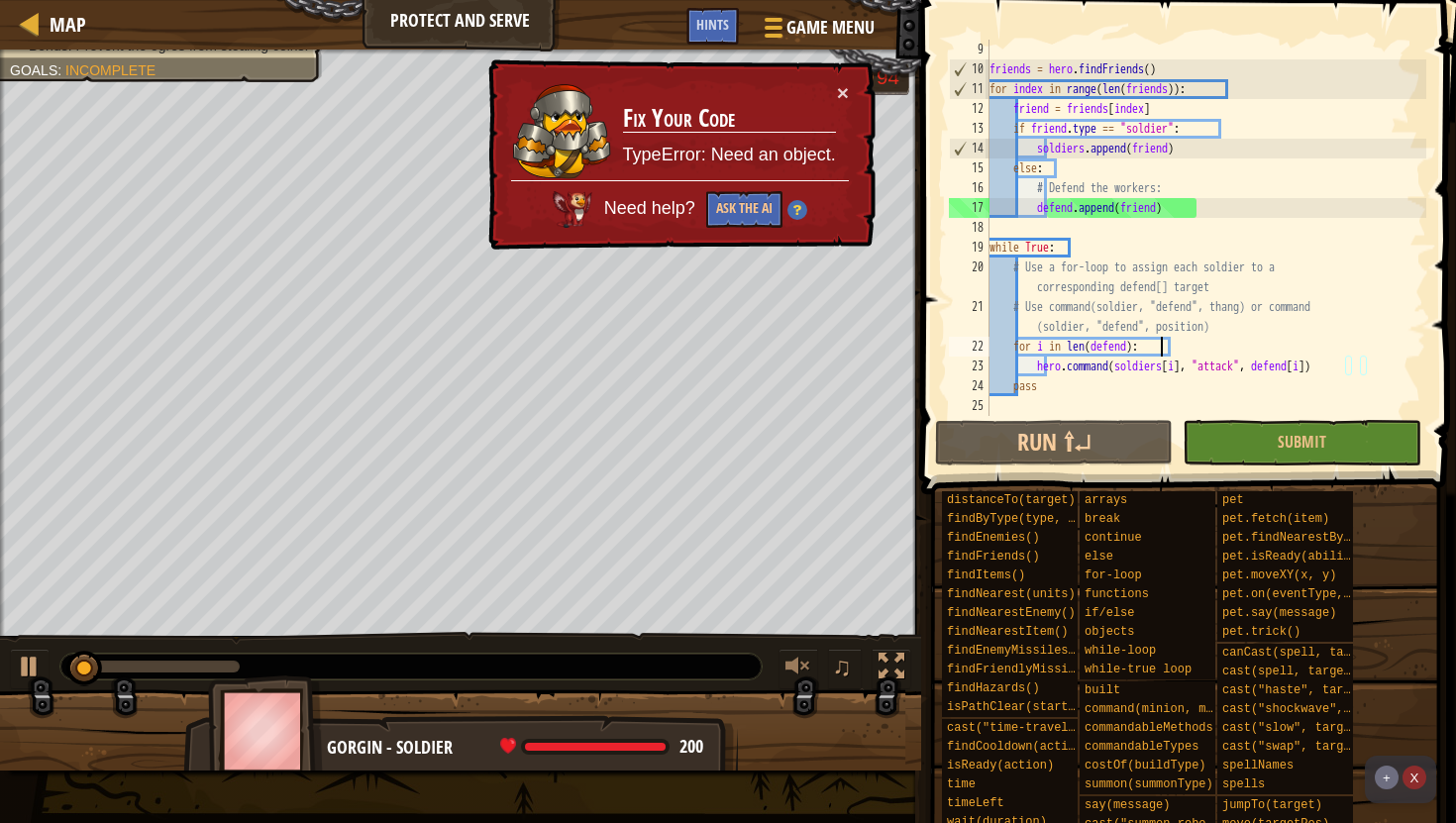 scroll, scrollTop: 9, scrollLeft: 14, axis: both 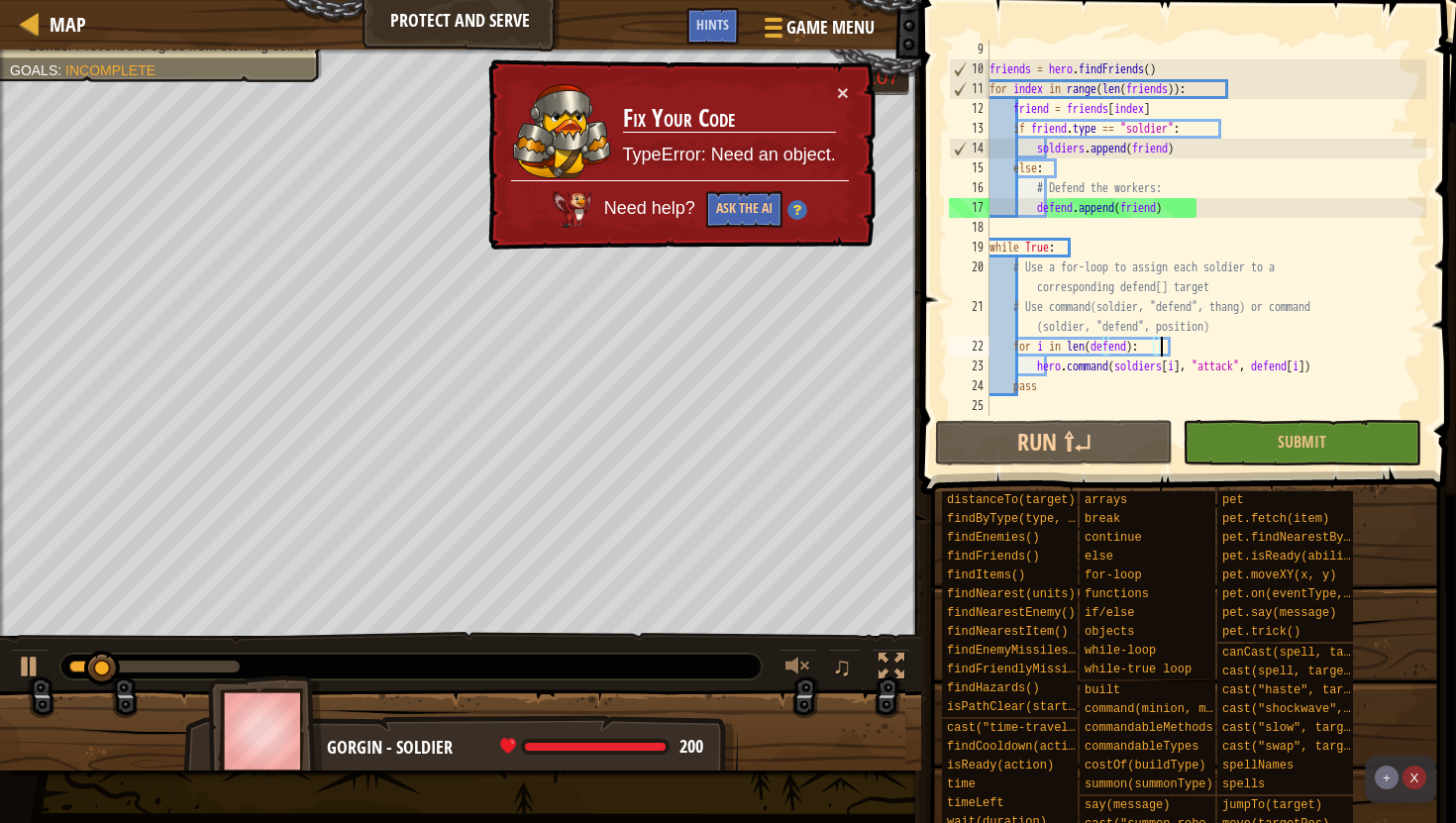 click on "friends   =   hero . findFriends ( ) for   index   in   range ( len ( friends )) :      friend   =   friends [ index ]      if   friend . type   ==   "soldier" :          soldiers . append ( friend )      else :          # Defend the workers:          defend . append ( friend ) while   True :      # Use a for-loop to assign each soldier to a           corresponding defend[] target      # Use command(soldier, "defend", thang) or command          (soldier, "defend", position)      for   i   in   len ( defend ) :          hero . command ( soldiers [ i ] ,   "attack" ,   defend [ i ])      pass" at bounding box center (1205, 248) 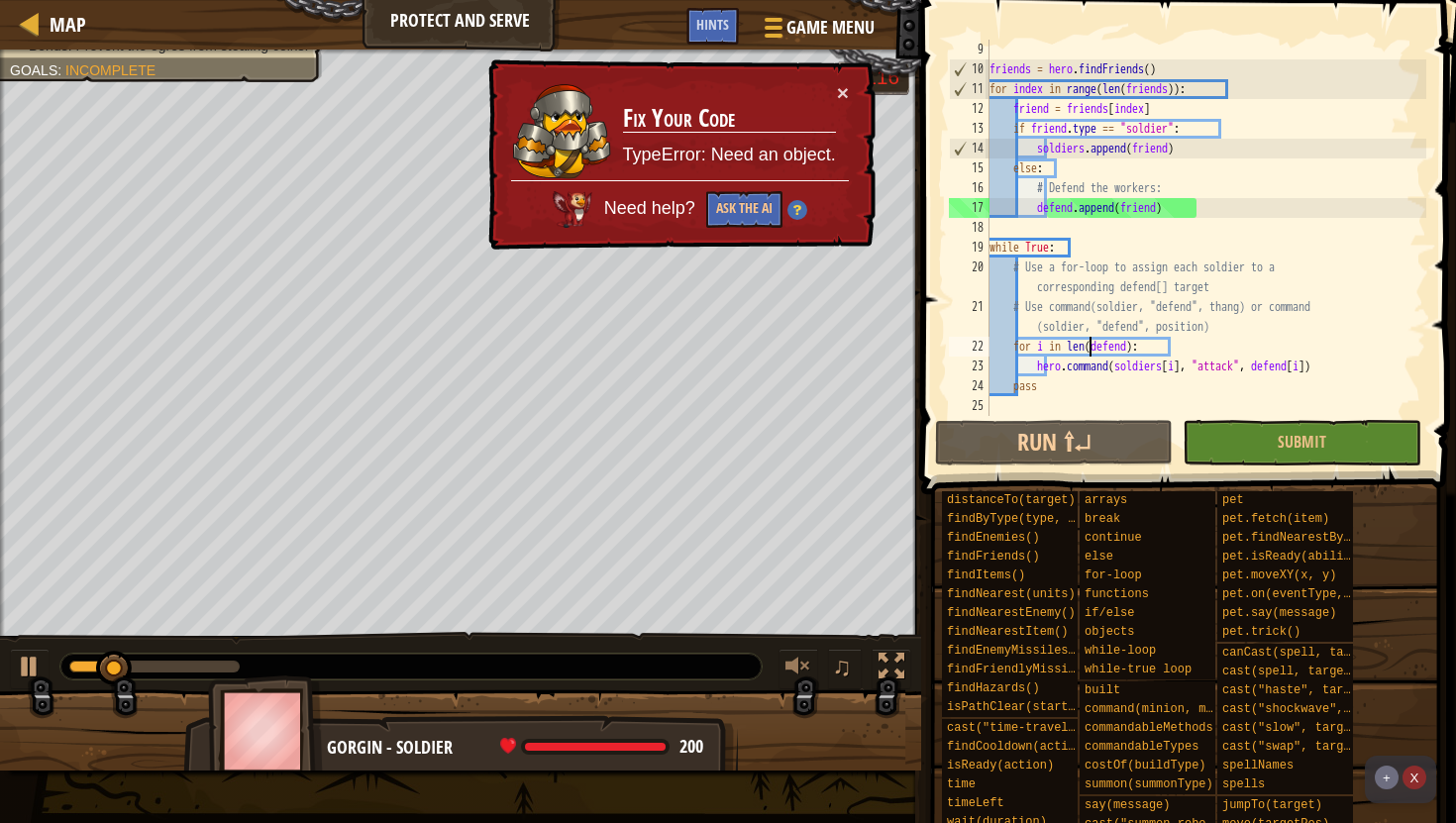 click on "friends   =   hero . findFriends ( ) for   index   in   range ( len ( friends )) :      friend   =   friends [ index ]      if   friend . type   ==   "soldier" :          soldiers . append ( friend )      else :          # Defend the workers:          defend . append ( friend ) while   True :      # Use a for-loop to assign each soldier to a           corresponding defend[] target      # Use command(soldier, "defend", thang) or command          (soldier, "defend", position)      for   i   in   len ( defend ) :          hero . command ( soldiers [ i ] ,   "attack" ,   defend [ i ])      pass" at bounding box center [1205, 248] 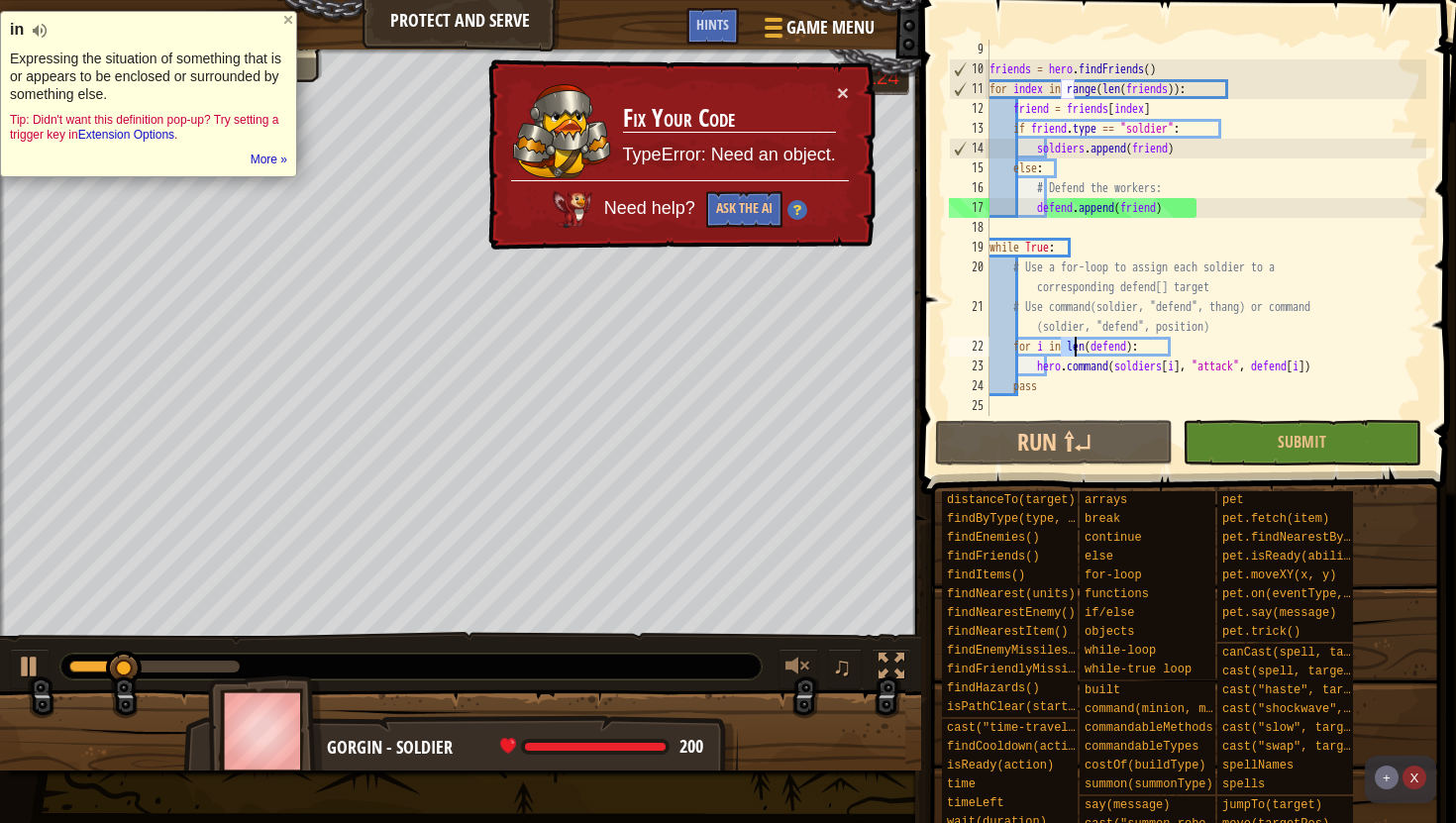 click on "friends   =   hero . findFriends ( ) for   index   in   range ( len ( friends )) :      friend   =   friends [ index ]      if   friend . type   ==   "soldier" :          soldiers . append ( friend )      else :          # Defend the workers:          defend . append ( friend ) while   True :      # Use a for-loop to assign each soldier to a           corresponding defend[] target      # Use command(soldier, "defend", thang) or command          (soldier, "defend", position)      for   i   in   len ( defend ) :          hero . command ( soldiers [ i ] ,   "attack" ,   defend [ i ])      pass" at bounding box center [1205, 248] 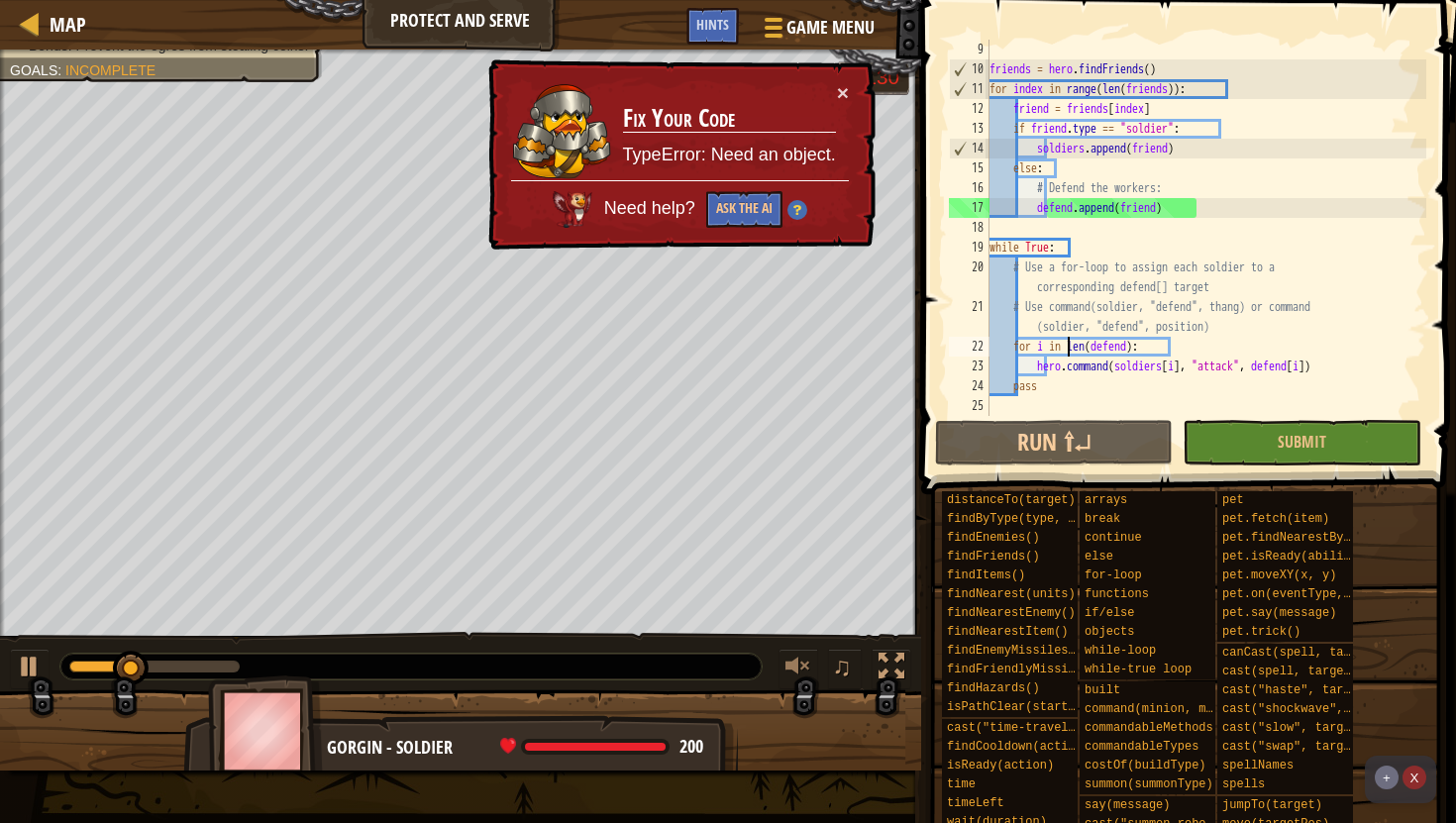 click on "friends   =   hero . findFriends ( ) for   index   in   range ( len ( friends )) :      friend   =   friends [ index ]      if   friend . type   ==   "soldier" :          soldiers . append ( friend )      else :          # Defend the workers:          defend . append ( friend ) while   True :      # Use a for-loop to assign each soldier to a           corresponding defend[] target      # Use command(soldier, "defend", thang) or command          (soldier, "defend", position)      for   i   in   len ( defend ) :          hero . command ( soldiers [ i ] ,   "attack" ,   defend [ i ])      pass" at bounding box center (1205, 248) 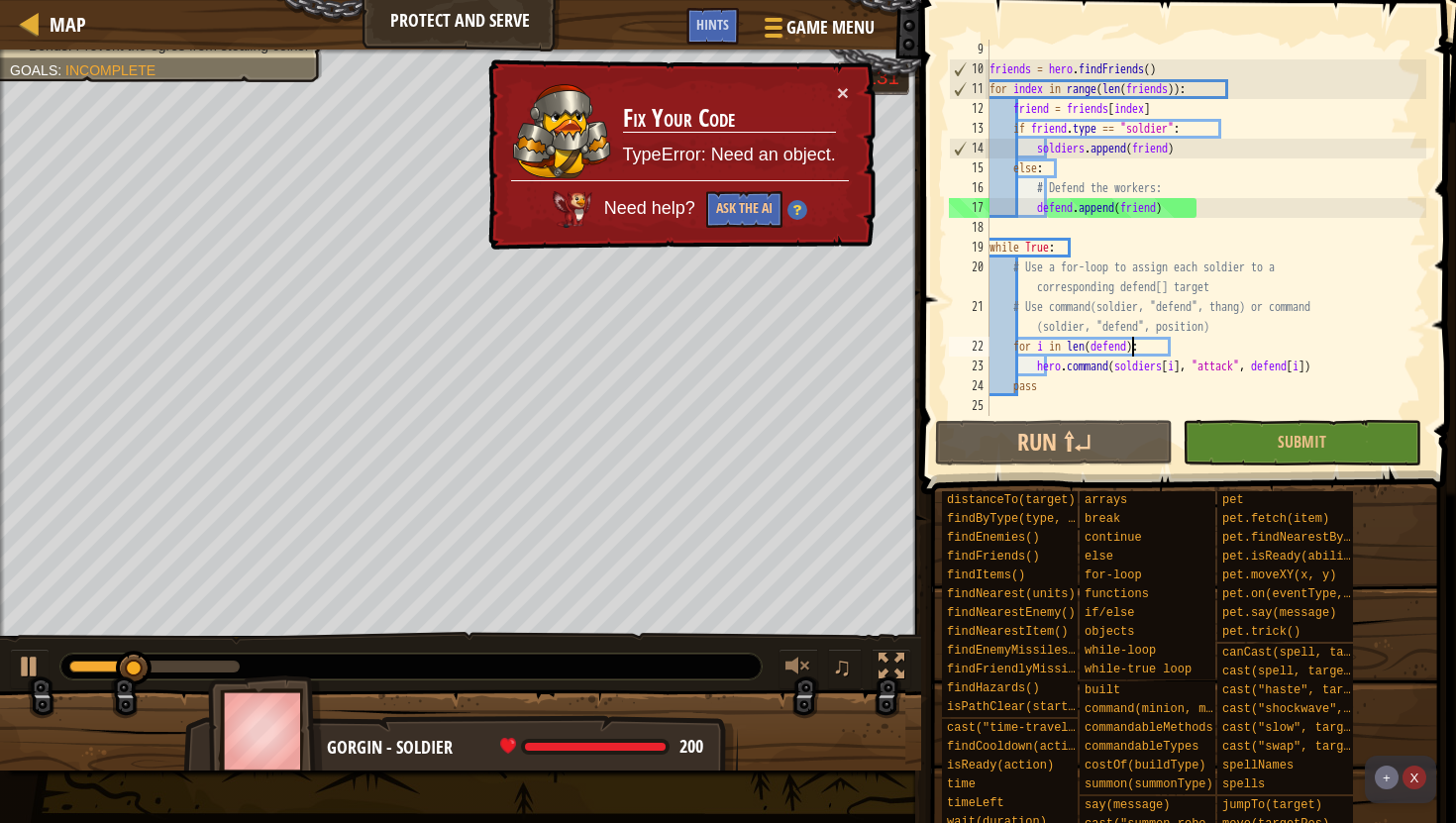 click on "friends   =   hero . findFriends ( ) for   index   in   range ( len ( friends )) :      friend   =   friends [ index ]      if   friend . type   ==   "soldier" :          soldiers . append ( friend )      else :          # Defend the workers:          defend . append ( friend ) while   True :      # Use a for-loop to assign each soldier to a           corresponding defend[] target      # Use command(soldier, "defend", thang) or command          (soldier, "defend", position)      for   i   in   len ( defend ) :          hero . command ( soldiers [ i ] ,   "attack" ,   defend [ i ])      pass" at bounding box center [1205, 248] 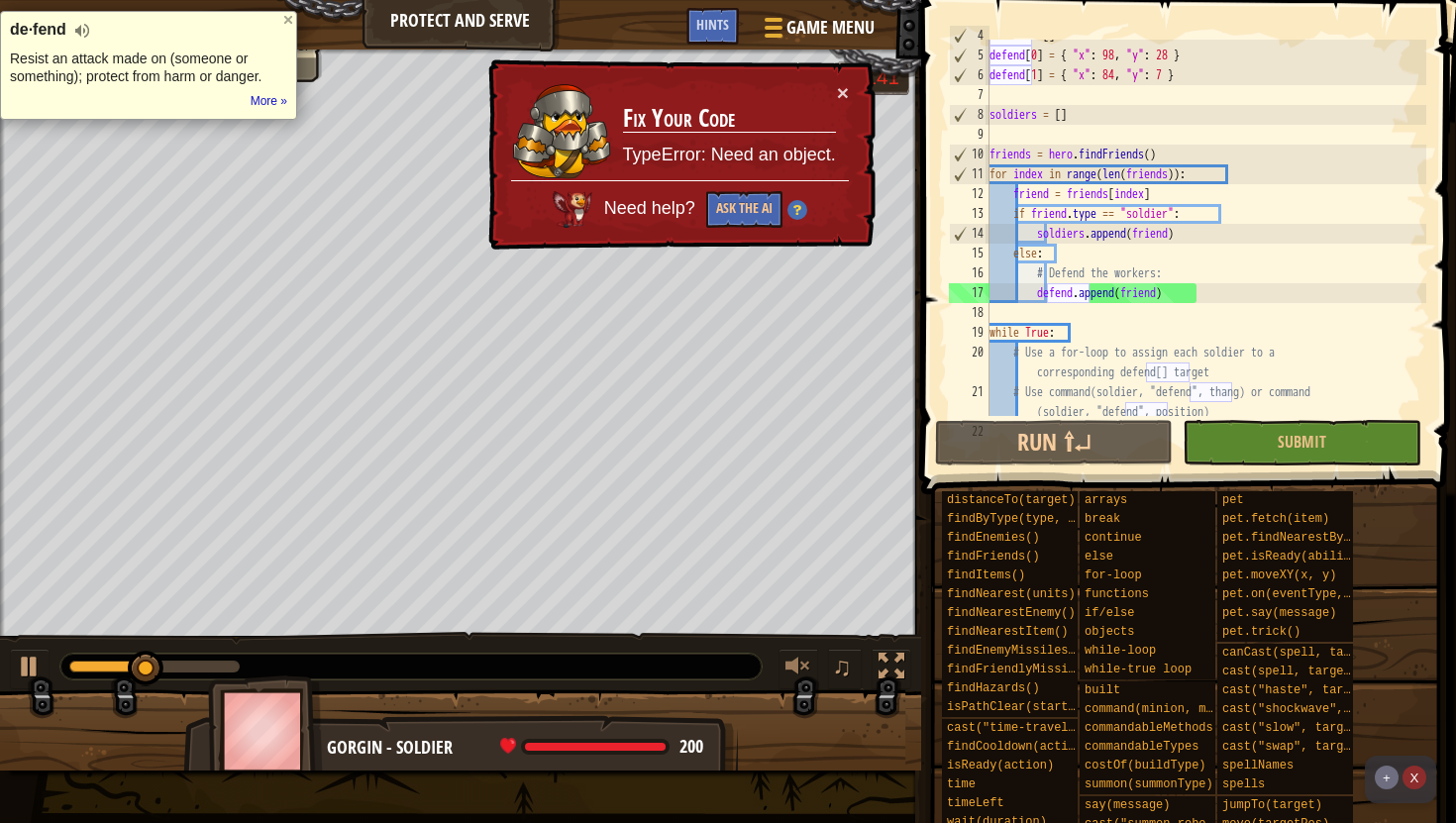 scroll, scrollTop: 61, scrollLeft: 0, axis: vertical 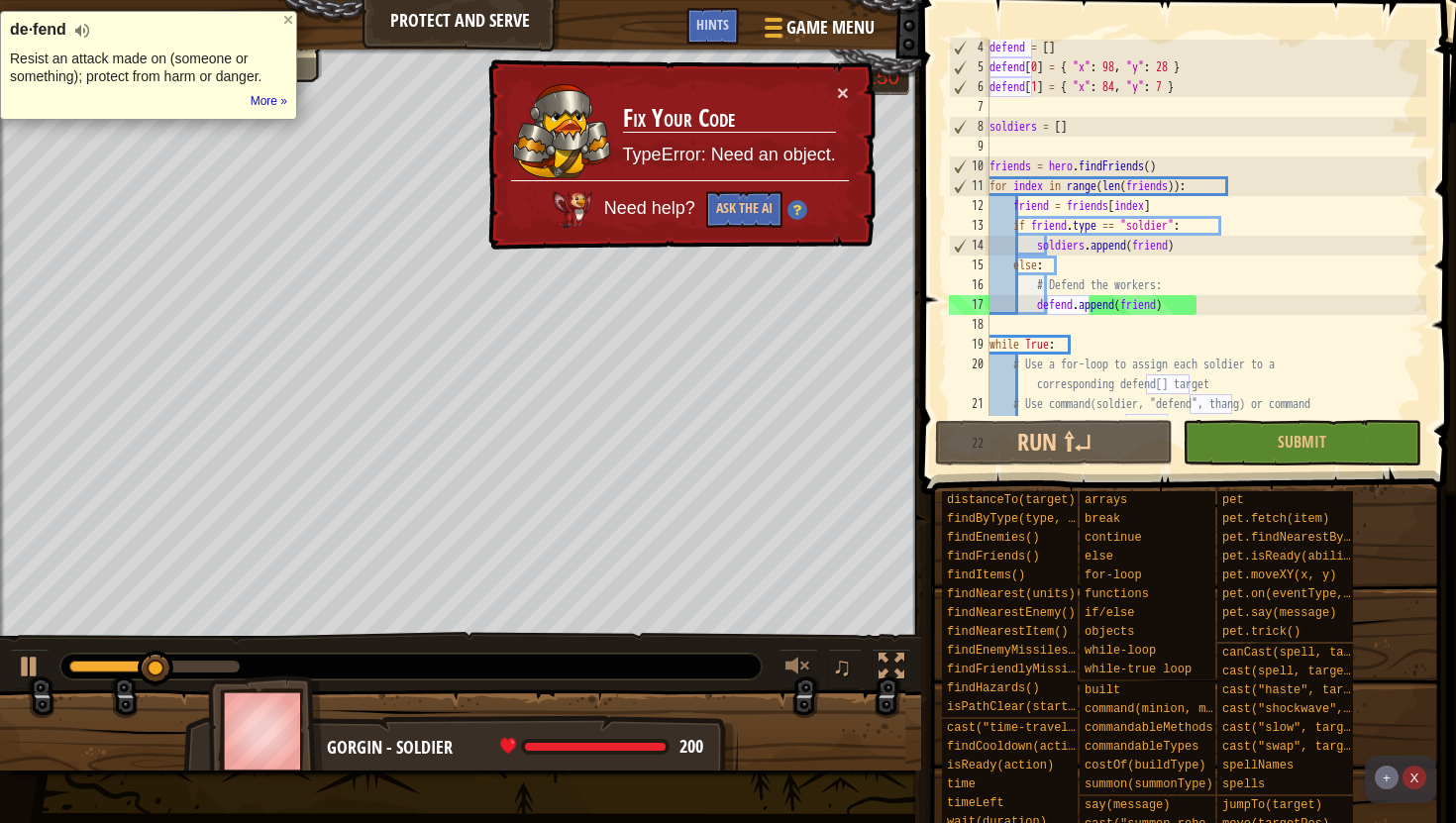 click on "defend   =   [ ] defend [ 0 ]   =   {   "x" :   98 ,   "y" :   28   } defend [ 1 ]   =   {   "x" :   84 ,   "y" :   7   } soldiers   =   [ ] friends   =   hero . findFriends ( ) for   index   in   range ( len ( friends )) :      friend   =   friends [ index ]      if   friend . type   ==   "soldier" :          soldiers . append ( friend )      else :          # Defend the workers:          defend . append ( friend ) while   True :      # Use a for-loop to assign each soldier to a           corresponding defend[] target      # Use command(soldier, "defend", thang) or command          (soldier, "defend", position)" at bounding box center [1205, 256] 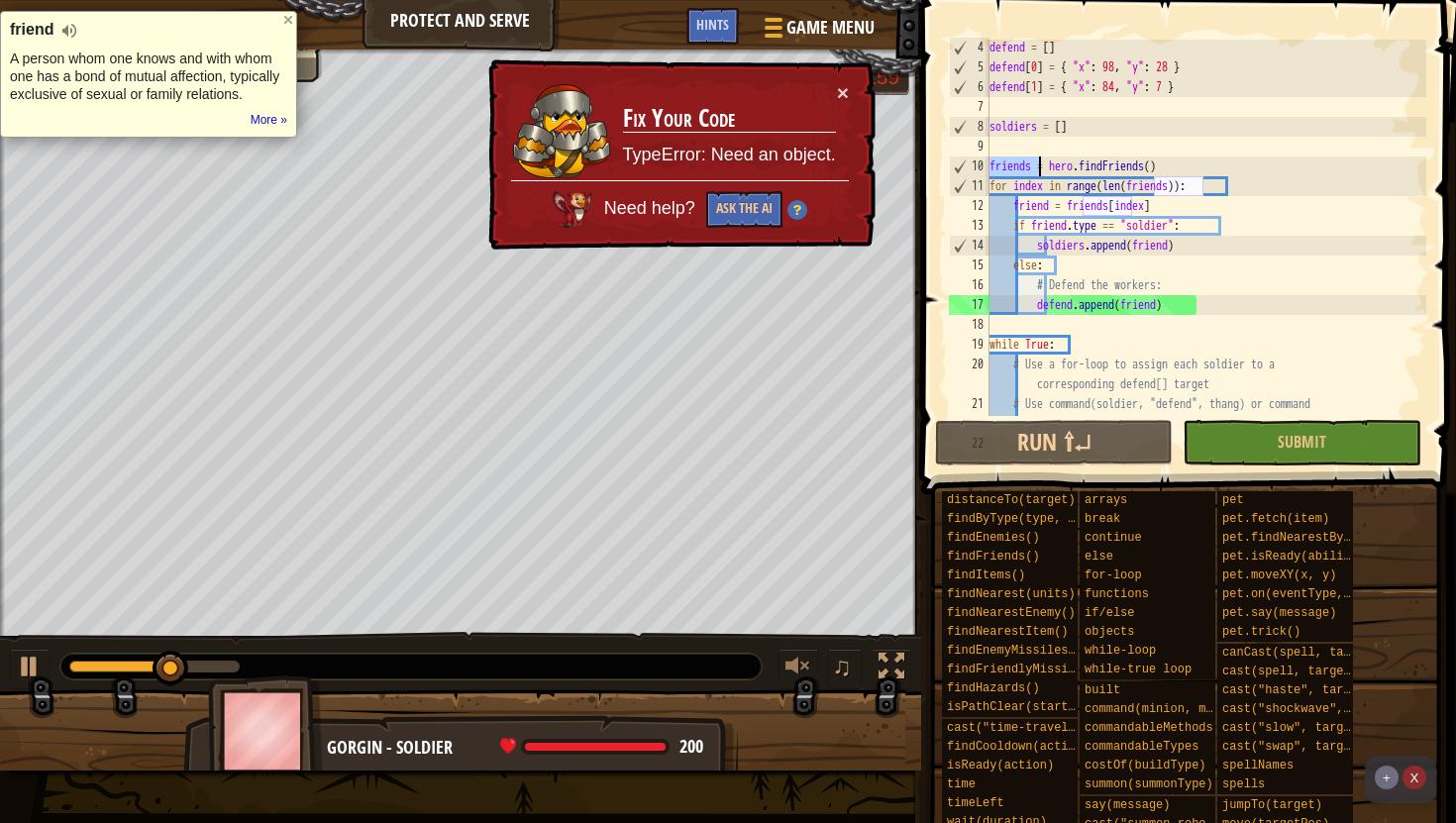 scroll, scrollTop: 158, scrollLeft: 0, axis: vertical 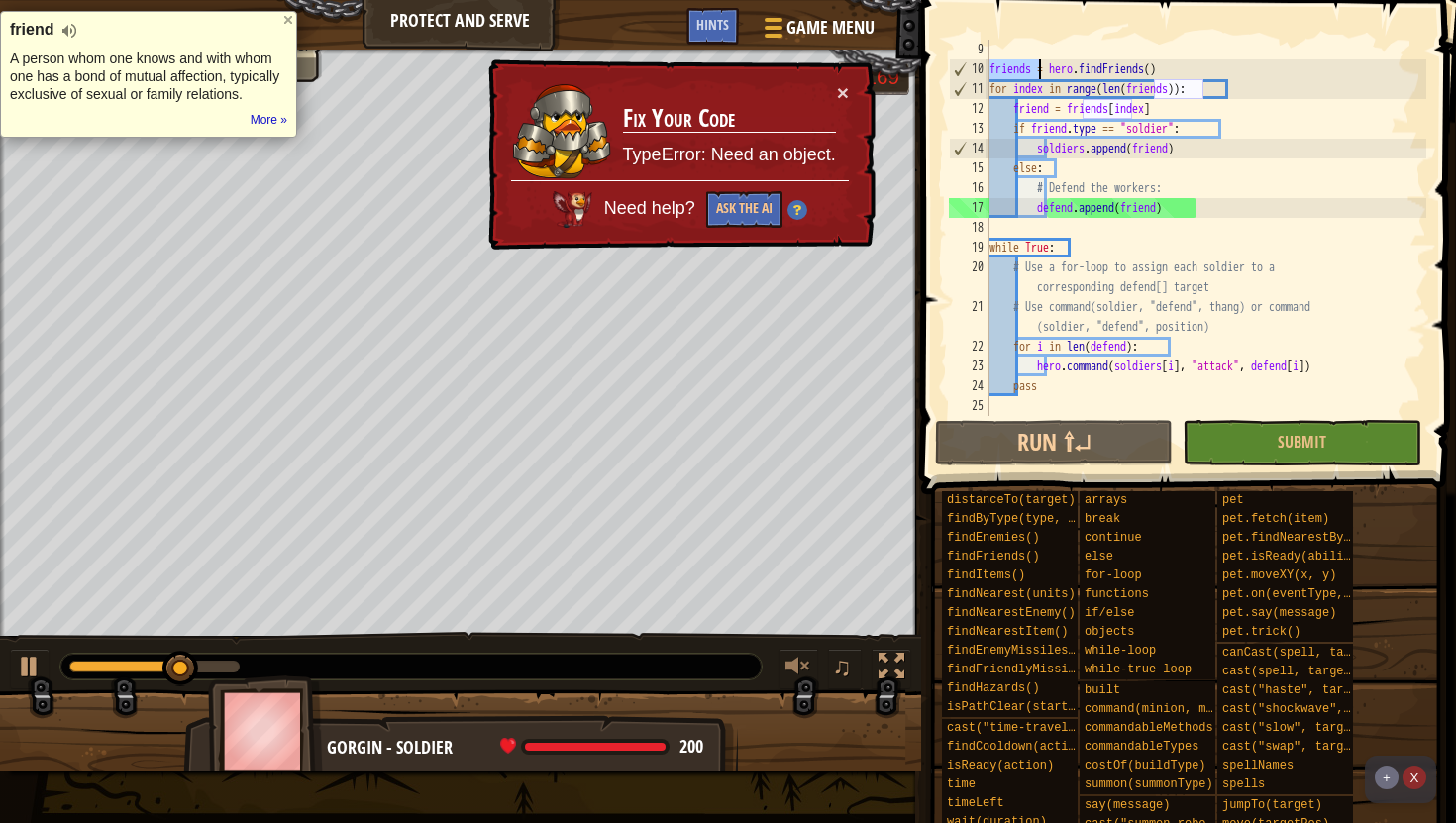 click on "friends   =   hero . findFriends ( ) for   index   in   range ( len ( friends )) :      friend   =   friends [ index ]      if   friend . type   ==   "soldier" :          soldiers . append ( friend )      else :          # Defend the workers:          defend . append ( friend ) while   True :      # Use a for-loop to assign each soldier to a           corresponding defend[] target      # Use command(soldier, "defend", thang) or command          (soldier, "defend", position)      for   i   in   len ( defend ) :          hero . command ( soldiers [ i ] ,   "attack" ,   defend [ i ])      pass" at bounding box center (1205, 248) 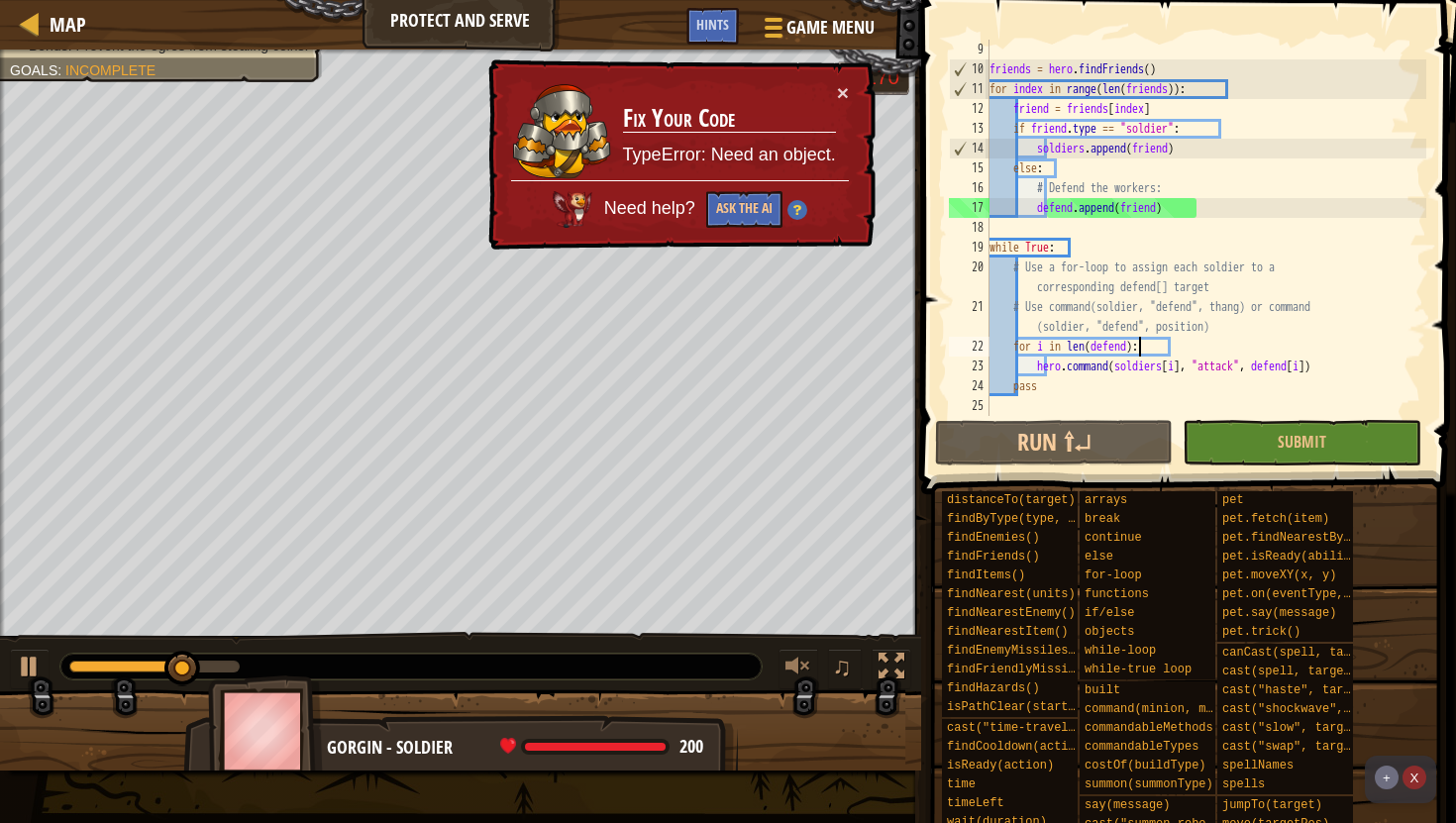 click on "friends   =   hero . findFriends ( ) for   index   in   range ( len ( friends )) :      friend   =   friends [ index ]      if   friend . type   ==   "soldier" :          soldiers . append ( friend )      else :          # Defend the workers:          defend . append ( friend ) while   True :      # Use a for-loop to assign each soldier to a           corresponding defend[] target      # Use command(soldier, "defend", thang) or command          (soldier, "defend", position)      for   i   in   len ( defend ) :          hero . command ( soldiers [ i ] ,   "attack" ,   defend [ i ])      pass" at bounding box center [1205, 248] 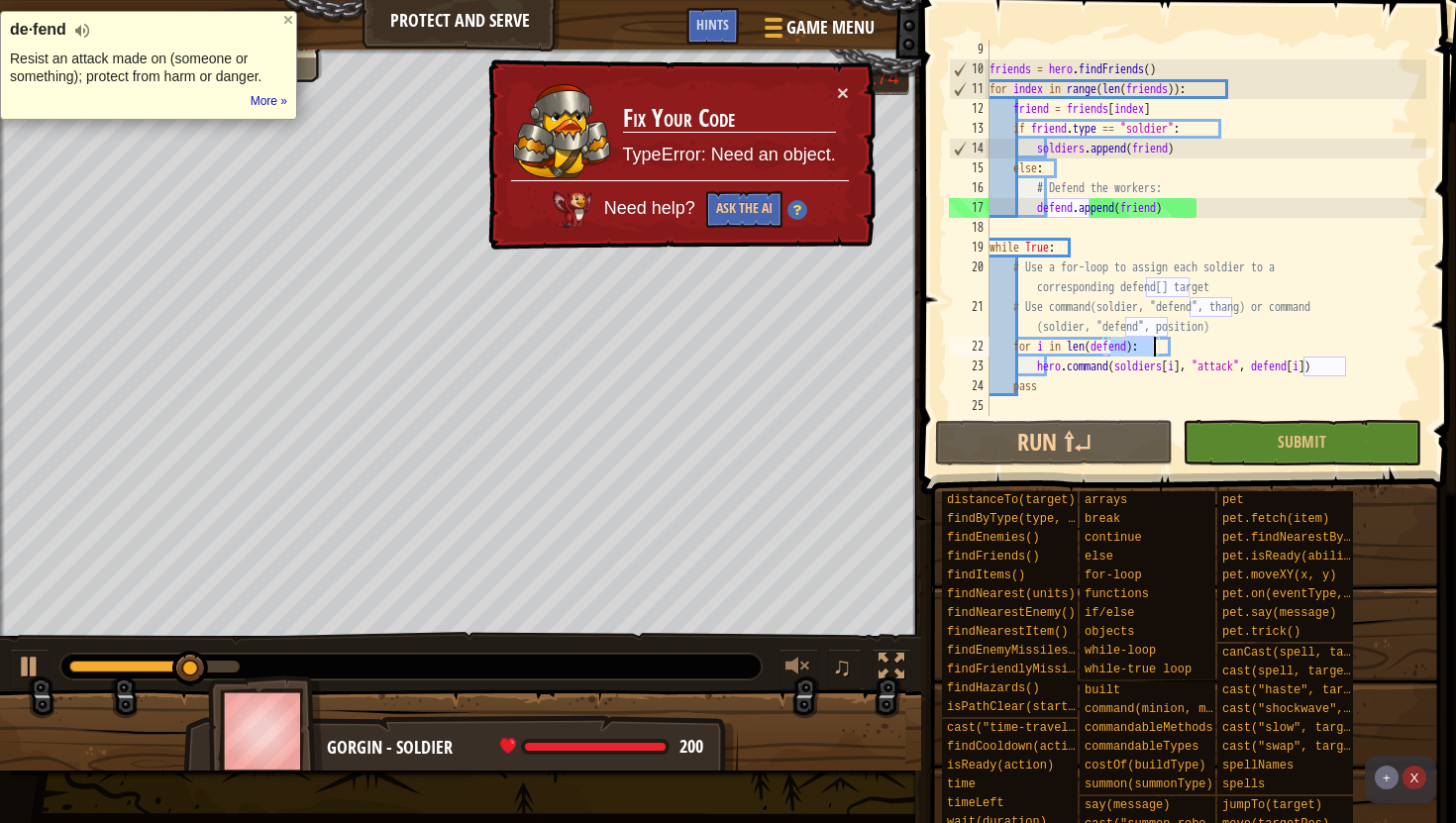 paste on "friends" 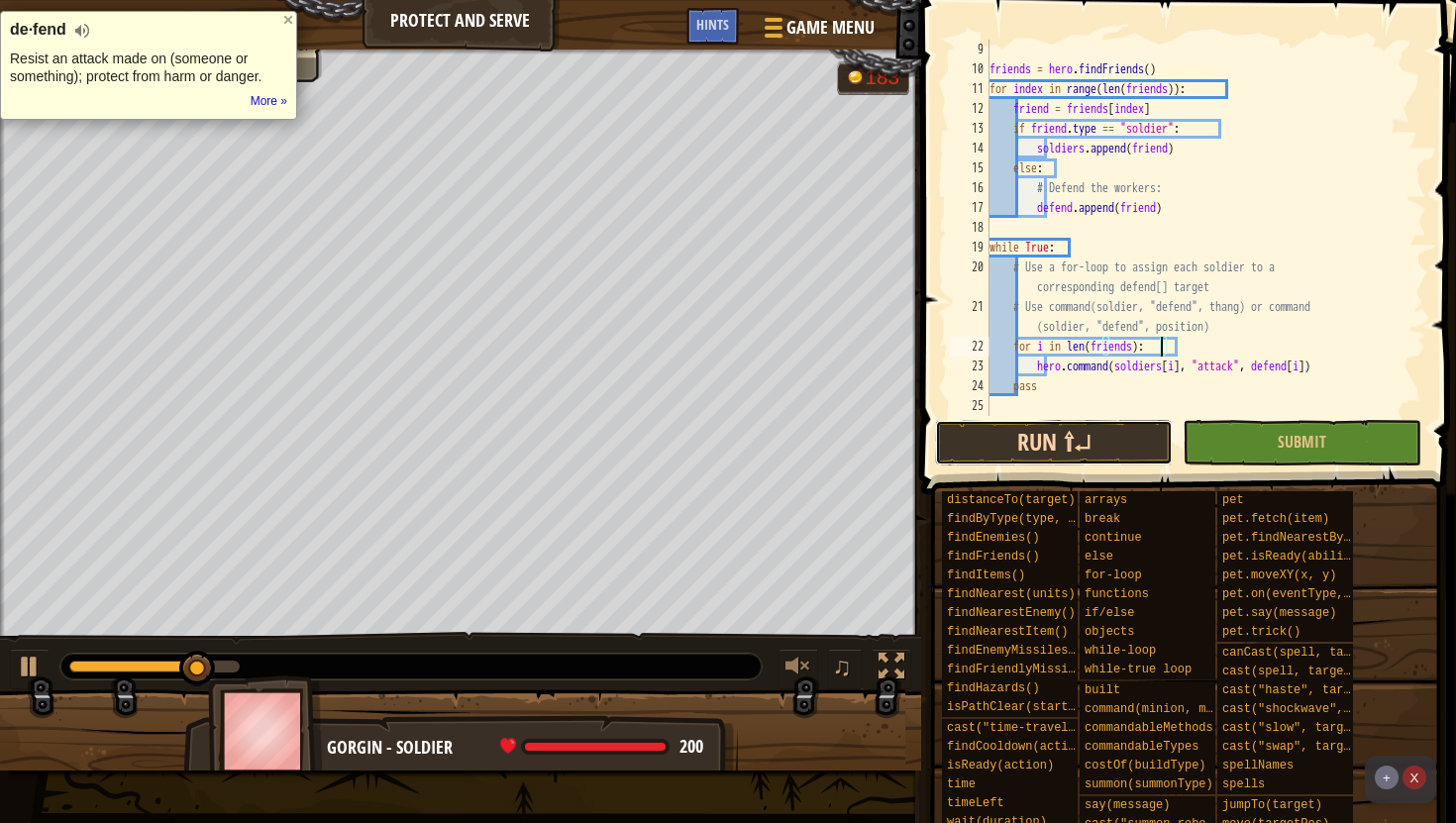click on "Run ⇧↵" at bounding box center [1054, 443] 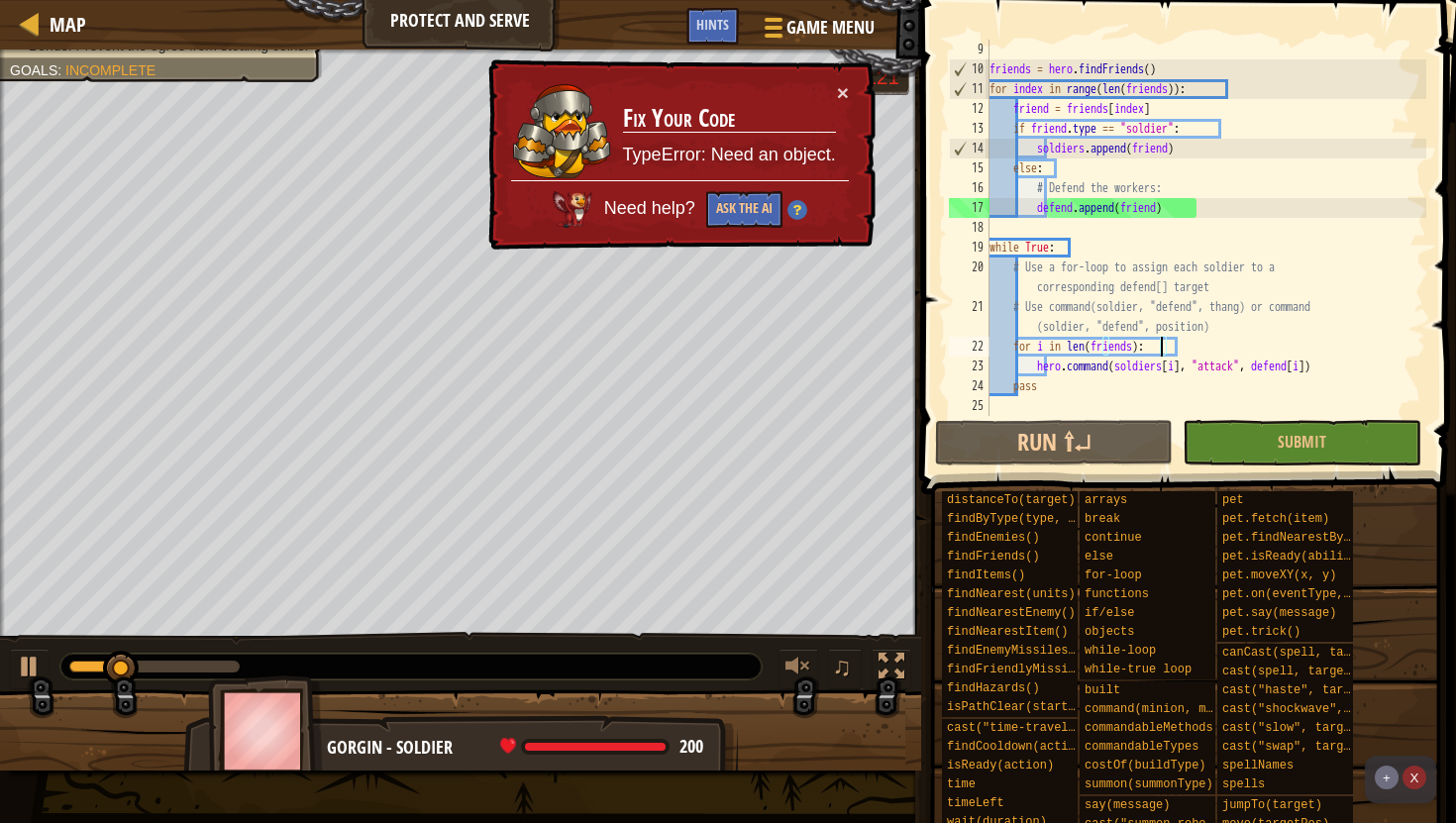 click on "friends   =   hero . findFriends ( ) for   index   in   range ( len ( friends )) :      friend   =   friends [ index ]      if   friend . type   ==   "soldier" :          soldiers . append ( friend )      else :          # Defend the workers:          defend . append ( friend ) while   True :      # Use a for-loop to assign each soldier to a           corresponding defend[] target      # Use command(soldier, "defend", thang) or command          (soldier, "defend", position)      for   i   in   len ( friends ) :          hero . command ( soldiers [ i ] ,   "attack" ,   defend [ i ])      pass" at bounding box center [1205, 248] 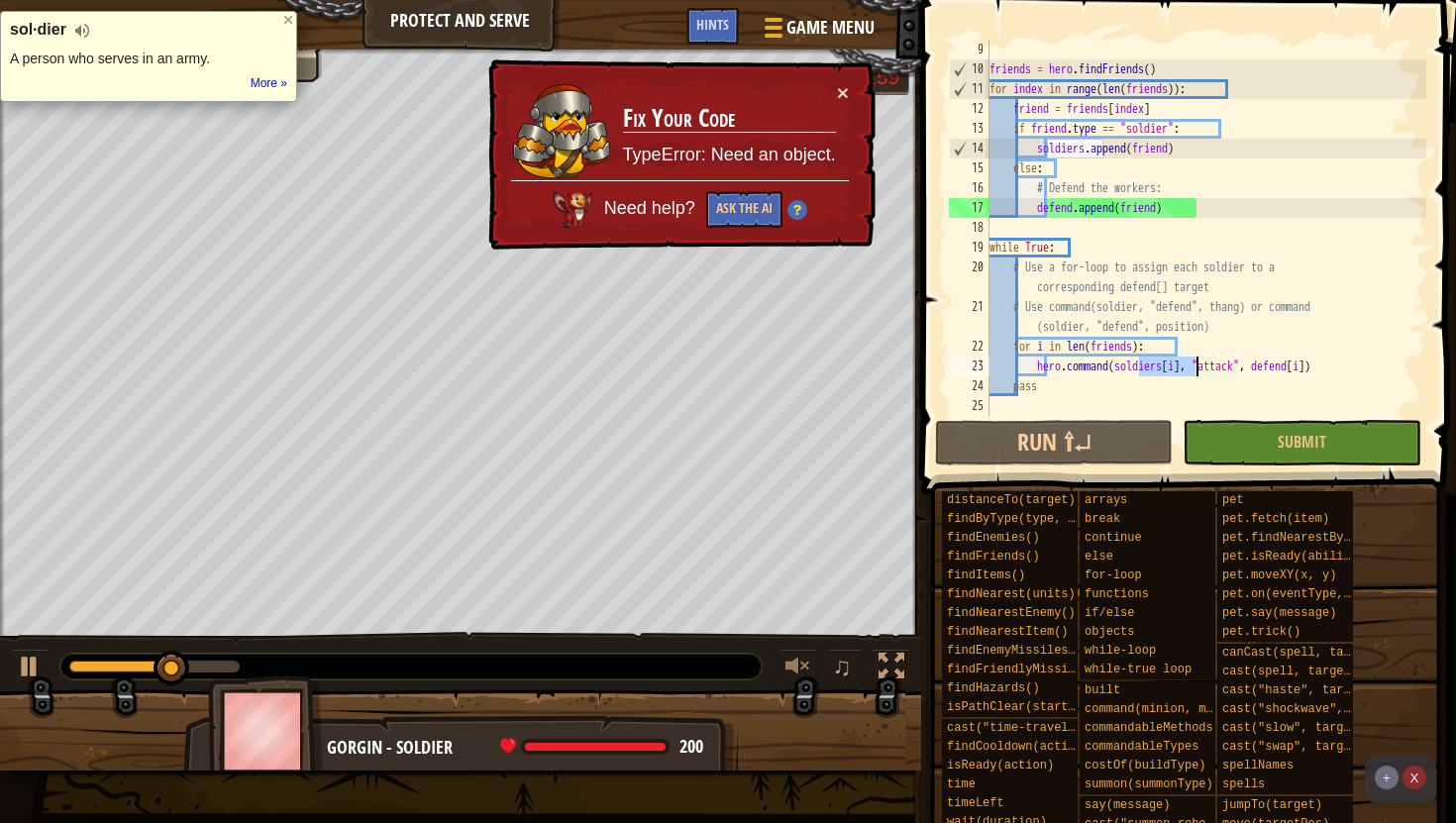 click on "friends   =   hero . findFriends ( ) for   index   in   range ( len ( friends )) :      friend   =   friends [ index ]      if   friend . type   ==   "soldier" :          soldiers . append ( friend )      else :          # Defend the workers:          defend . append ( friend ) while   True :      # Use a for-loop to assign each soldier to a           corresponding defend[] target      # Use command(soldier, "defend", thang) or command          (soldier, "defend", position)      for   i   in   len ( friends ) :          hero . command ( soldiers [ i ] ,   "attack" ,   defend [ i ])      pass" at bounding box center [1205, 248] 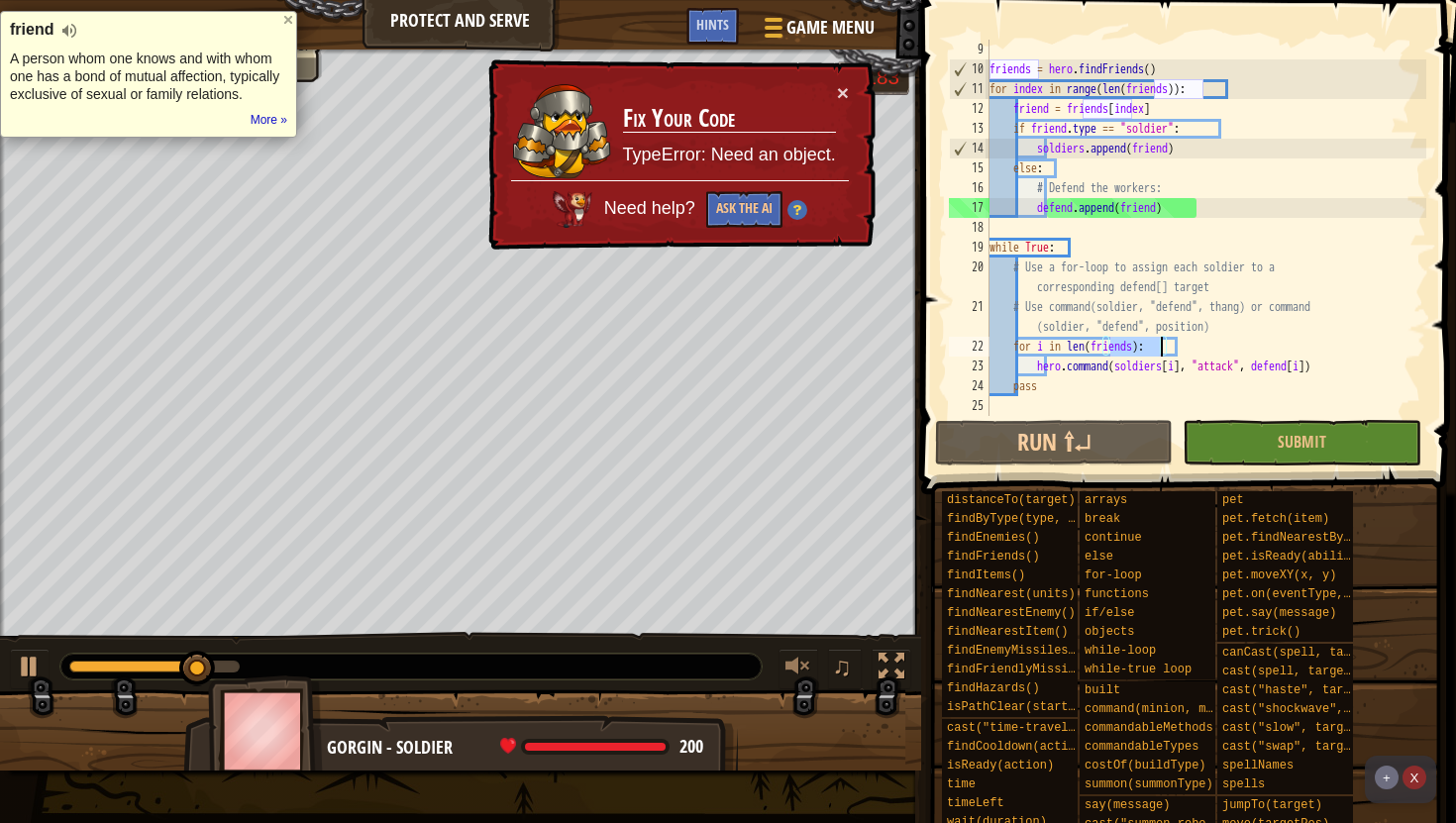 paste on "soldier" 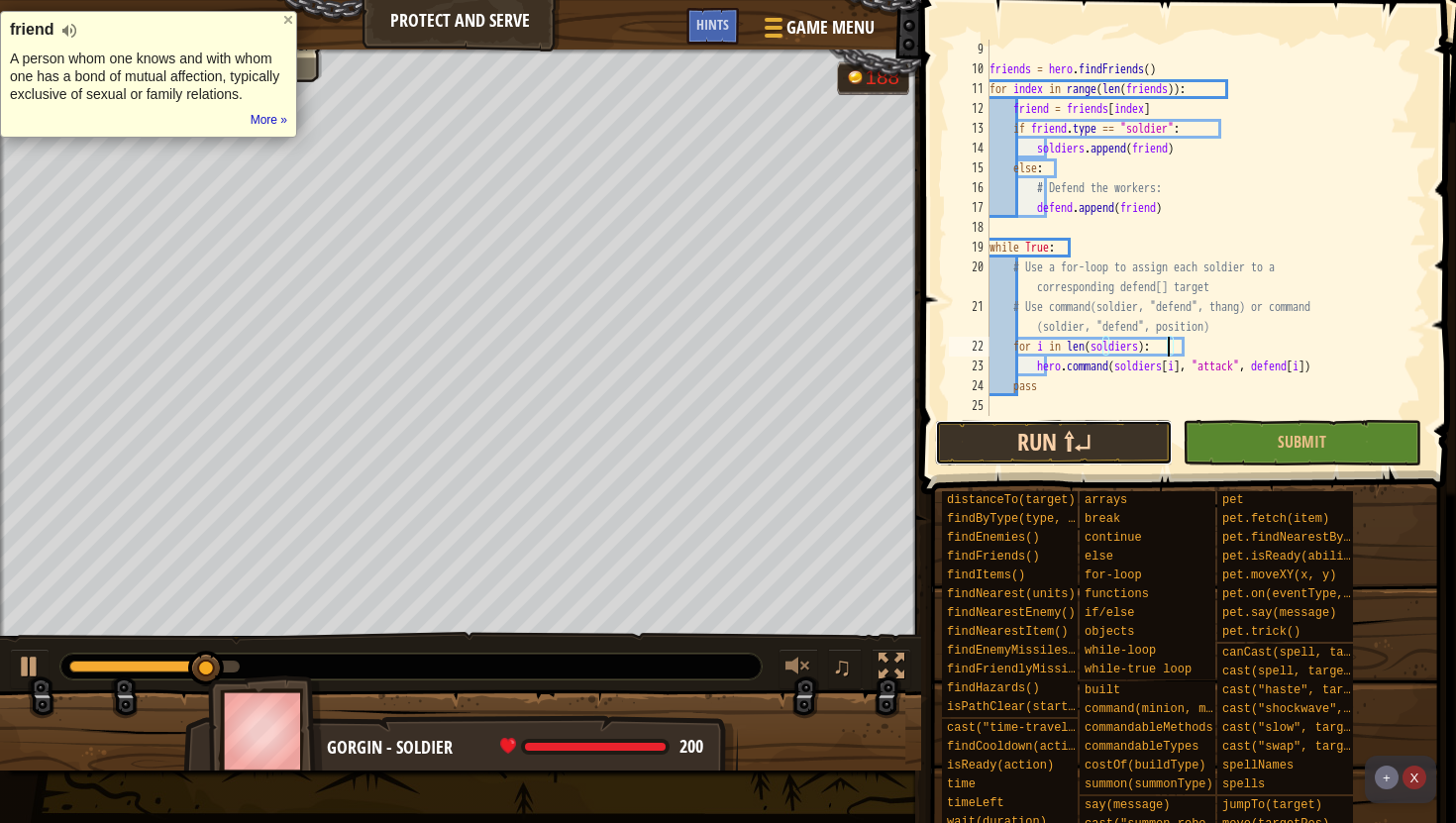 click on "Run ⇧↵" at bounding box center (1054, 443) 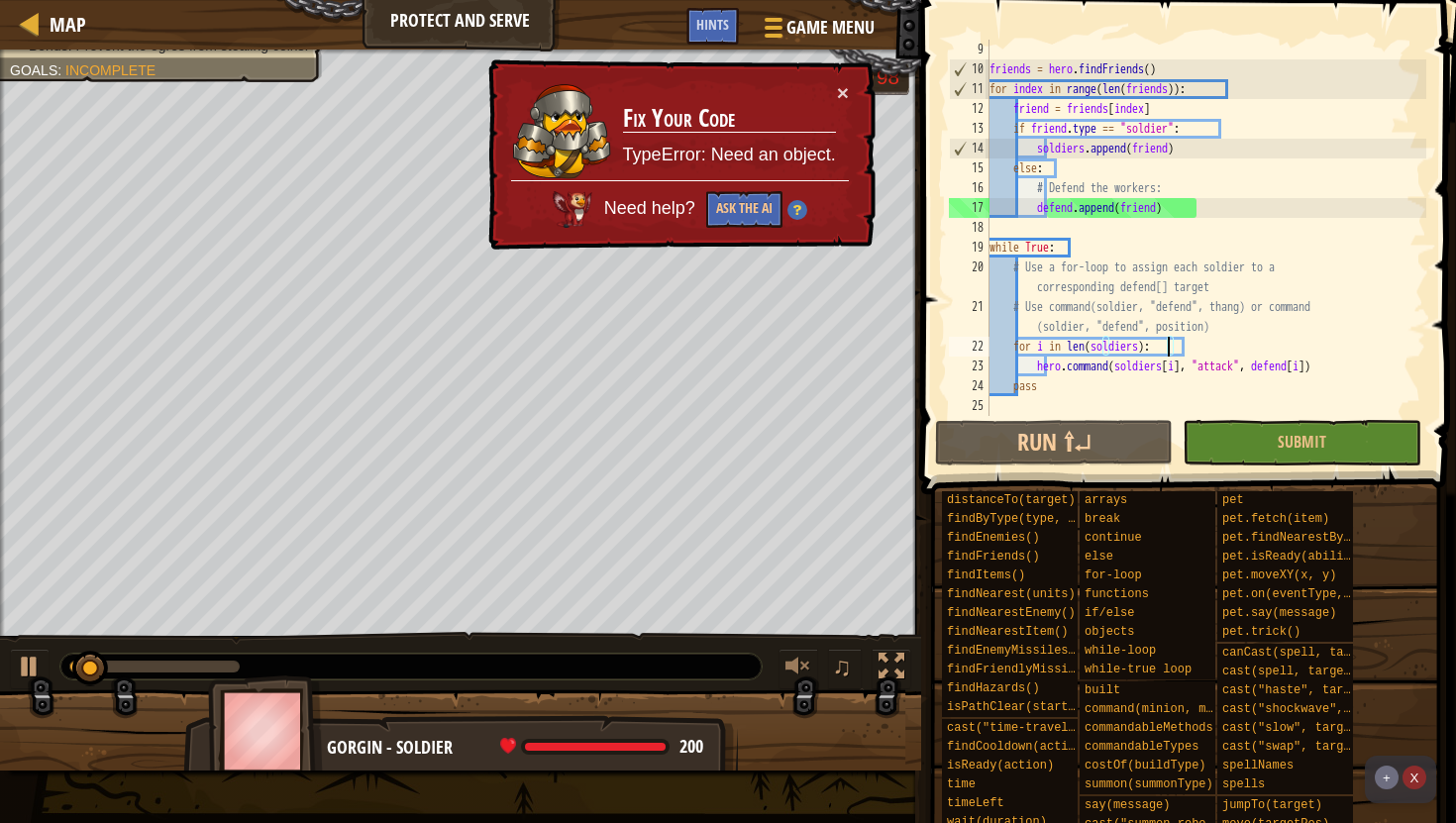 click on "friends   =   hero . findFriends ( ) for   index   in   range ( len ( friends )) :      friend   =   friends [ index ]      if   friend . type   ==   "soldier" :          soldiers . append ( friend )      else :          # Defend the workers:          defend . append ( friend ) while   True :      # Use a for-loop to assign each soldier to a           corresponding defend[] target      # Use command(soldier, "defend", thang) or command          (soldier, "defend", position)      for   i   in   len ( soldiers ) :          hero . command ( soldiers [ i ] ,   "attack" ,   defend [ i ])      pass" at bounding box center (1205, 248) 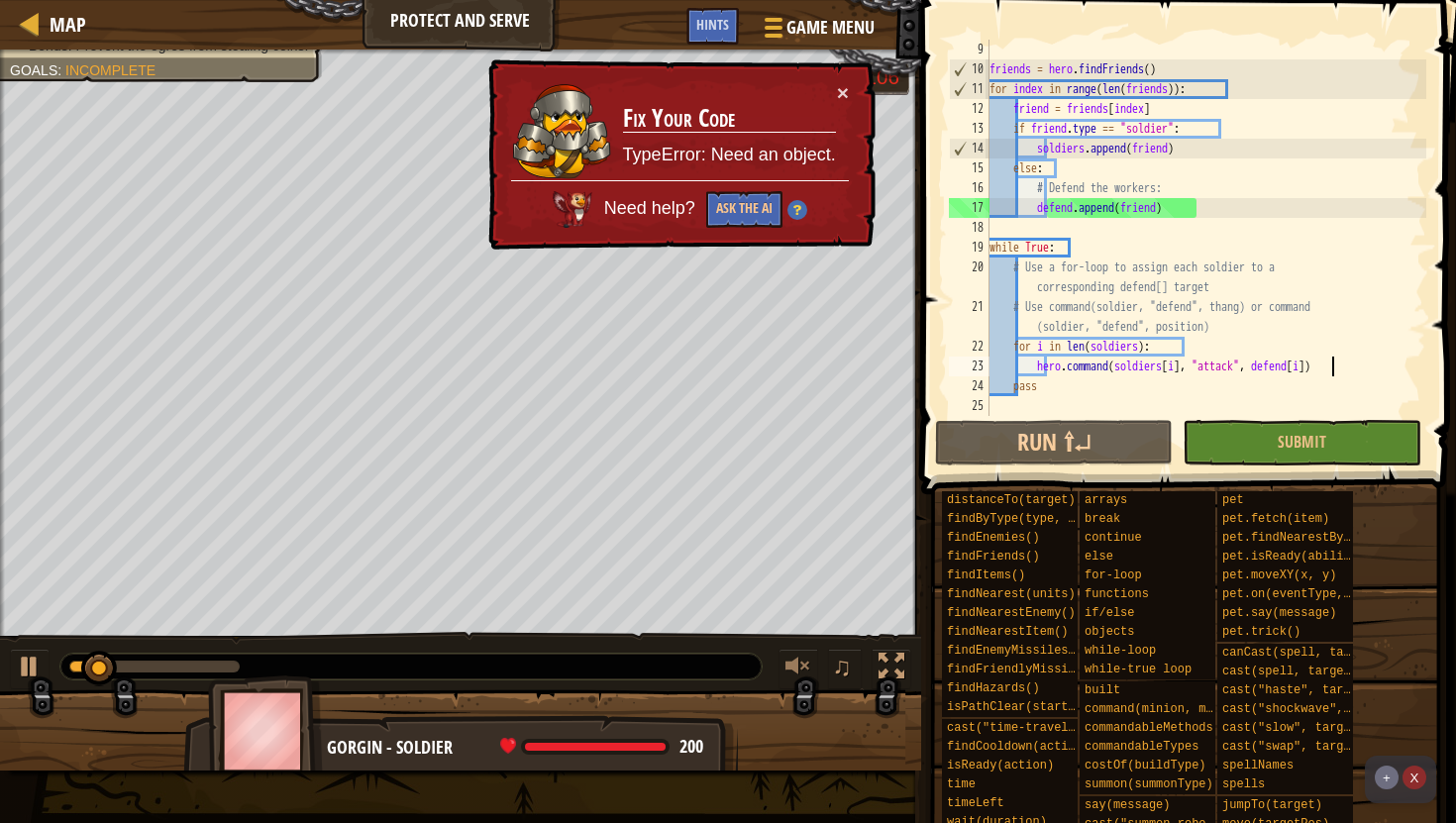 click on "friends   =   hero . findFriends ( ) for   index   in   range ( len ( friends )) :      friend   =   friends [ index ]      if   friend . type   ==   "soldier" :          soldiers . append ( friend )      else :          # Defend the workers:          defend . append ( friend ) while   True :      # Use a for-loop to assign each soldier to a           corresponding defend[] target      # Use command(soldier, "defend", thang) or command          (soldier, "defend", position)      for   i   in   len ( soldiers ) :          hero . command ( soldiers [ i ] ,   "attack" ,   defend [ i ])      pass" at bounding box center [1205, 248] 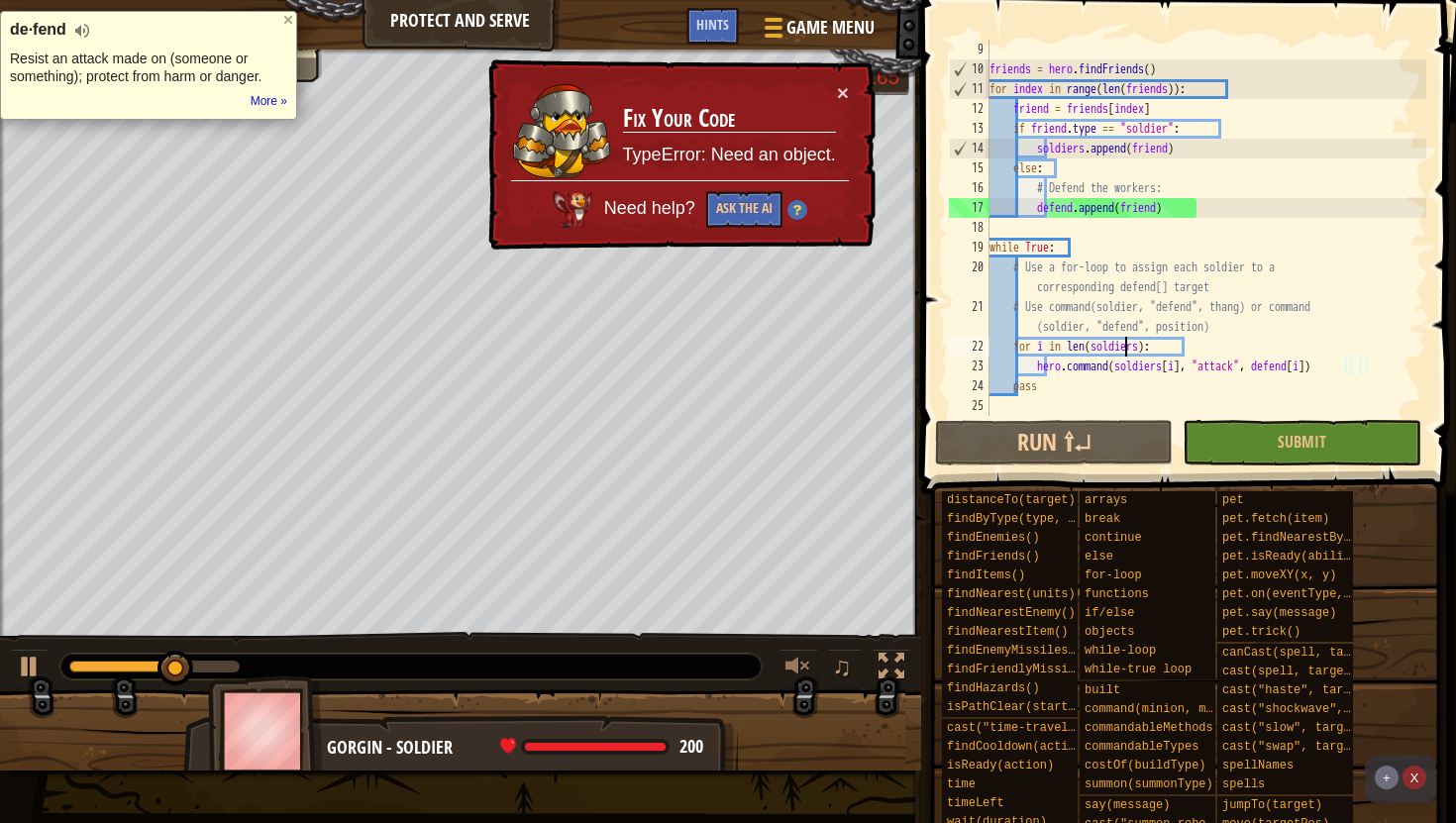 click on "friends   =   hero . findFriends ( ) for   index   in   range ( len ( friends )) :      friend   =   friends [ index ]      if   friend . type   ==   "soldier" :          soldiers . append ( friend )      else :          # Defend the workers:          defend . append ( friend ) while   True :      # Use a for-loop to assign each soldier to a           corresponding defend[] target      # Use command(soldier, "defend", thang) or command          (soldier, "defend", position)      for   i   in   len ( soldiers ) :          hero . command ( soldiers [ i ] ,   "attack" ,   defend [ i ])      pass" at bounding box center (1205, 248) 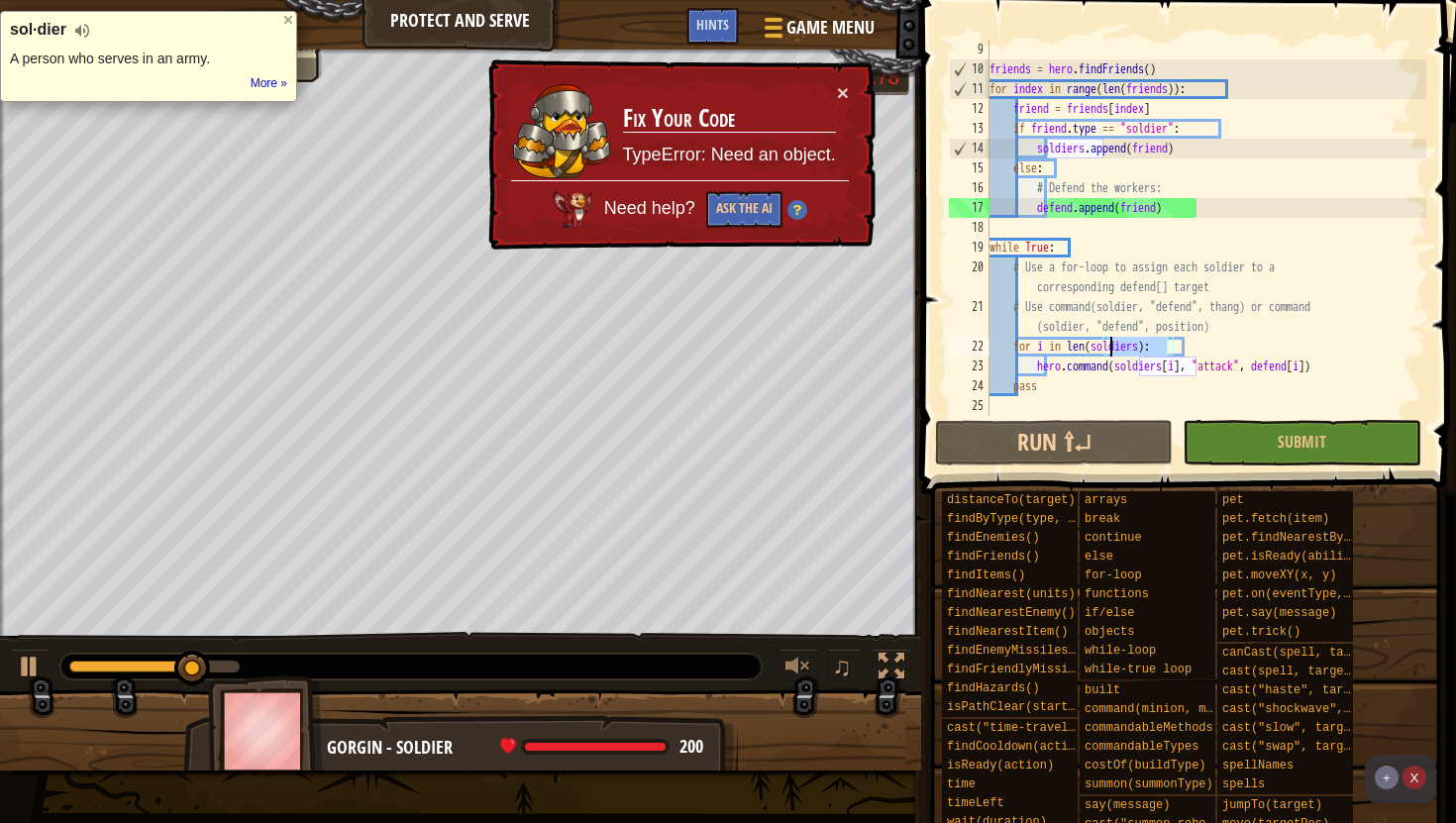 paste on "defend" 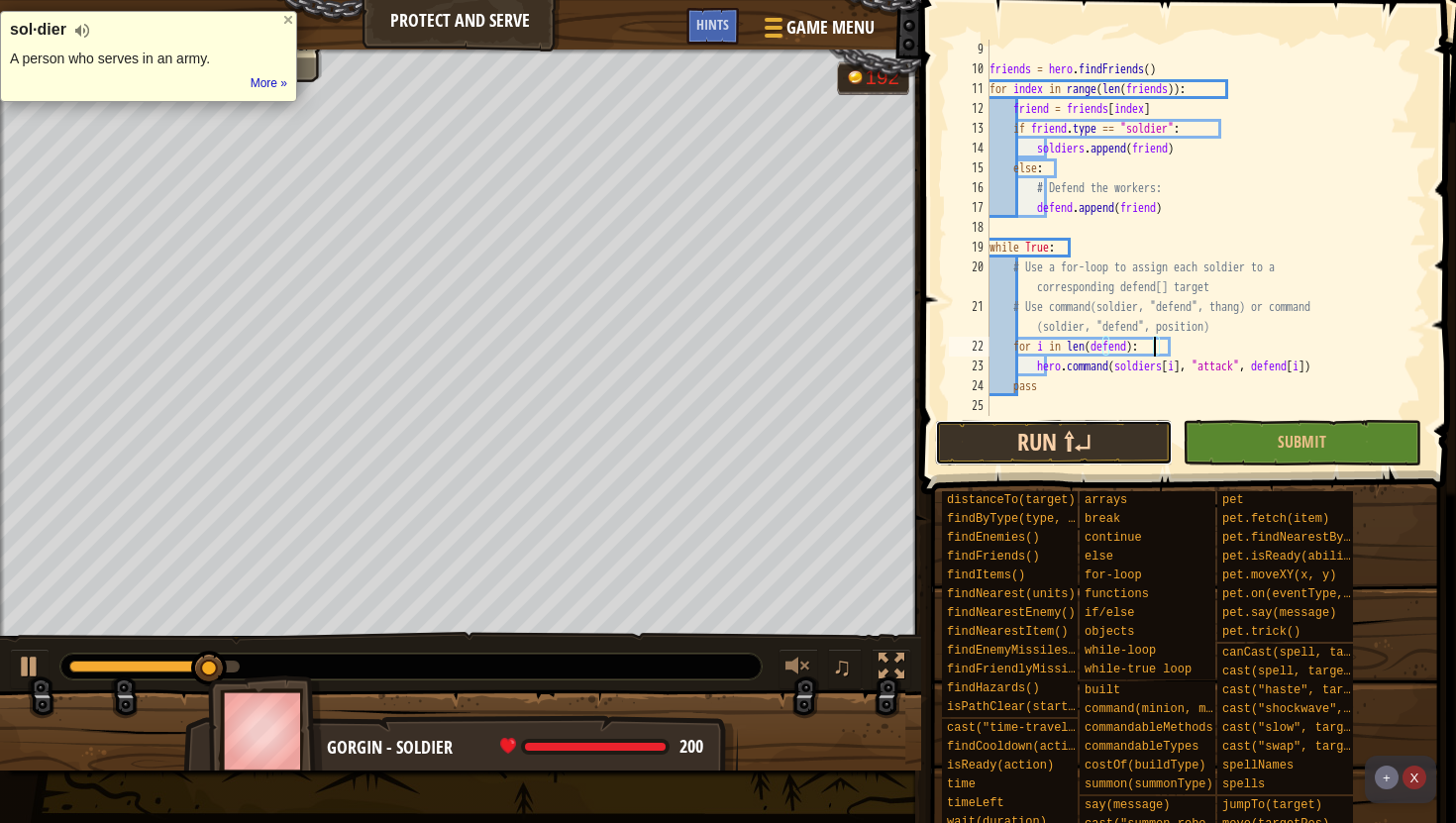 click on "Run ⇧↵" at bounding box center (1054, 443) 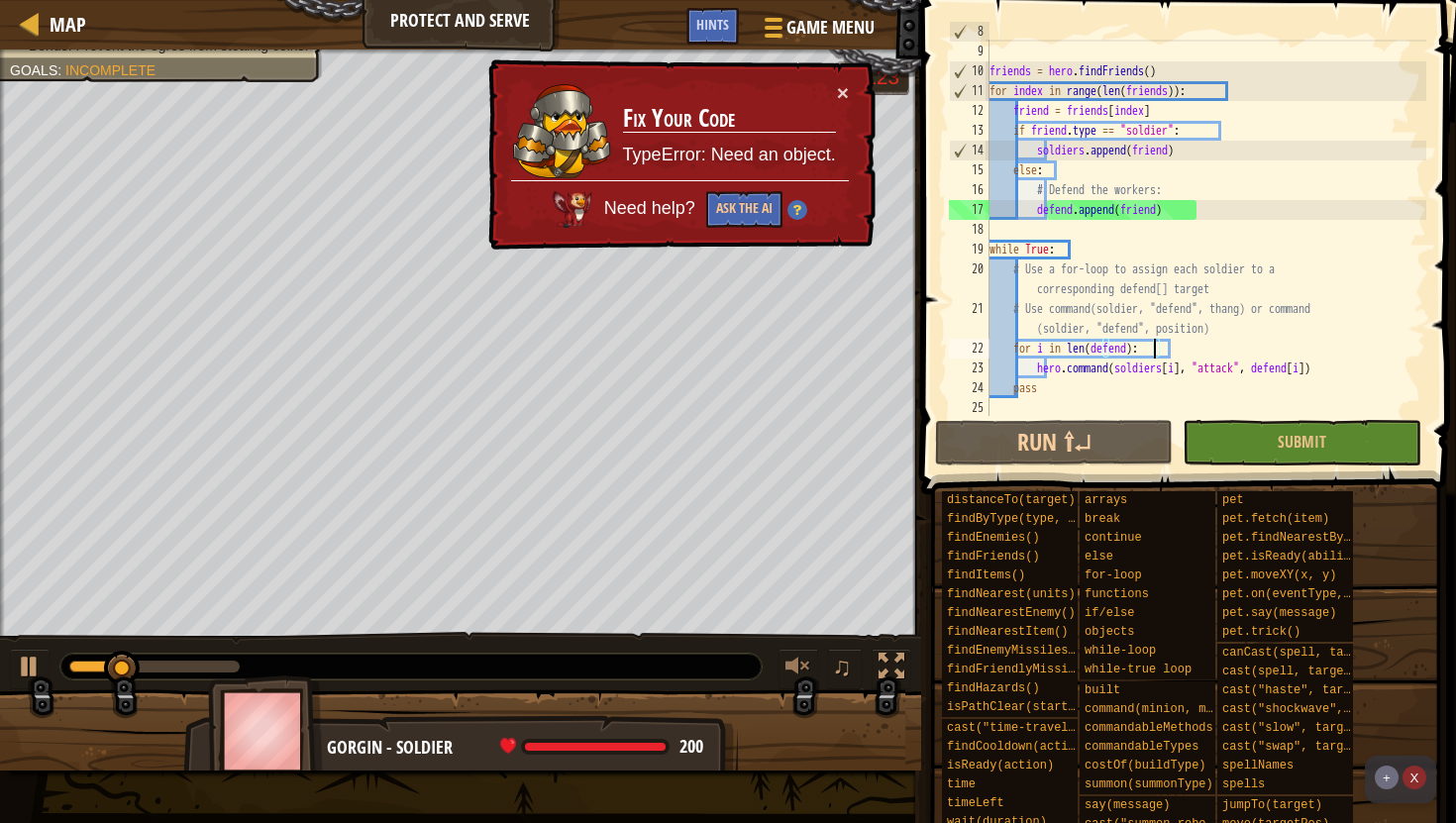 scroll, scrollTop: 0, scrollLeft: 0, axis: both 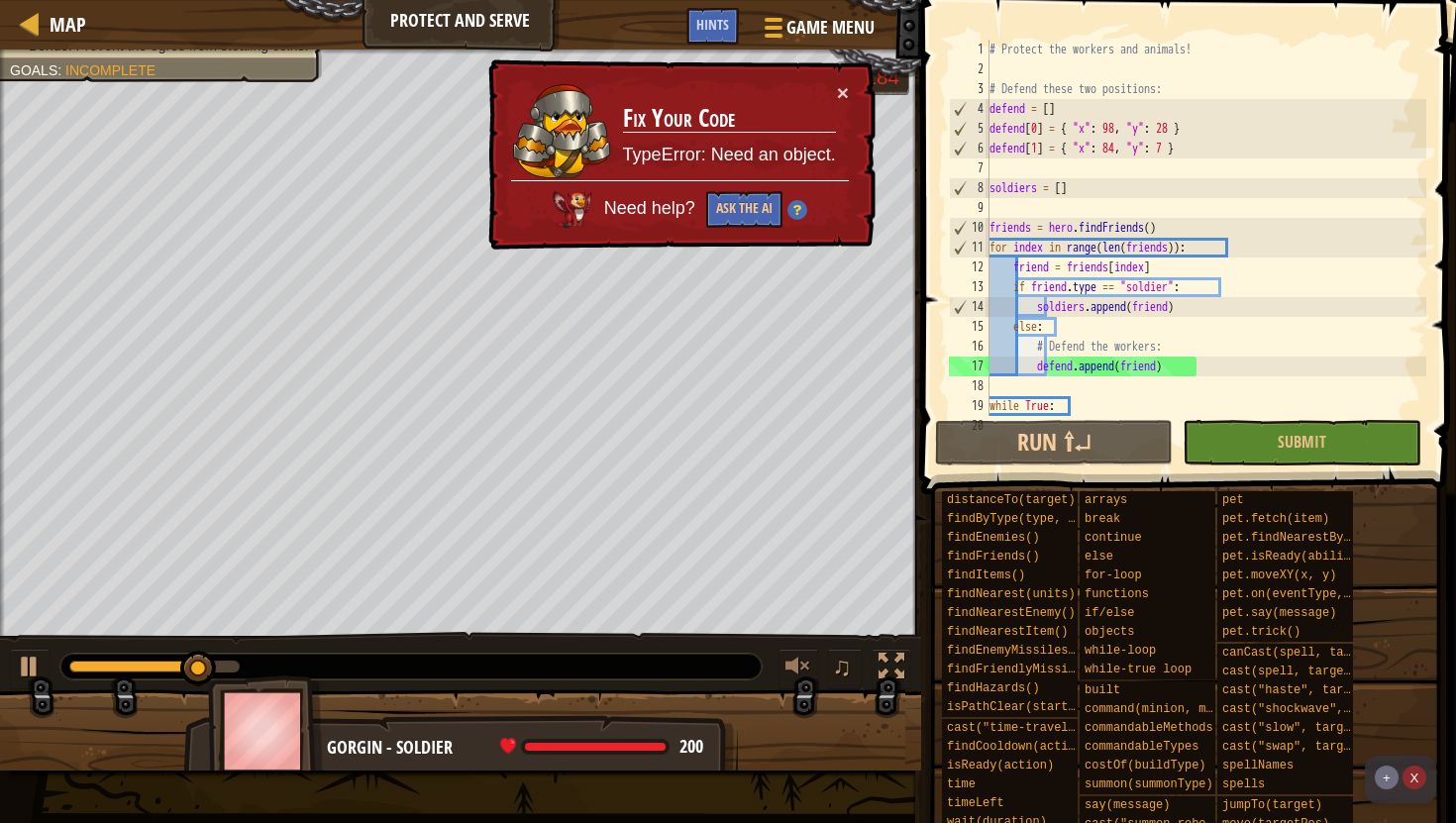 click on "# Protect the workers and animals! # Defend these two positions: defend   =   [ ] defend [ 0 ]   =   {   "x" :   98 ,   "y" :   28   } defend [ 1 ]   =   {   "x" :   84 ,   "y" :   7   } soldiers   =   [ ] friends   =   hero . findFriends ( ) for   index   in   range ( len ( friends )) :      friend   =   friends [ index ]      if   friend . type   ==   "soldier" :          soldiers . append ( friend )      else :          # Defend the workers:          defend . append ( friend ) while   True :      # Use a for-loop to assign each soldier to a           corresponding defend[] target" at bounding box center [1205, 257] 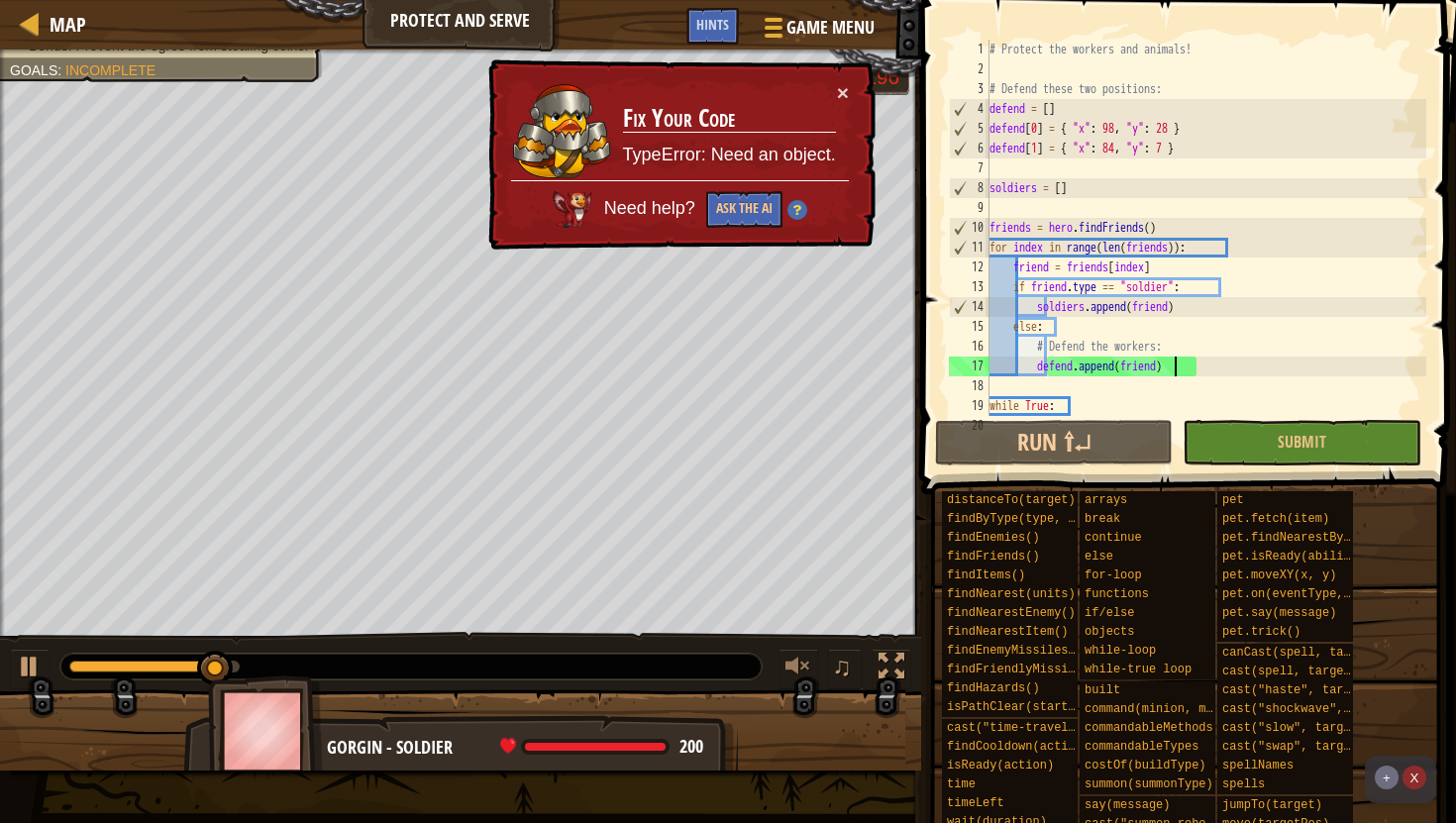 click on "# Protect the workers and animals! # Defend these two positions: defend   =   [ ] defend [ 0 ]   =   {   "x" :   98 ,   "y" :   28   } defend [ 1 ]   =   {   "x" :   84 ,   "y" :   7   } soldiers   =   [ ] friends   =   hero . findFriends ( ) for   index   in   range ( len ( friends )) :      friend   =   friends [ index ]      if   friend . type   ==   "soldier" :          soldiers . append ( friend )      else :          # Defend the workers:          defend . append ( friend ) while   True :      # Use a for-loop to assign each soldier to a           corresponding defend[] target" at bounding box center [1205, 257] 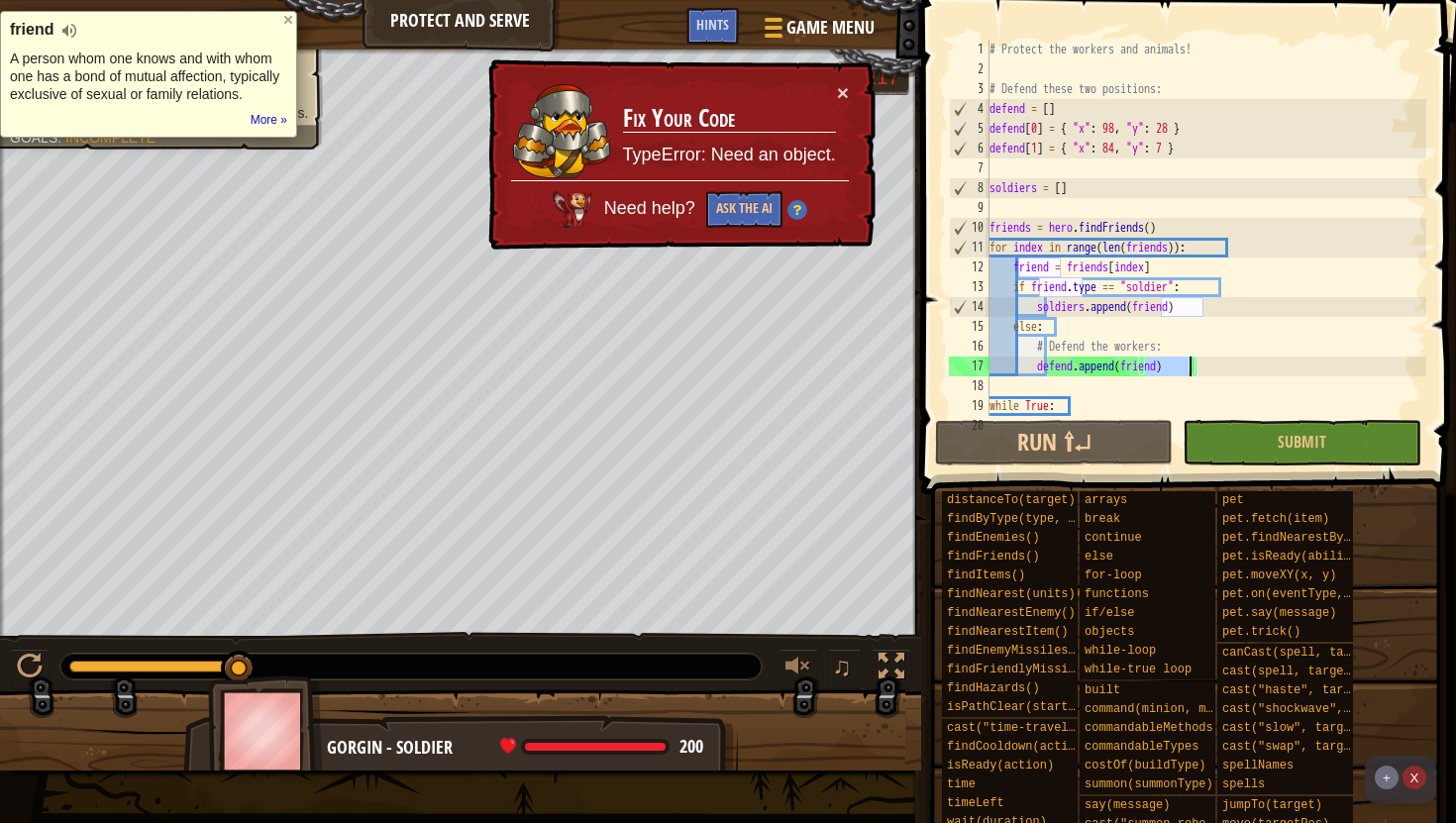 click on "# Protect the workers and animals! # Defend these two positions: defend   =   [ ] defend [ 0 ]   =   {   "x" :   98 ,   "y" :   28   } defend [ 1 ]   =   {   "x" :   84 ,   "y" :   7   } soldiers   =   [ ] friends   =   hero . findFriends ( ) for   index   in   range ( len ( friends )) :      friend   =   friends [ index ]      if   friend . type   ==   "soldier" :          soldiers . append ( friend )      else :          # Defend the workers:          defend . append ( friend ) while   True :      # Use a for-loop to assign each soldier to a           corresponding defend[] target" at bounding box center [1205, 257] 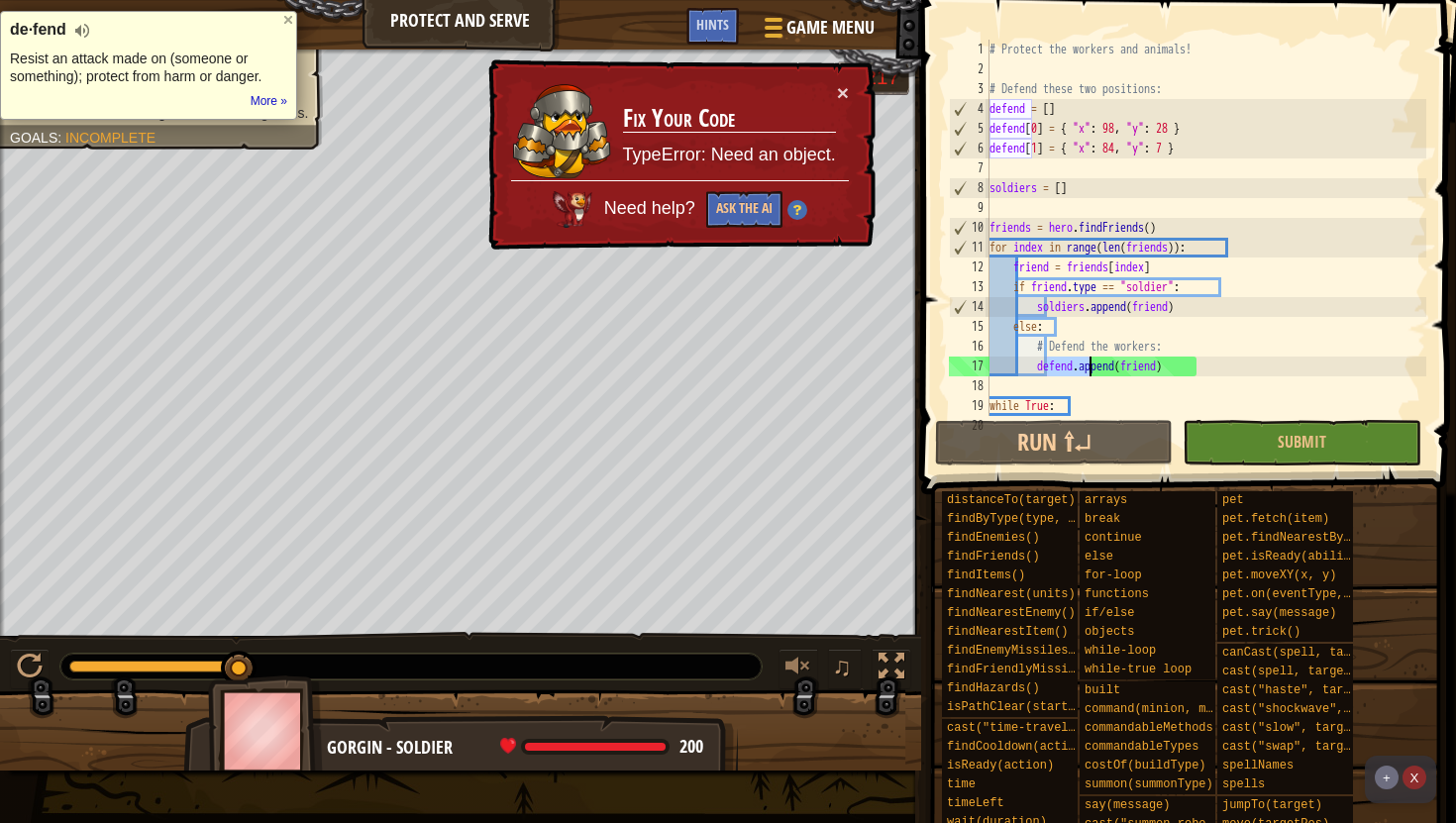 click on "# Protect the workers and animals! # Defend these two positions: defend   =   [ ] defend [ 0 ]   =   {   "x" :   98 ,   "y" :   28   } defend [ 1 ]   =   {   "x" :   84 ,   "y" :   7   } soldiers   =   [ ] friends   =   hero . findFriends ( ) for   index   in   range ( len ( friends )) :      friend   =   friends [ index ]      if   friend . type   ==   "soldier" :          soldiers . append ( friend )      else :          # Defend the workers:          defend . append ( friend ) while   True :      # Use a for-loop to assign each soldier to a           corresponding defend[] target" at bounding box center [1205, 257] 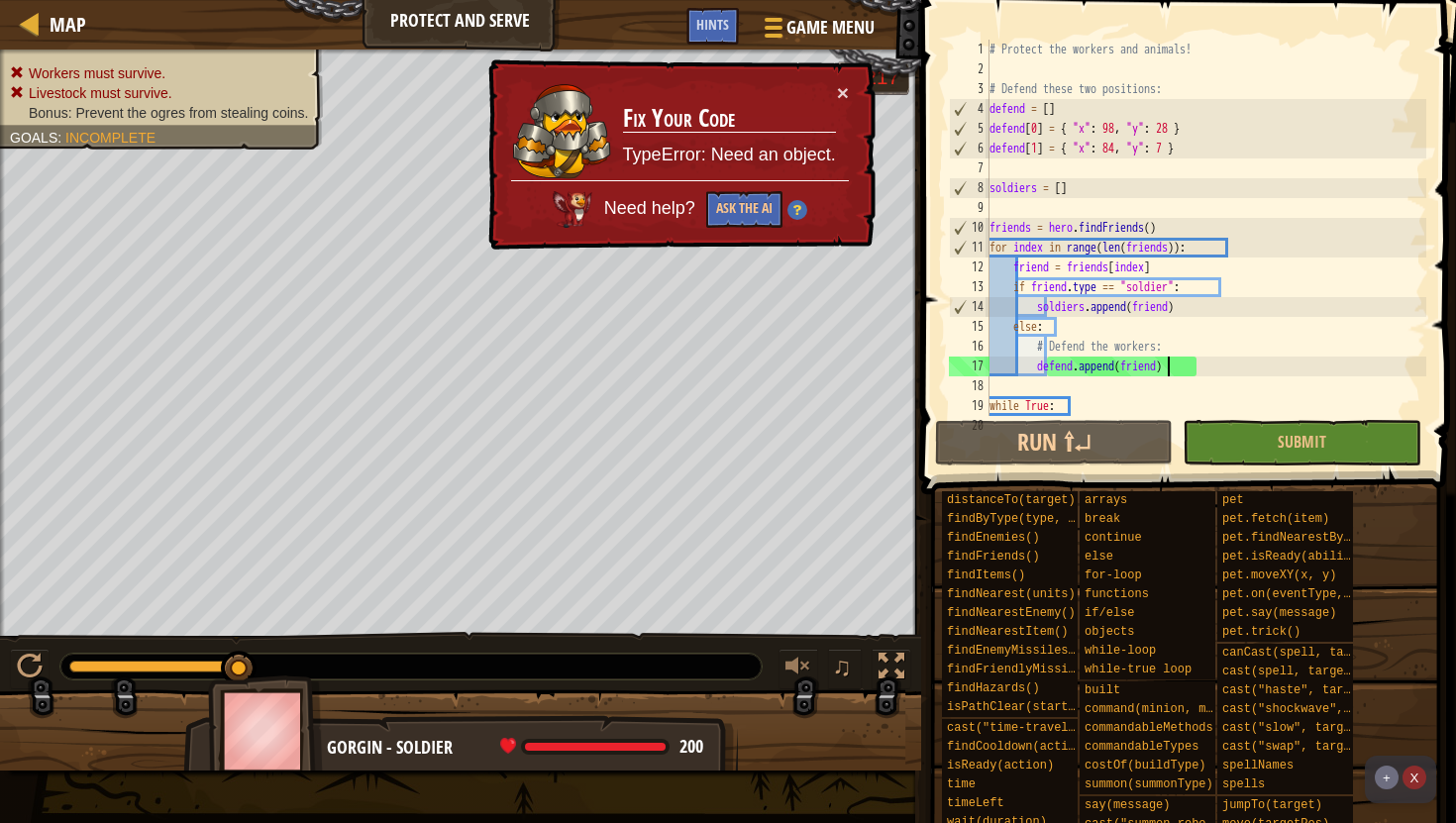 click on "# Protect the workers and animals! # Defend these two positions: defend   =   [ ] defend [ 0 ]   =   {   "x" :   98 ,   "y" :   28   } defend [ 1 ]   =   {   "x" :   84 ,   "y" :   7   } soldiers   =   [ ] friends   =   hero . findFriends ( ) for   index   in   range ( len ( friends )) :      friend   =   friends [ index ]      if   friend . type   ==   "soldier" :          soldiers . append ( friend )      else :          # Defend the workers:          defend . append ( friend ) while   True :      # Use a for-loop to assign each soldier to a           corresponding defend[] target" at bounding box center (1205, 257) 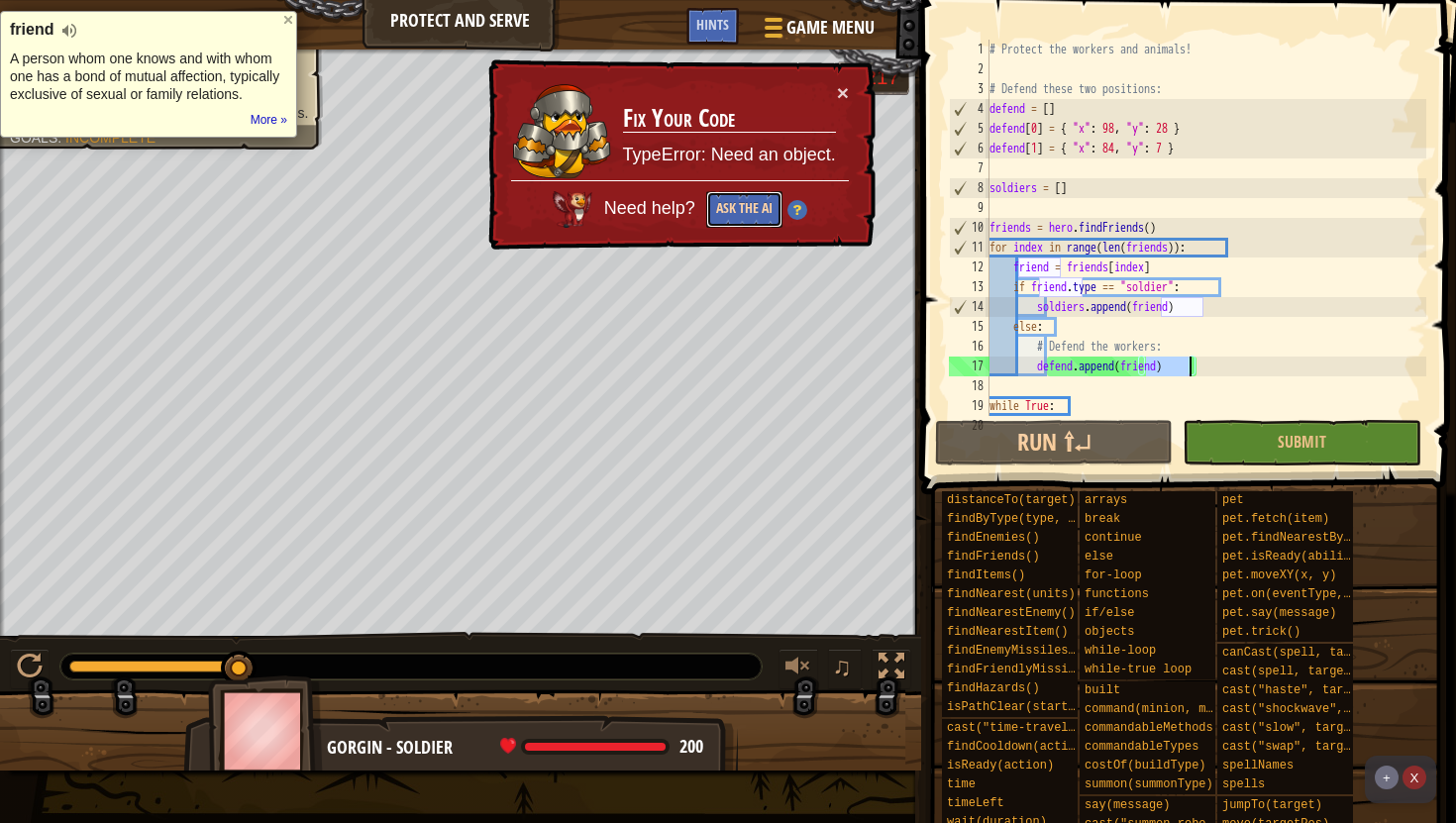 click on "Ask the AI" at bounding box center (744, 209) 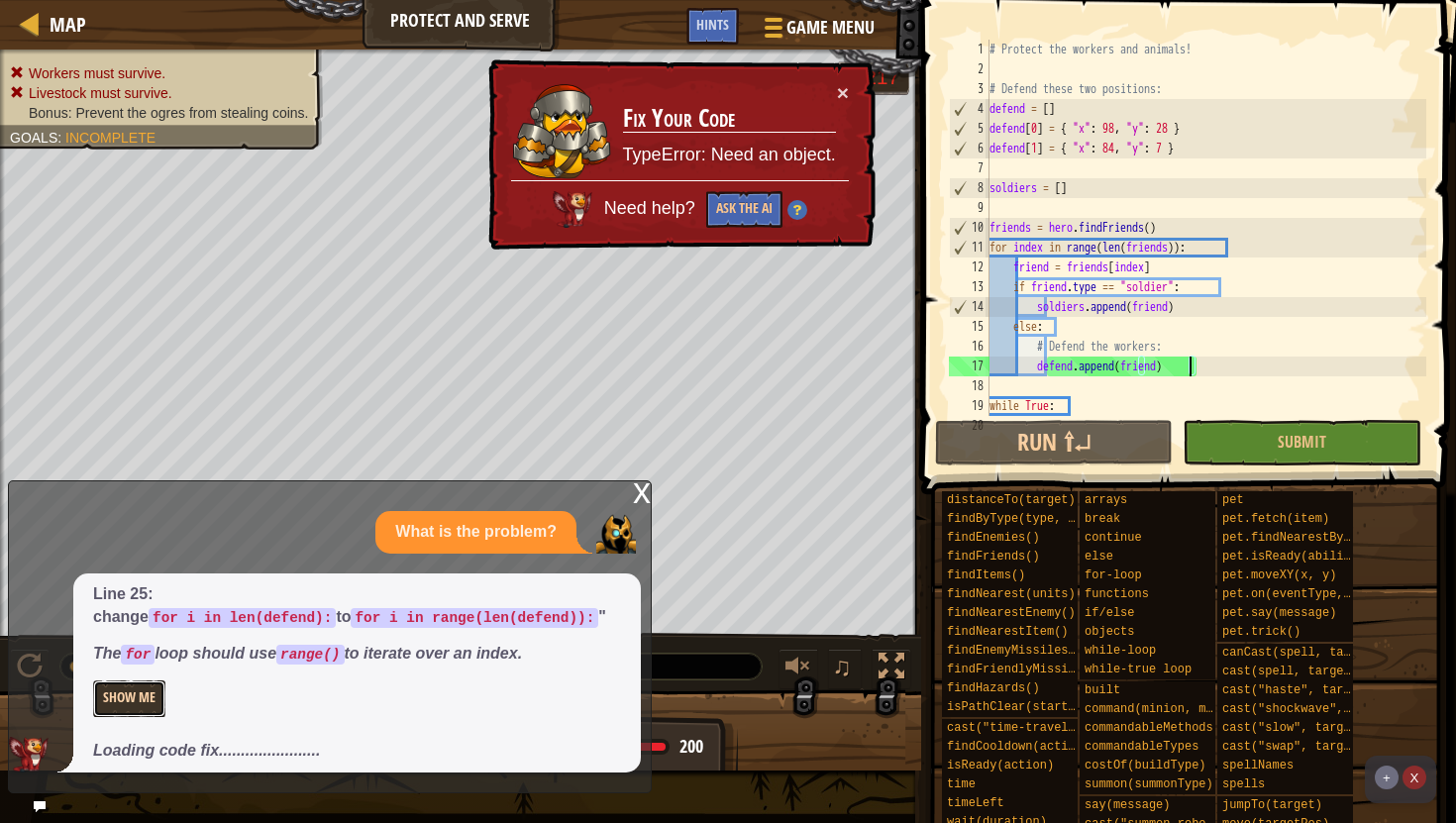 click on "Show Me" at bounding box center (129, 698) 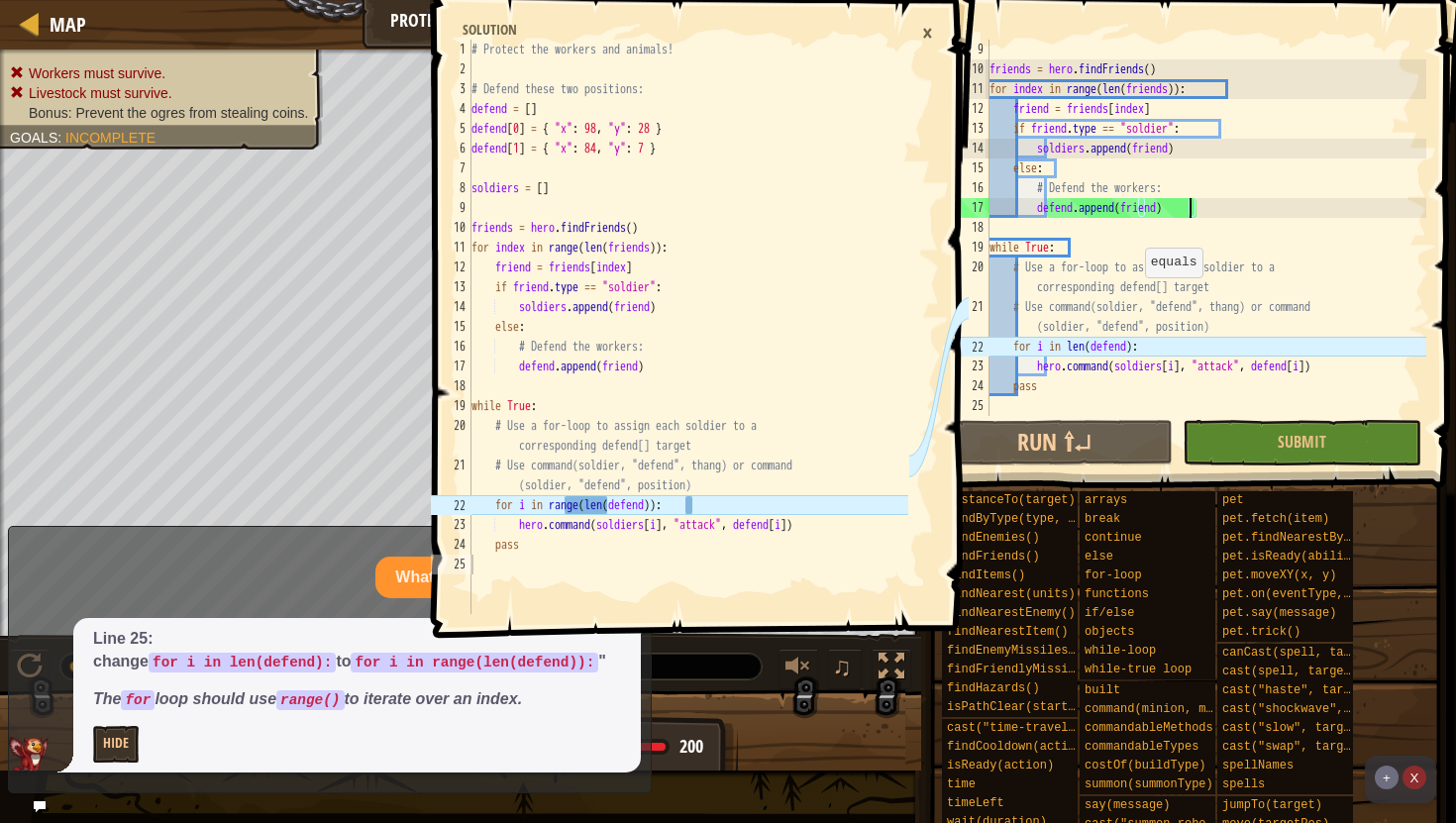 scroll, scrollTop: 158, scrollLeft: 0, axis: vertical 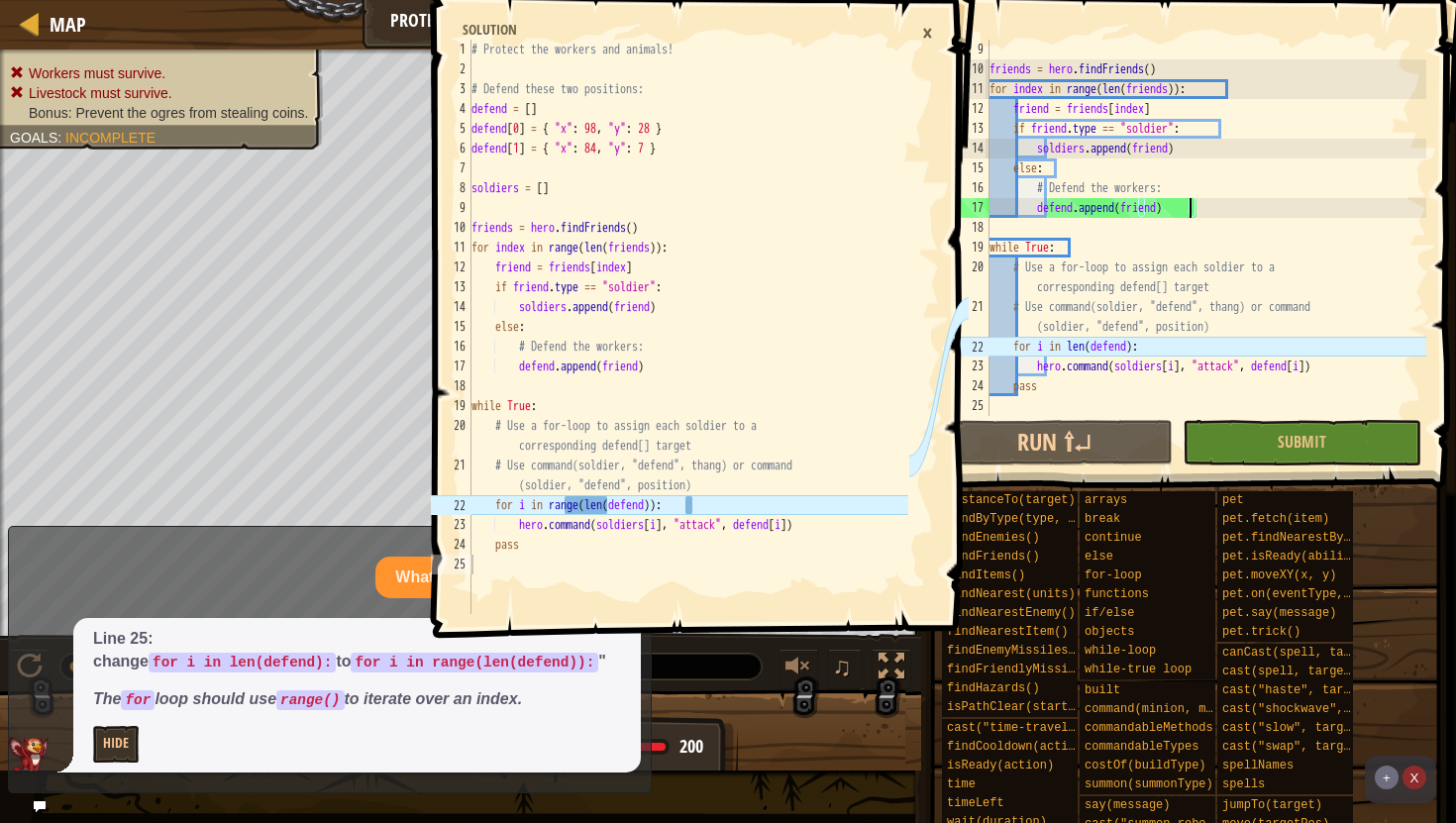 click on "friends   =   hero . findFriends ( ) for   index   in   range ( len ( friends )) :      friend   =   friends [ index ]      if   friend . type   ==   "soldier" :          soldiers . append ( friend )      else :          # Defend the workers:          defend . append ( friend ) while   True :      # Use a for-loop to assign each soldier to a           corresponding defend[] target      # Use command(soldier, "defend", thang) or command          (soldier, "defend", position)      for   i   in   len ( defend ) :          hero . command ( soldiers [ i ] ,   "attack" ,   defend [ i ])      pass" at bounding box center (1205, 248) 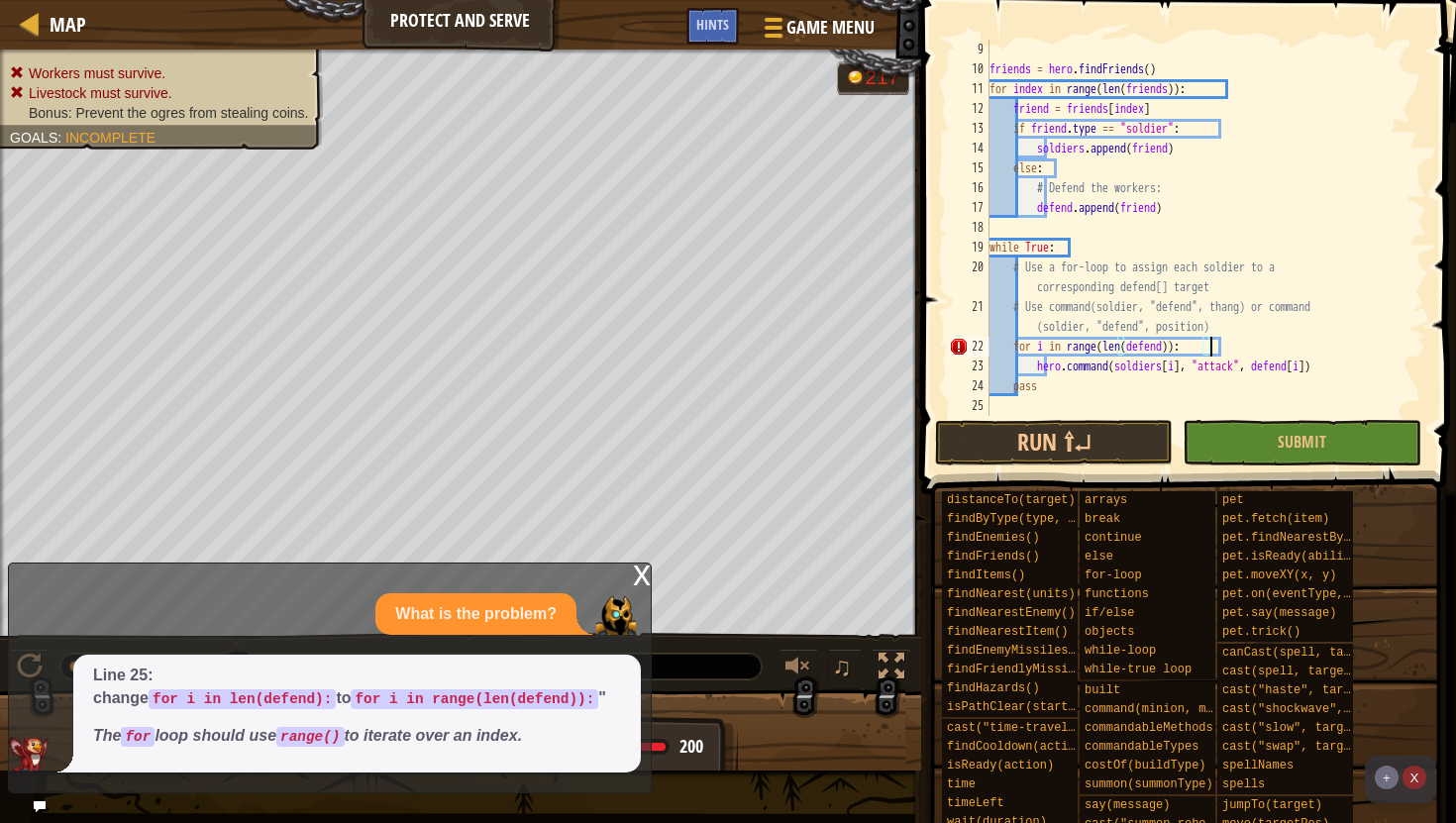 scroll, scrollTop: 9, scrollLeft: 18, axis: both 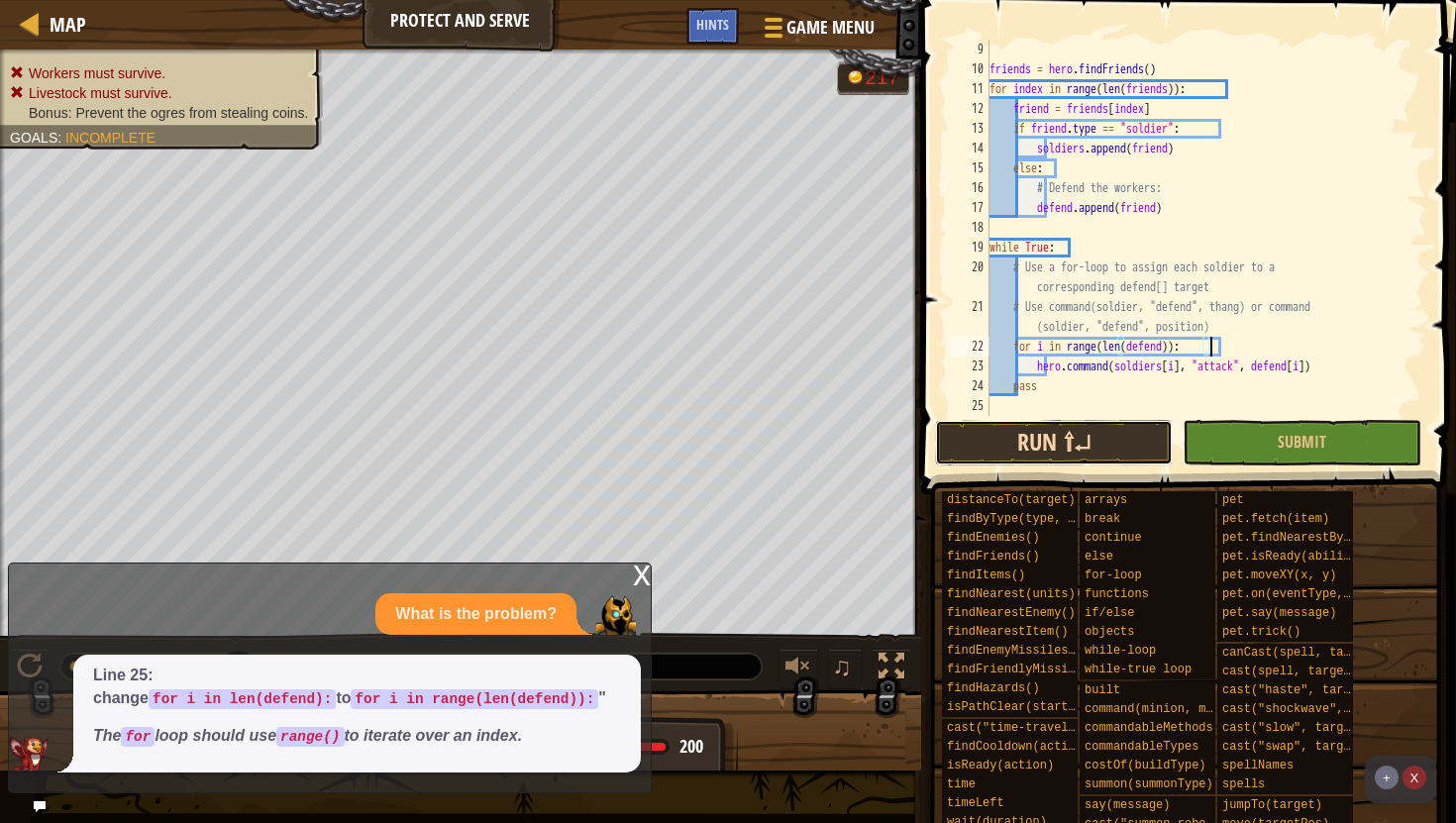 click on "Run ⇧↵" at bounding box center (1054, 443) 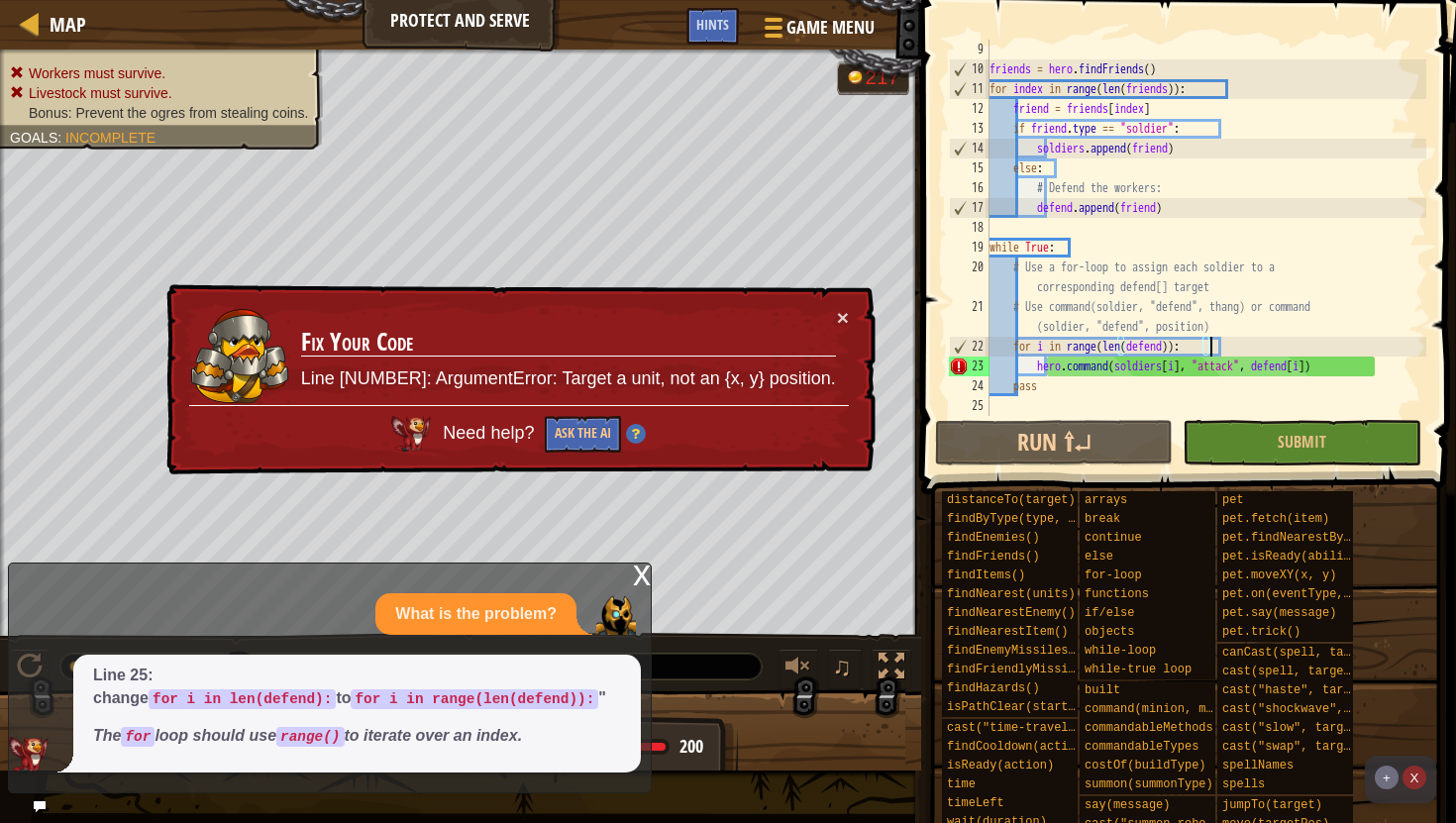 click on "Line 23: ArgumentError: Target a unit, not an {x, y} position." at bounding box center (569, 379) 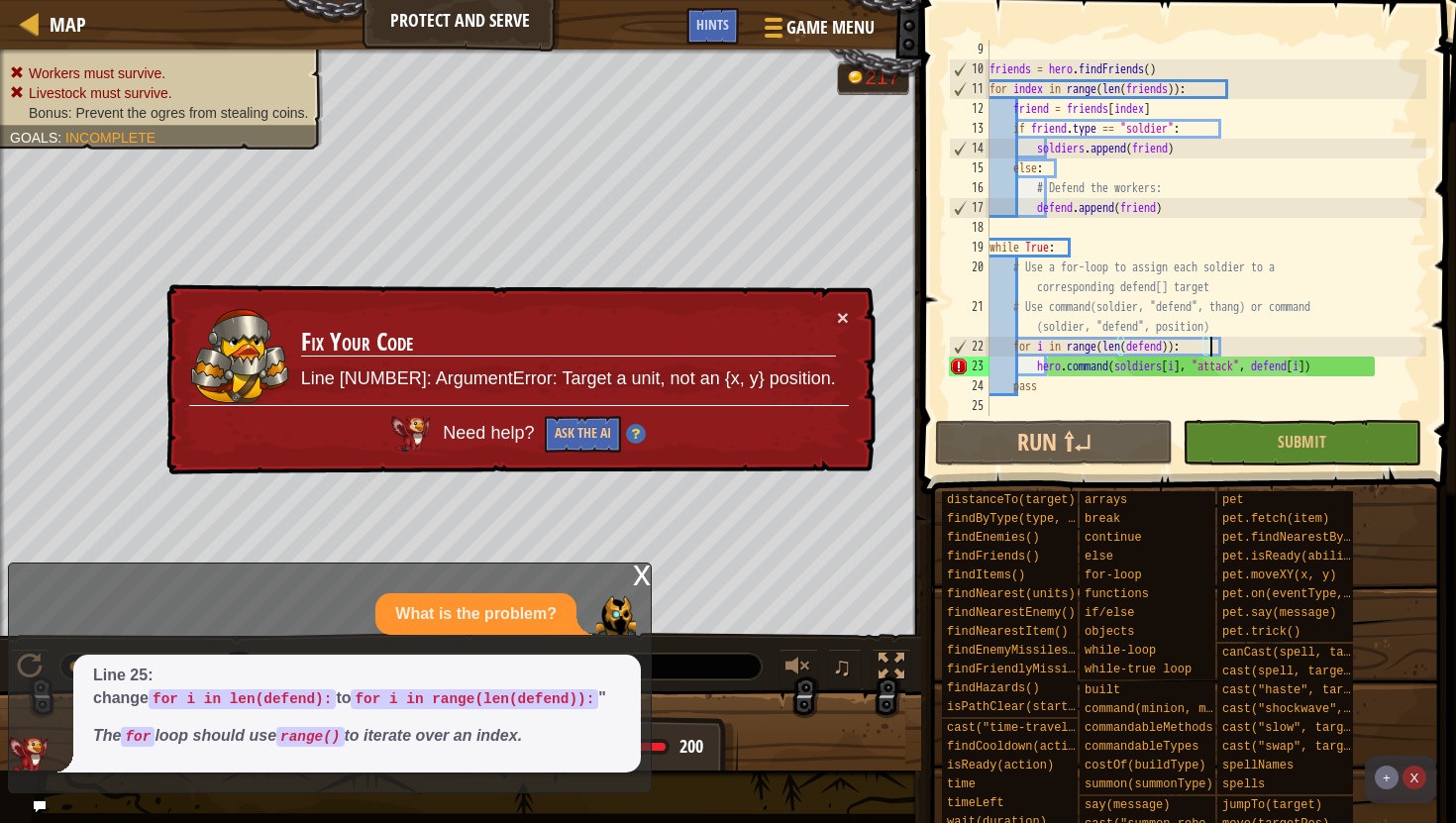 click on "Line 23: ArgumentError: Target a unit, not an {x, y} position." at bounding box center (569, 379) 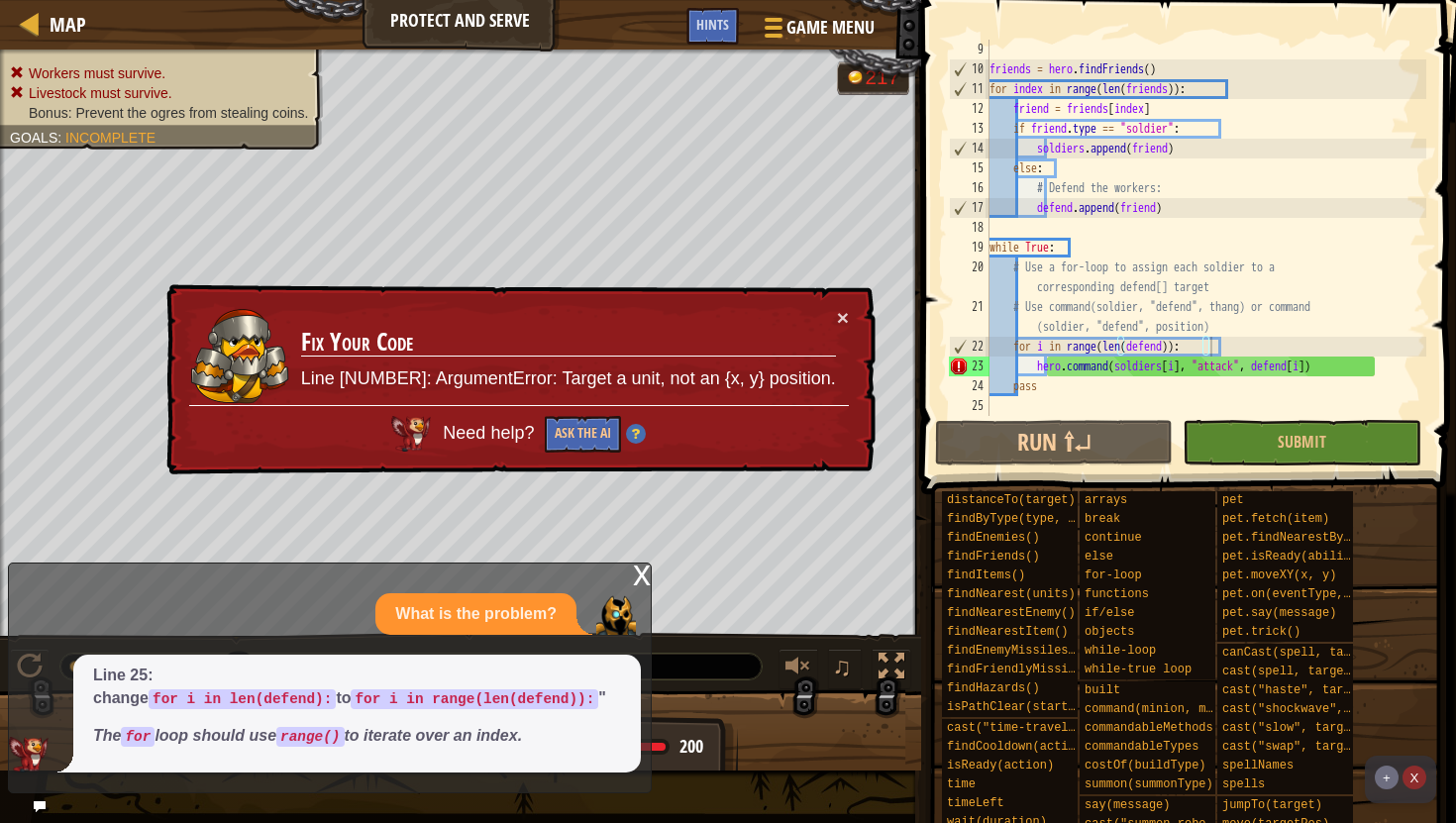 click on "Line 23: ArgumentError: Target a unit, not an {x, y} position." at bounding box center (569, 380) 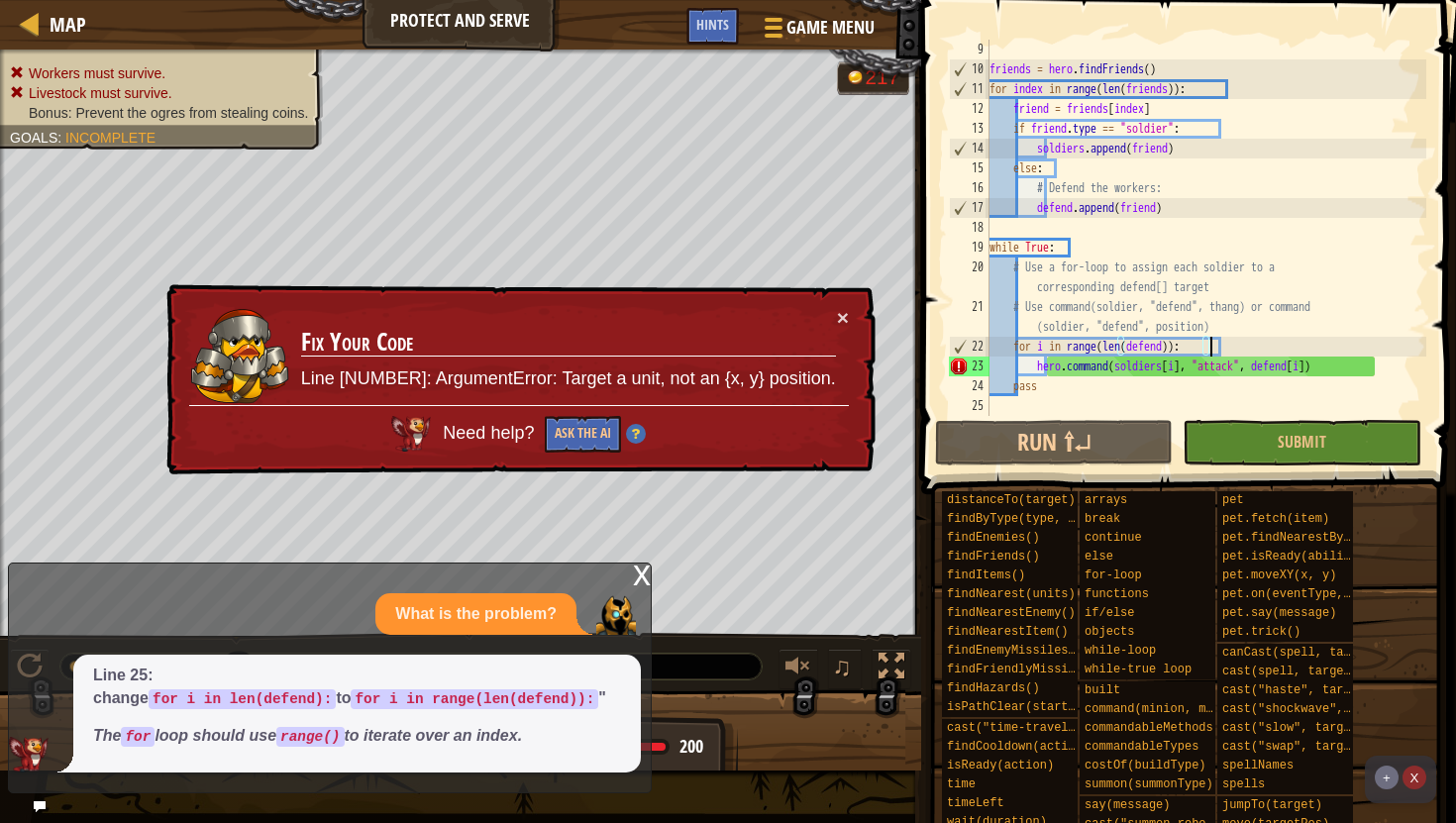 click on "friends   =   hero . findFriends ( ) for   index   in   range ( len ( friends )) :      friend   =   friends [ index ]      if   friend . type   ==   "soldier" :          soldiers . append ( friend )      else :          # Defend the workers:          defend . append ( friend ) while   True :      # Use a for-loop to assign each soldier to a           corresponding defend[] target      # Use command(soldier, "defend", thang) or command          (soldier, "defend", position)      for   i   in   range ( len ( defend )) :          hero . command ( soldiers [ i ] ,   "attack" ,   defend [ i ])      pass" at bounding box center (1205, 248) 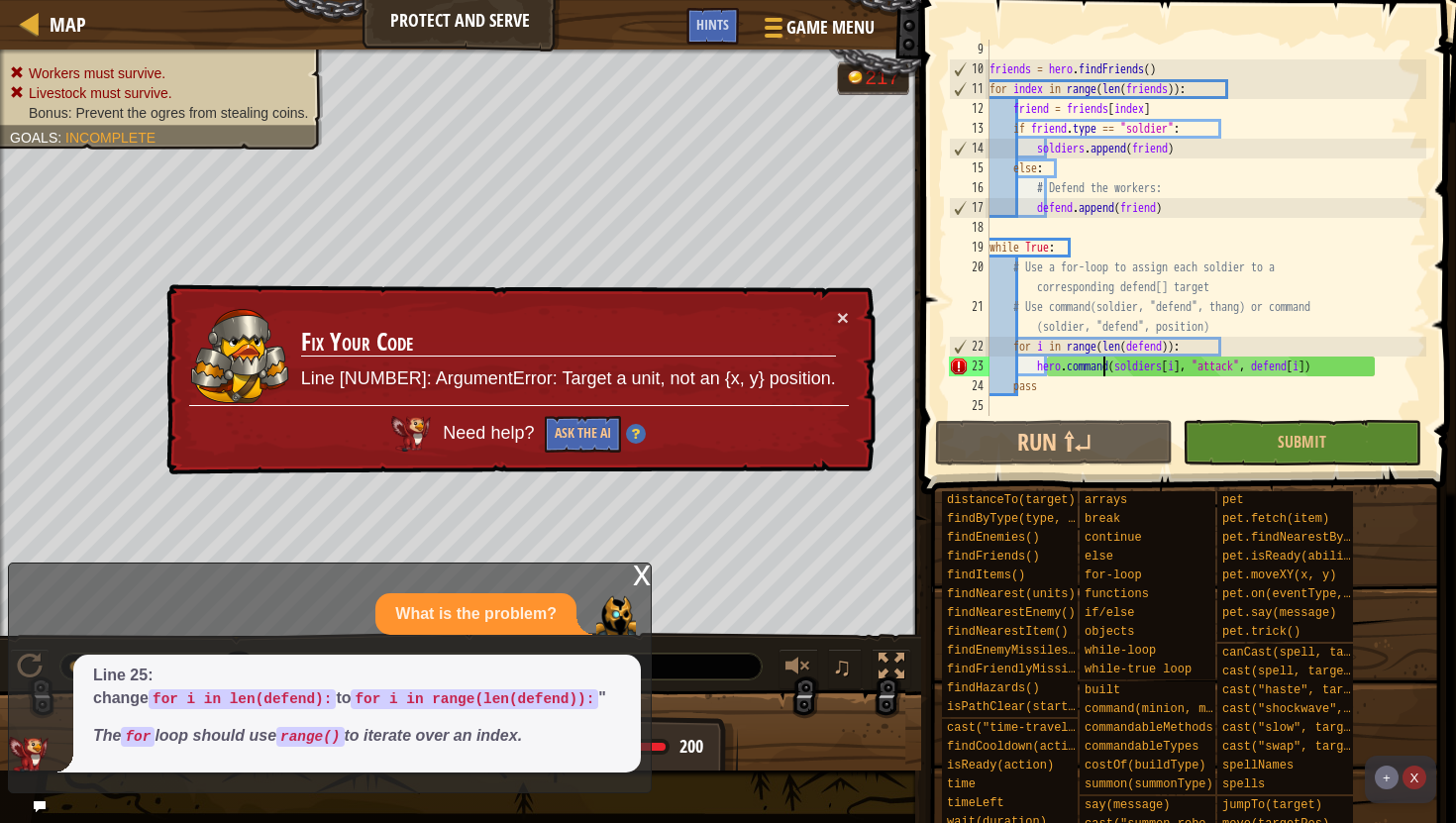 click on "friends   =   hero . findFriends ( ) for   index   in   range ( len ( friends )) :      friend   =   friends [ index ]      if   friend . type   ==   "soldier" :          soldiers . append ( friend )      else :          # Defend the workers:          defend . append ( friend ) while   True :      # Use a for-loop to assign each soldier to a           corresponding defend[] target      # Use command(soldier, "defend", thang) or command          (soldier, "defend", position)      for   i   in   range ( len ( defend )) :          hero . command ( soldiers [ i ] ,   "attack" ,   defend [ i ])      pass" at bounding box center (1205, 248) 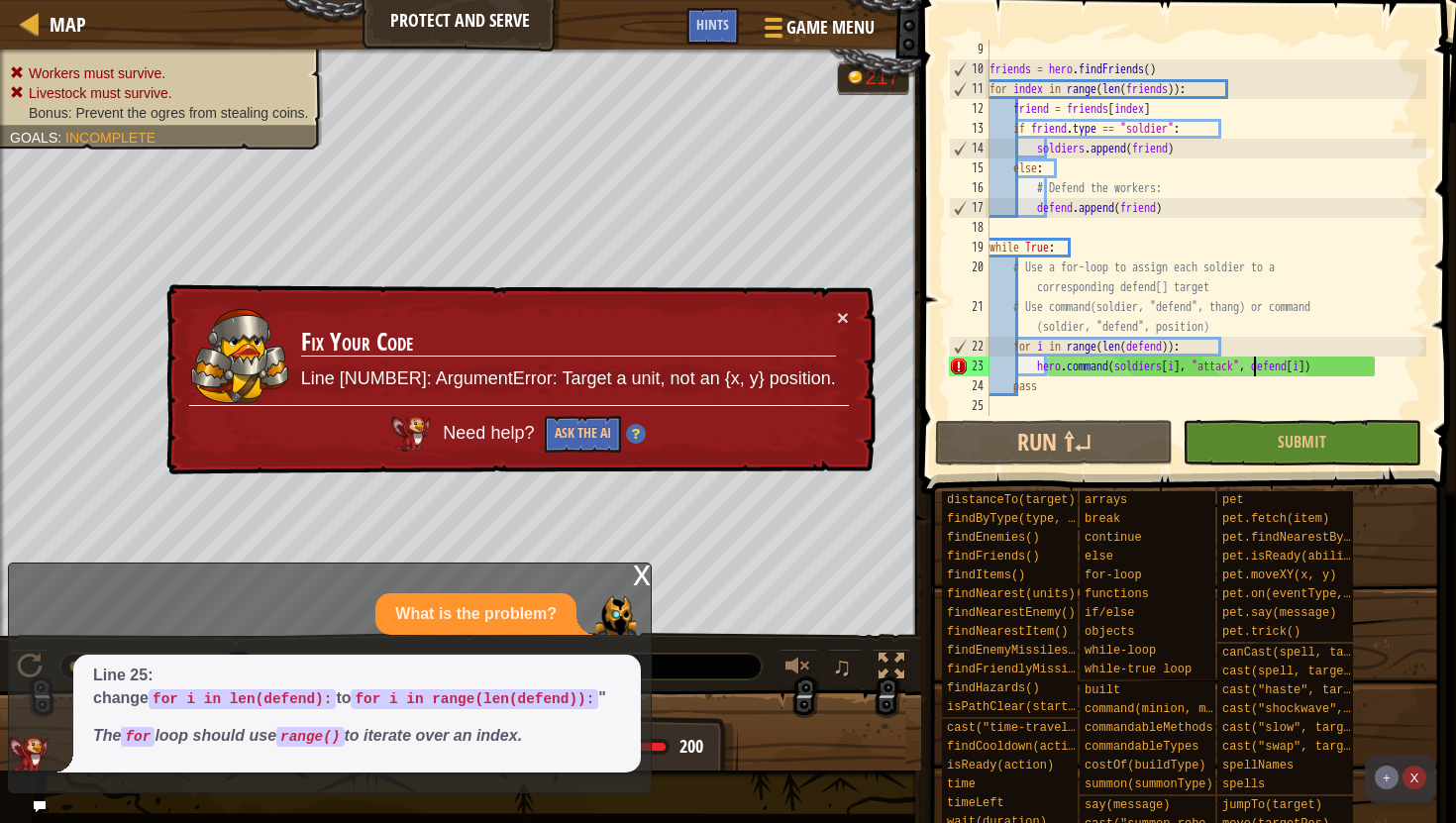 click on "friends   =   hero . findFriends ( ) for   index   in   range ( len ( friends )) :      friend   =   friends [ index ]      if   friend . type   ==   "soldier" :          soldiers . append ( friend )      else :          # Defend the workers:          defend . append ( friend ) while   True :      # Use a for-loop to assign each soldier to a           corresponding defend[] target      # Use command(soldier, "defend", thang) or command          (soldier, "defend", position)      for   i   in   range ( len ( defend )) :          hero . command ( soldiers [ i ] ,   "attack" ,   defend [ i ])      pass" at bounding box center (1205, 248) 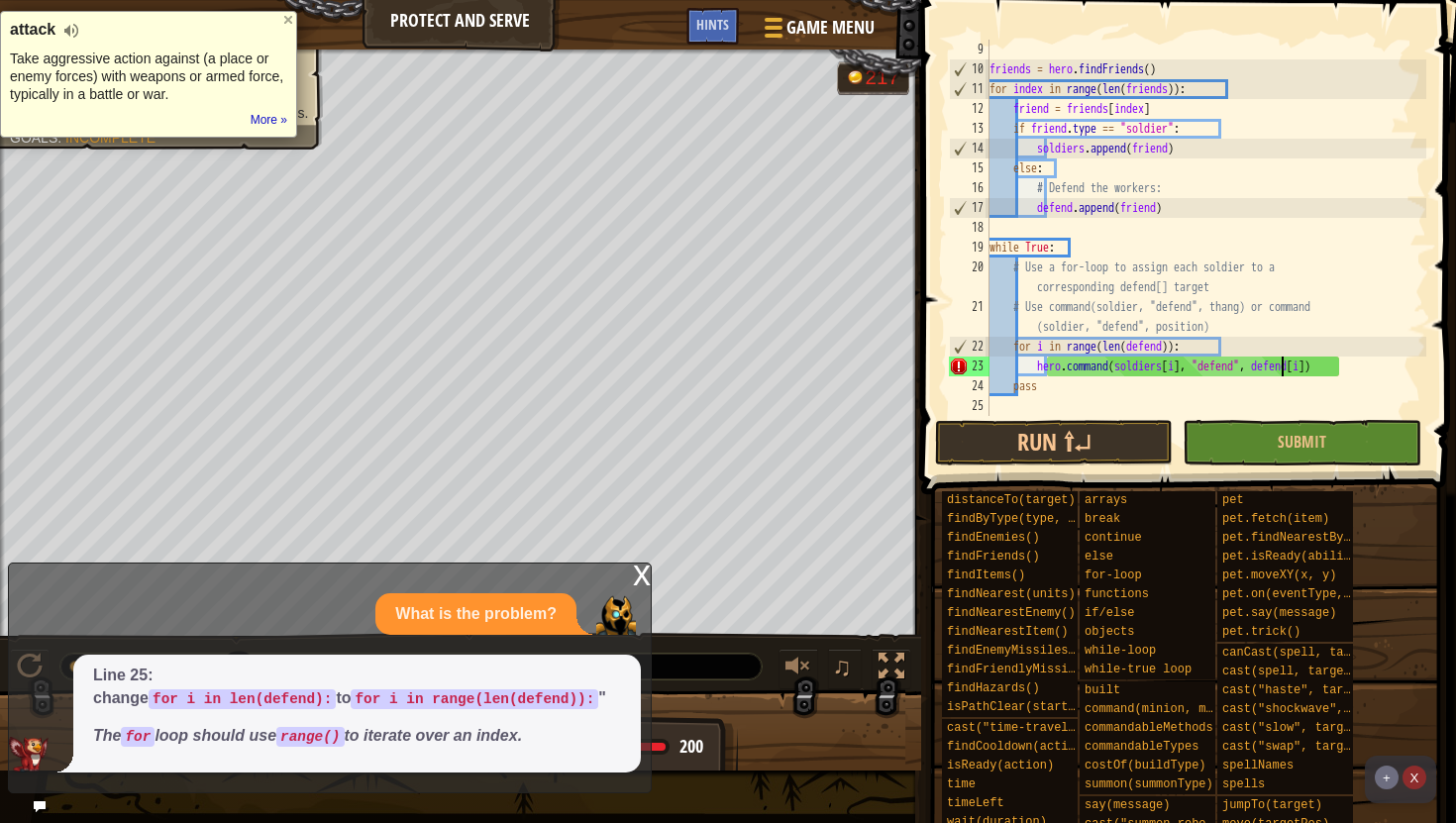 scroll, scrollTop: 9, scrollLeft: 24, axis: both 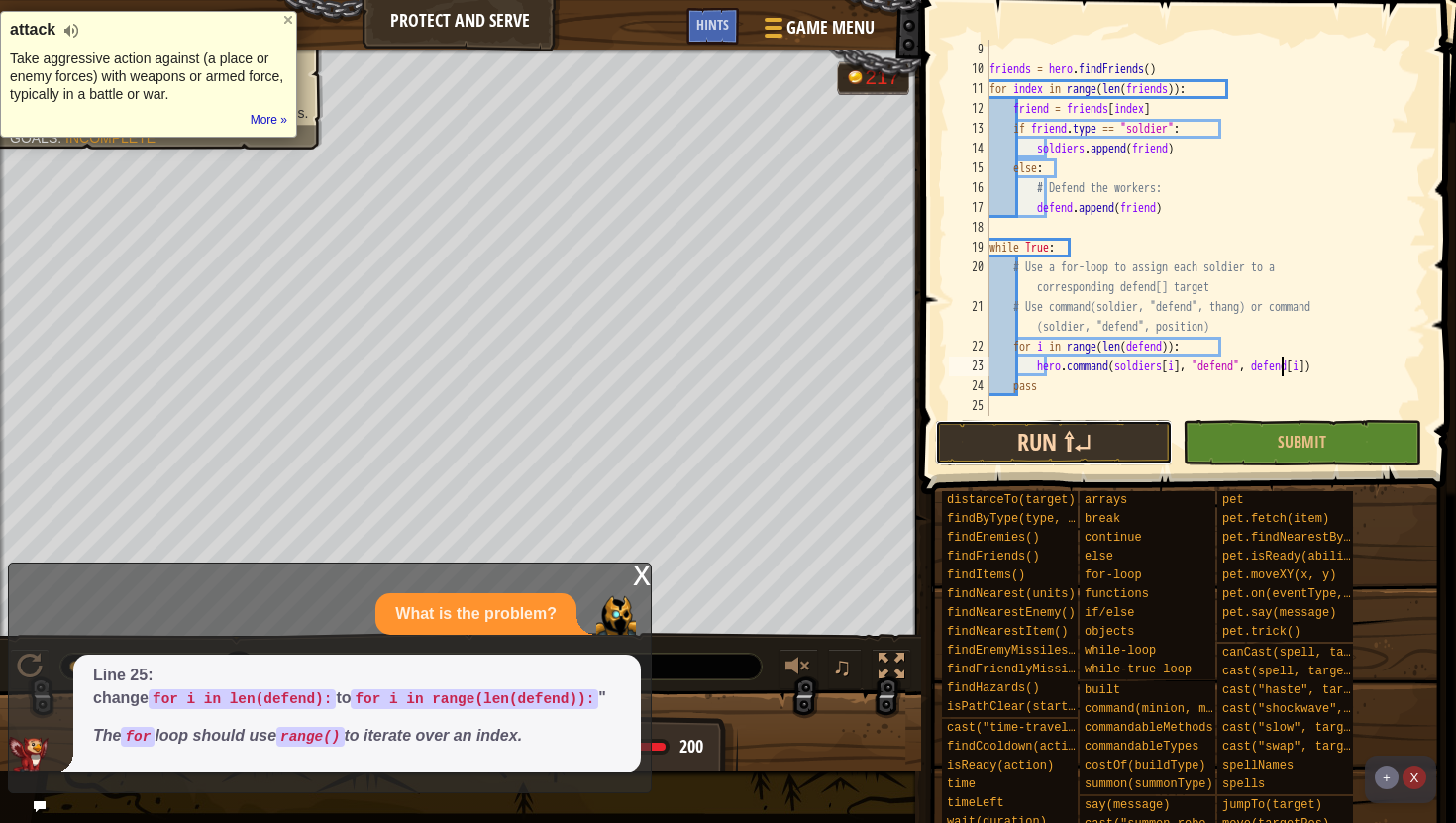 click on "Run ⇧↵" at bounding box center (1054, 443) 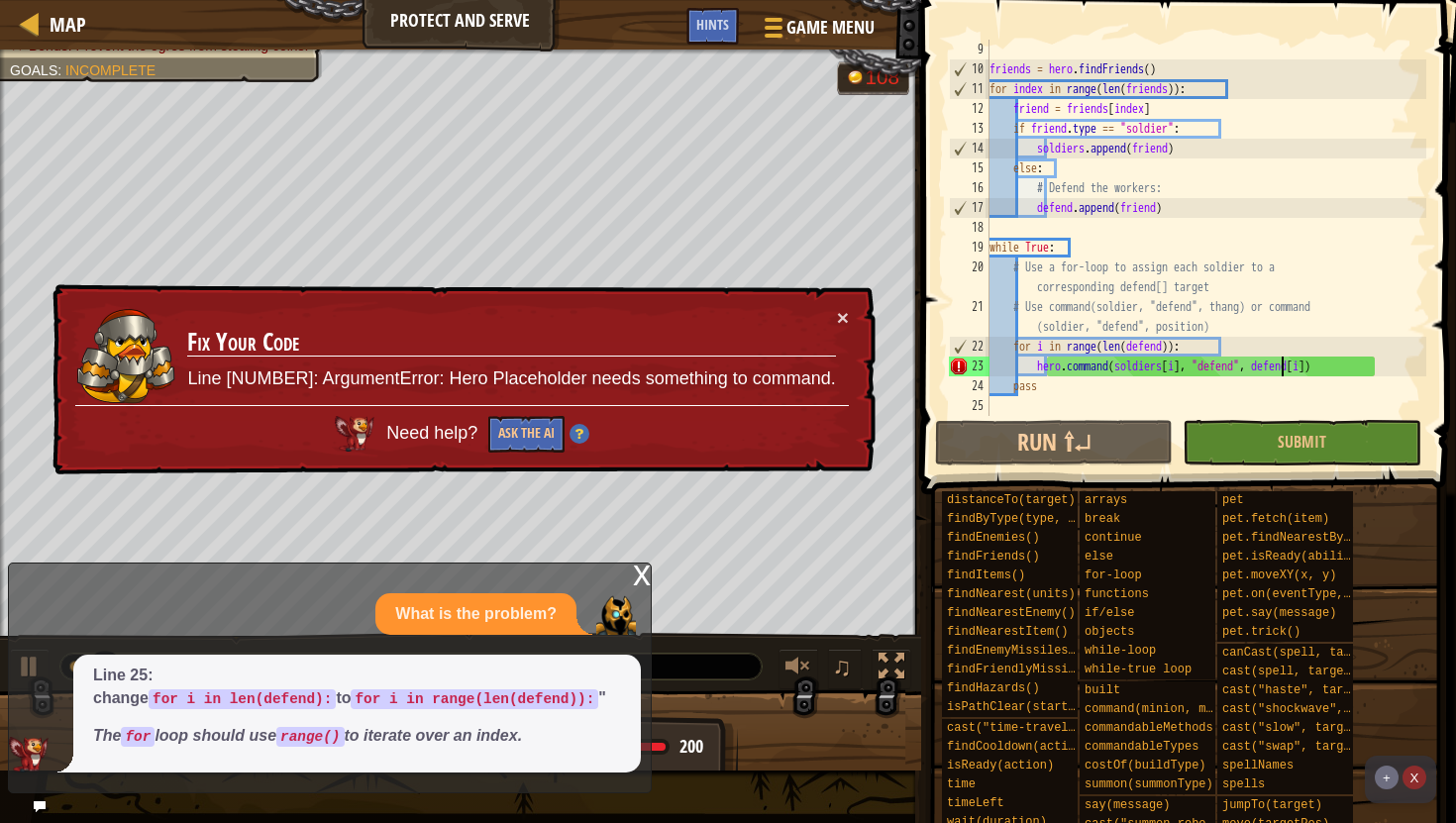 click on "friends   =   hero . findFriends ( ) for   index   in   range ( len ( friends )) :      friend   =   friends [ index ]      if   friend . type   ==   "soldier" :          soldiers . append ( friend )      else :          # Defend the workers:          defend . append ( friend ) while   True :      # Use a for-loop to assign each soldier to a           corresponding defend[] target      # Use command(soldier, "defend", thang) or command          (soldier, "defend", position)      for   i   in   range ( len ( defend )) :          hero . command ( soldiers [ i ] ,   "defend" ,   defend [ i ])      pass" at bounding box center [1205, 248] 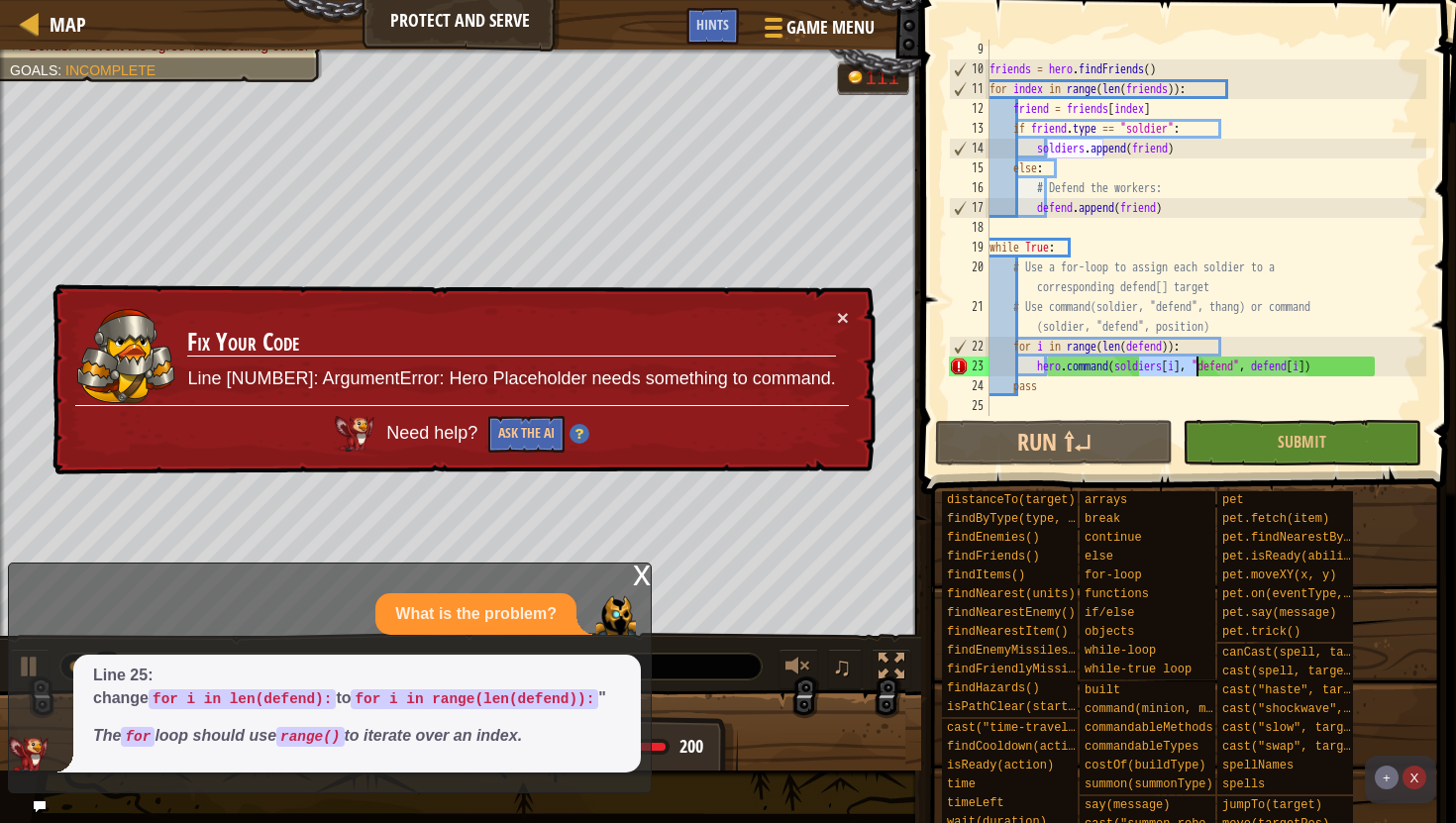 click on "friends   =   hero . findFriends ( ) for   index   in   range ( len ( friends )) :      friend   =   friends [ index ]      if   friend . type   ==   "soldier" :          soldiers . append ( friend )      else :          # Defend the workers:          defend . append ( friend ) while   True :      # Use a for-loop to assign each soldier to a           corresponding defend[] target      # Use command(soldier, "defend", thang) or command          (soldier, "defend", position)      for   i   in   range ( len ( defend )) :          hero . command ( soldiers [ i ] ,   "defend" ,   defend [ i ])      pass" at bounding box center [1205, 248] 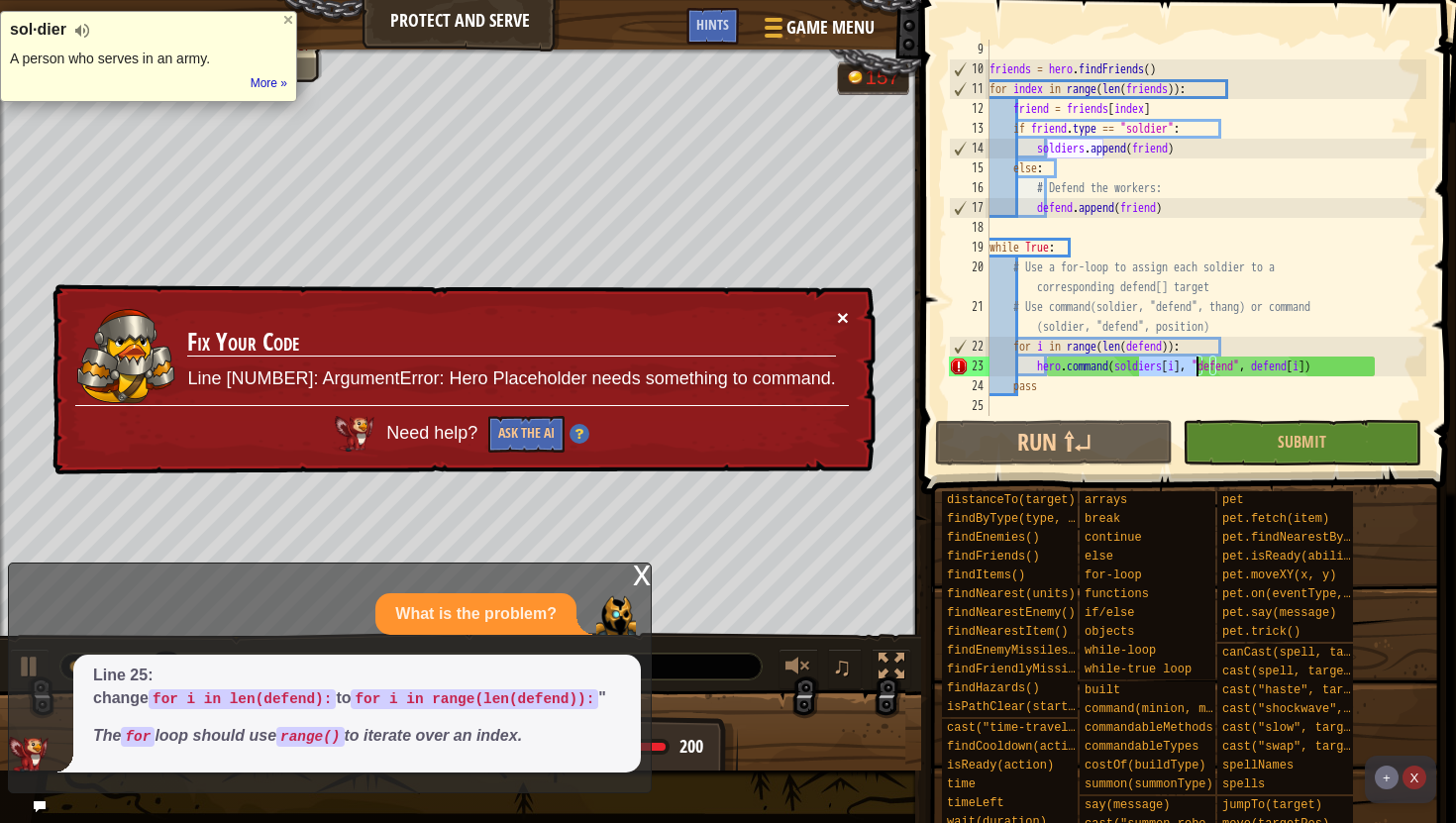 click on "×" at bounding box center [843, 317] 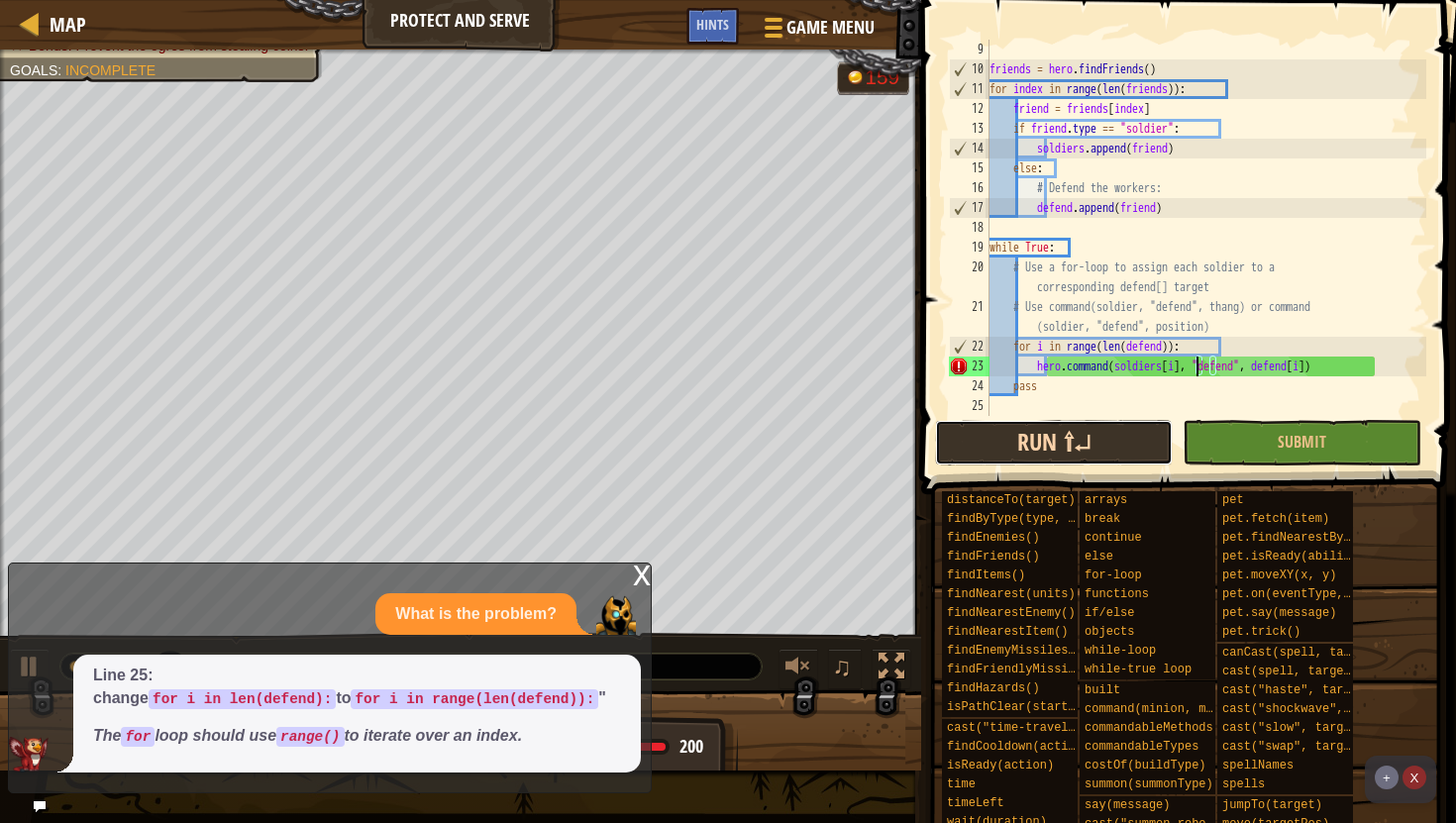 click on "Run ⇧↵" at bounding box center [1054, 443] 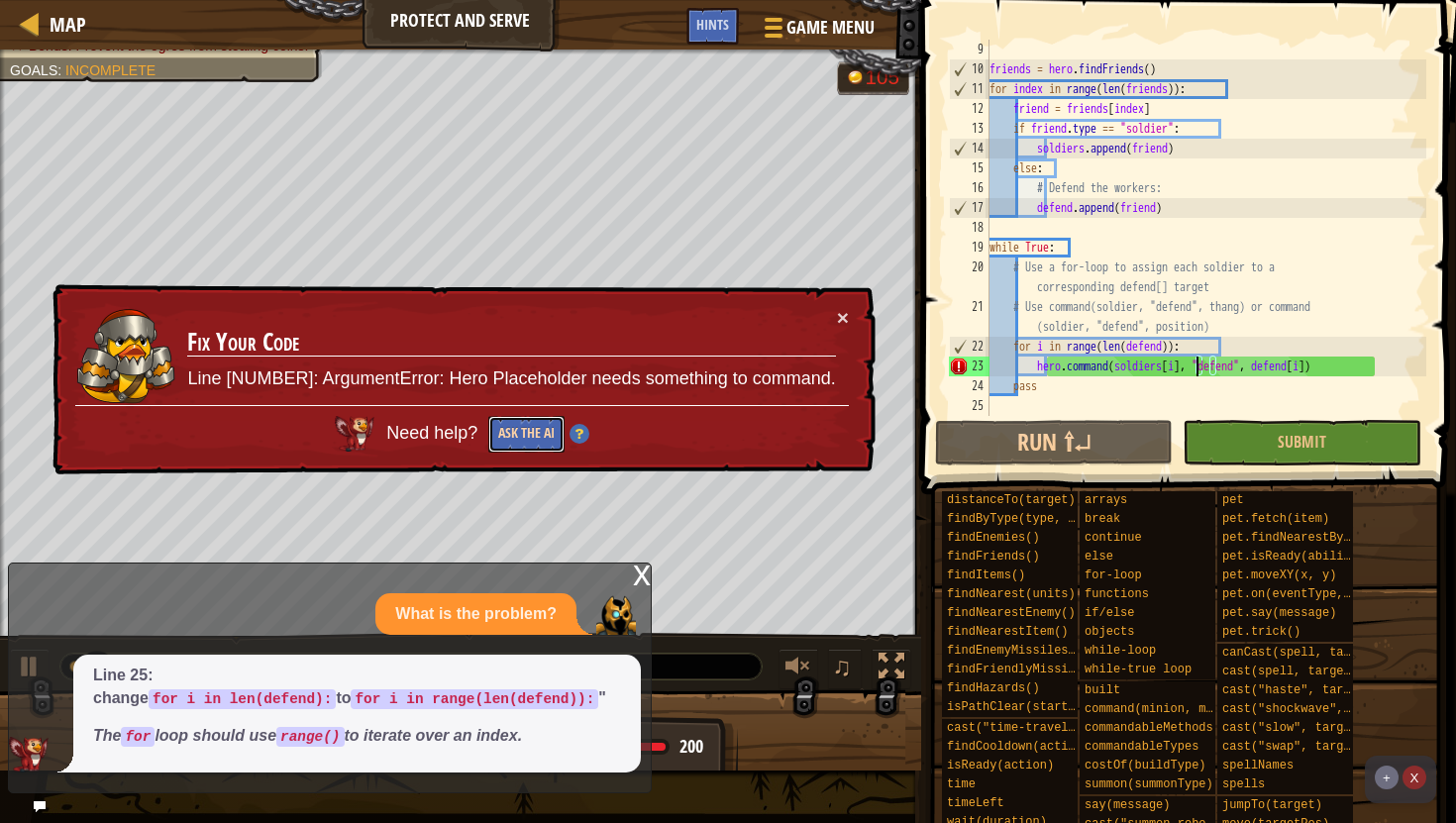 click on "Ask the AI" at bounding box center [526, 434] 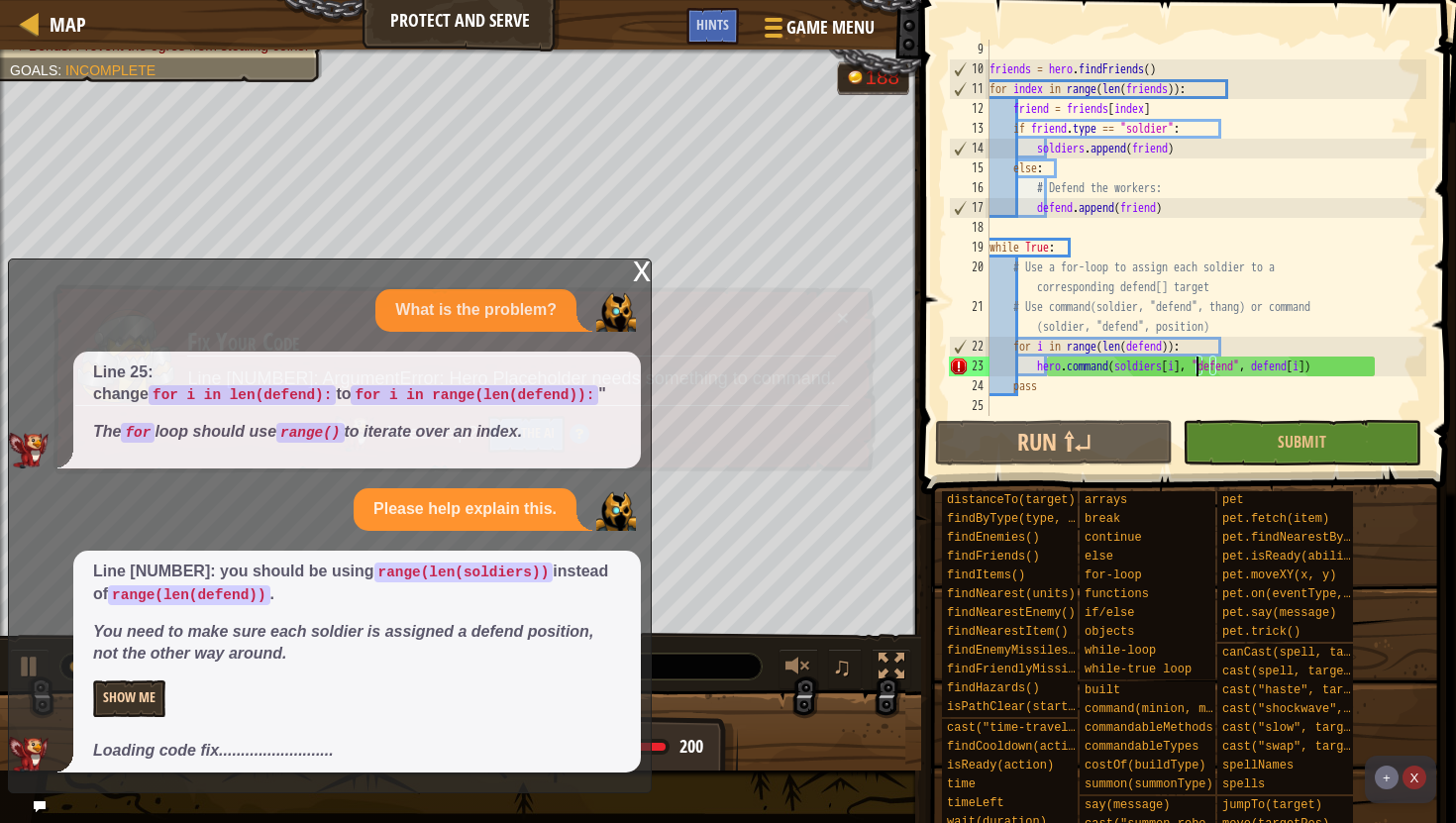 click on "Line 25: change  for i in len(defend):  to  for i in range(len(defend)): "
The  for  loop should use  range()  to iterate over an index." at bounding box center (357, 410) 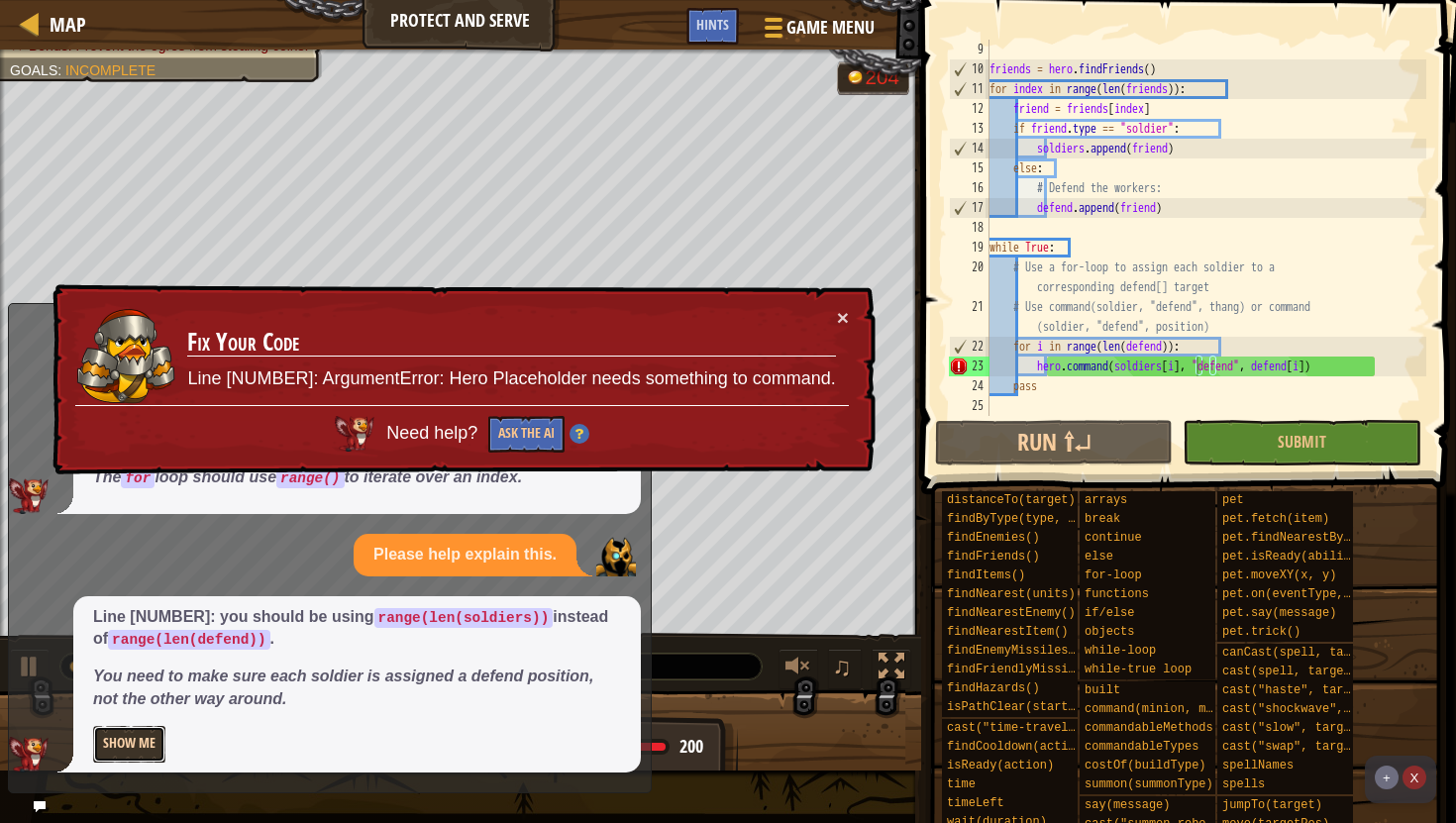 click on "Show Me" at bounding box center [129, 744] 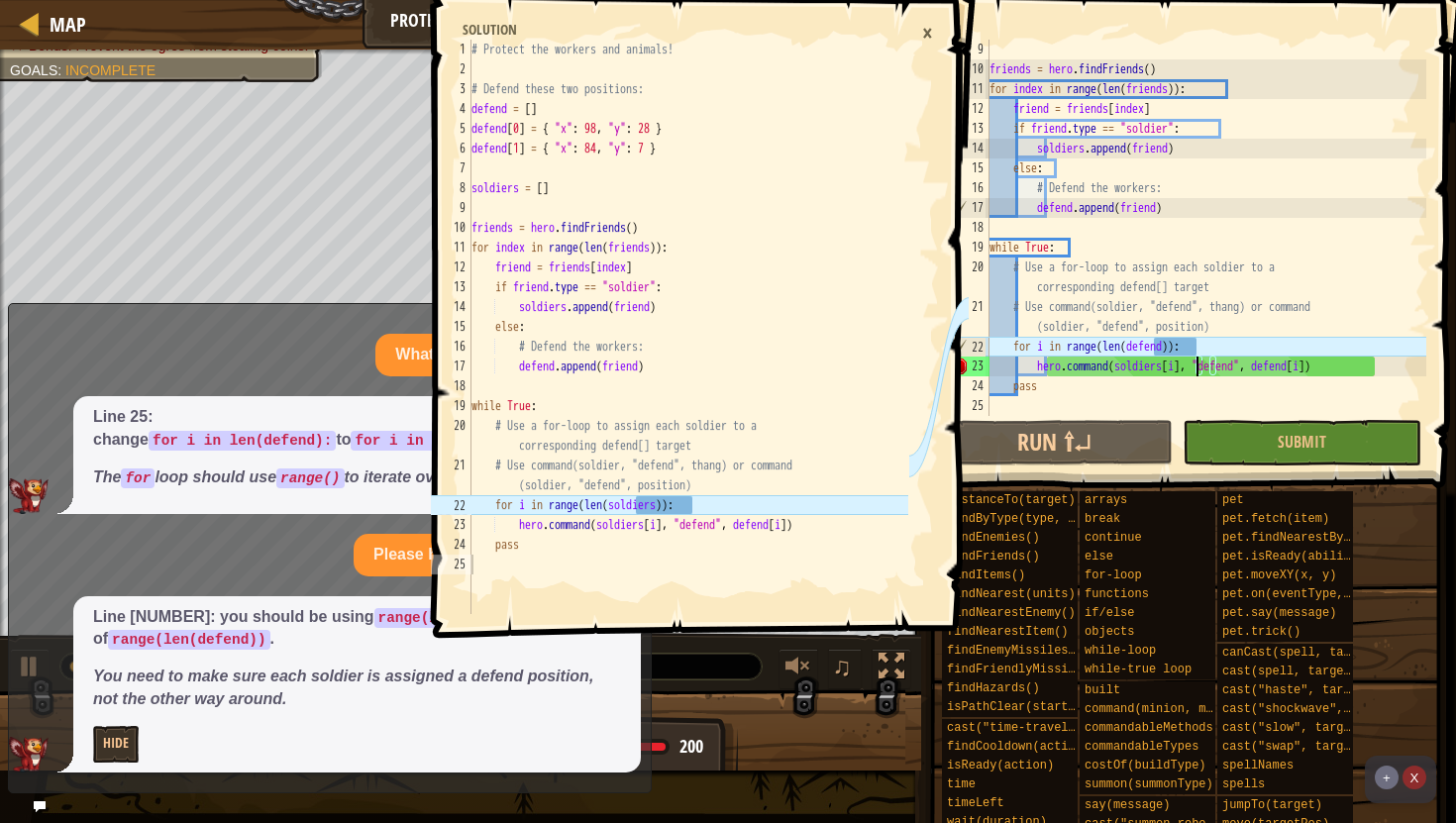 click on "friends   =   hero . findFriends ( ) for   index   in   range ( len ( friends )) :      friend   =   friends [ index ]      if   friend . type   ==   "soldier" :          soldiers . append ( friend )      else :          # Defend the workers:          defend . append ( friend ) while   True :      # Use a for-loop to assign each soldier to a           corresponding defend[] target      # Use command(soldier, "defend", thang) or command          (soldier, "defend", position)      for   i   in   range ( len ( defend )) :          hero . command ( soldiers [ i ] ,   "defend" ,   defend [ i ])      pass" at bounding box center [1205, 248] 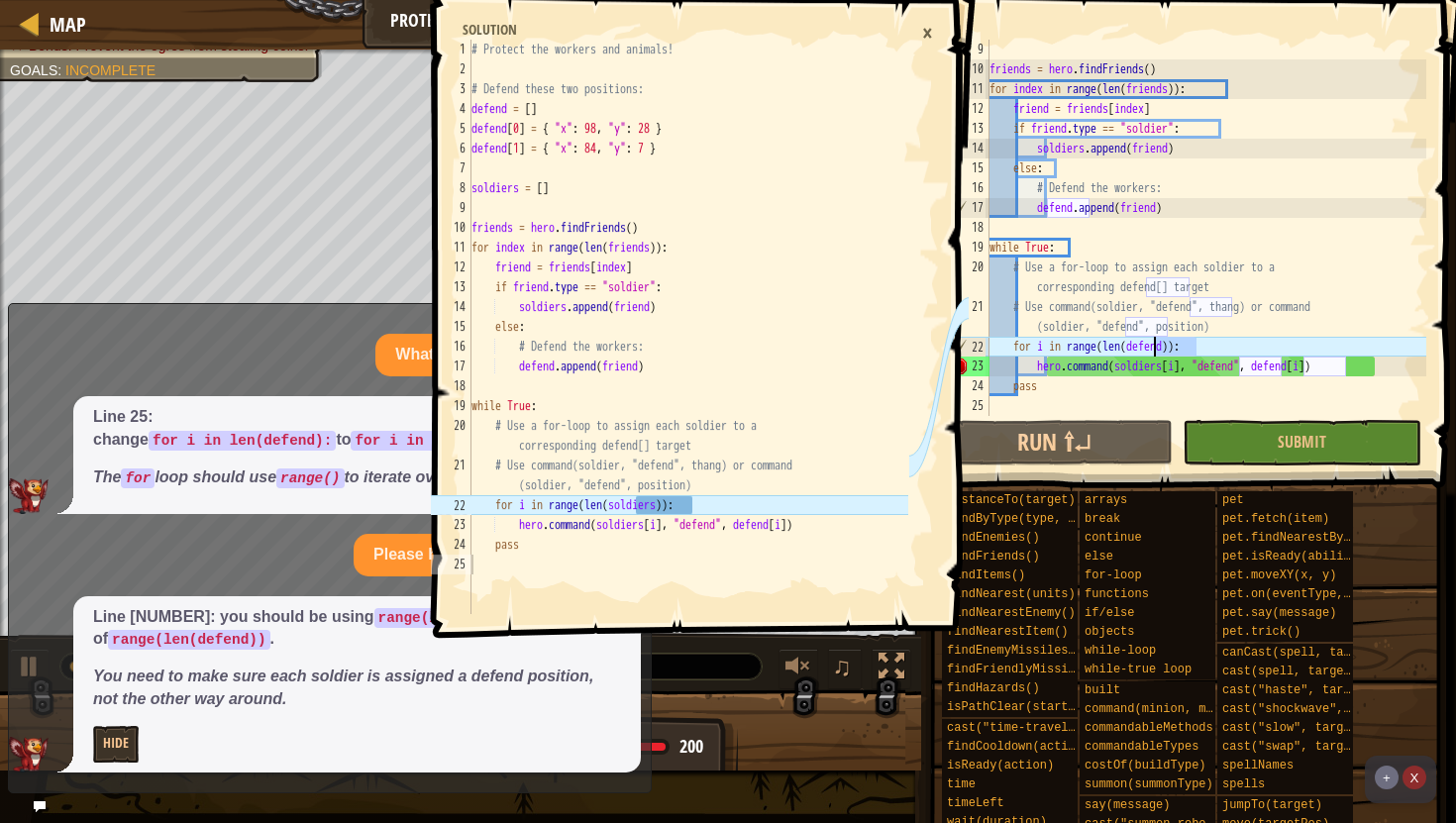 click on "friends   =   hero . findFriends ( ) for   index   in   range ( len ( friends )) :      friend   =   friends [ index ]      if   friend . type   ==   "soldier" :          soldiers . append ( friend )      else :          # Defend the workers:          defend . append ( friend ) while   True :      # Use a for-loop to assign each soldier to a           corresponding defend[] target      # Use command(soldier, "defend", thang) or command          (soldier, "defend", position)      for   i   in   range ( len ( defend )) :          hero . command ( soldiers [ i ] ,   "defend" ,   defend [ i ])      pass" at bounding box center (1205, 248) 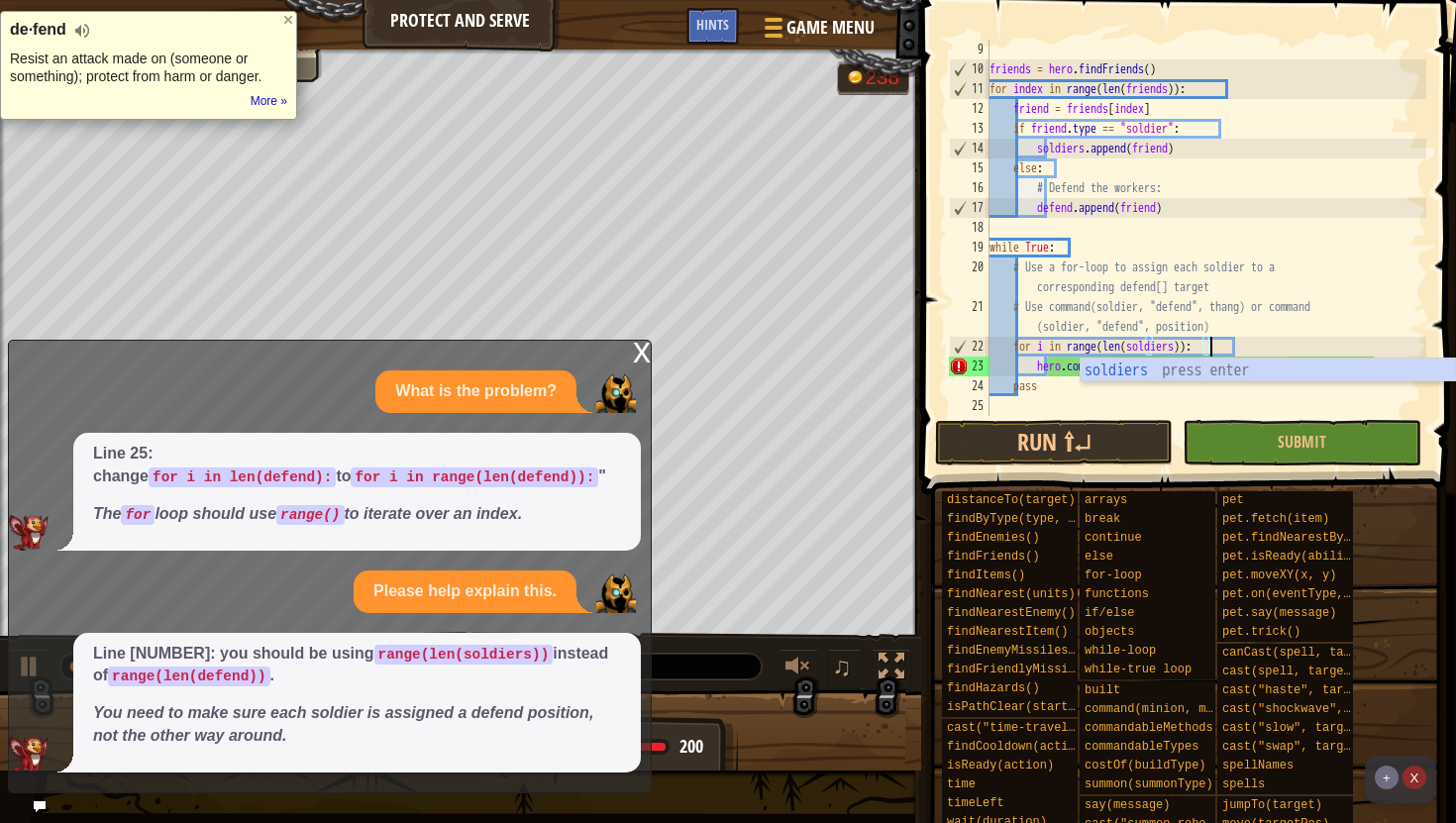 scroll, scrollTop: 9, scrollLeft: 18, axis: both 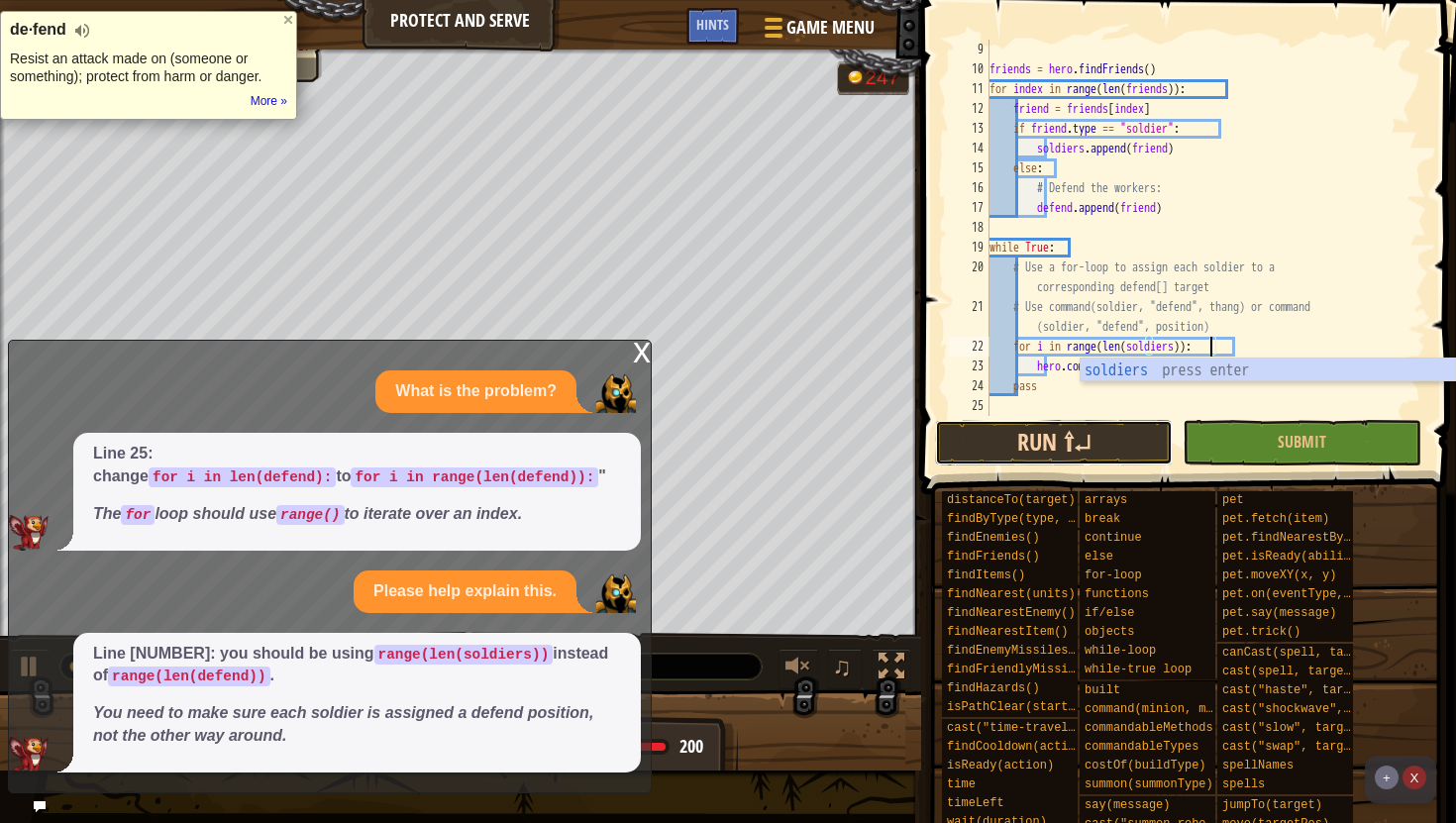 click on "Run ⇧↵" at bounding box center [1054, 443] 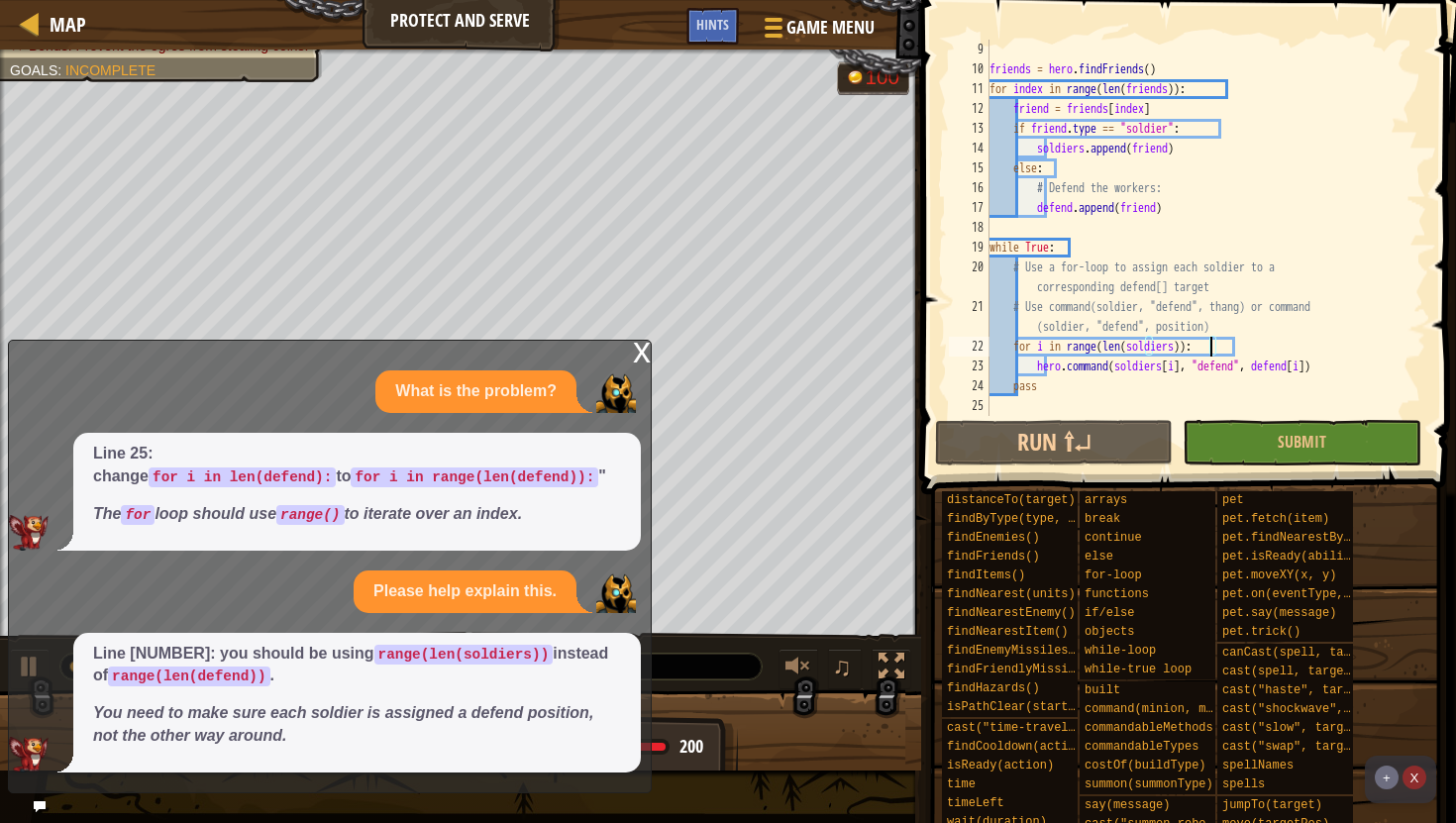 click on "x" at bounding box center [642, 351] 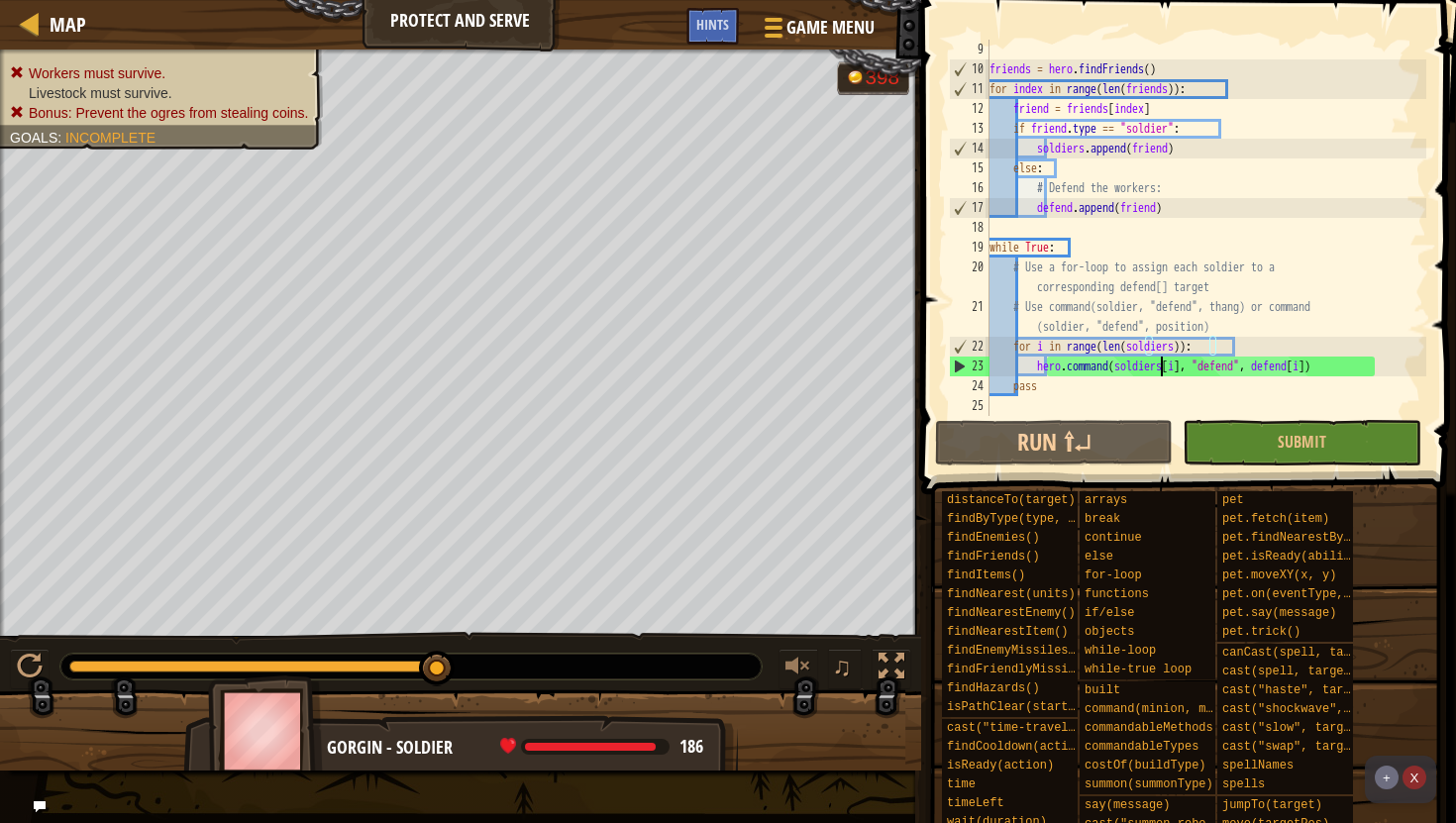 click on "friends   =   hero . findFriends ( ) for   index   in   range ( len ( friends )) :      friend   =   friends [ index ]      if   friend . type   ==   "soldier" :          soldiers . append ( friend )      else :          # Defend the workers:          defend . append ( friend ) while   True :      # Use a for-loop to assign each soldier to a           corresponding defend[] target      # Use command(soldier, "defend", thang) or command          (soldier, "defend", position)      for   i   in   range ( len ( soldiers )) :          hero . command ( soldiers [ i ] ,   "defend" ,   defend [ i ])      pass" at bounding box center (1205, 248) 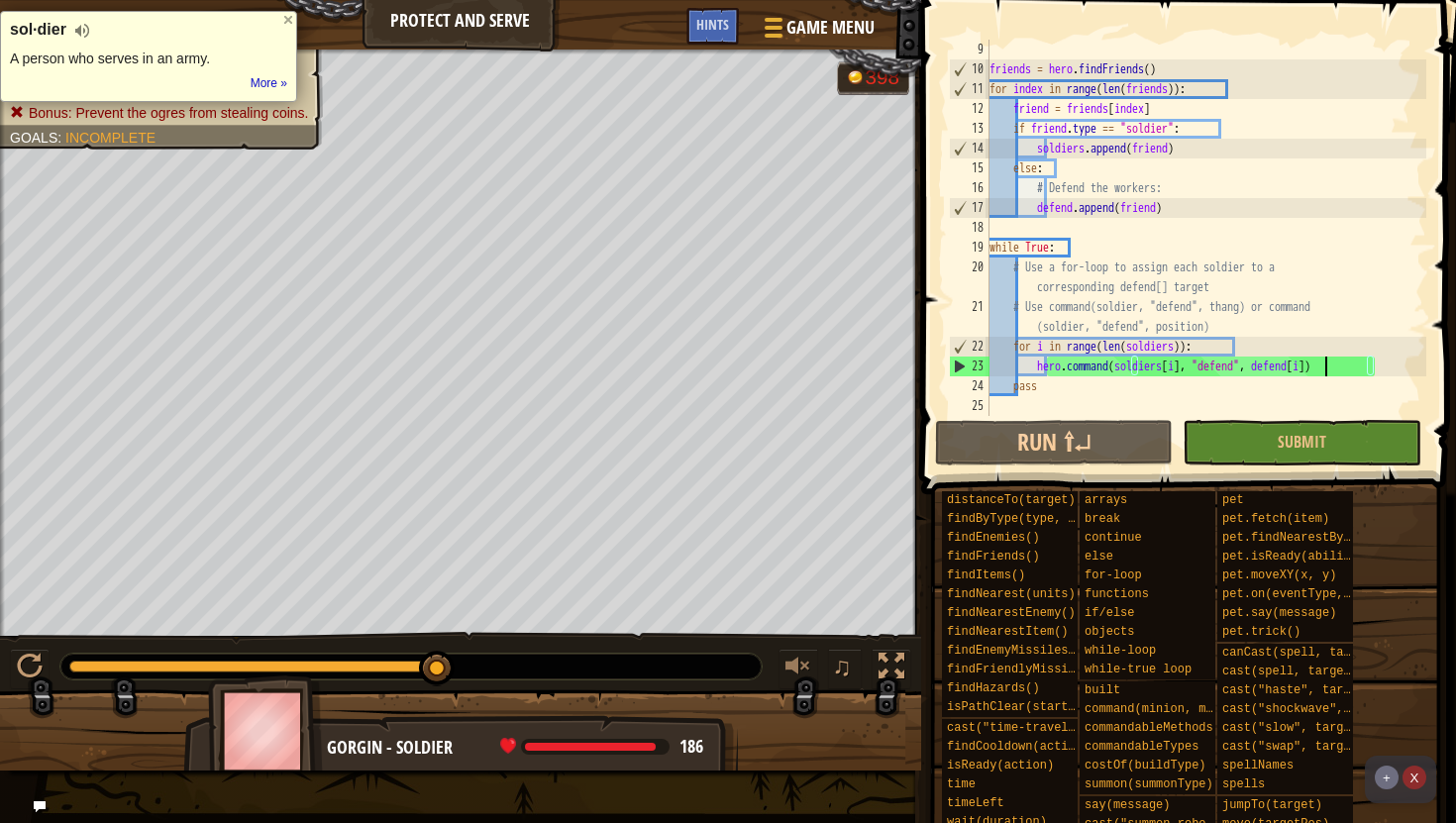 click on "friends   =   hero . findFriends ( ) for   index   in   range ( len ( friends )) :      friend   =   friends [ index ]      if   friend . type   ==   "soldier" :          soldiers . append ( friend )      else :          # Defend the workers:          defend . append ( friend ) while   True :      # Use a for-loop to assign each soldier to a           corresponding defend[] target      # Use command(soldier, "defend", thang) or command          (soldier, "defend", position)      for   i   in   range ( len ( soldiers )) :          hero . command ( soldiers [ i ] ,   "defend" ,   defend [ i ])      pass" at bounding box center (1205, 248) 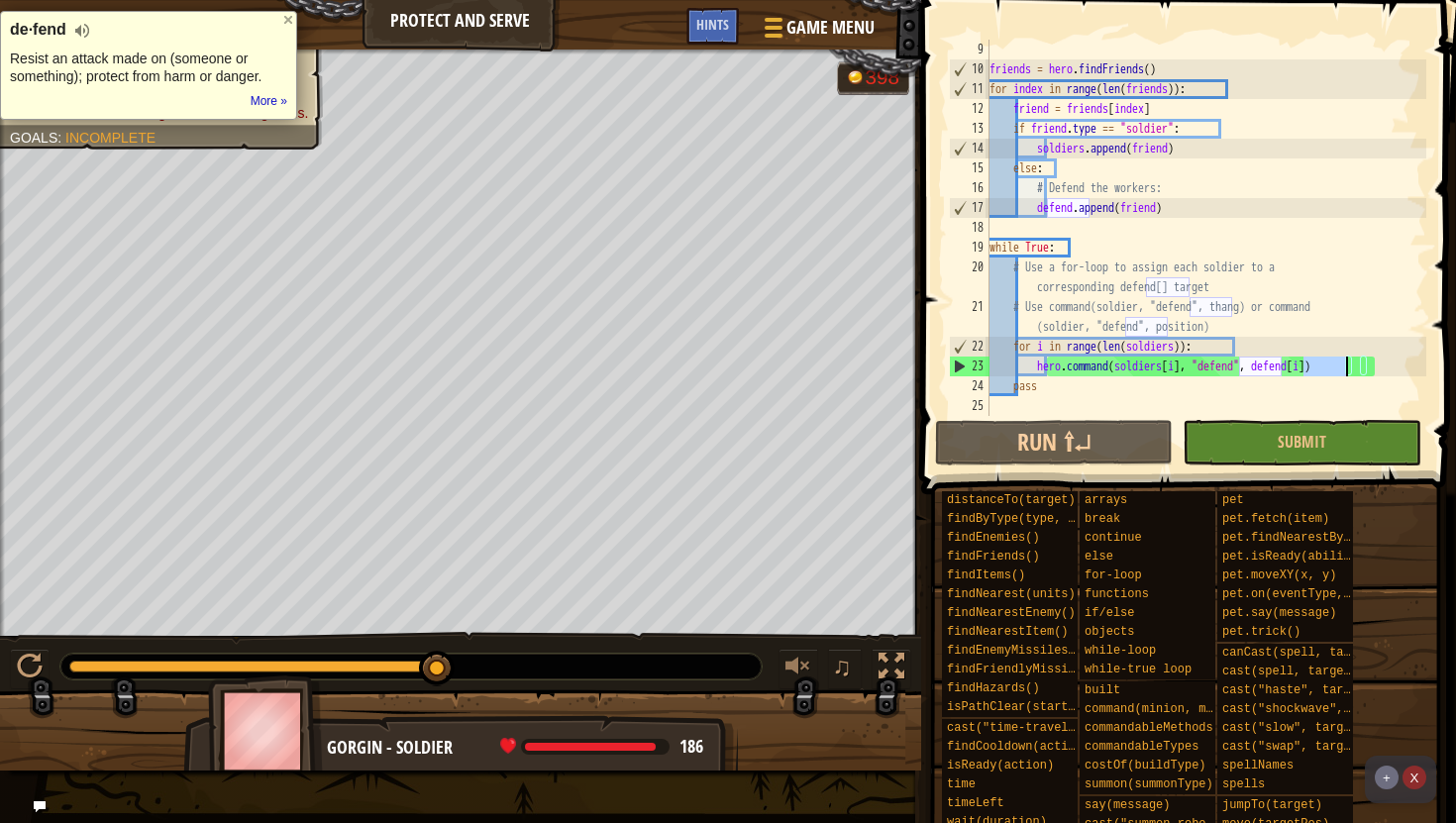 click on "friends   =   hero . findFriends ( ) for   index   in   range ( len ( friends )) :      friend   =   friends [ index ]      if   friend . type   ==   "soldier" :          soldiers . append ( friend )      else :          # Defend the workers:          defend . append ( friend ) while   True :      # Use a for-loop to assign each soldier to a           corresponding defend[] target      # Use command(soldier, "defend", thang) or command          (soldier, "defend", position)      for   i   in   range ( len ( soldiers )) :          hero . command ( soldiers [ i ] ,   "defend" ,   defend [ i ])      pass" at bounding box center (1205, 248) 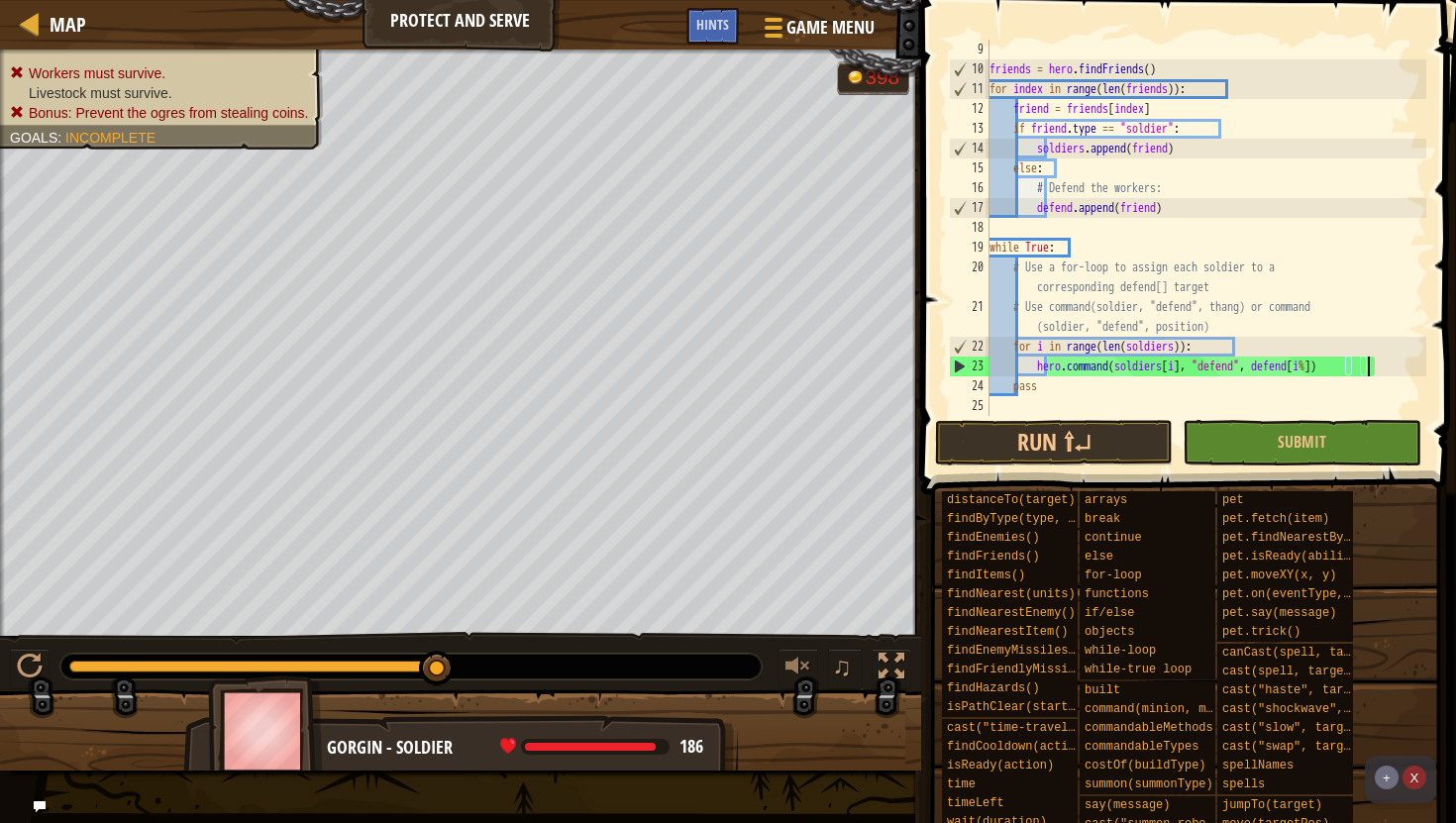 scroll, scrollTop: 9, scrollLeft: 32, axis: both 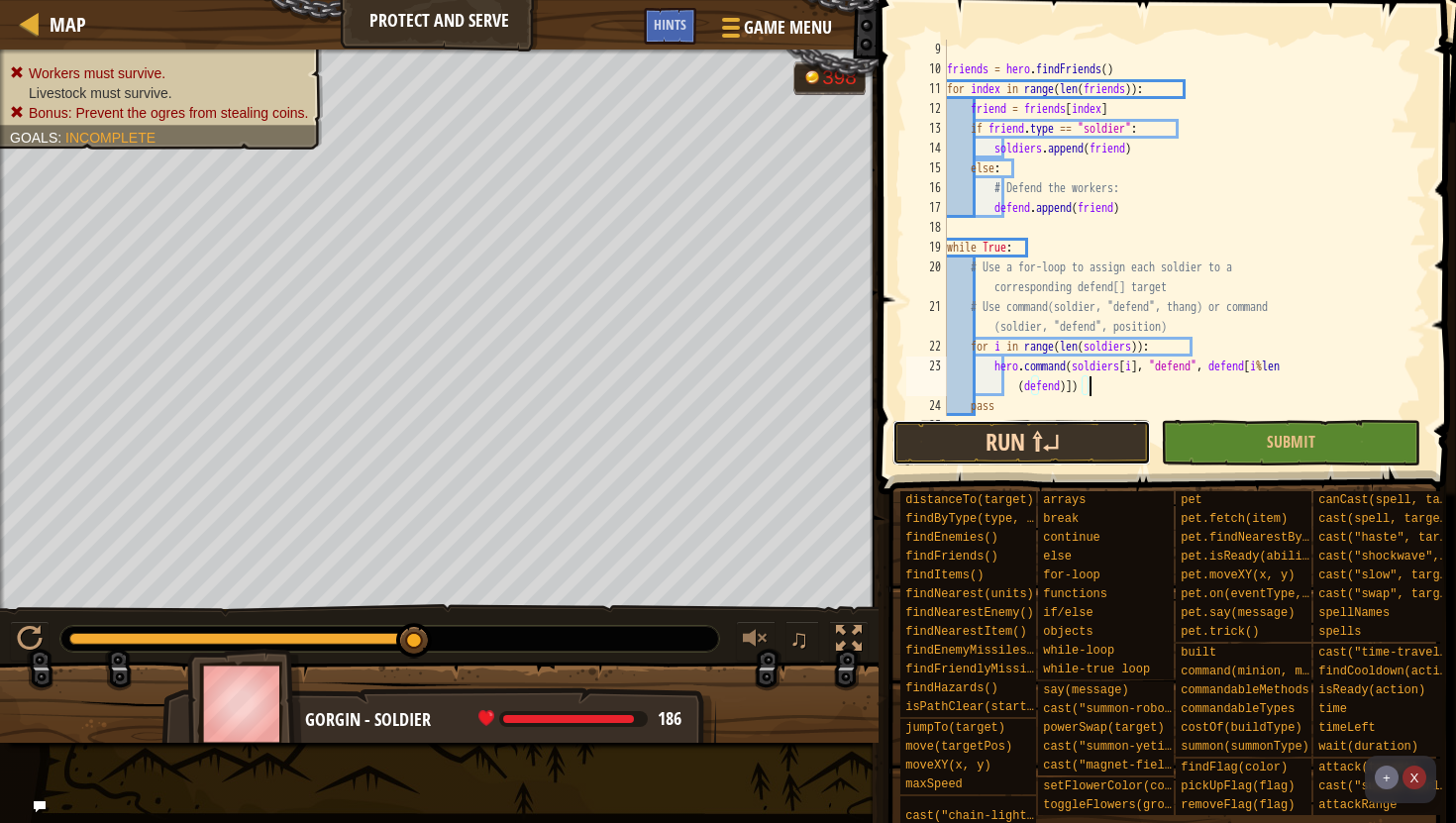 click on "Run ⇧↵" at bounding box center [1021, 443] 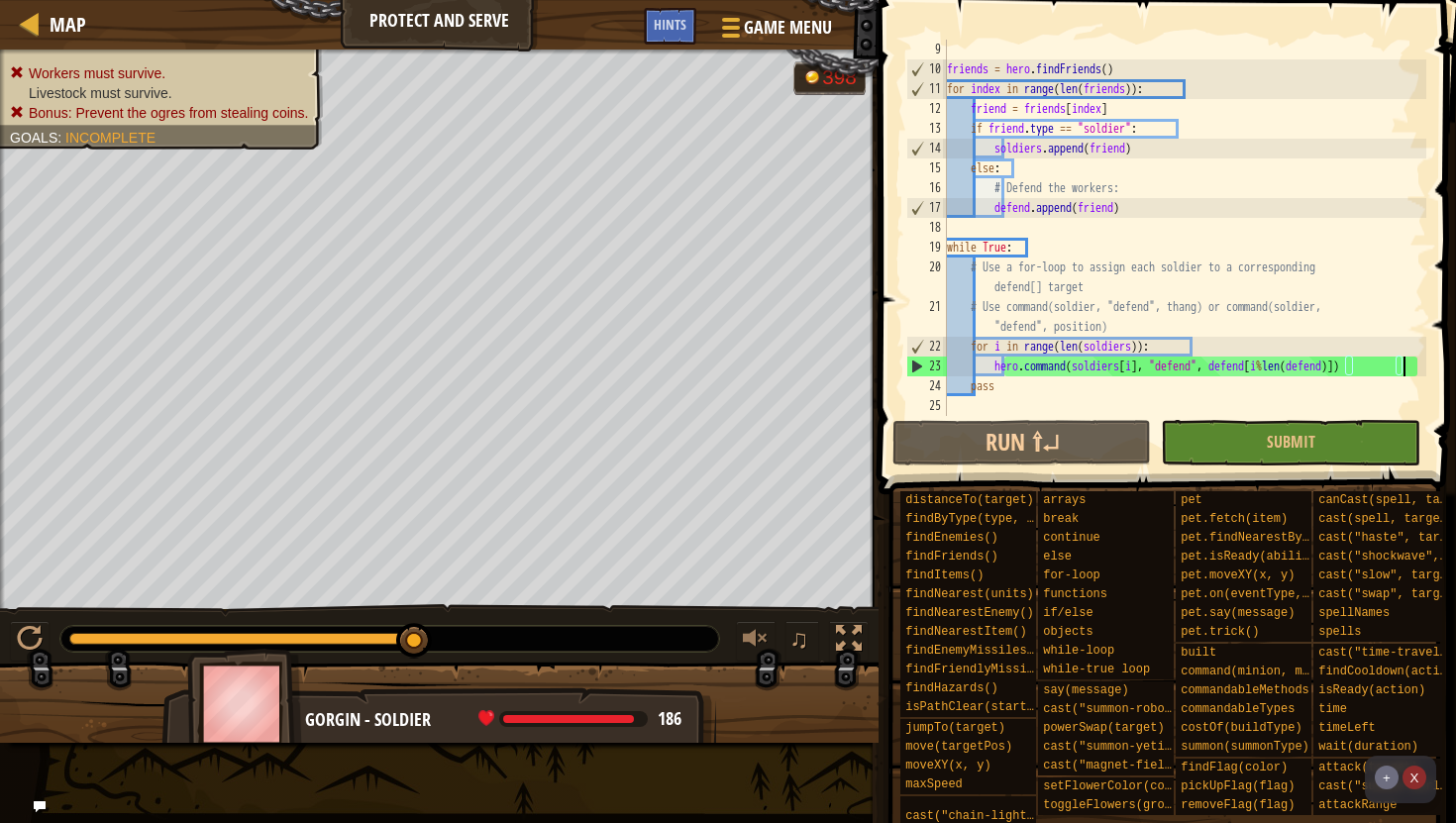 click at bounding box center [242, 639] 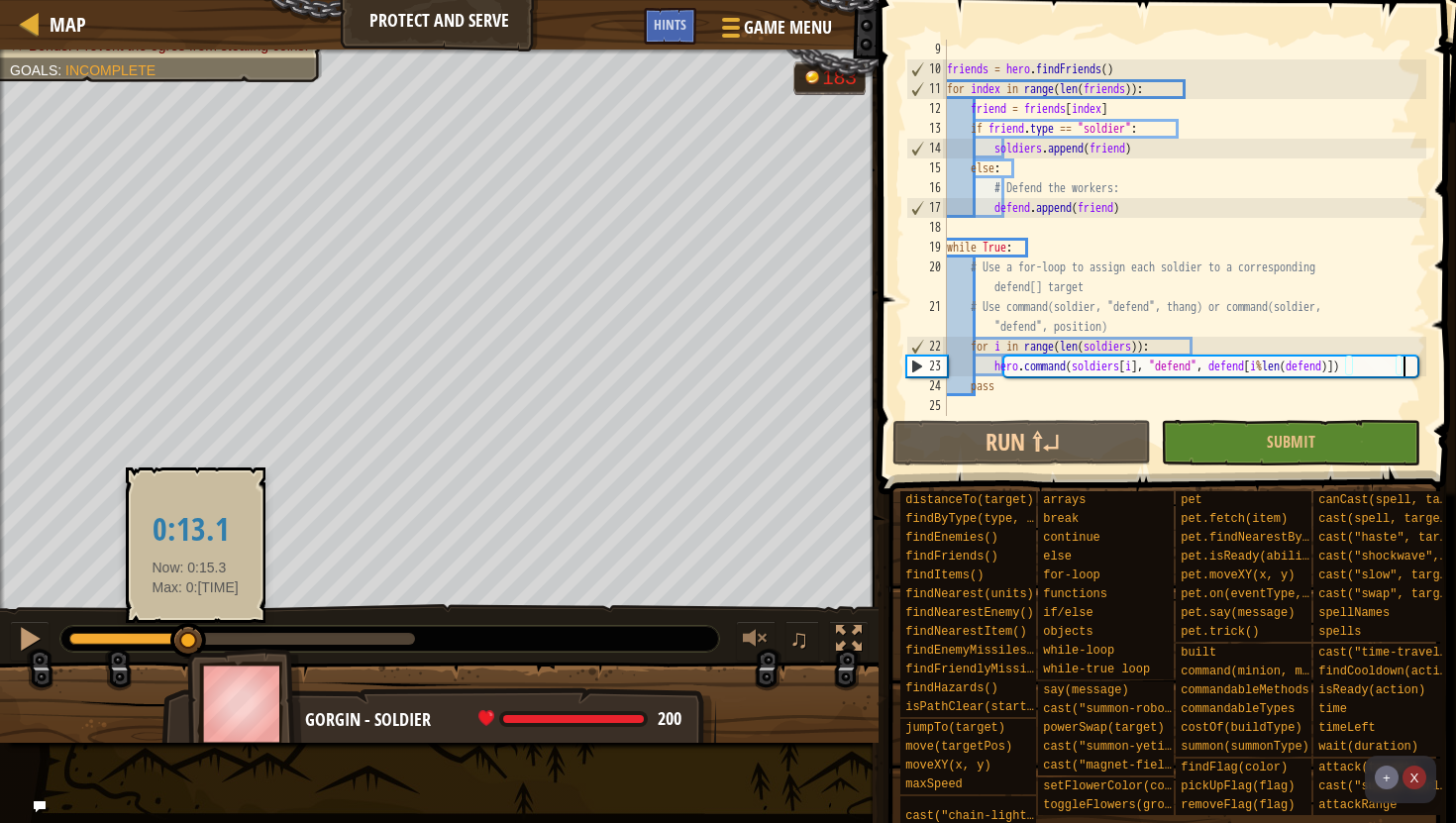 drag, startPoint x: 376, startPoint y: 636, endPoint x: 89, endPoint y: 644, distance: 287.11148 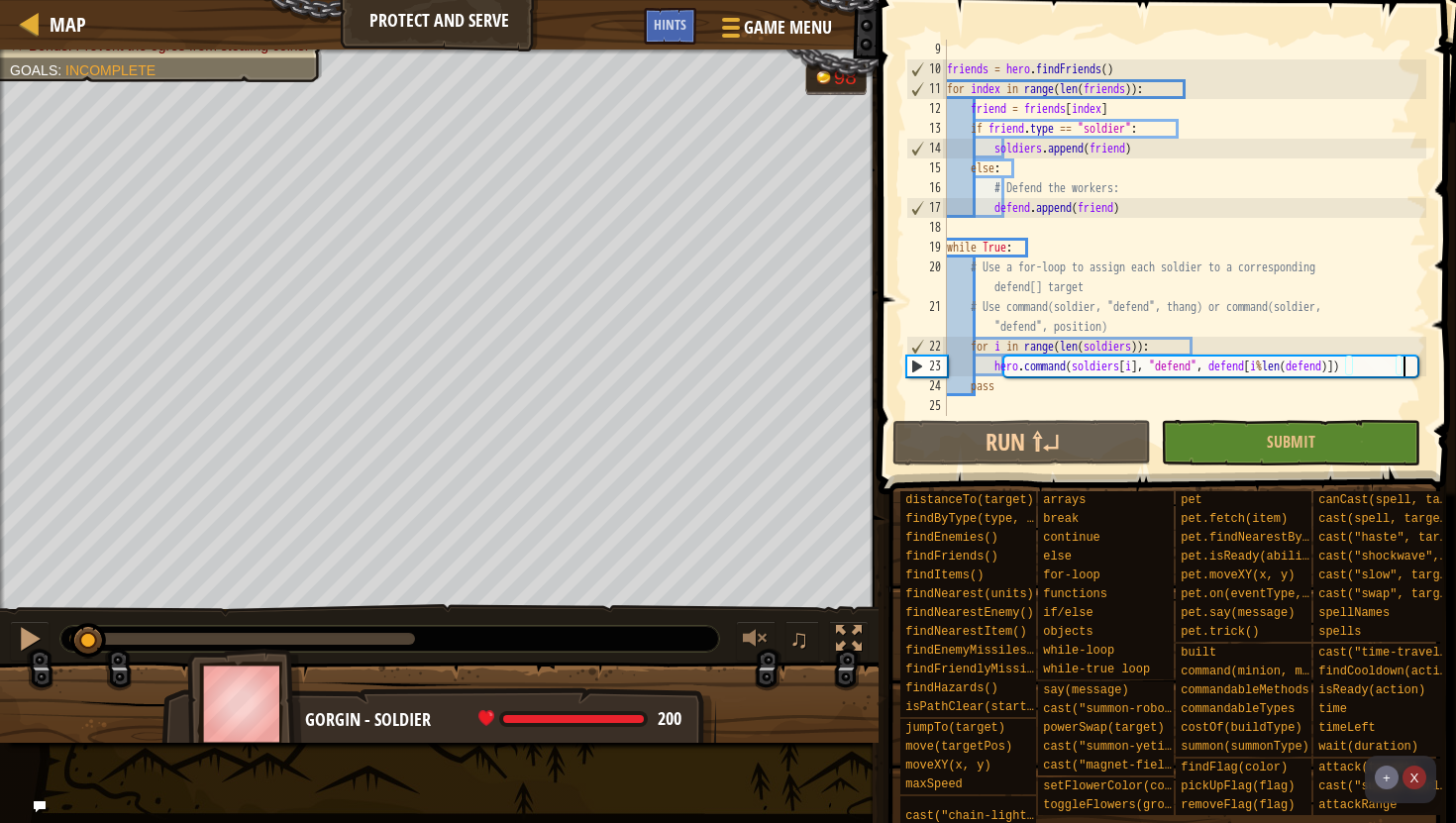 scroll, scrollTop: 0, scrollLeft: 0, axis: both 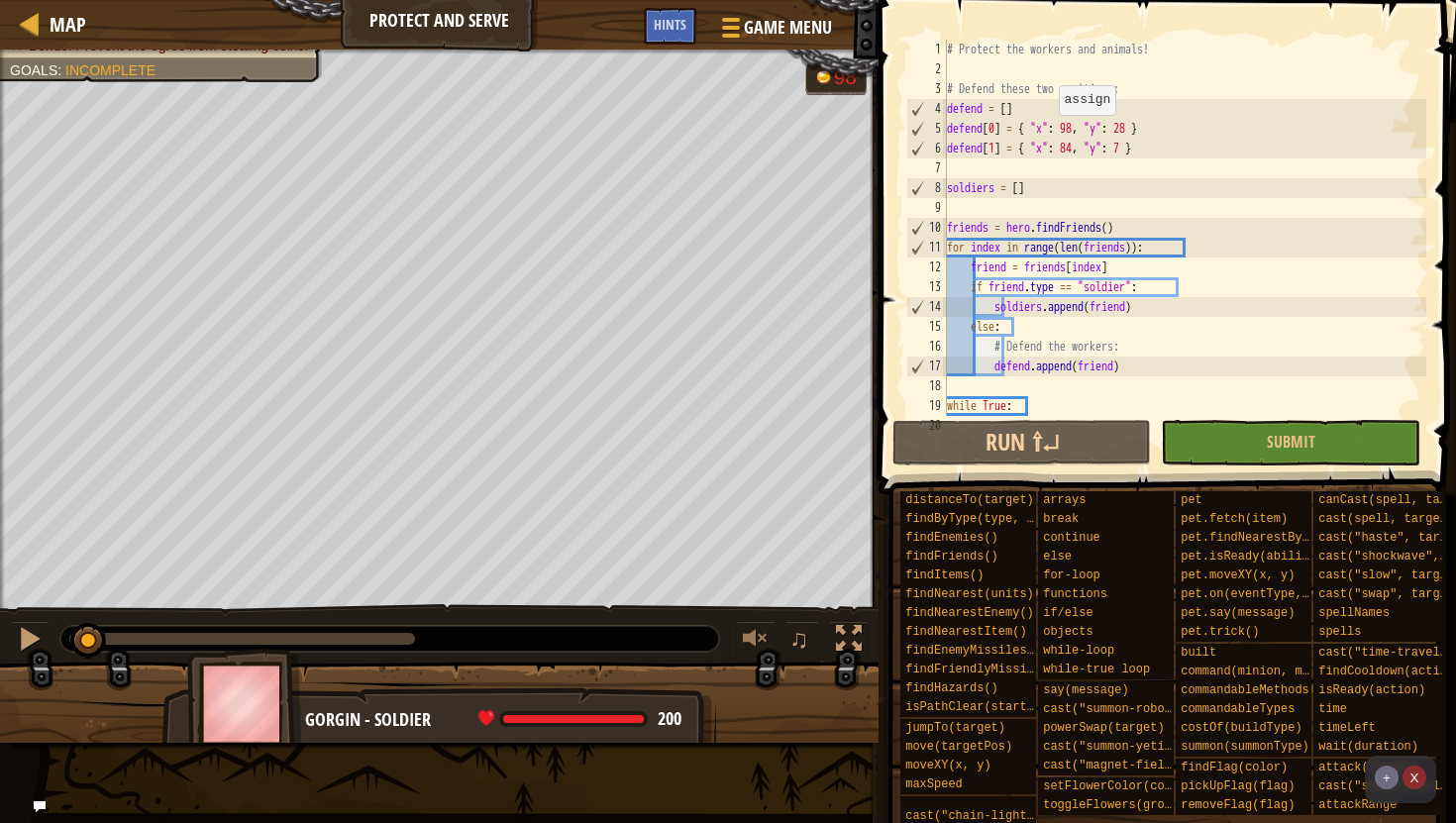 click on "# Protect the workers and animals! # Defend these two positions: defend   =   [ ] defend [ 0 ]   =   {   "x" :   98 ,   "y" :   28   } defend [ 1 ]   =   {   "x" :   84 ,   "y" :   7   } soldiers   =   [ ] friends   =   hero . findFriends ( ) for   index   in   range ( len ( friends )) :      friend   =   friends [ index ]      if   friend . type   ==   "soldier" :          soldiers . append ( friend )      else :          # Defend the workers:          defend . append ( friend ) while   True :      # Use a for-loop to assign each soldier to a corresponding           defend[] target" at bounding box center (1185, 257) 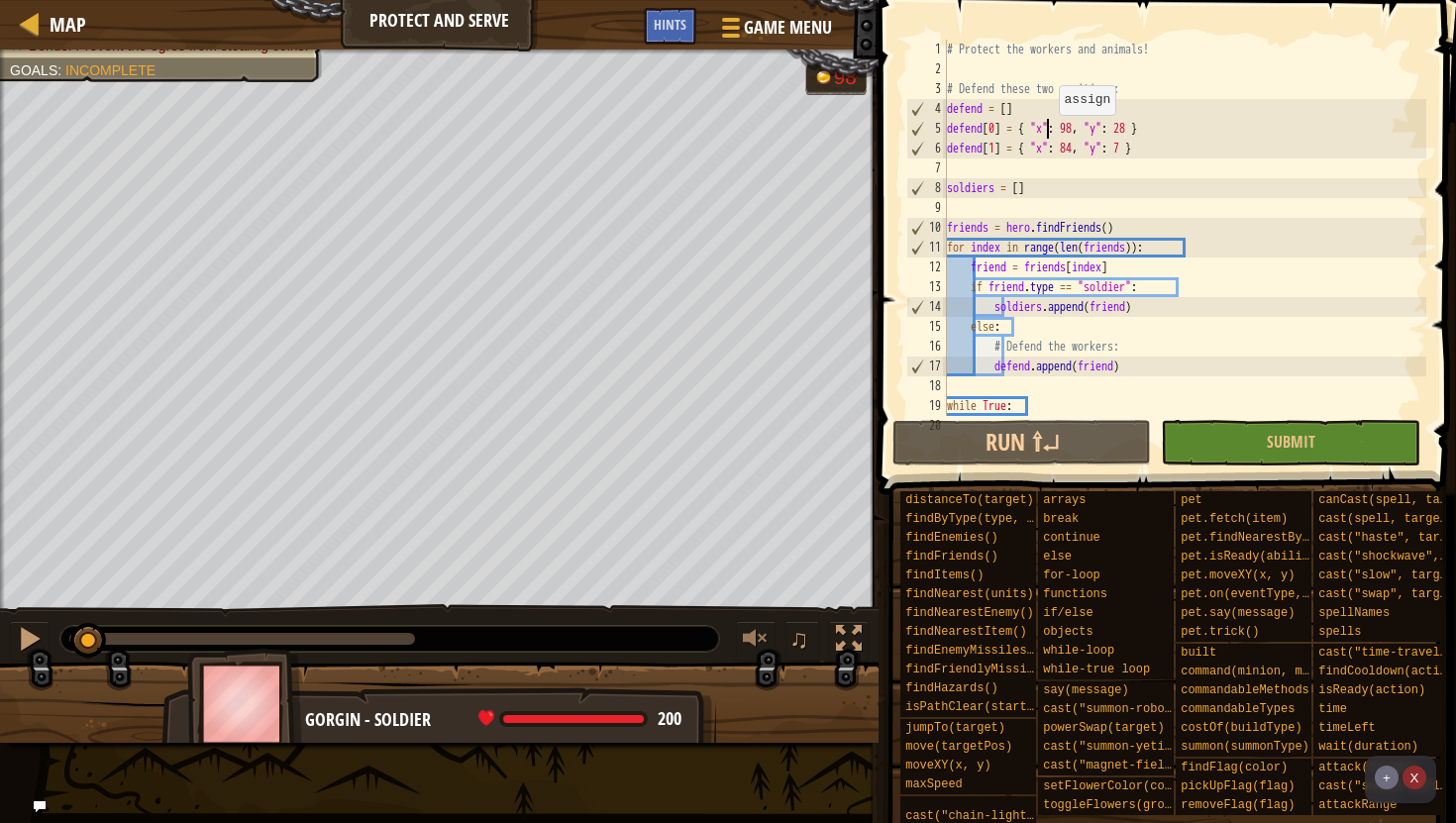 scroll, scrollTop: 9, scrollLeft: 18, axis: both 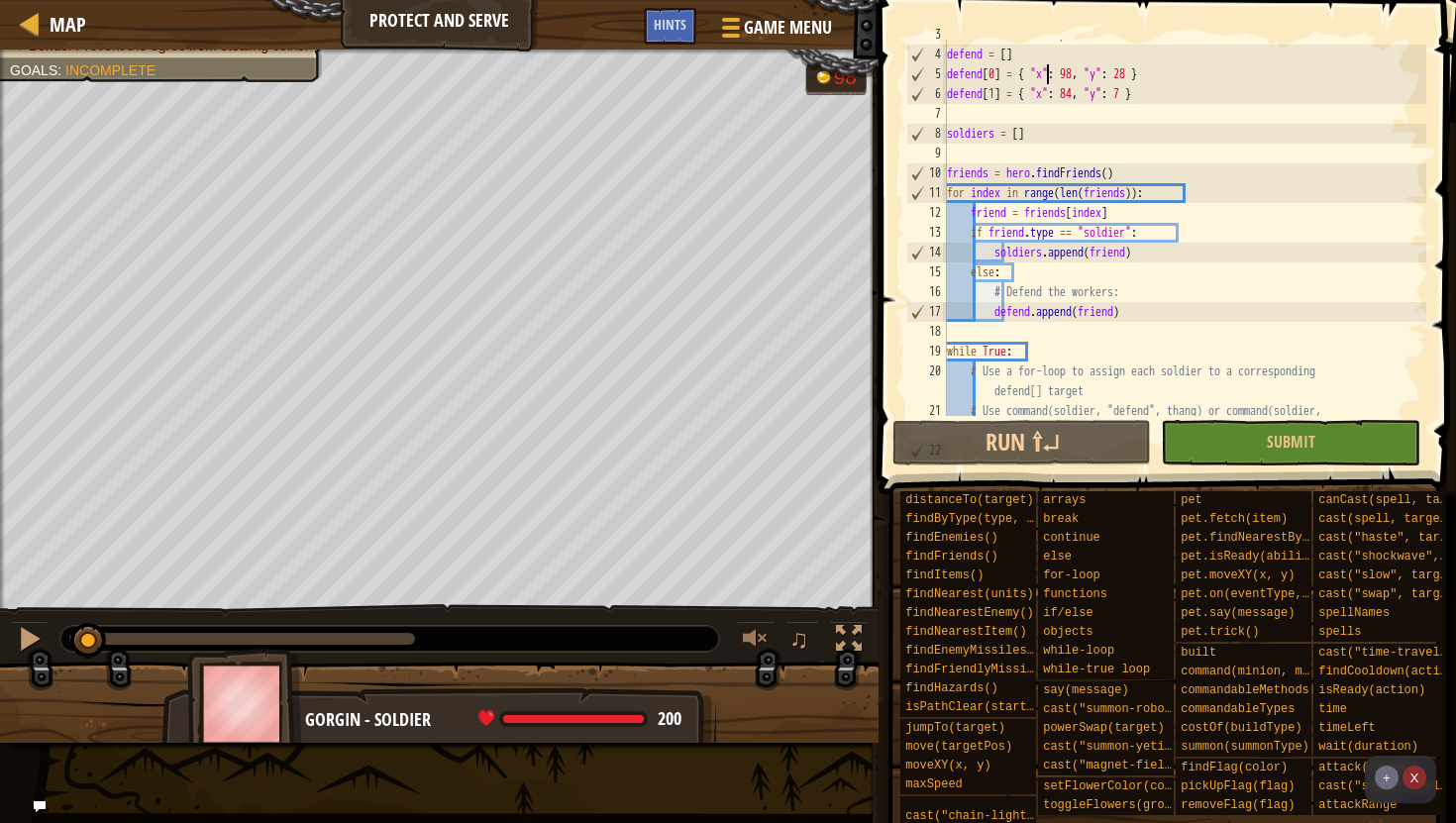 click on "# Defend these two positions: defend   =   [ ] defend [ 0 ]   =   {   "x" :   98 ,   "y" :   28   } defend [ 1 ]   =   {   "x" :   84 ,   "y" :   7   } soldiers   =   [ ] friends   =   hero . findFriends ( ) for   index   in   range ( len ( friends )) :      friend   =   friends [ index ]      if   friend . type   ==   "soldier" :          soldiers . append ( friend )      else :          # Defend the workers:          defend . append ( friend ) while   True :      # Use a for-loop to assign each soldier to a corresponding           defend[] target      # Use command(soldier, "defend", thang) or command(soldier,           "defend", position)" at bounding box center [1185, 243] 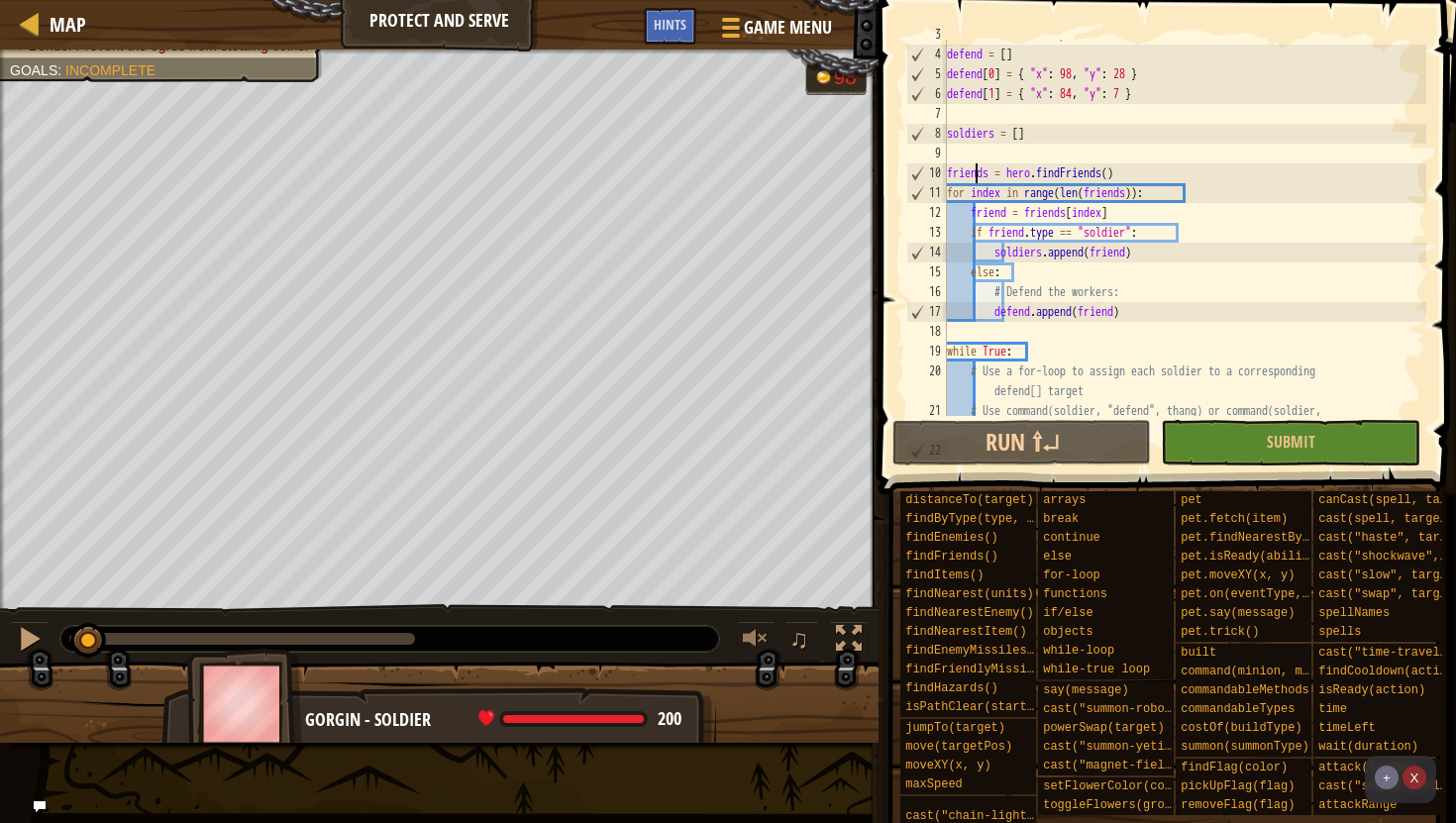 scroll, scrollTop: 9, scrollLeft: 16, axis: both 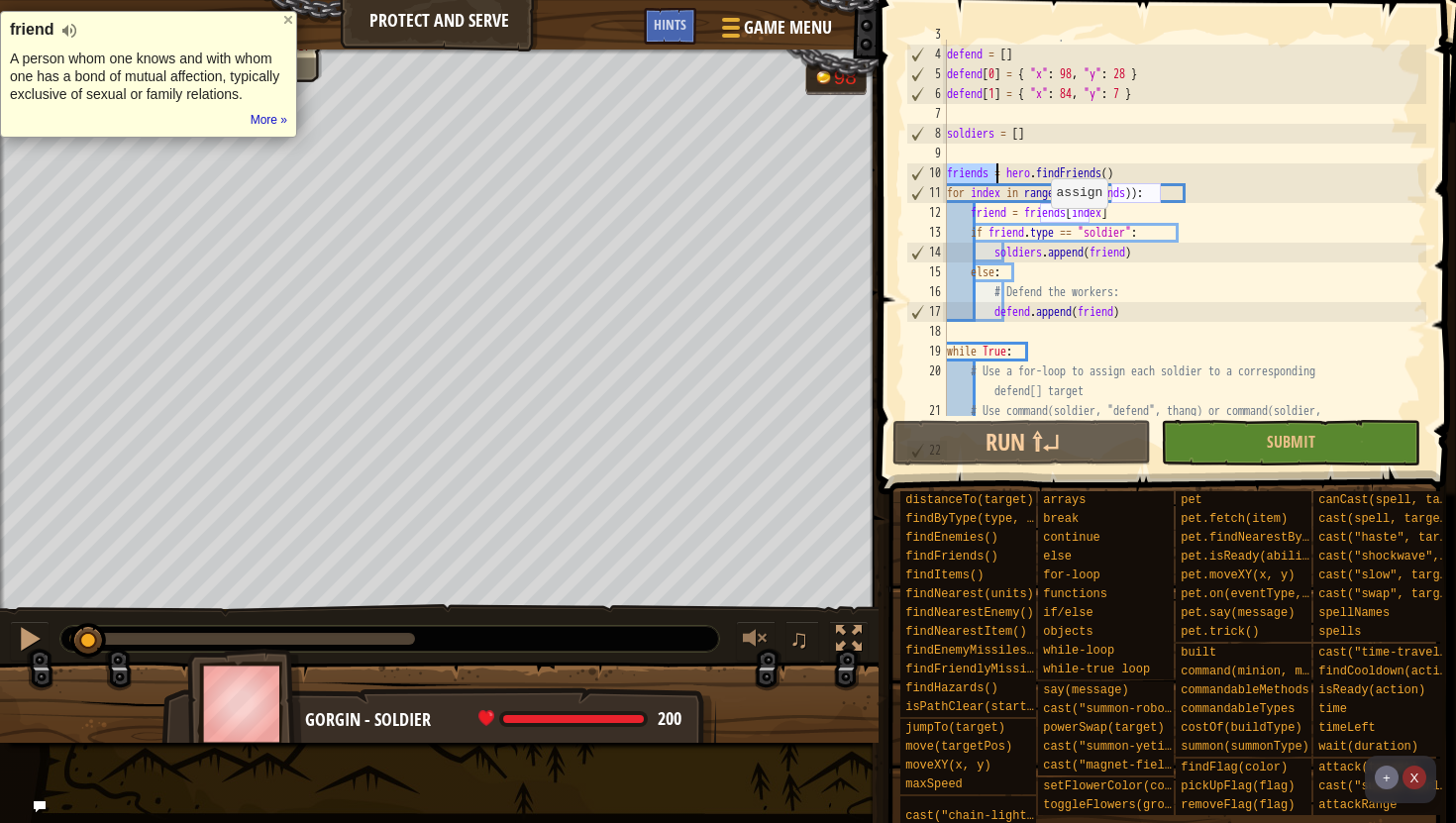 click on "# Defend these two positions: defend   =   [ ] defend [ 0 ]   =   {   "x" :   98 ,   "y" :   28   } defend [ 1 ]   =   {   "x" :   84 ,   "y" :   7   } soldiers   =   [ ] friends   =   hero . findFriends ( ) for   index   in   range ( len ( friends )) :      friend   =   friends [ index ]      if   friend . type   ==   "soldier" :          soldiers . append ( friend )      else :          # Defend the workers:          defend . append ( friend ) while   True :      # Use a for-loop to assign each soldier to a corresponding           defend[] target      # Use command(soldier, "defend", thang) or command(soldier,           "defend", position)" at bounding box center [1185, 243] 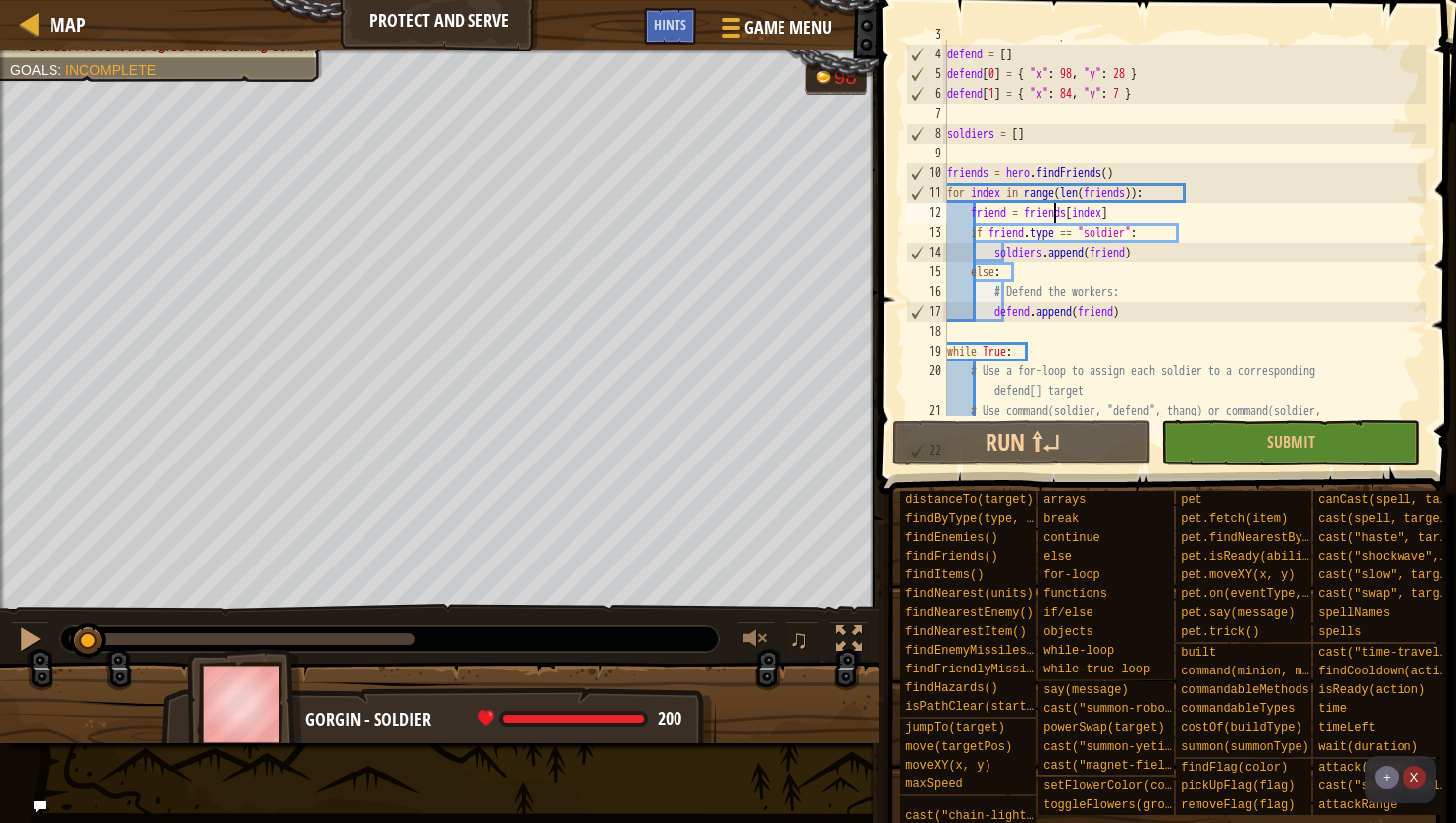 scroll, scrollTop: 9, scrollLeft: 15, axis: both 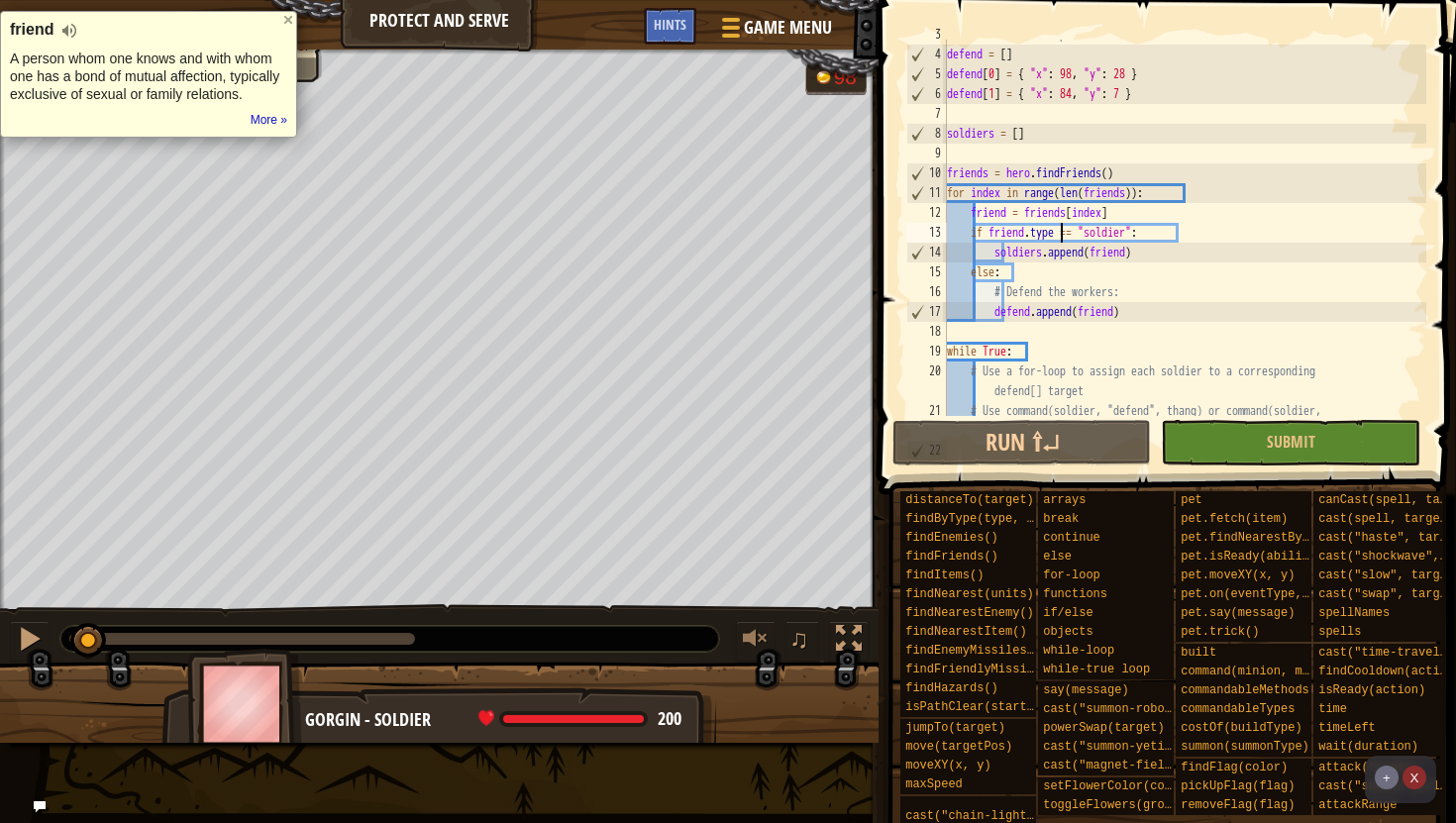 click on "# Defend these two positions: defend   =   [ ] defend [ 0 ]   =   {   "x" :   98 ,   "y" :   28   } defend [ 1 ]   =   {   "x" :   84 ,   "y" :   7   } soldiers   =   [ ] friends   =   hero . findFriends ( ) for   index   in   range ( len ( friends )) :      friend   =   friends [ index ]      if   friend . type   ==   "soldier" :          soldiers . append ( friend )      else :          # Defend the workers:          defend . append ( friend ) while   True :      # Use a for-loop to assign each soldier to a corresponding           defend[] target      # Use command(soldier, "defend", thang) or command(soldier,           "defend", position)" at bounding box center [1185, 243] 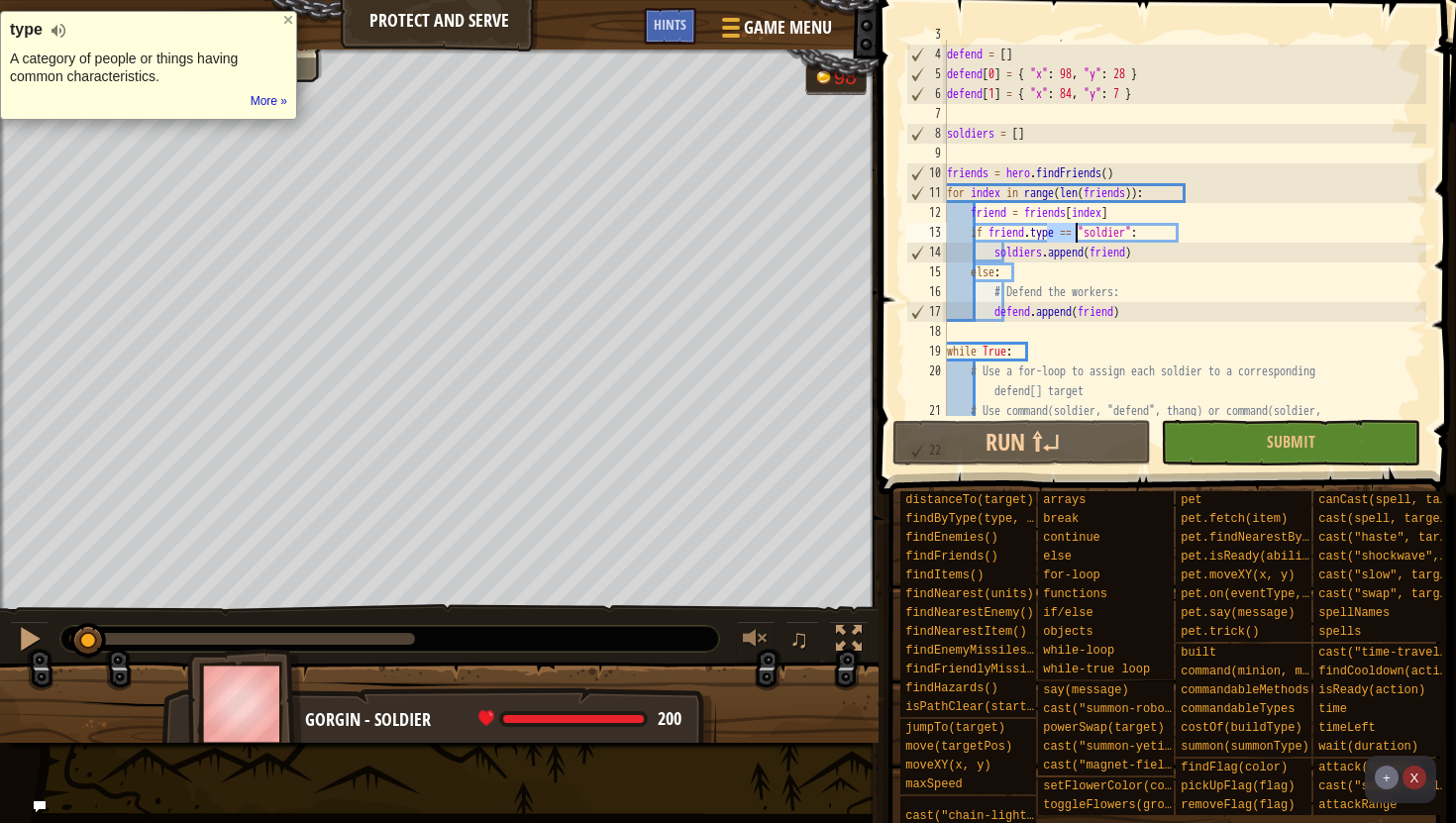 click on "# Defend these two positions: defend   =   [ ] defend [ 0 ]   =   {   "x" :   98 ,   "y" :   28   } defend [ 1 ]   =   {   "x" :   84 ,   "y" :   7   } soldiers   =   [ ] friends   =   hero . findFriends ( ) for   index   in   range ( len ( friends )) :      friend   =   friends [ index ]      if   friend . type   ==   "soldier" :          soldiers . append ( friend )      else :          # Defend the workers:          defend . append ( friend ) while   True :      # Use a for-loop to assign each soldier to a corresponding           defend[] target      # Use command(soldier, "defend", thang) or command(soldier,           "defend", position)" at bounding box center [1185, 243] 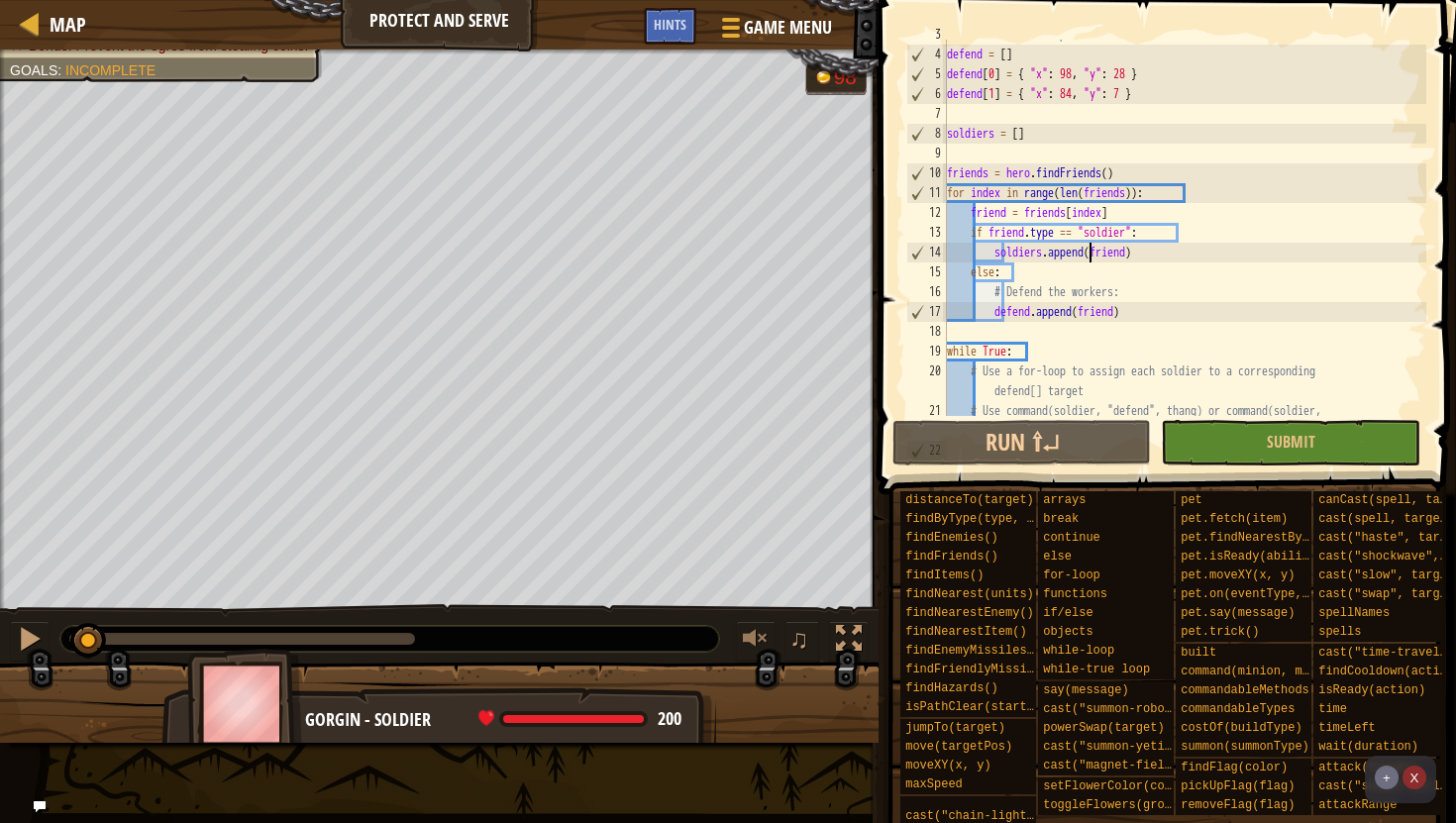 click on "# Defend these two positions: defend   =   [ ] defend [ 0 ]   =   {   "x" :   98 ,   "y" :   28   } defend [ 1 ]   =   {   "x" :   84 ,   "y" :   7   } soldiers   =   [ ] friends   =   hero . findFriends ( ) for   index   in   range ( len ( friends )) :      friend   =   friends [ index ]      if   friend . type   ==   "soldier" :          soldiers . append ( friend )      else :          # Defend the workers:          defend . append ( friend ) while   True :      # Use a for-loop to assign each soldier to a corresponding           defend[] target      # Use command(soldier, "defend", thang) or command(soldier,           "defend", position)" at bounding box center (1185, 243) 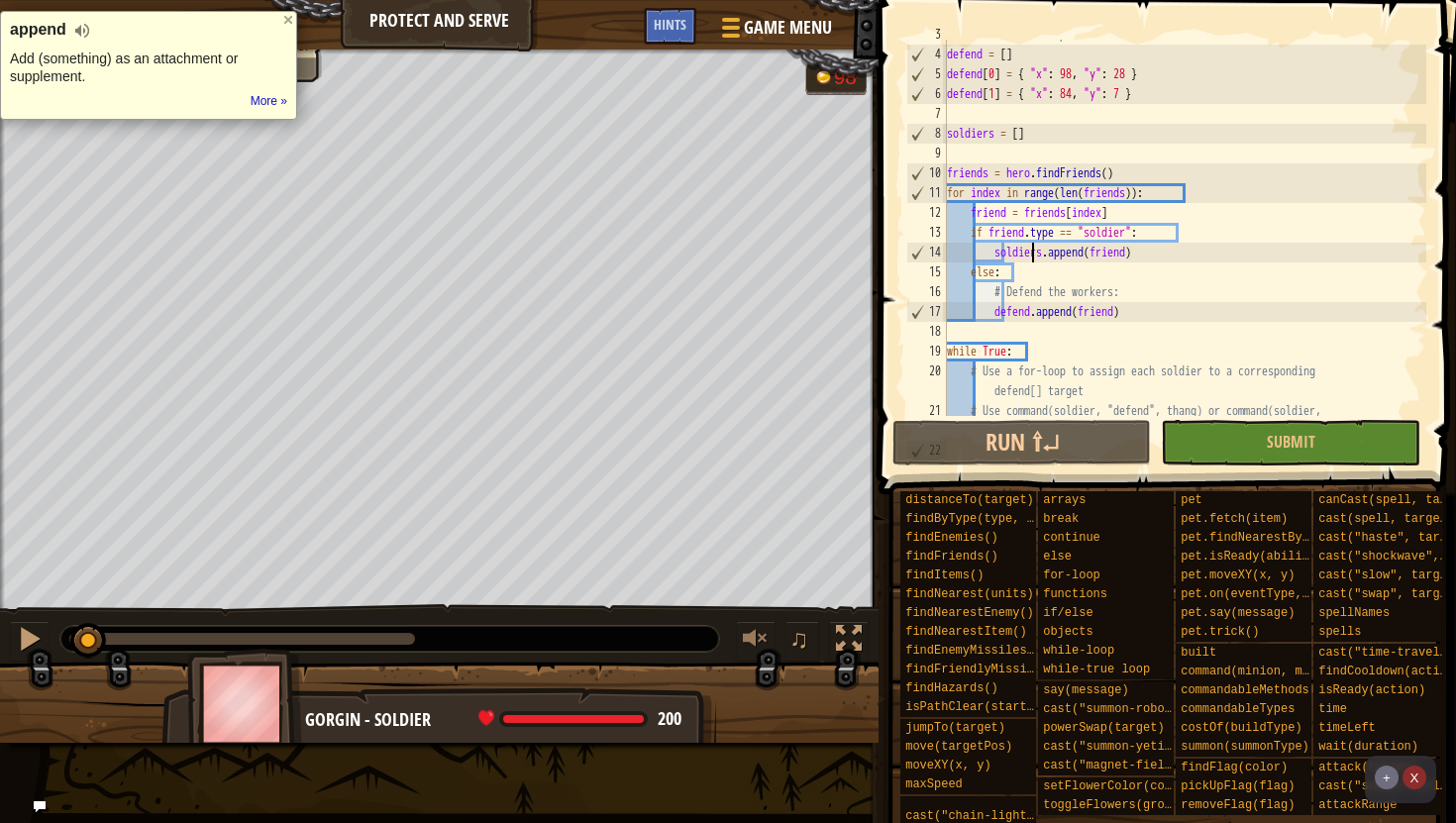 click on "# Defend these two positions: defend   =   [ ] defend [ 0 ]   =   {   "x" :   98 ,   "y" :   28   } defend [ 1 ]   =   {   "x" :   84 ,   "y" :   7   } soldiers   =   [ ] friends   =   hero . findFriends ( ) for   index   in   range ( len ( friends )) :      friend   =   friends [ index ]      if   friend . type   ==   "soldier" :          soldiers . append ( friend )      else :          # Defend the workers:          defend . append ( friend ) while   True :      # Use a for-loop to assign each soldier to a corresponding           defend[] target      # Use command(soldier, "defend", thang) or command(soldier,           "defend", position)" at bounding box center [1185, 243] 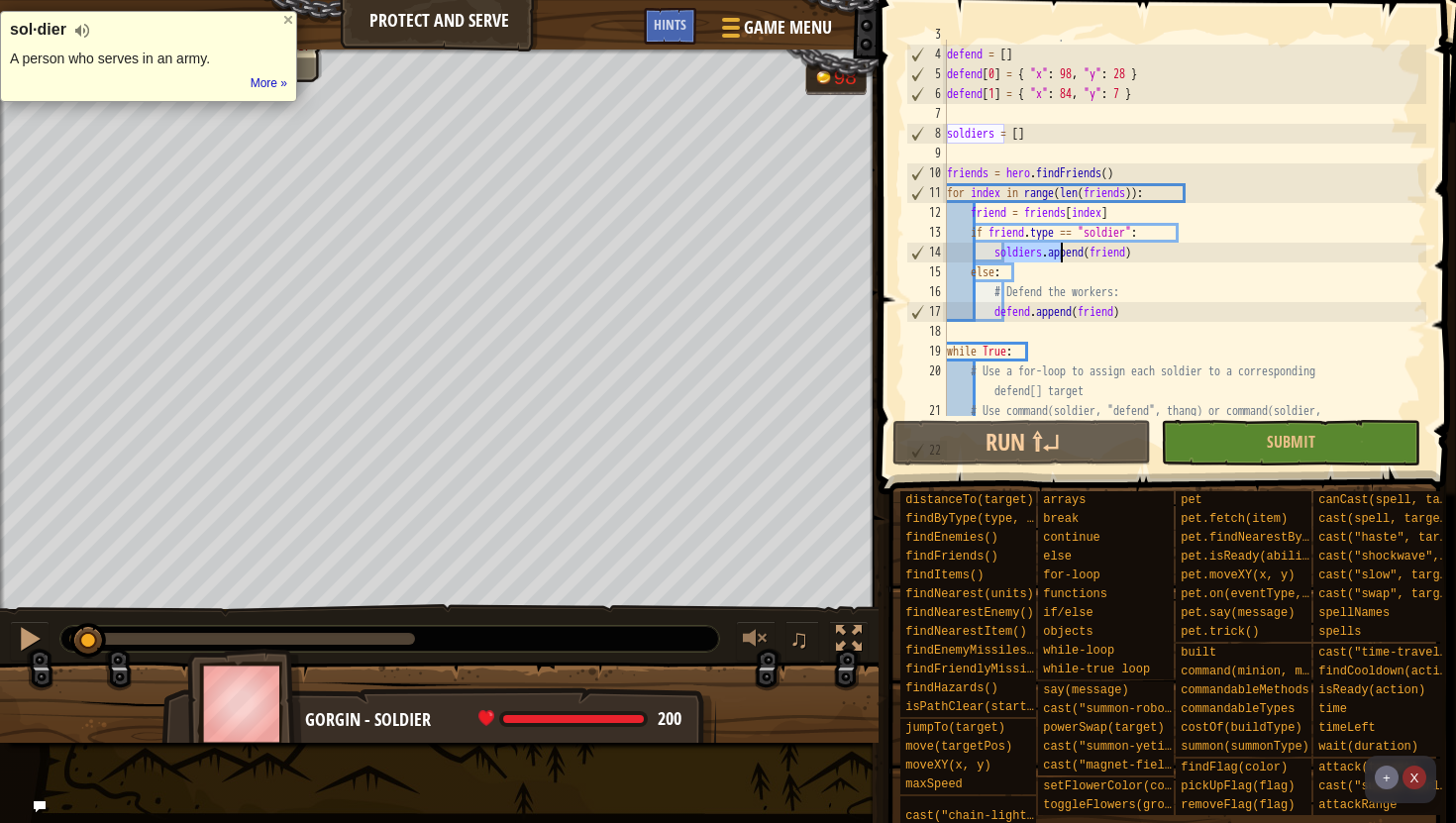 click on "# Defend these two positions: defend   =   [ ] defend [ 0 ]   =   {   "x" :   98 ,   "y" :   28   } defend [ 1 ]   =   {   "x" :   84 ,   "y" :   7   } soldiers   =   [ ] friends   =   hero . findFriends ( ) for   index   in   range ( len ( friends )) :      friend   =   friends [ index ]      if   friend . type   ==   "soldier" :          soldiers . append ( friend )      else :          # Defend the workers:          defend . append ( friend ) while   True :      # Use a for-loop to assign each soldier to a corresponding           defend[] target      # Use command(soldier, "defend", thang) or command(soldier,           "defend", position)" at bounding box center [1185, 243] 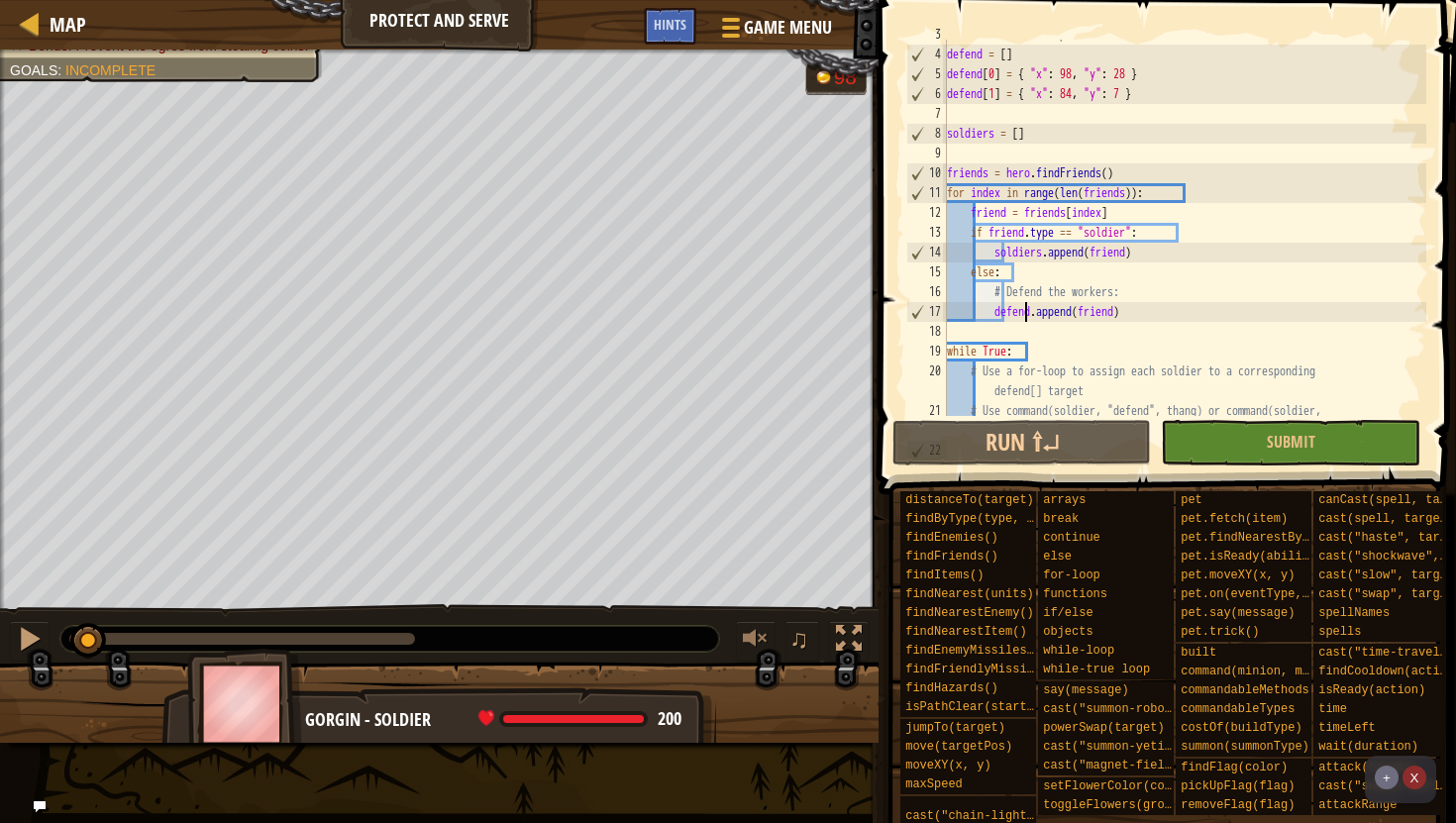 click on "# Defend these two positions: defend   =   [ ] defend [ 0 ]   =   {   "x" :   98 ,   "y" :   28   } defend [ 1 ]   =   {   "x" :   84 ,   "y" :   7   } soldiers   =   [ ] friends   =   hero . findFriends ( ) for   index   in   range ( len ( friends )) :      friend   =   friends [ index ]      if   friend . type   ==   "soldier" :          soldiers . append ( friend )      else :          # Defend the workers:          defend . append ( friend ) while   True :      # Use a for-loop to assign each soldier to a corresponding           defend[] target      # Use command(soldier, "defend", thang) or command(soldier,           "defend", position)" at bounding box center [1185, 243] 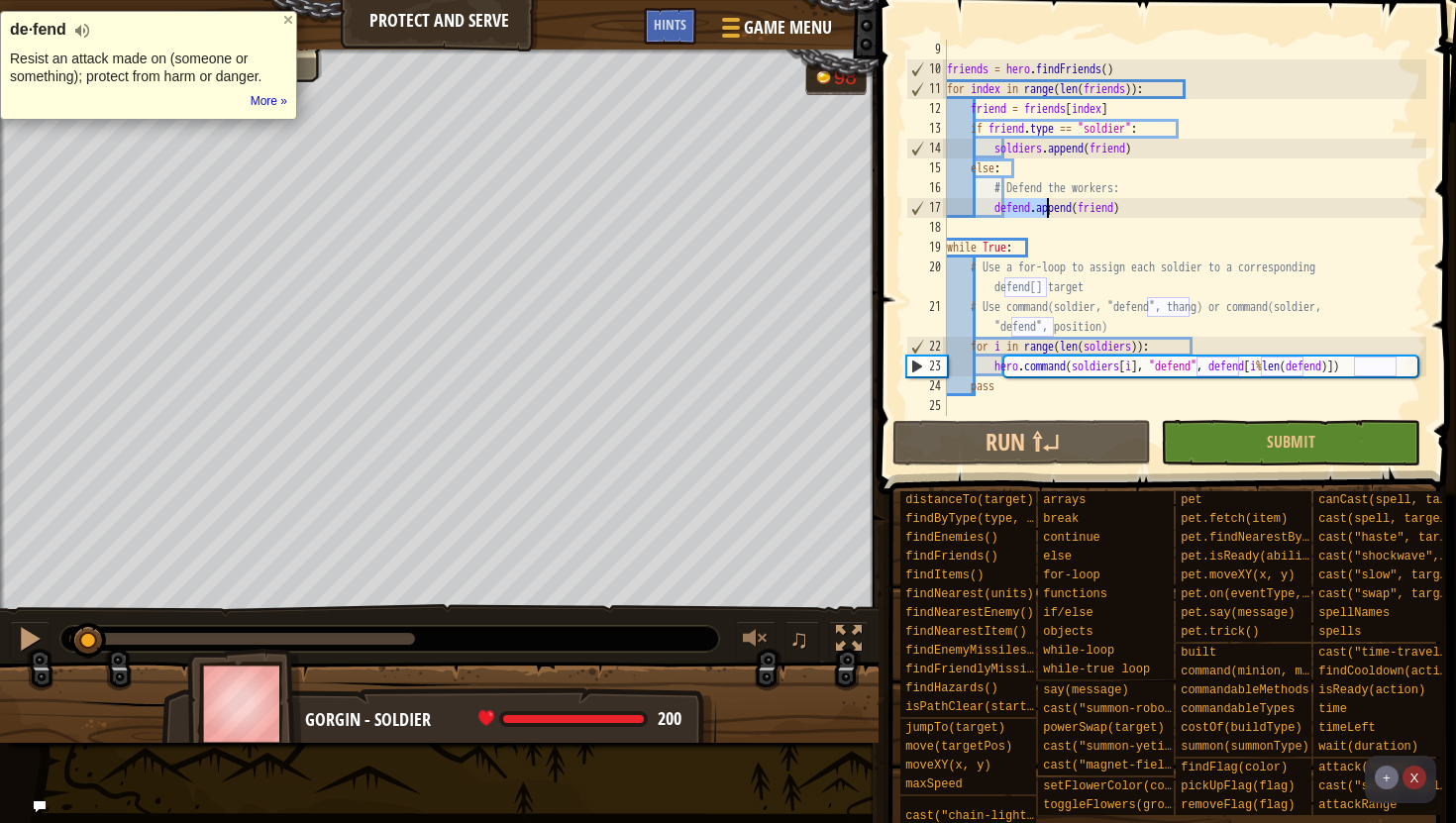 scroll, scrollTop: 158, scrollLeft: 0, axis: vertical 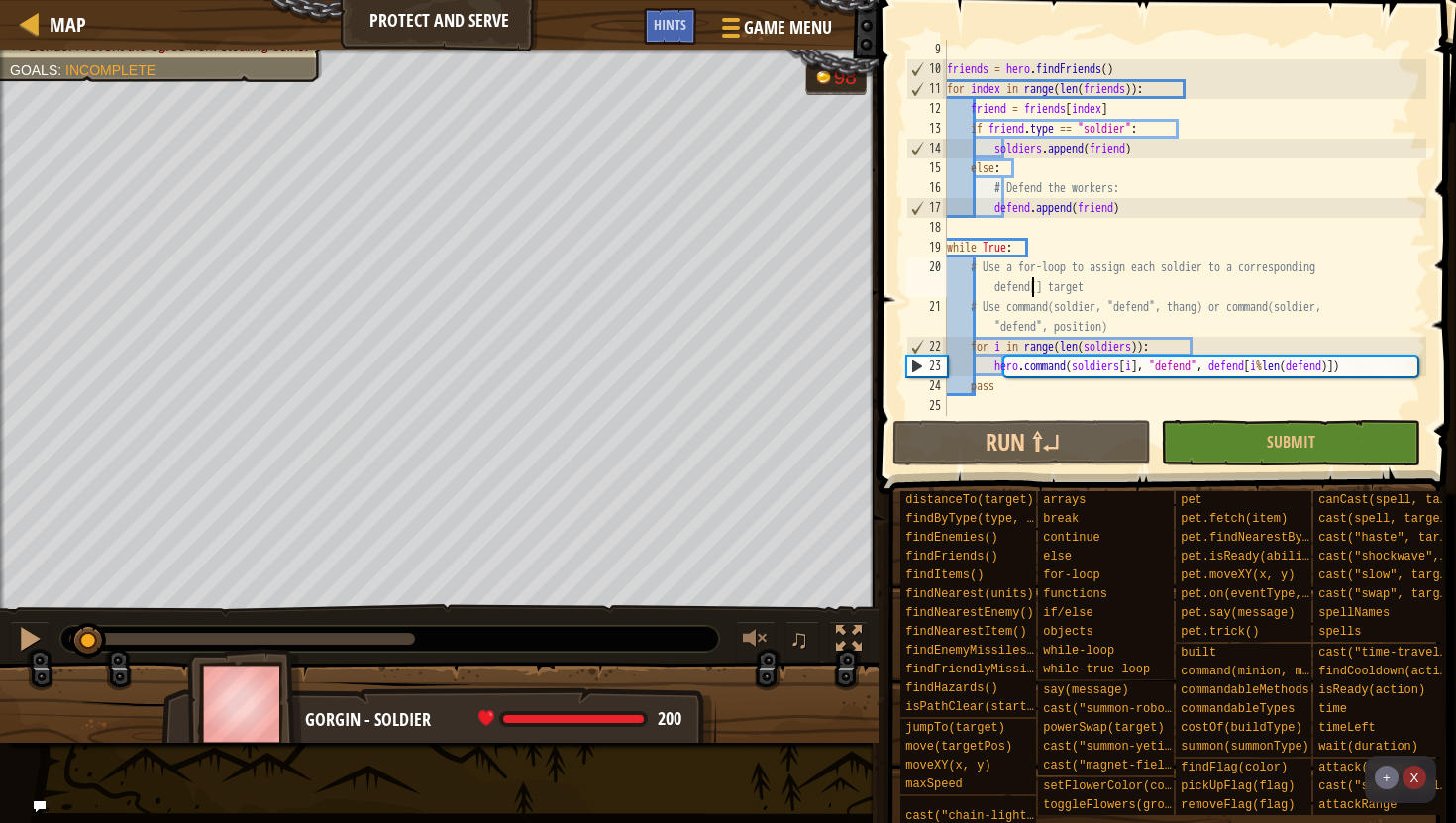 click on "friends   =   hero . findFriends ( ) for   index   in   range ( len ( friends )) :      friend   =   friends [ index ]      if   friend . type   ==   "soldier" :          soldiers . append ( friend )      else :          # Defend the workers:          defend . append ( friend ) while   True :      # Use a for-loop to assign each soldier to a corresponding           defend[] target      # Use command(soldier, "defend", thang) or command(soldier,           "defend", position)      for   i   in   range ( len ( soldiers )) :          hero . command ( soldiers [ i ] ,   "defend" ,   defend [ i % len ( defend )])      pass" at bounding box center (1185, 248) 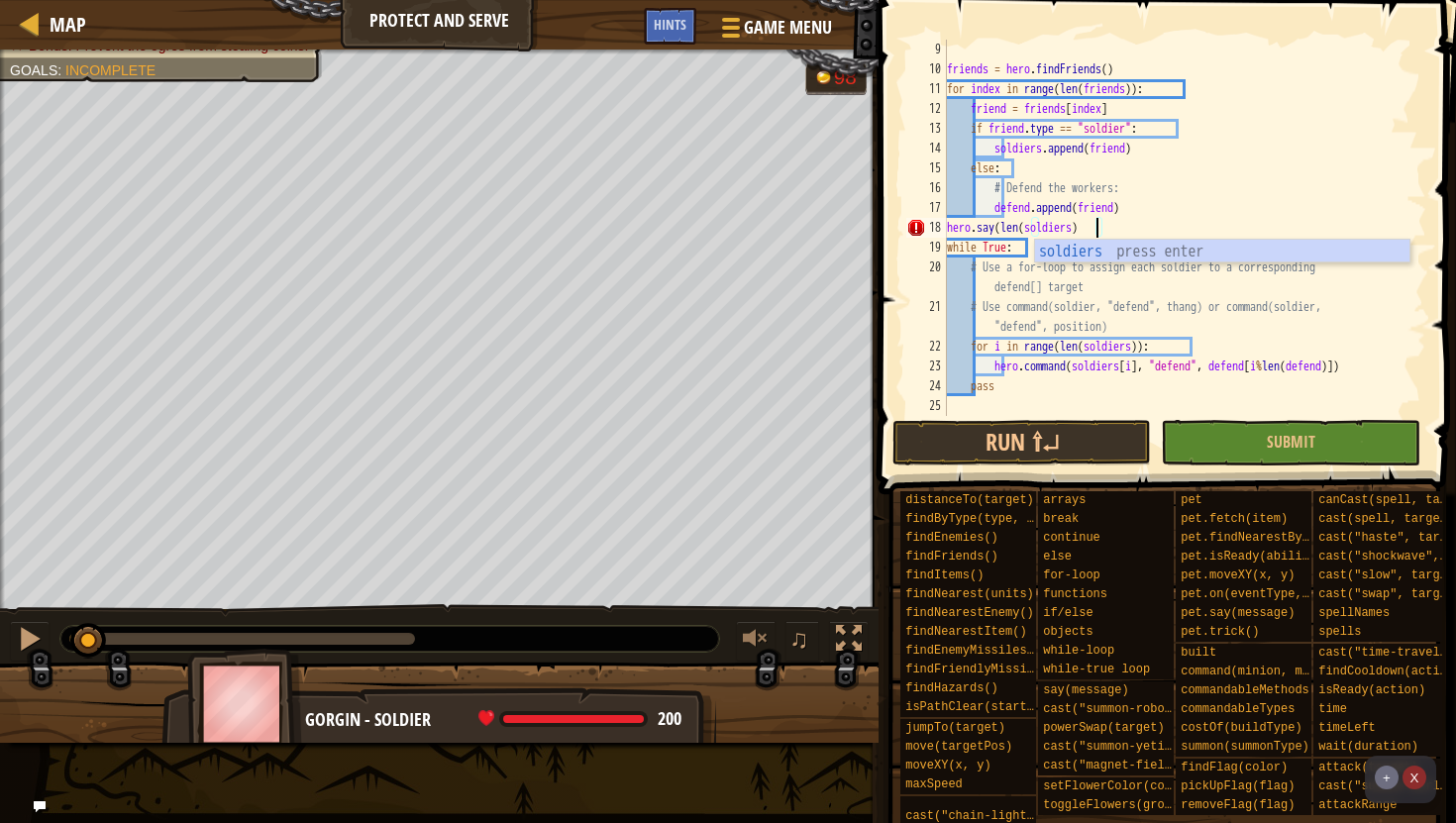 scroll, scrollTop: 9, scrollLeft: 13, axis: both 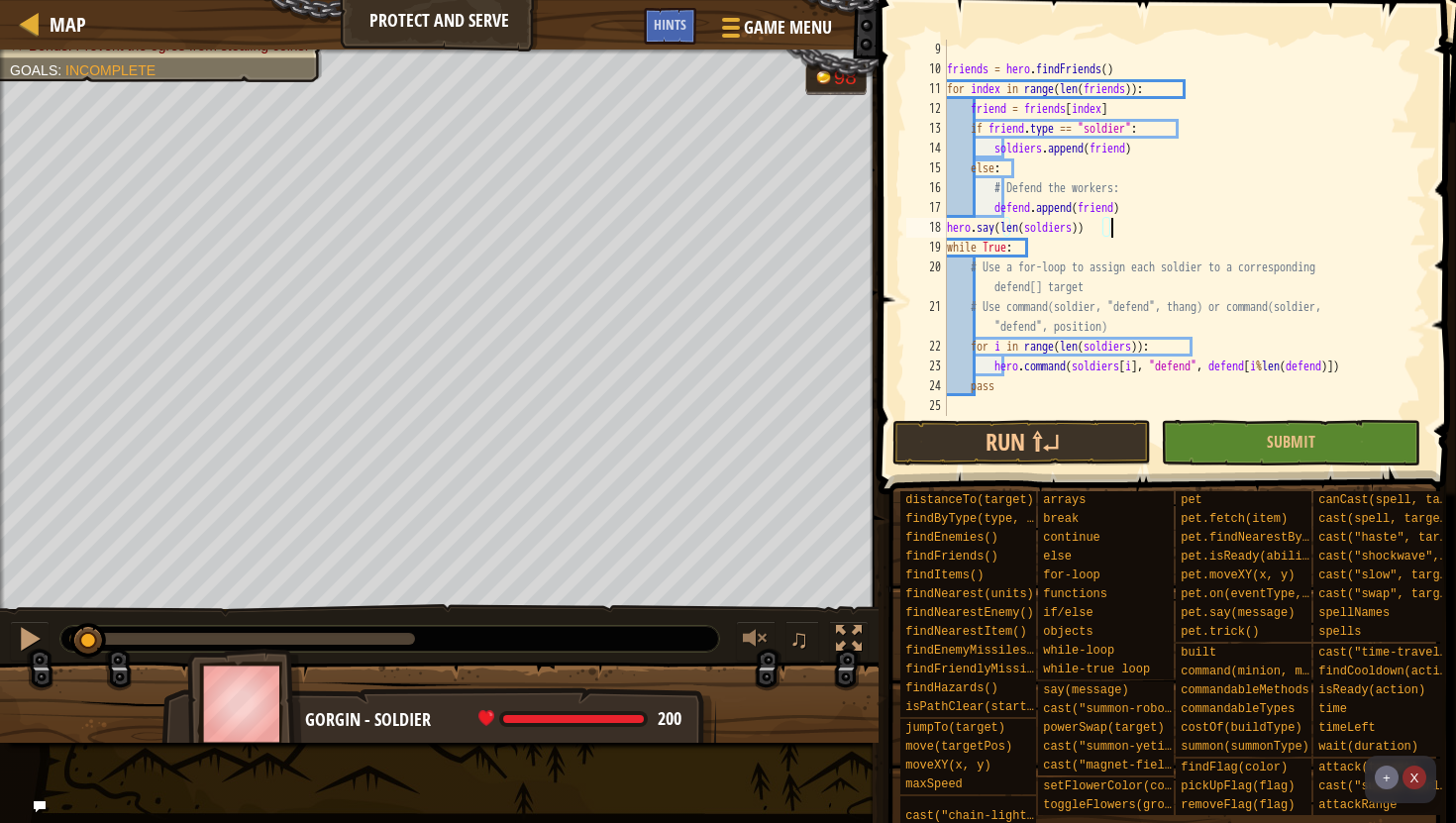 click on "friends   =   hero . findFriends ( ) for   index   in   range ( len ( friends )) :      friend   =   friends [ index ]      if   friend . type   ==   "soldier" :          soldiers . append ( friend )      else :          # Defend the workers:          defend . append ( friend ) hero . say ( len ( soldiers )) while   True :      # Use a for-loop to assign each soldier to a corresponding           defend[] target      # Use command(soldier, "defend", thang) or command(soldier,           "defend", position)      for   i   in   range ( len ( soldiers )) :          hero . command ( soldiers [ i ] ,   "defend" ,   defend [ i % len ( defend )])      pass" at bounding box center [1185, 248] 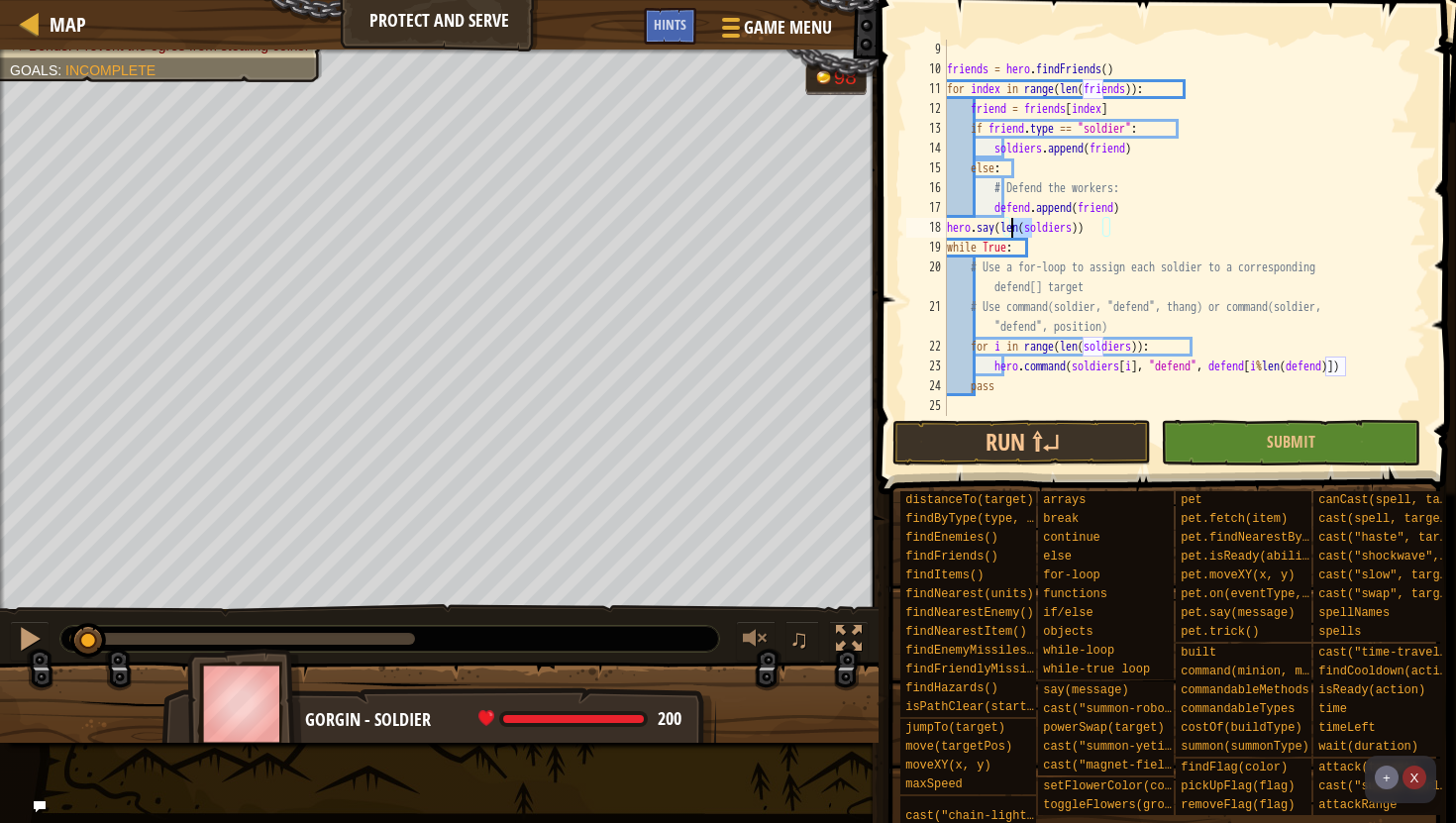 click on "friends   =   hero . findFriends ( ) for   index   in   range ( len ( friends )) :      friend   =   friends [ index ]      if   friend . type   ==   "soldier" :          soldiers . append ( friend )      else :          # Defend the workers:          defend . append ( friend ) hero . say ( len ( soldiers )) while   True :      # Use a for-loop to assign each soldier to a corresponding           defend[] target      # Use command(soldier, "defend", thang) or command(soldier,           "defend", position)      for   i   in   range ( len ( soldiers )) :          hero . command ( soldiers [ i ] ,   "defend" ,   defend [ i % len ( defend )])      pass" at bounding box center [1185, 248] 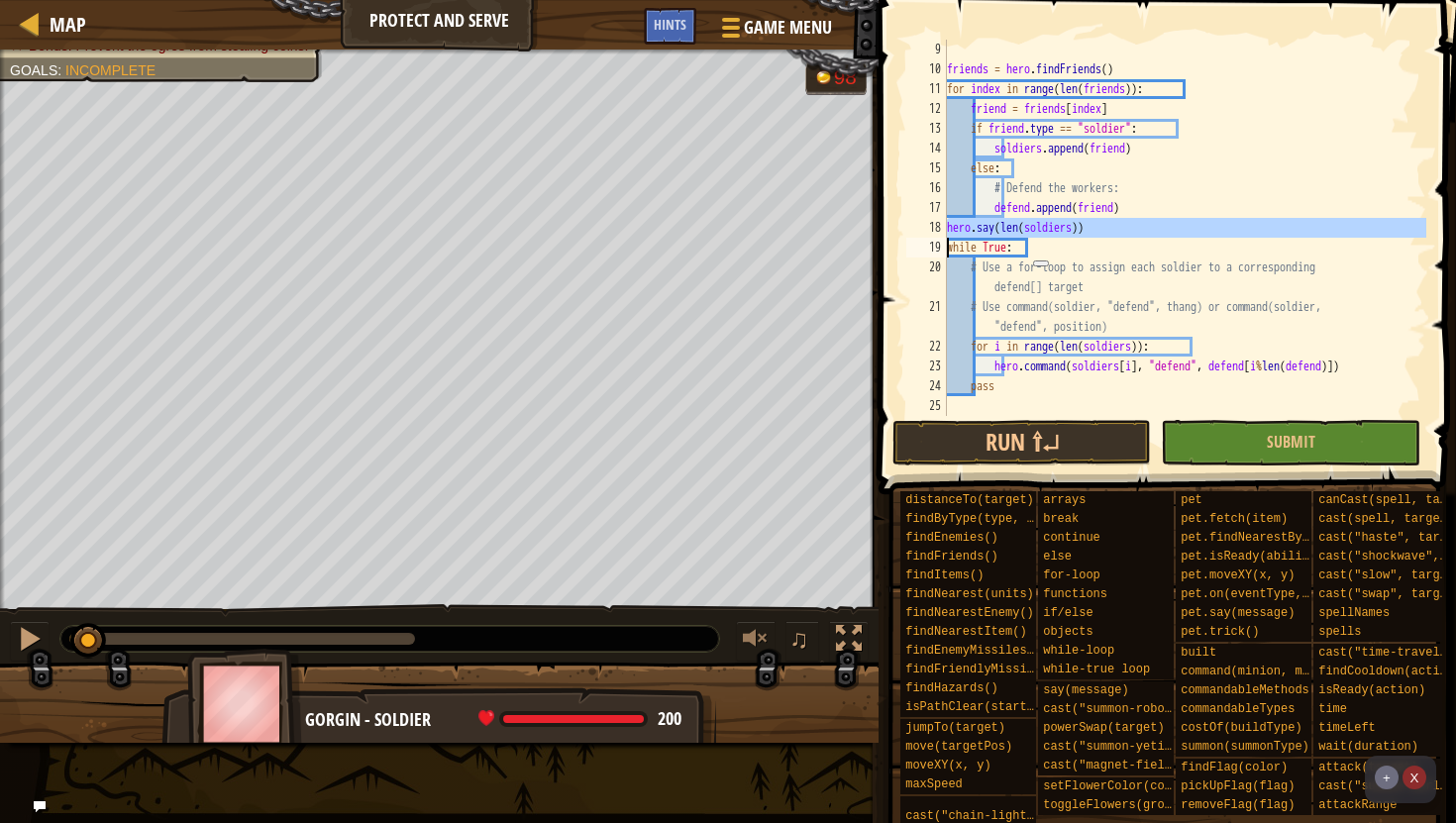 paste 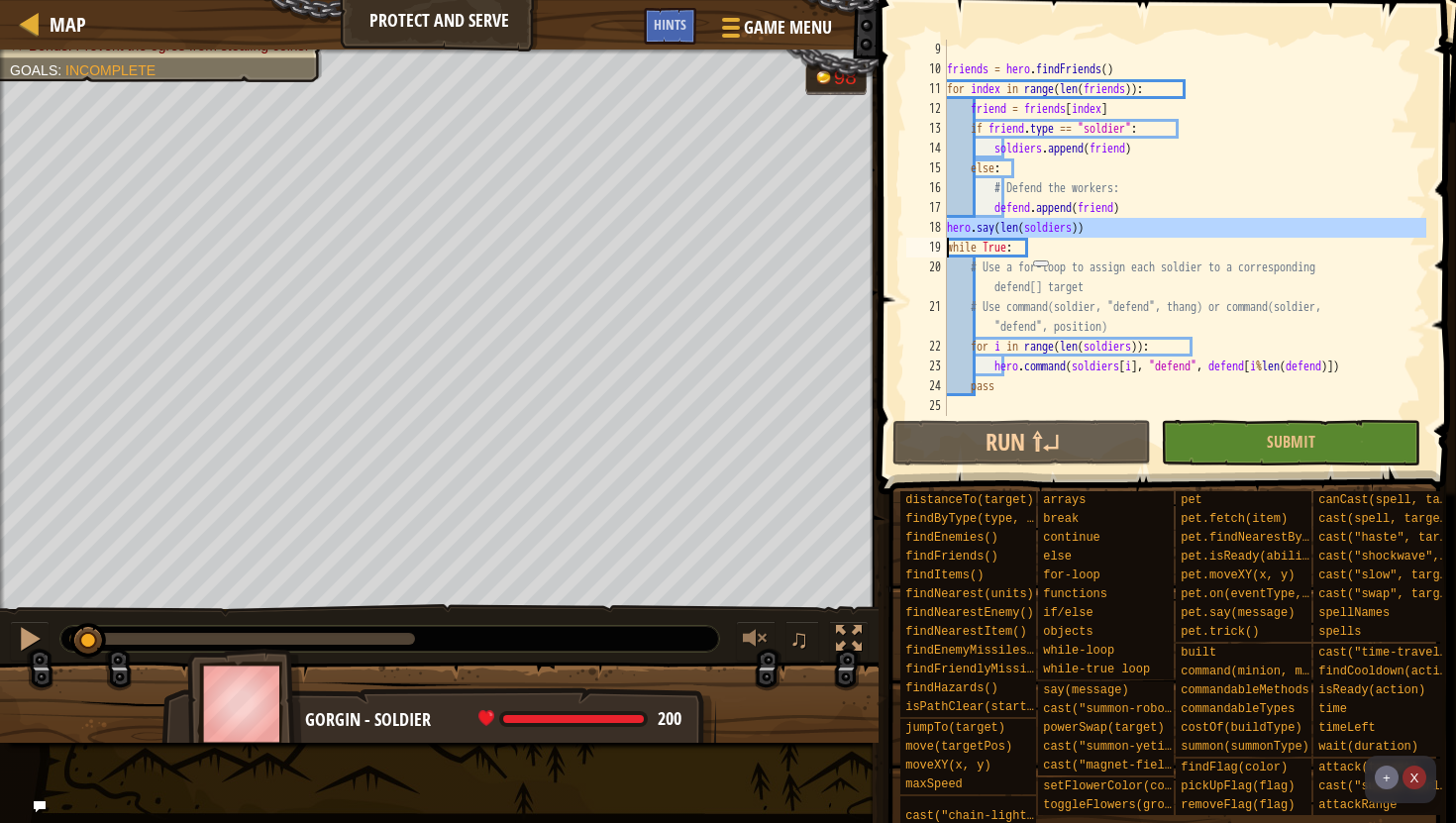 scroll, scrollTop: 9, scrollLeft: 5, axis: both 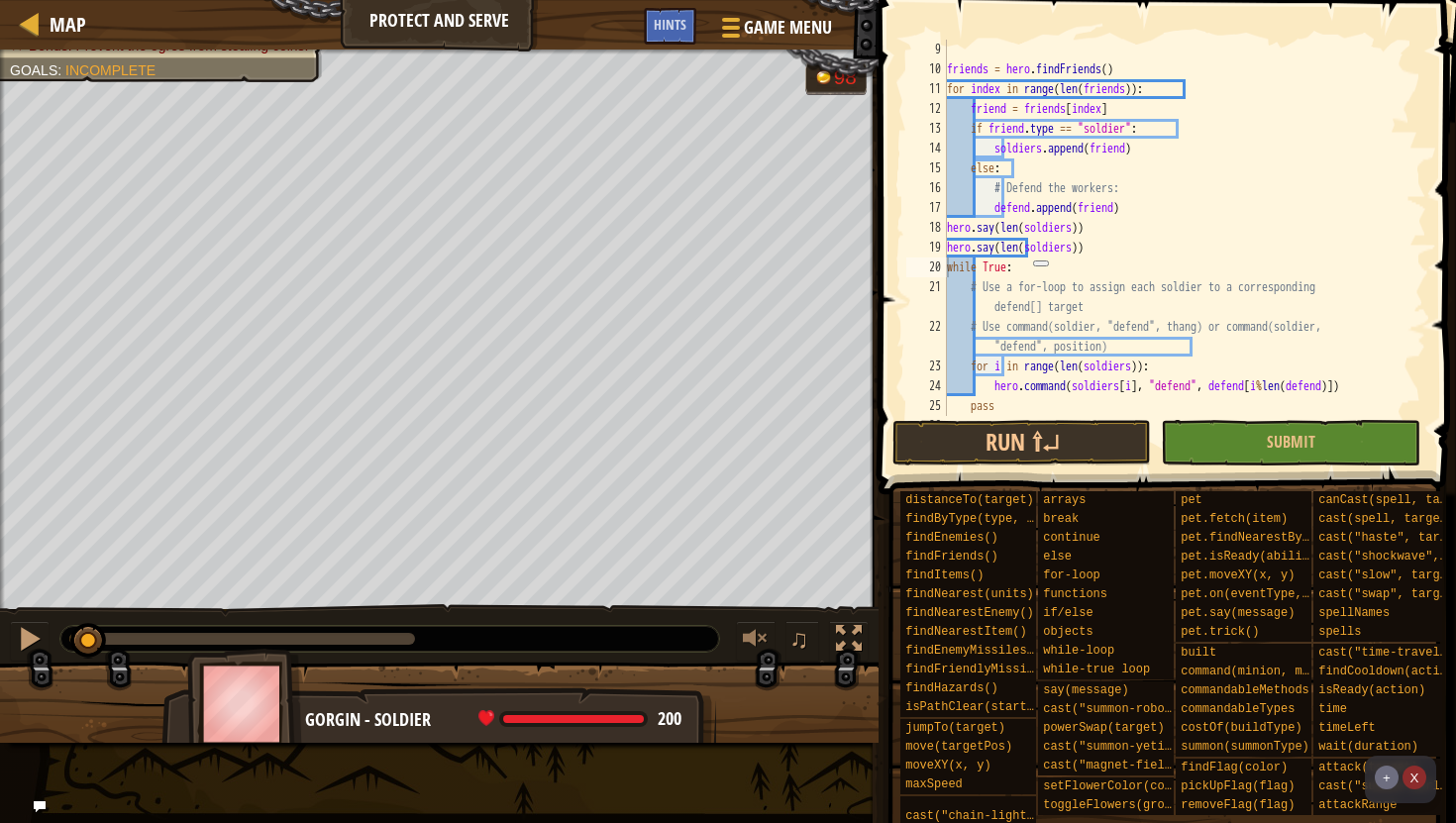 click at bounding box center [1050, 258] 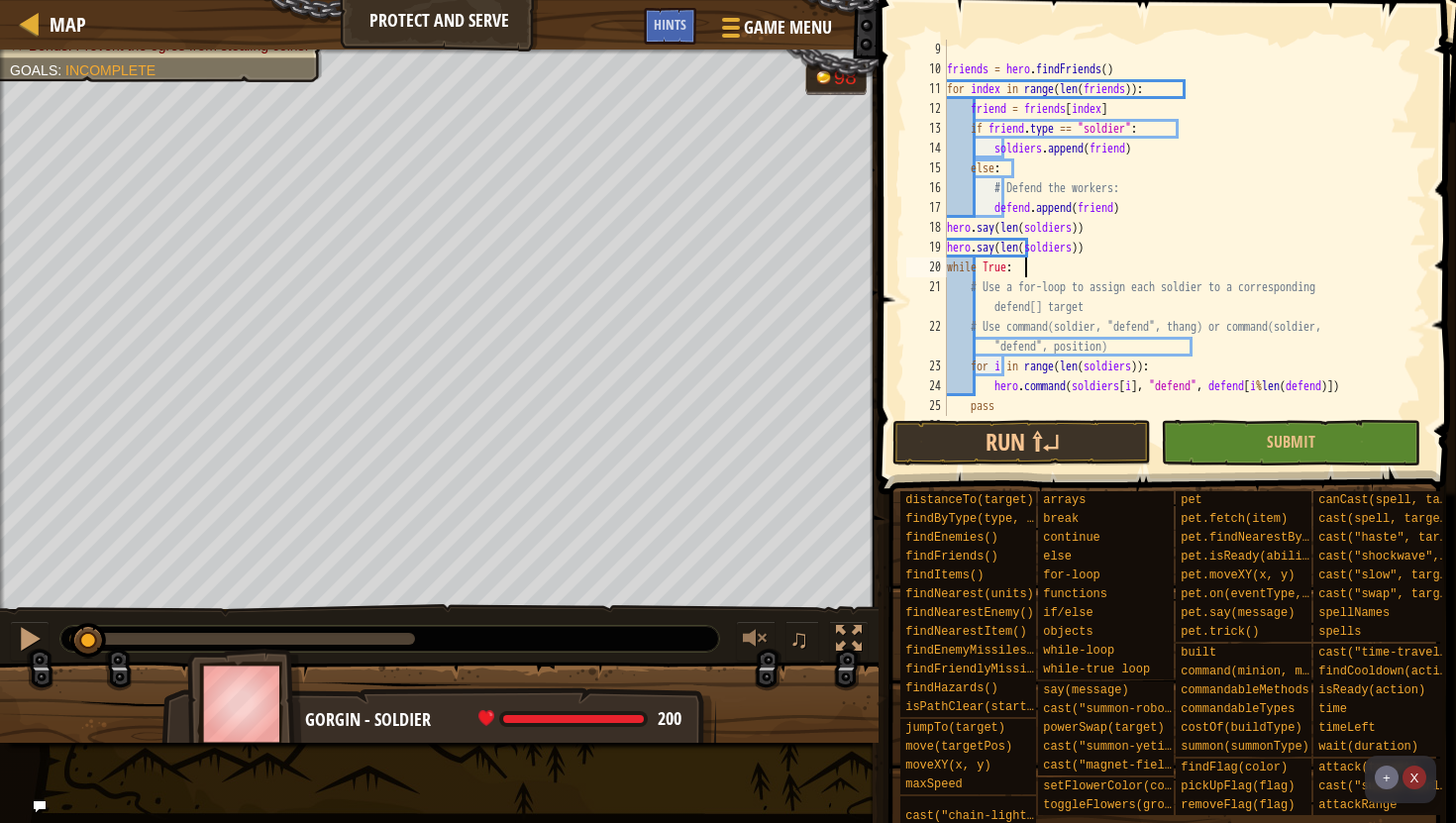 click on "friends   =   hero . findFriends ( ) for   index   in   range ( len ( friends )) :      friend   =   friends [ index ]      if   friend . type   ==   "soldier" :          soldiers . append ( friend )      else :          # Defend the workers:          defend . append ( friend ) hero . say ( len ( soldiers )) hero . say ( len ( soldiers )) while   True :      # Use a for-loop to assign each soldier to a corresponding           defend[] target      # Use command(soldier, "defend", thang) or command(soldier,           "defend", position)      for   i   in   range ( len ( soldiers )) :          hero . command ( soldiers [ i ] ,   "defend" ,   defend [ i % len ( defend )])      pass" at bounding box center (1185, 248) 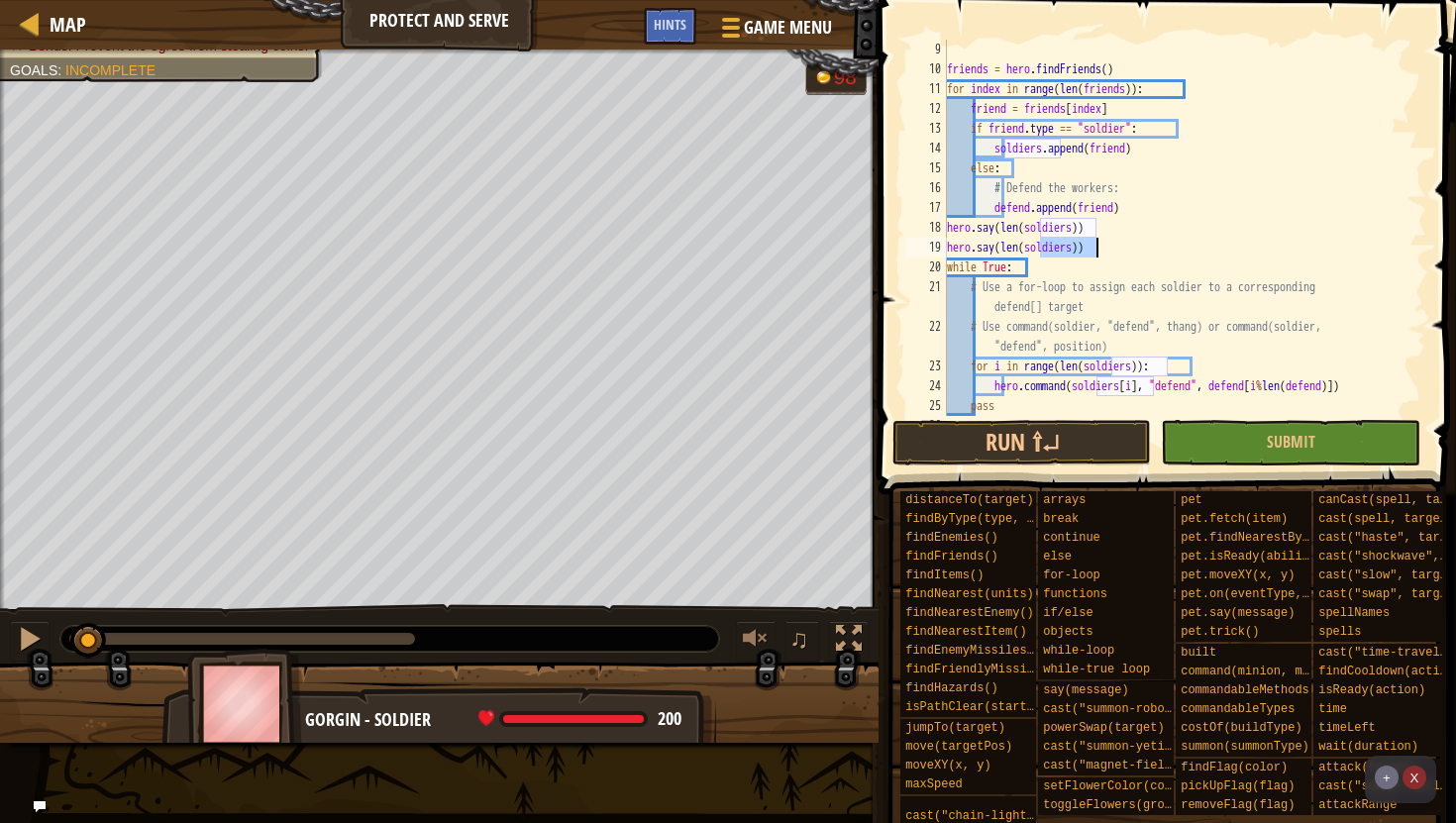 click on "friends   =   hero . findFriends ( ) for   index   in   range ( len ( friends )) :      friend   =   friends [ index ]      if   friend . type   ==   "soldier" :          soldiers . append ( friend )      else :          # Defend the workers:          defend . append ( friend ) hero . say ( len ( soldiers )) hero . say ( len ( soldiers )) while   True :      # Use a for-loop to assign each soldier to a corresponding           defend[] target      # Use command(soldier, "defend", thang) or command(soldier,           "defend", position)      for   i   in   range ( len ( soldiers )) :          hero . command ( soldiers [ i ] ,   "defend" ,   defend [ i % len ( defend )])      pass" at bounding box center [1185, 248] 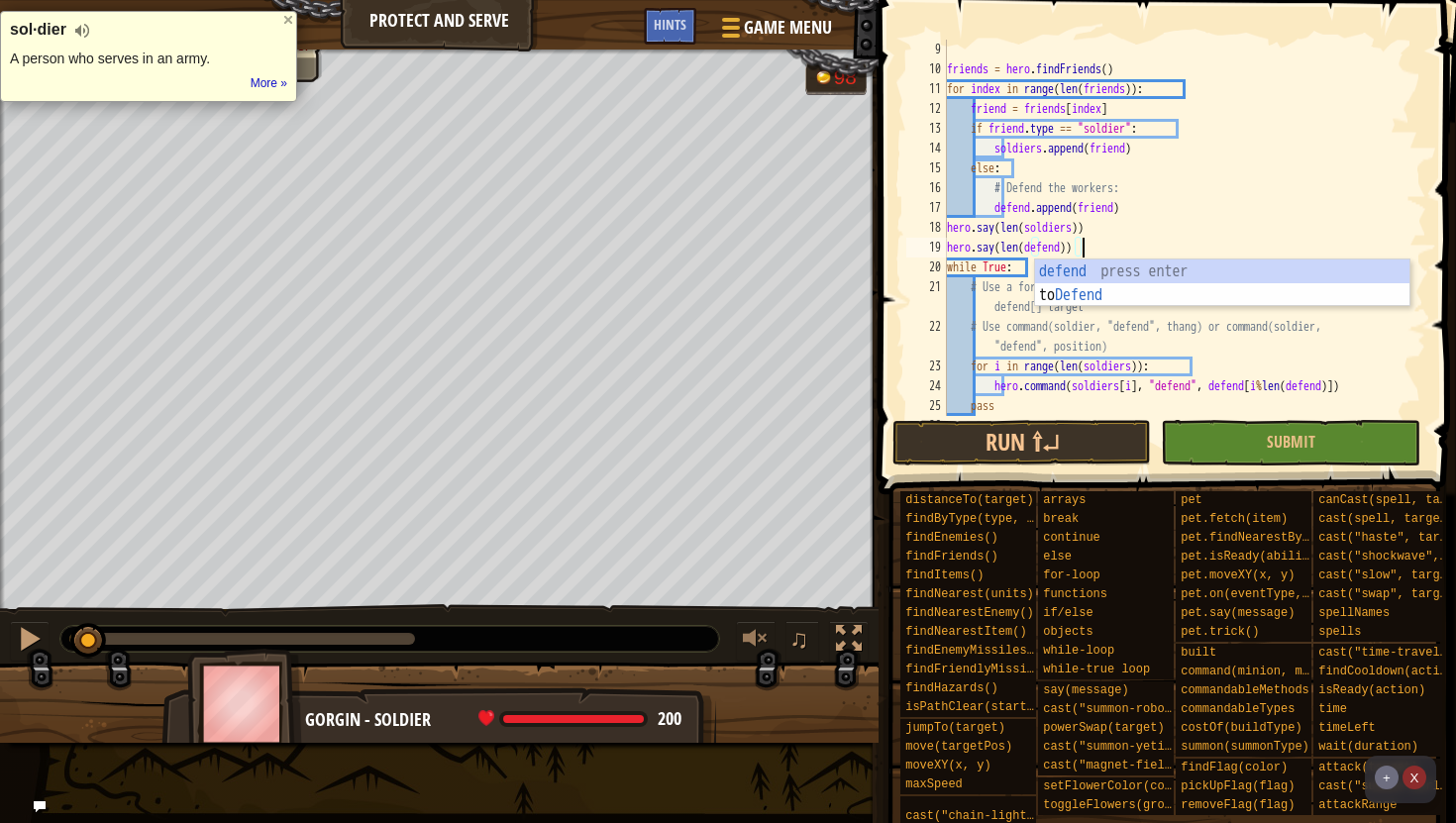 scroll, scrollTop: 9, scrollLeft: 11, axis: both 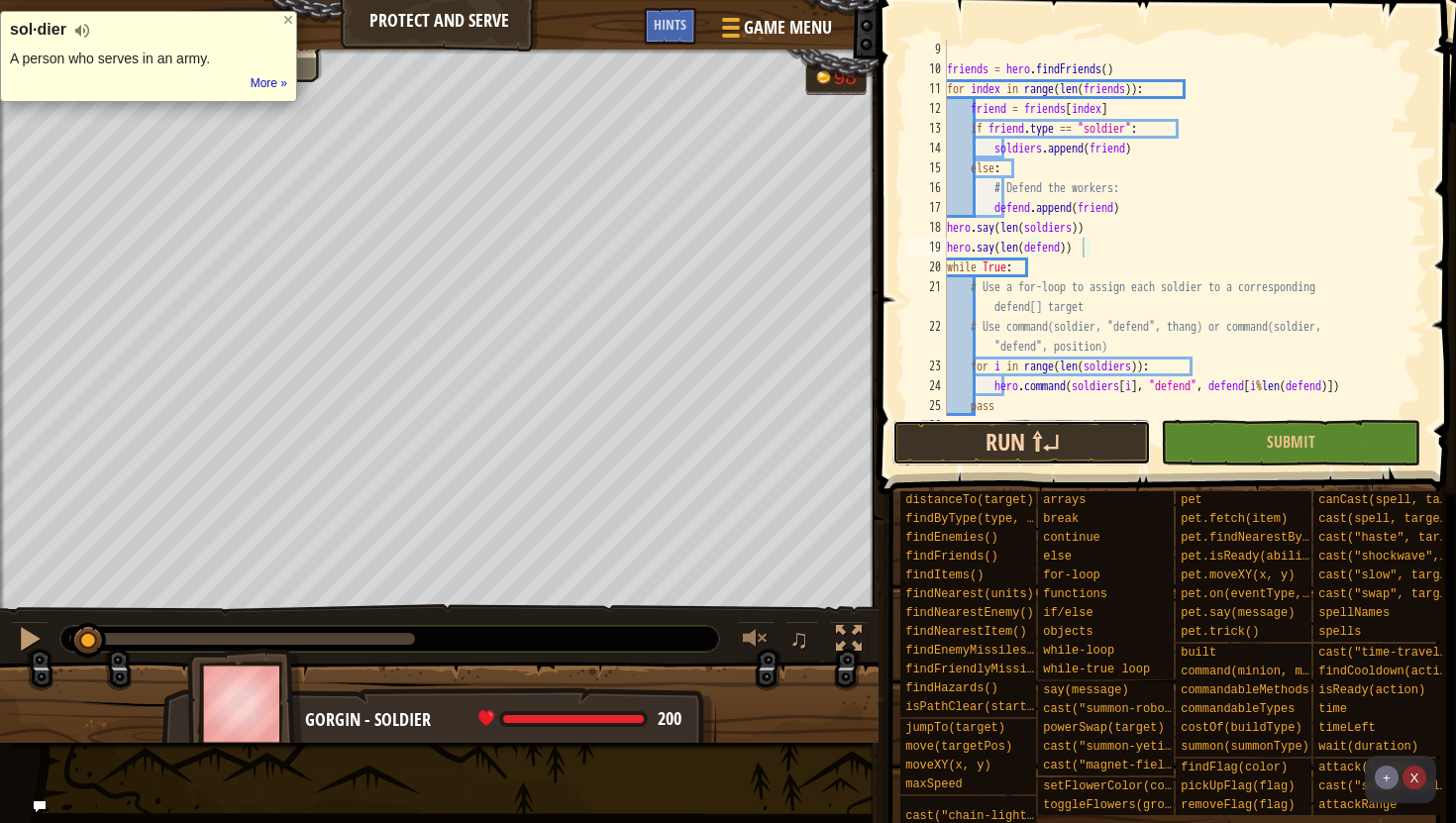 click on "Run ⇧↵" at bounding box center (1021, 443) 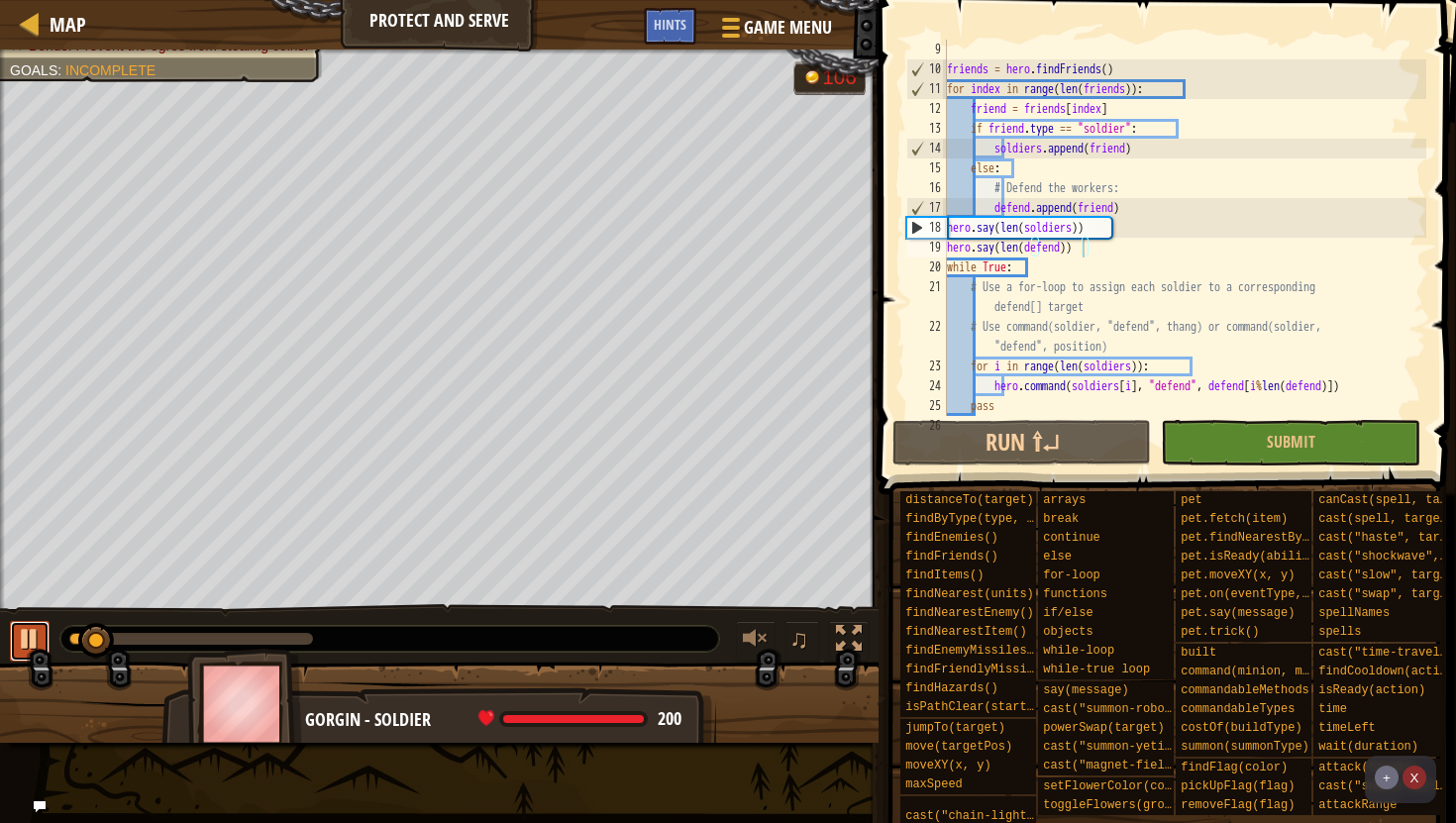 click at bounding box center (30, 639) 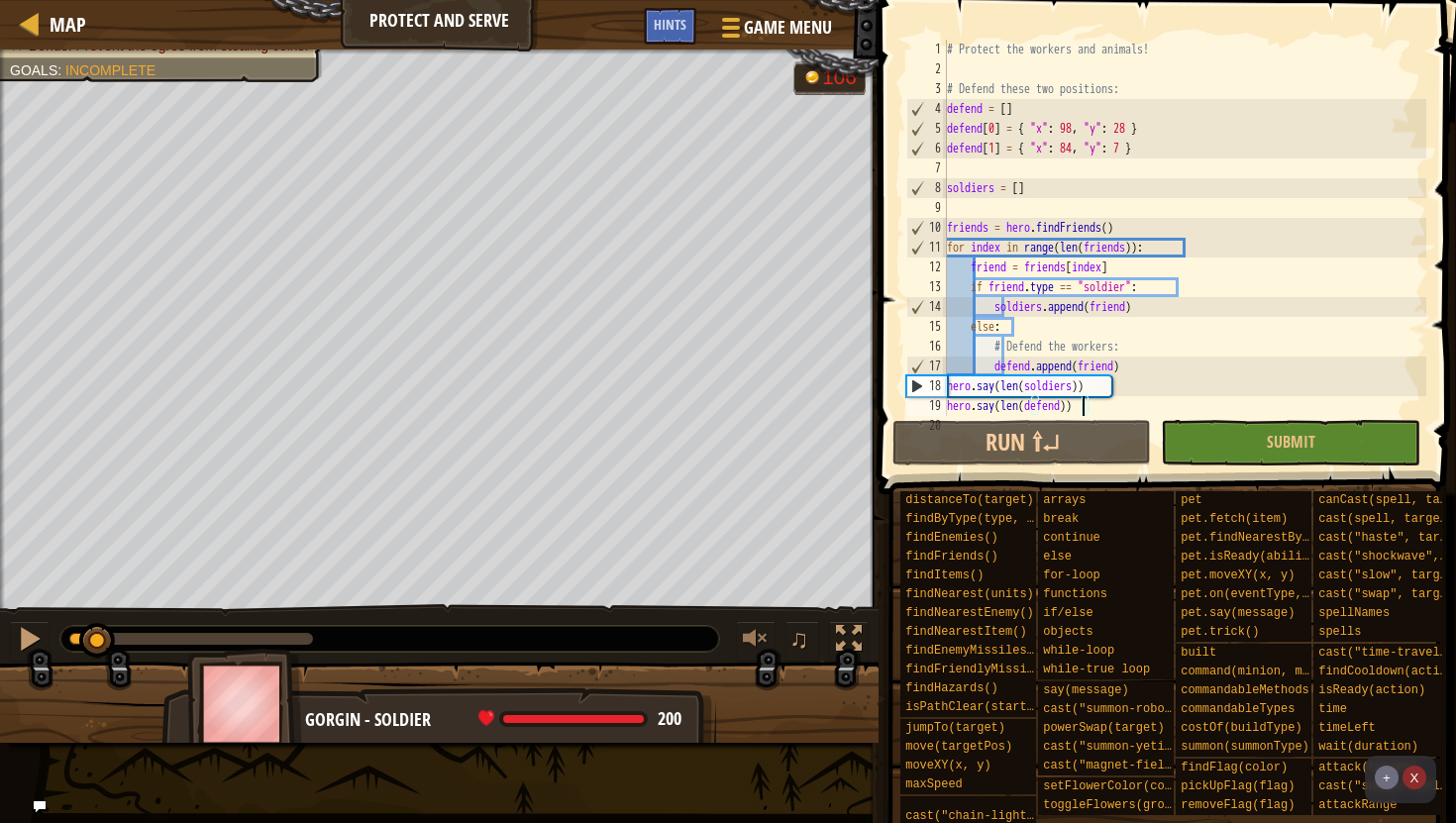 scroll, scrollTop: 0, scrollLeft: 0, axis: both 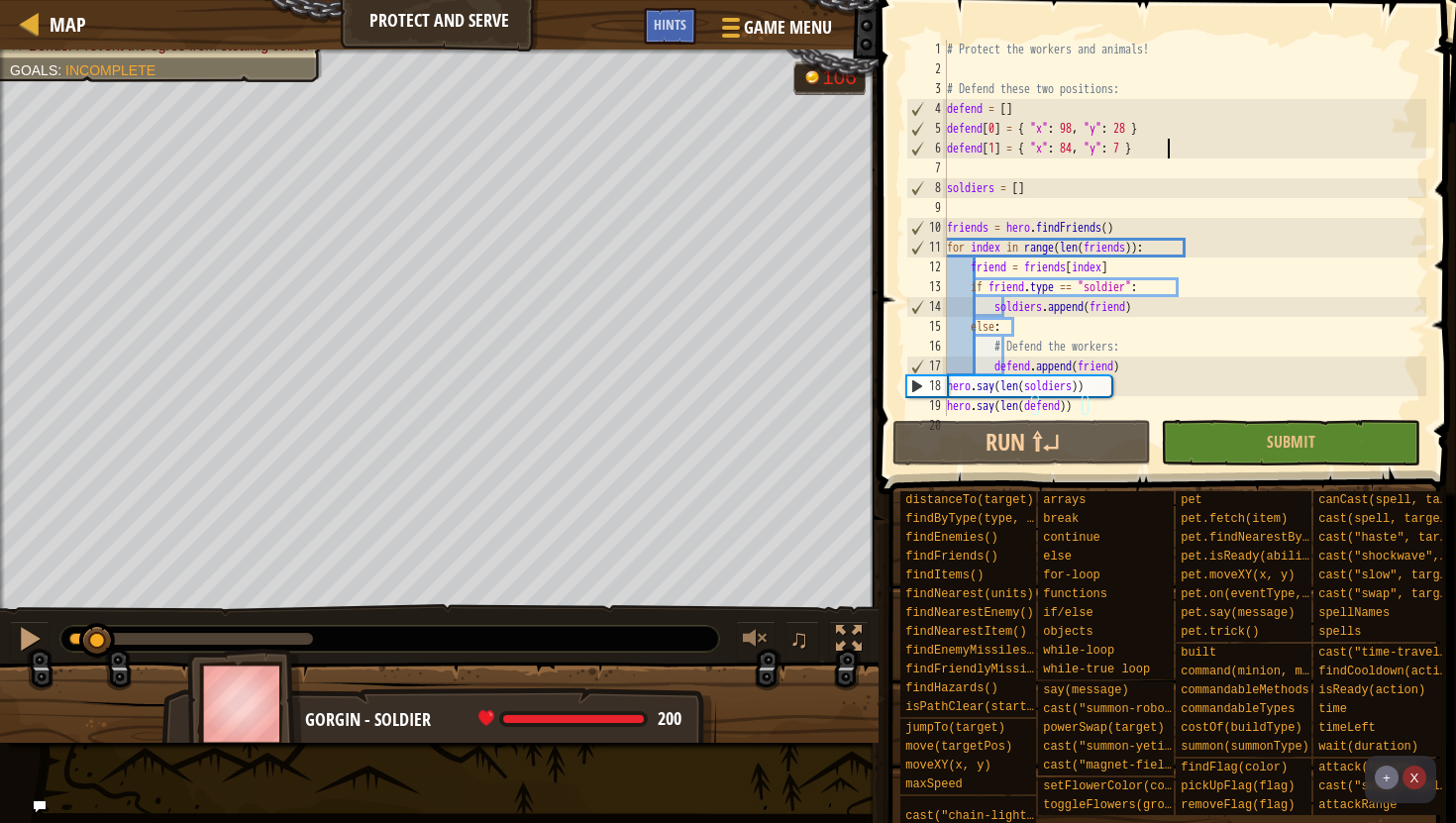 click on "# Protect the workers and animals! # Defend these two positions: defend   =   [ ] defend [ 0 ]   =   {   "x" :   98 ,   "y" :   28   } defend [ 1 ]   =   {   "x" :   84 ,   "y" :   7   } soldiers   =   [ ] friends   =   hero . findFriends ( ) for   index   in   range ( len ( friends )) :      friend   =   friends [ index ]      if   friend . type   ==   "soldier" :          soldiers . append ( friend )      else :          # Defend the workers:          defend . append ( friend ) hero . say ( len ( soldiers )) hero . say ( len ( defend )) while   True :" at bounding box center (1185, 248) 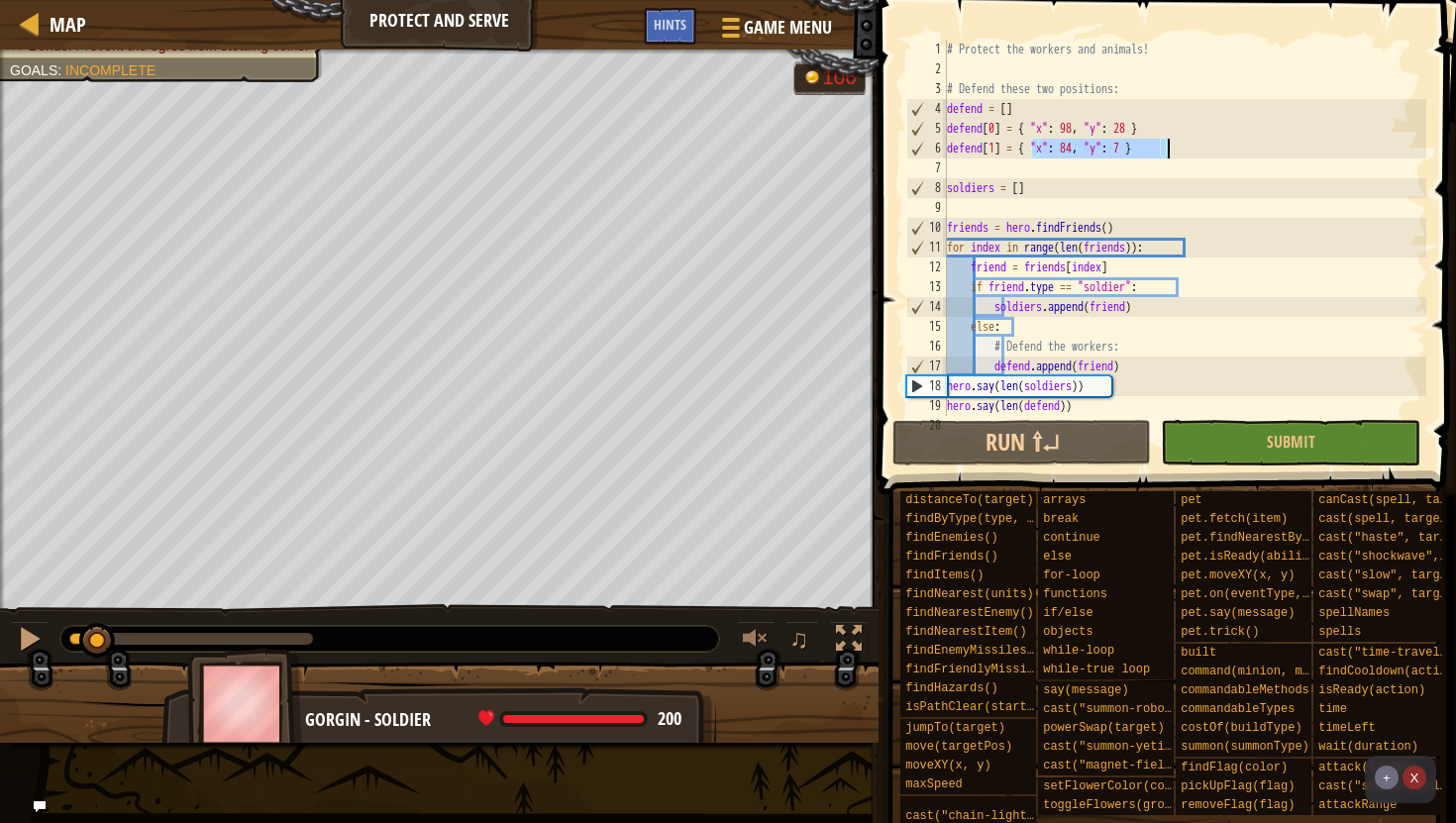 click on "# Protect the workers and animals! # Defend these two positions: defend   =   [ ] defend [ 0 ]   =   {   "x" :   98 ,   "y" :   28   } defend [ 1 ]   =   {   "x" :   84 ,   "y" :   7   } soldiers   =   [ ] friends   =   hero . findFriends ( ) for   index   in   range ( len ( friends )) :      friend   =   friends [ index ]      if   friend . type   ==   "soldier" :          soldiers . append ( friend )      else :          # Defend the workers:          defend . append ( friend ) hero . say ( len ( soldiers )) hero . say ( len ( defend )) while   True :" at bounding box center [1185, 248] 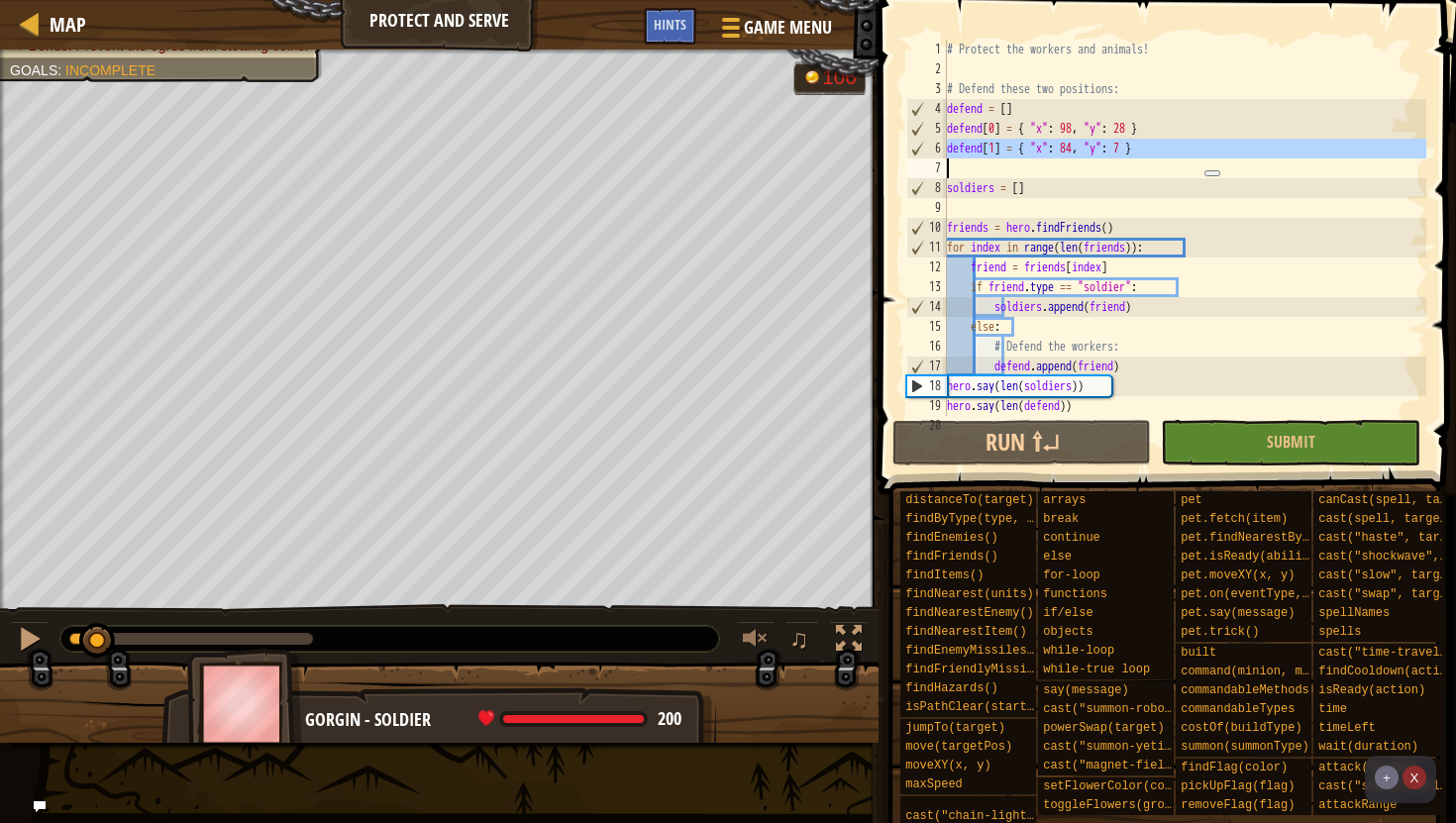 scroll, scrollTop: 9, scrollLeft: 0, axis: vertical 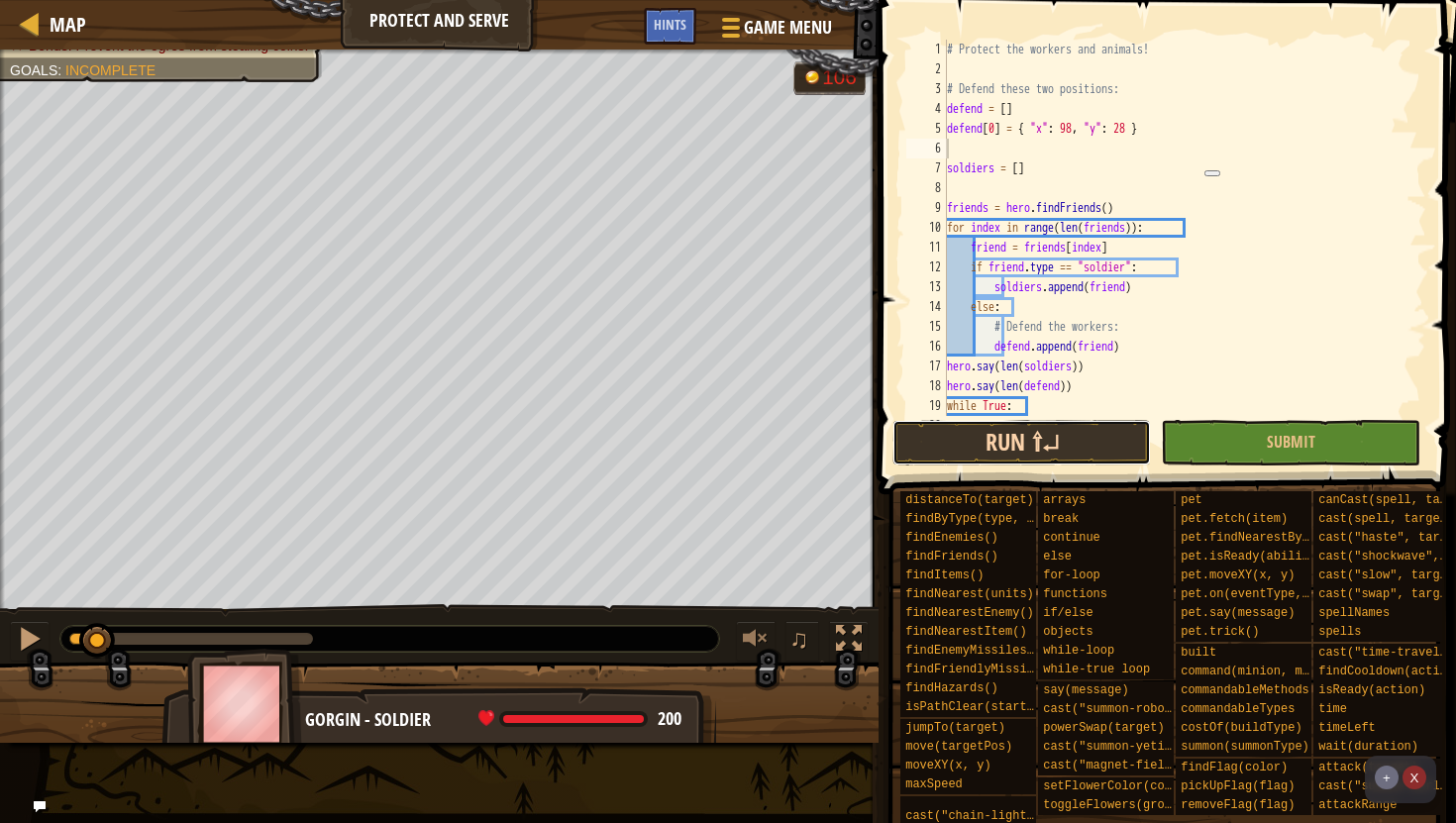 click on "Run ⇧↵" at bounding box center [1021, 443] 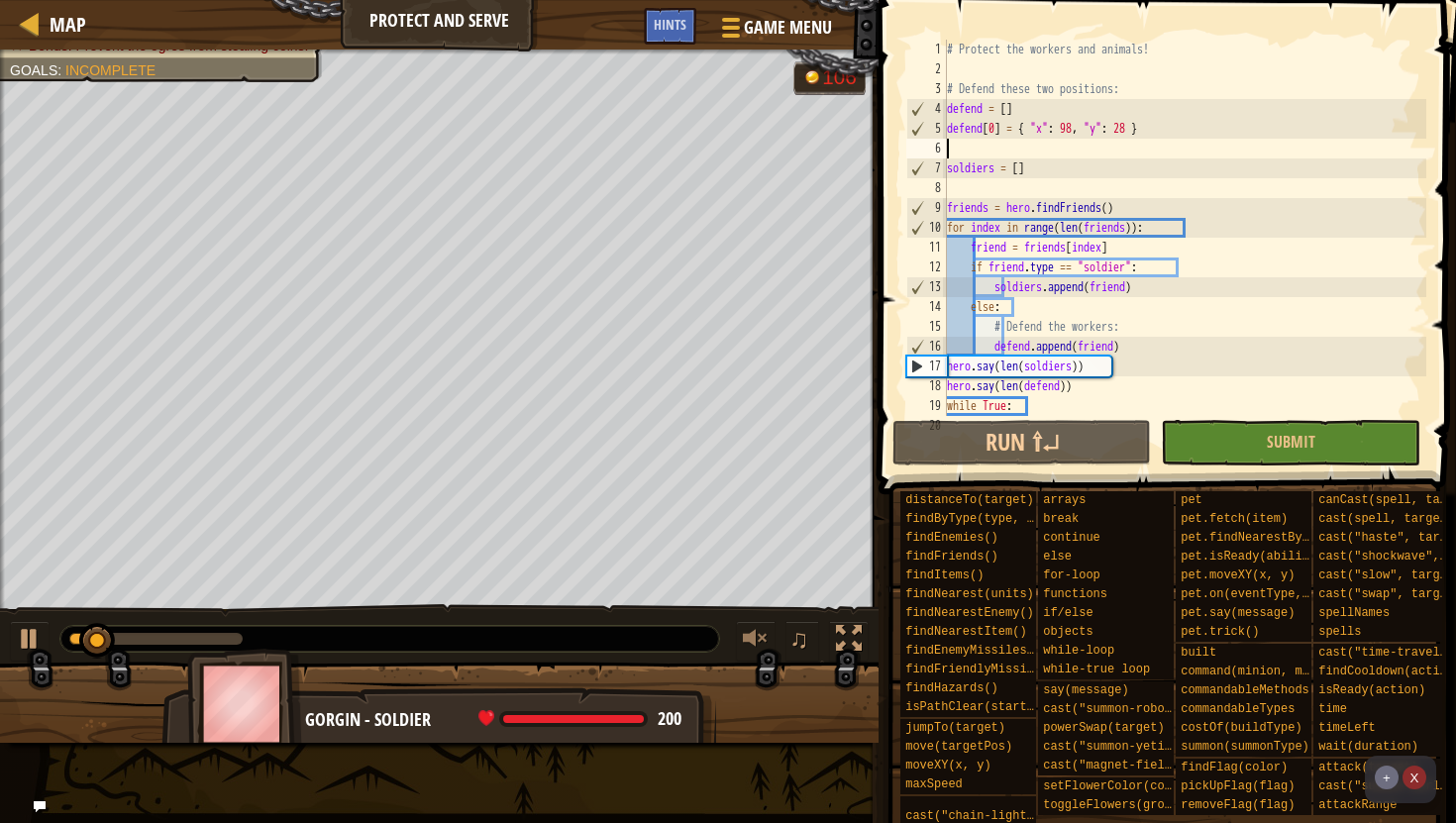 click on "# Protect the workers and animals! # Defend these two positions: defend   =   [ ] defend [ 0 ]   =   {   "x" :   98 ,   "y" :   28   } soldiers   =   [ ] friends   =   hero . findFriends ( ) for   index   in   range ( len ( friends )) :      friend   =   friends [ index ]      if   friend . type   ==   "soldier" :          soldiers . append ( friend )      else :          # Defend the workers:          defend . append ( friend ) hero . say ( len ( soldiers )) hero . say ( len ( defend )) while   True :      # Use a for-loop to assign each soldier to a corresponding           defend[] target" at bounding box center (1185, 257) 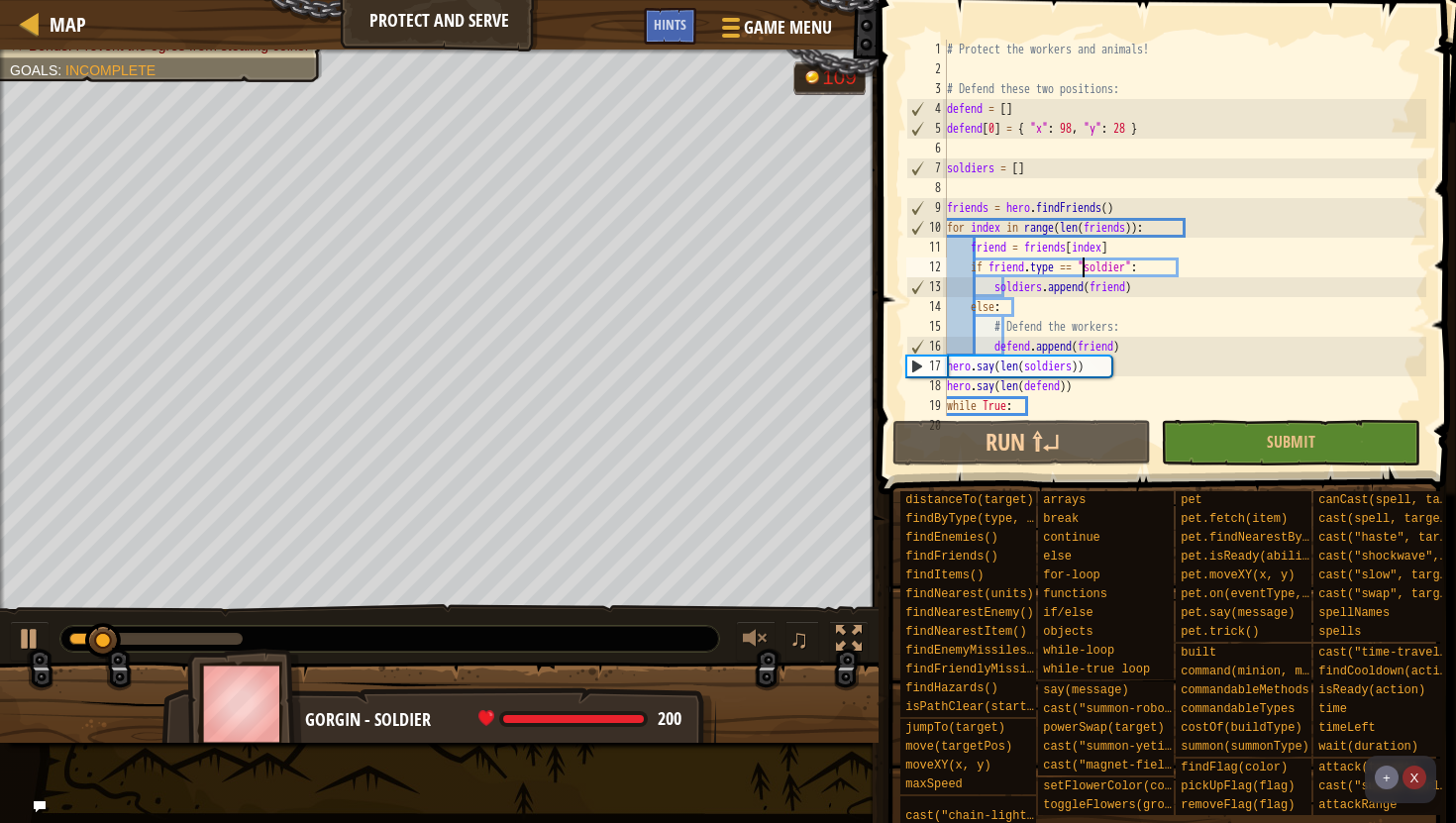 type on "defend[1] = { "x": 84, "y": 7 }" 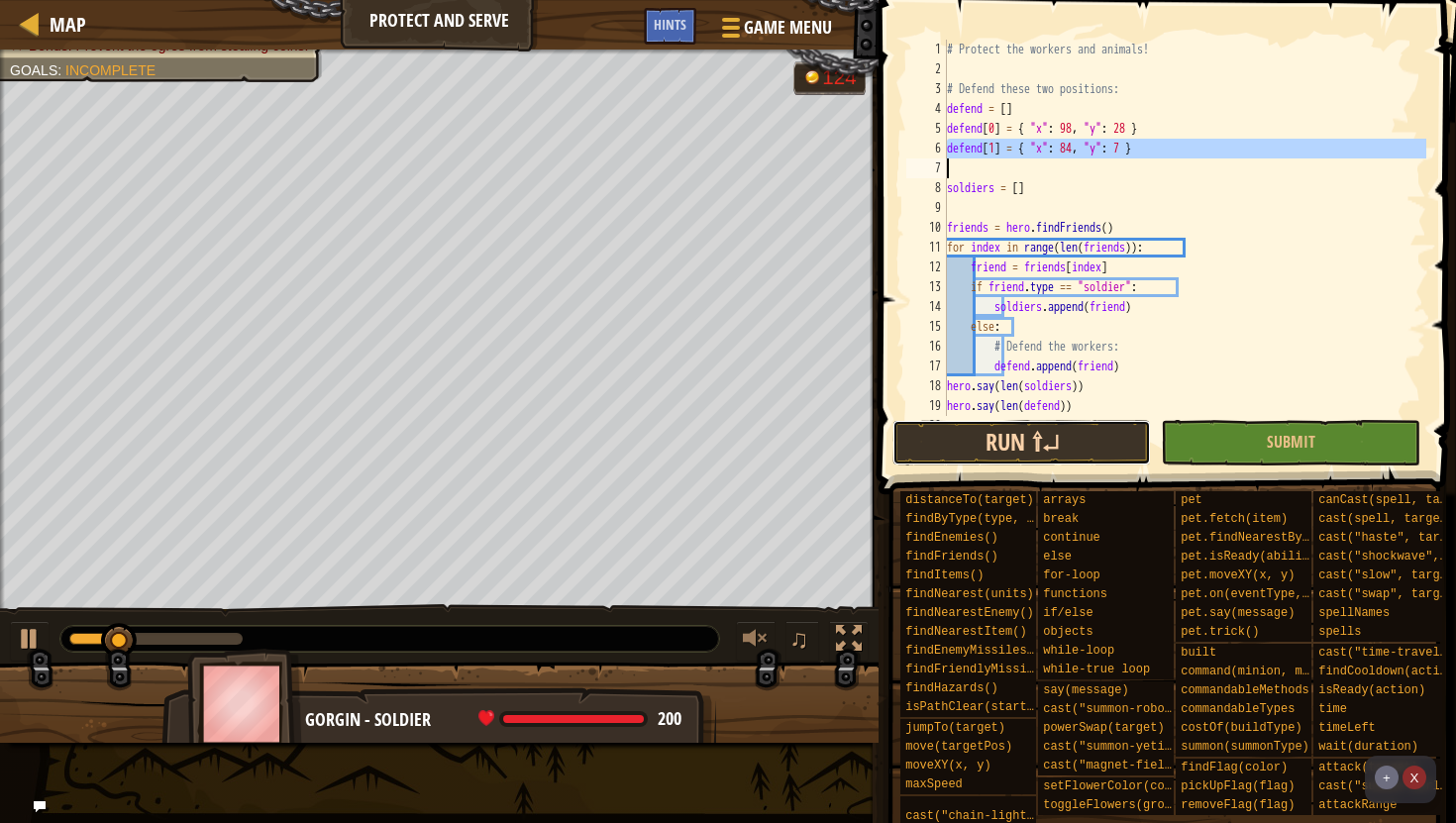 click on "Run ⇧↵" at bounding box center [1021, 443] 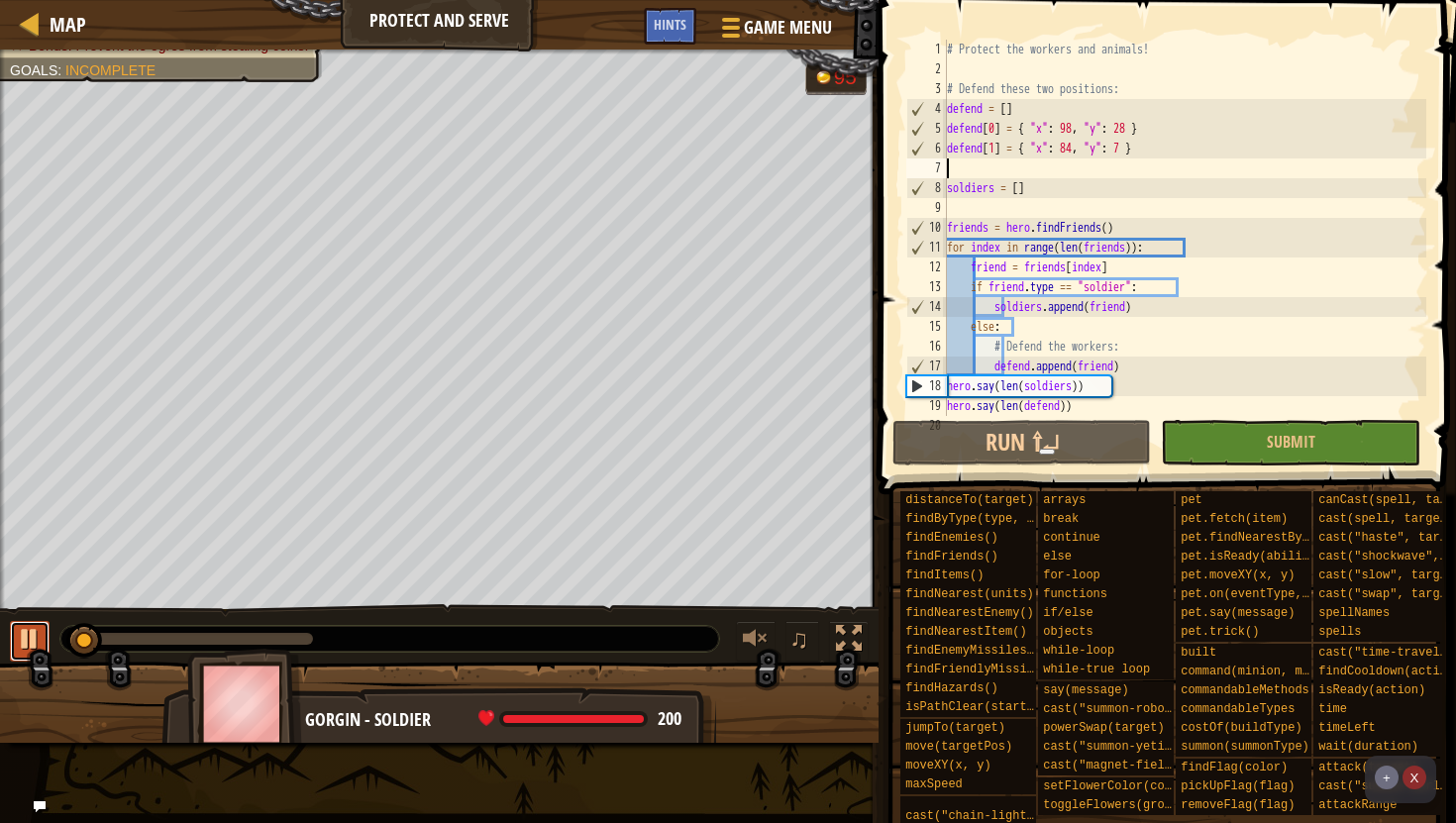 click at bounding box center (30, 639) 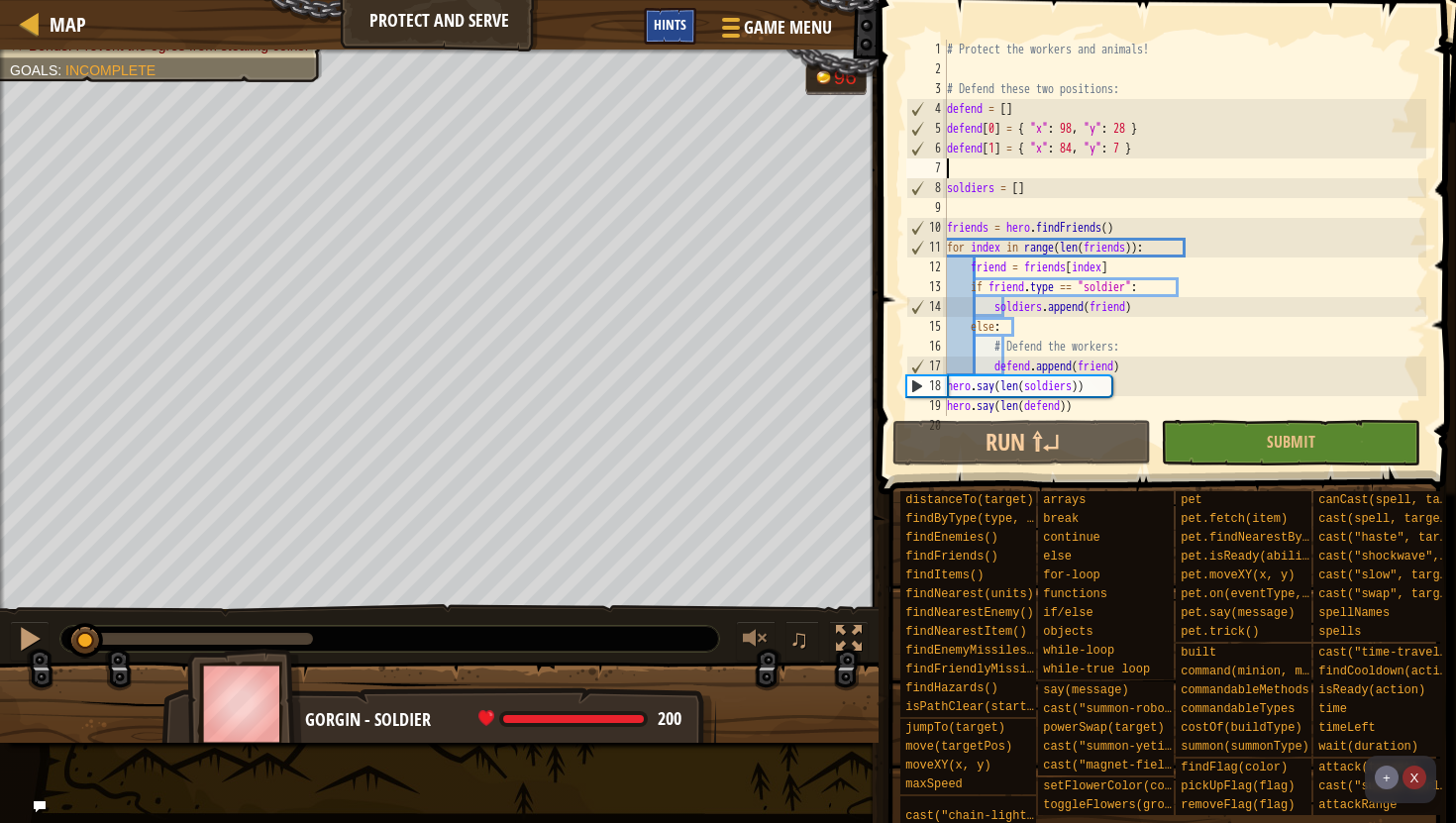 click on "Hints" at bounding box center [670, 26] 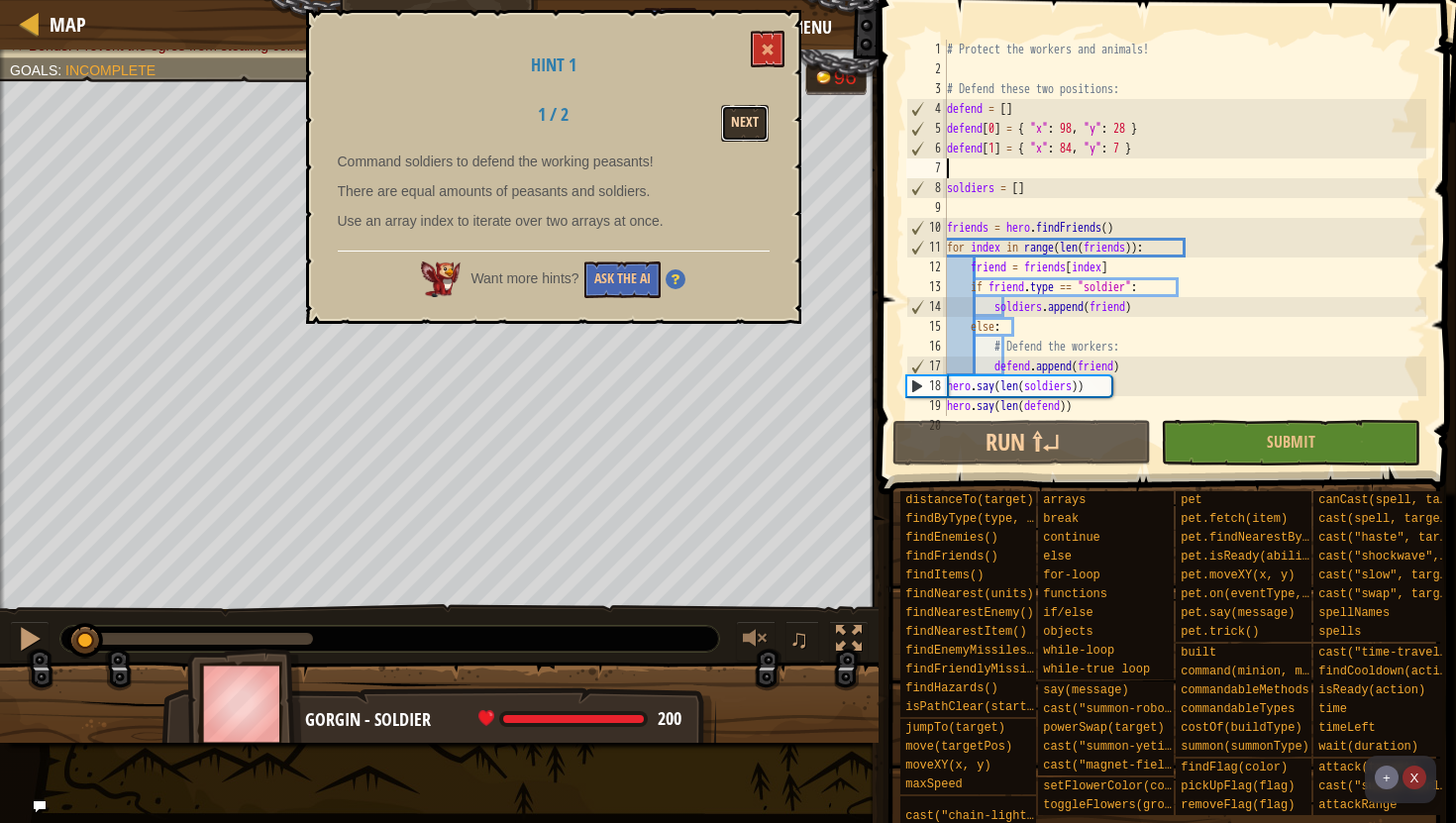 click on "Next" at bounding box center [745, 123] 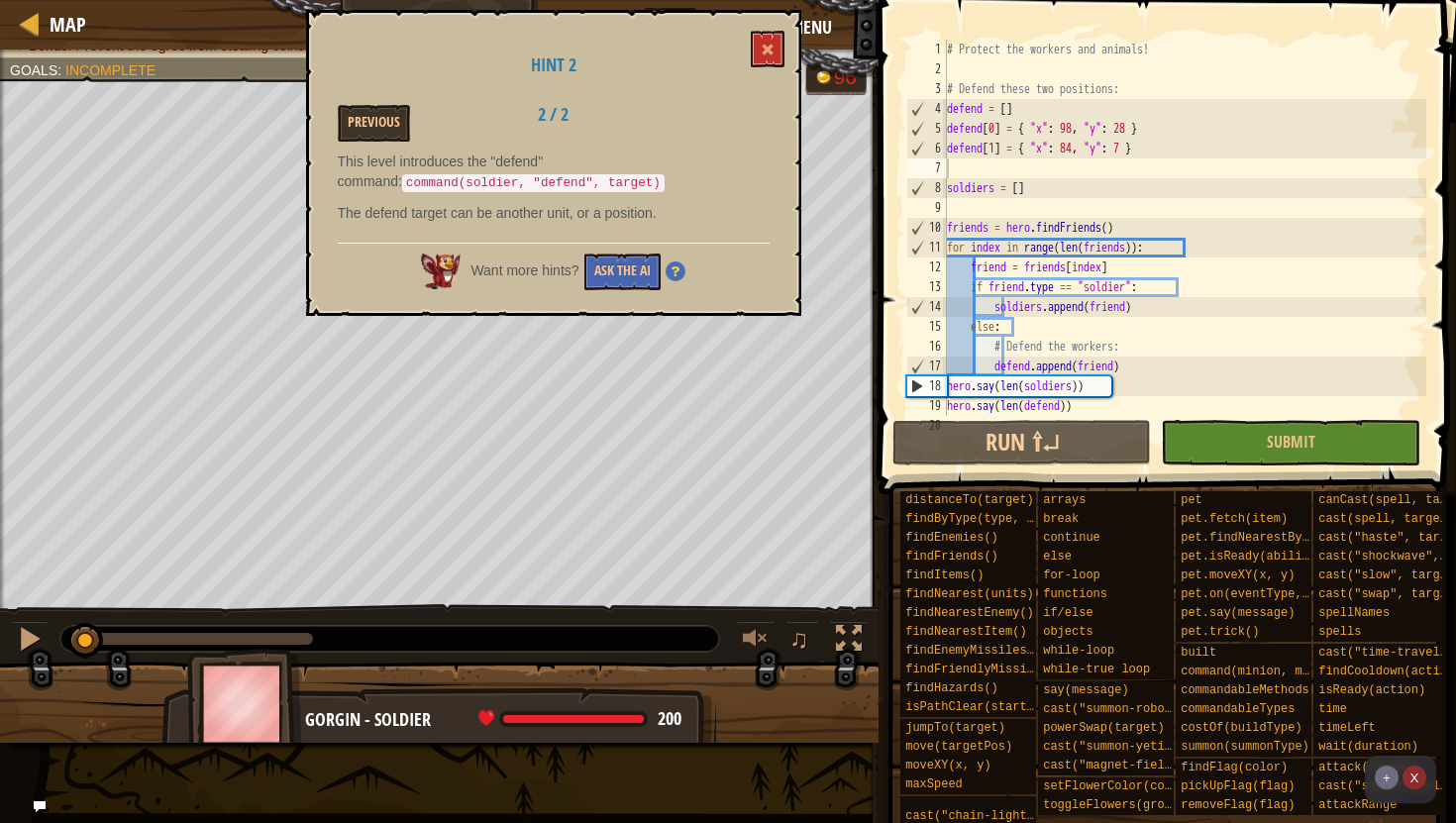 click on "The defend target can be another unit, or a position." at bounding box center (554, 213) 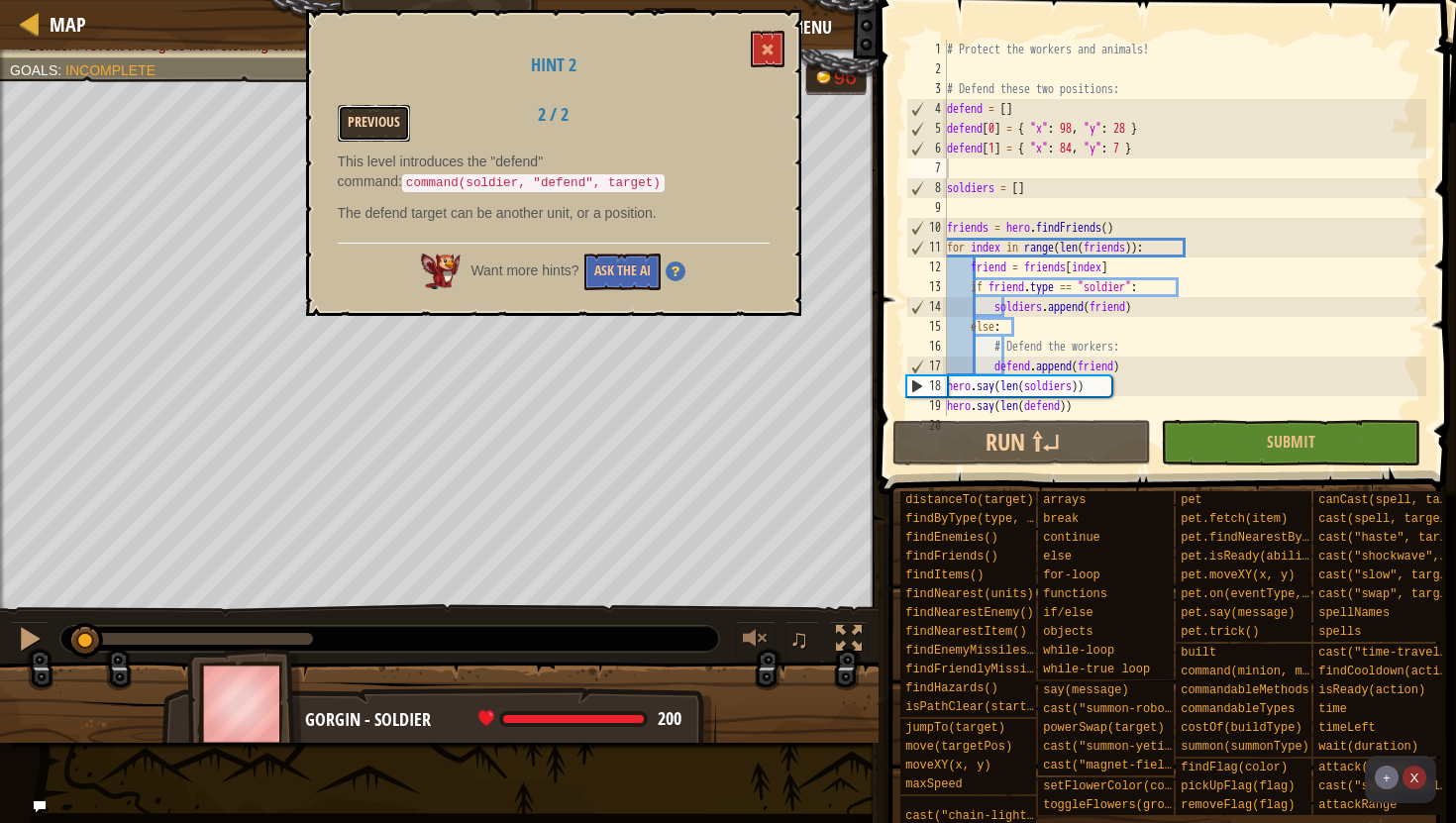 click on "Previous" at bounding box center (373, 123) 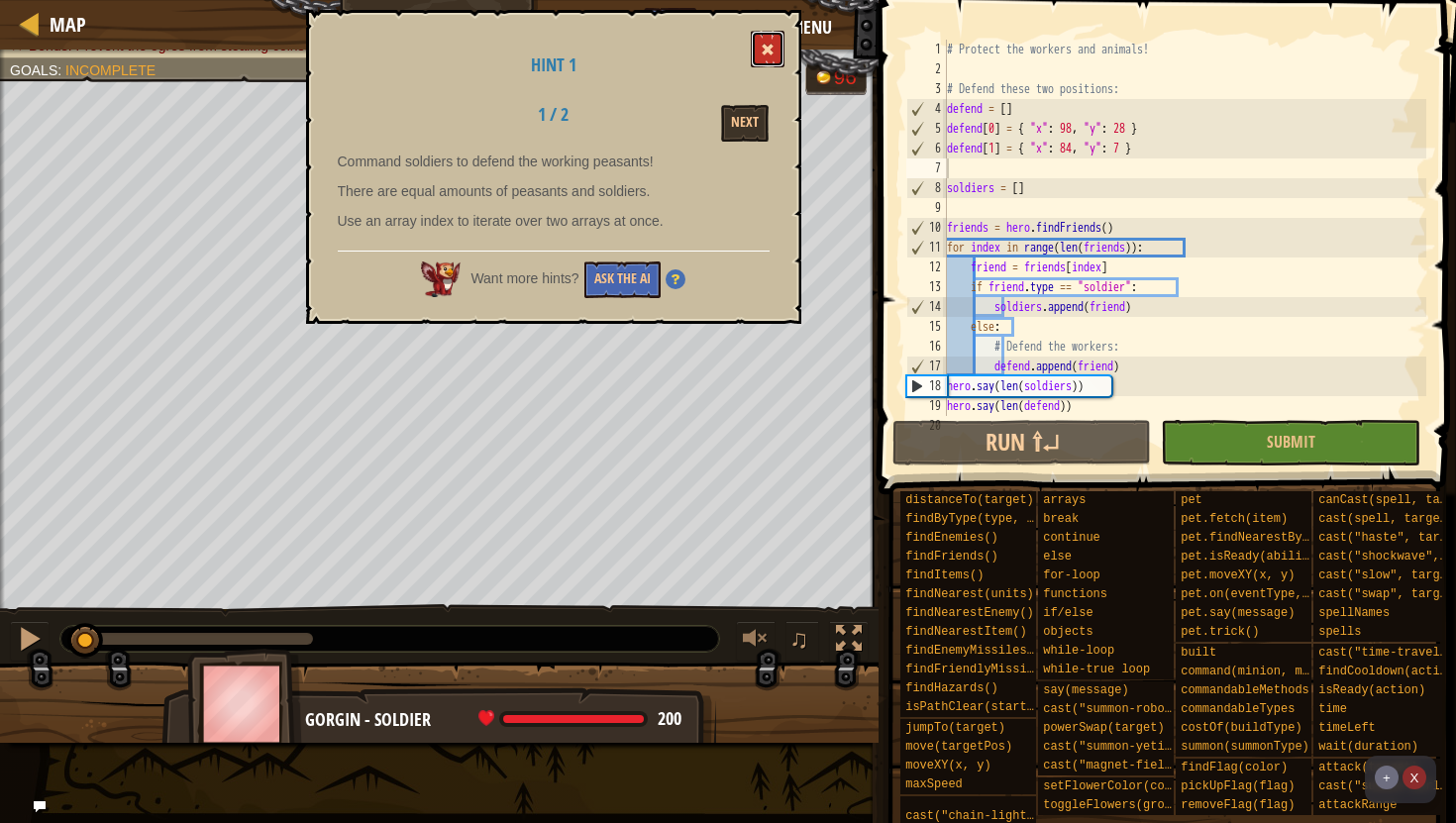 click at bounding box center (768, 49) 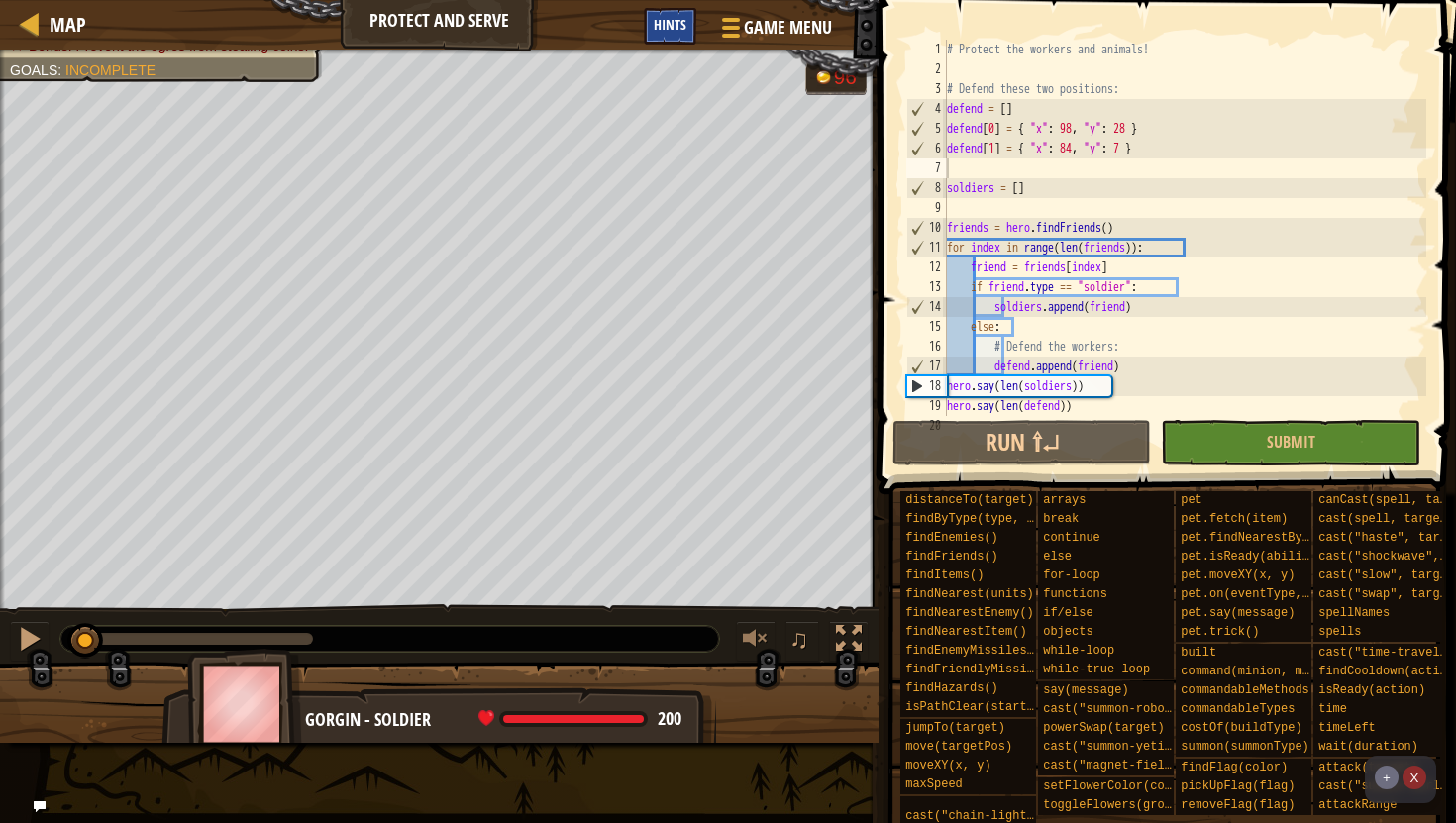 click on "Hints" at bounding box center [670, 24] 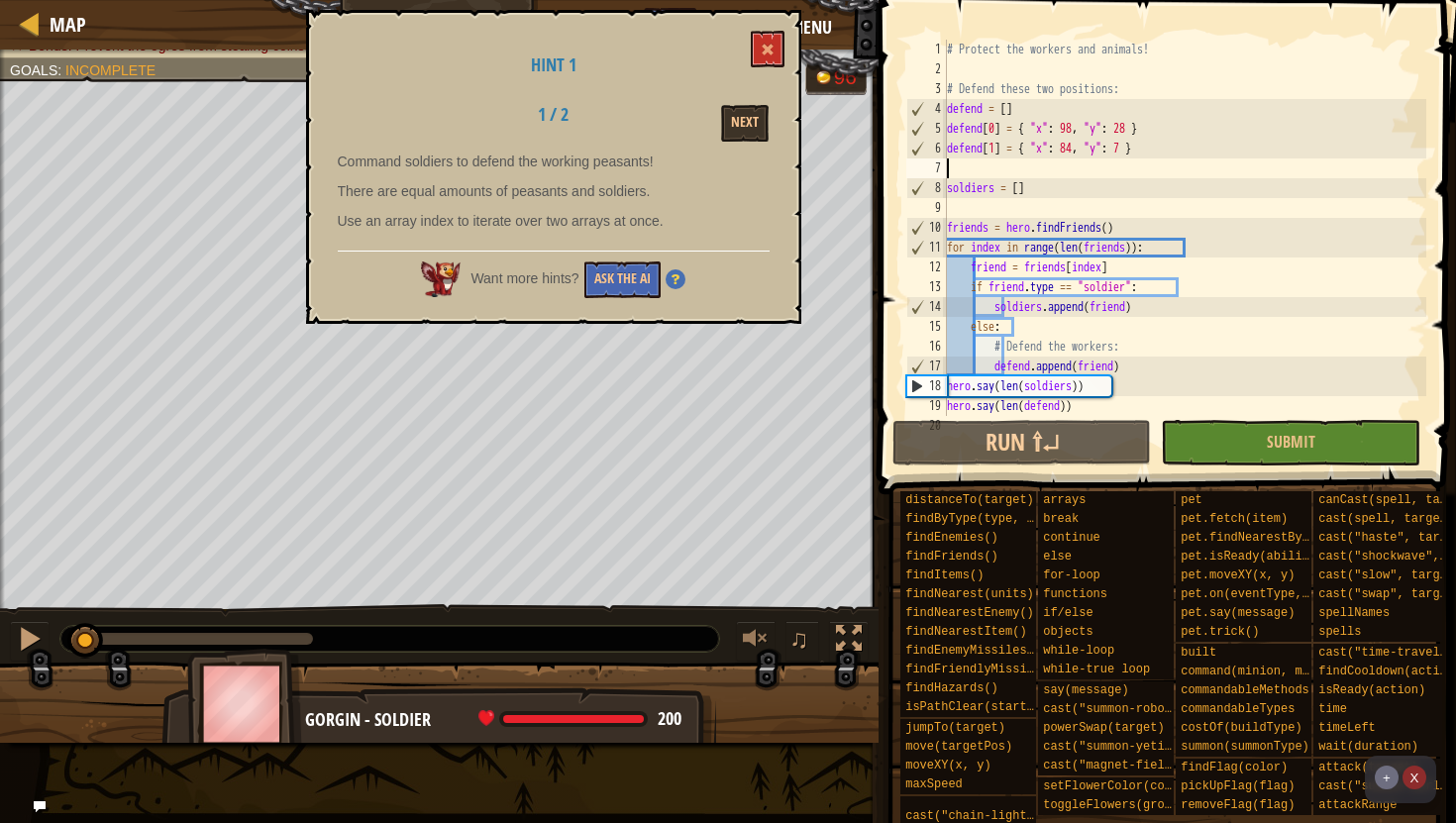click on "There are equal amounts of peasants and soldiers." at bounding box center [554, 191] 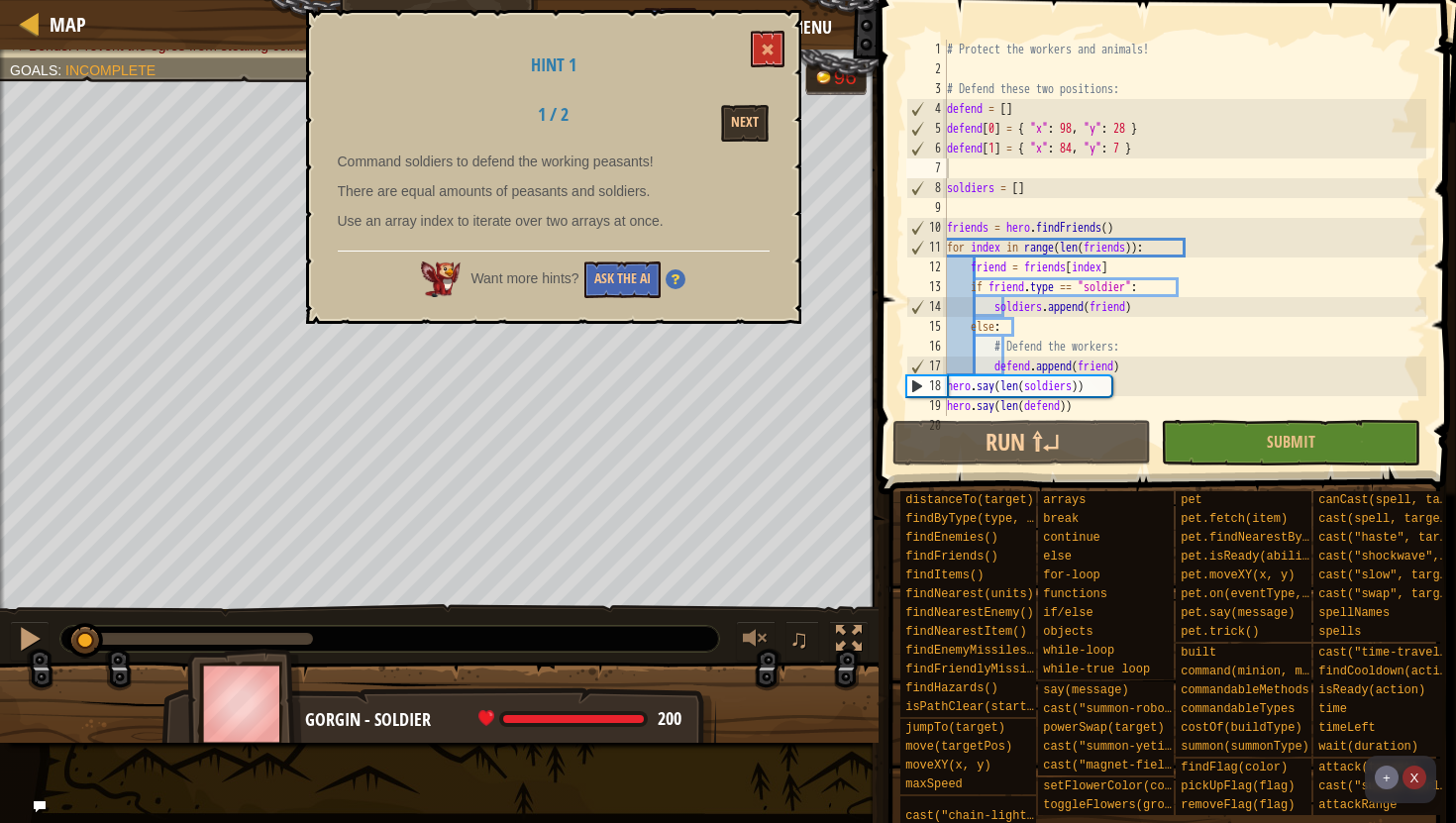 click on "There are equal amounts of peasants and soldiers." at bounding box center [554, 191] 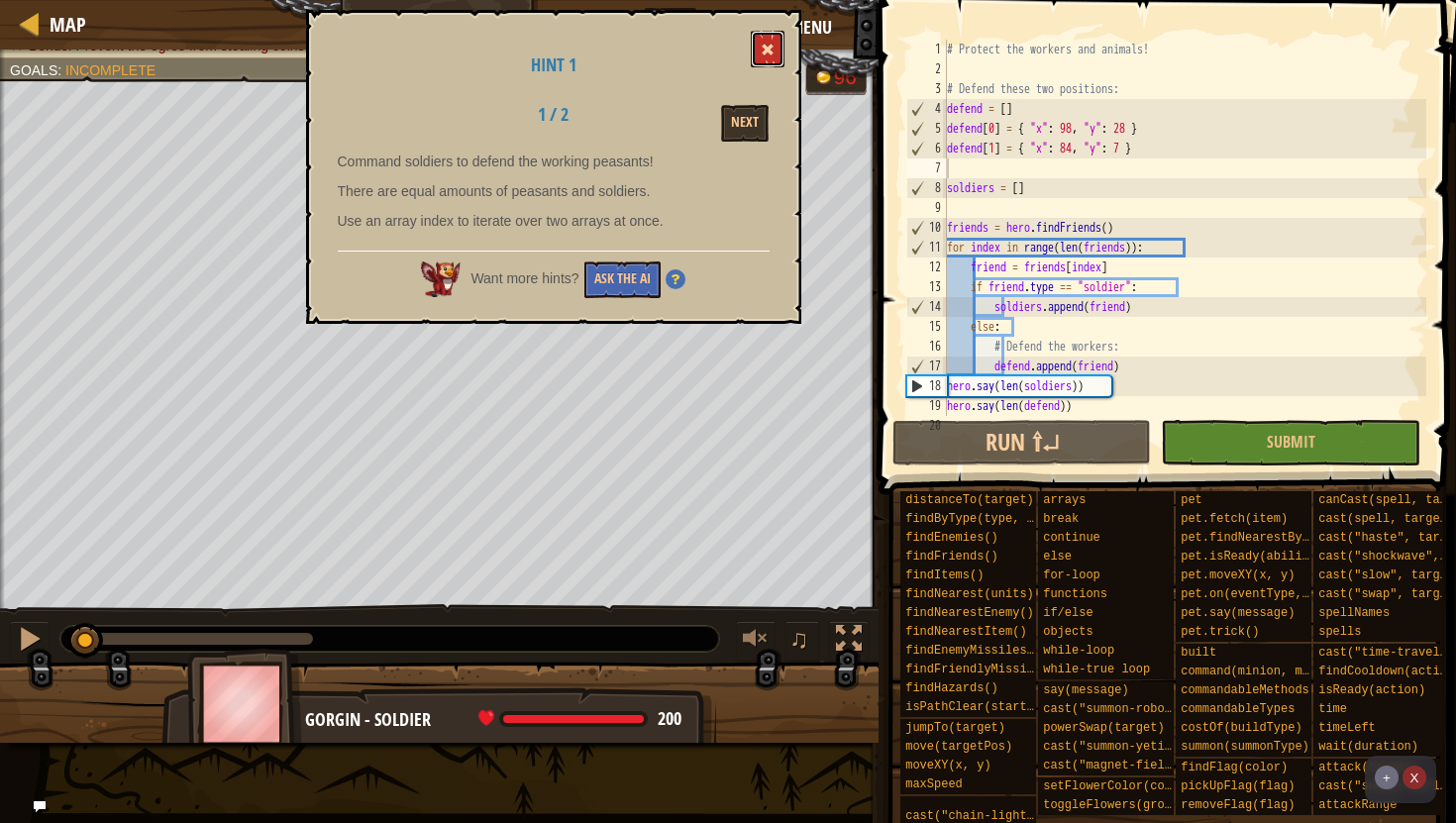 click at bounding box center [768, 50] 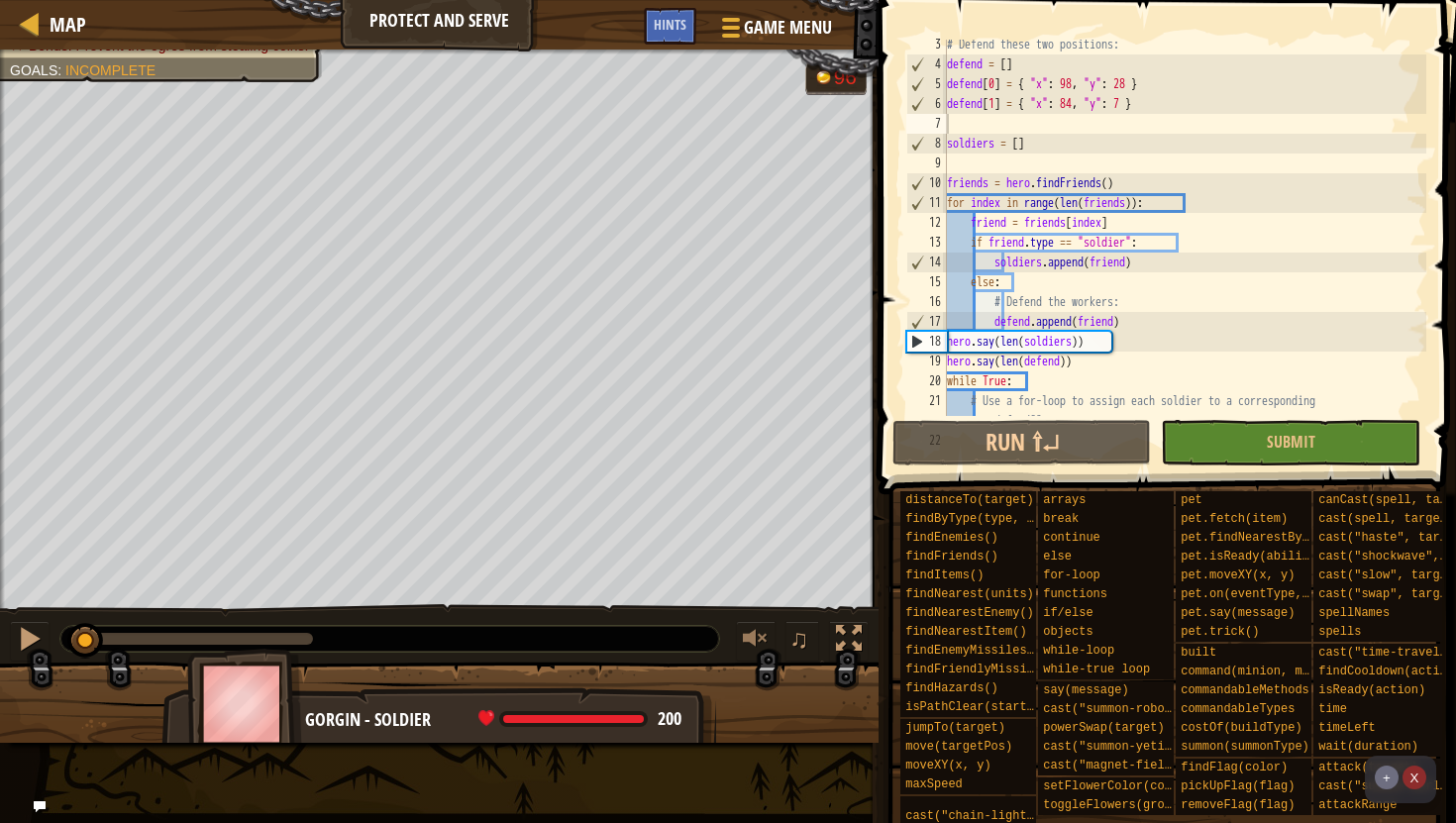 scroll, scrollTop: 45, scrollLeft: 0, axis: vertical 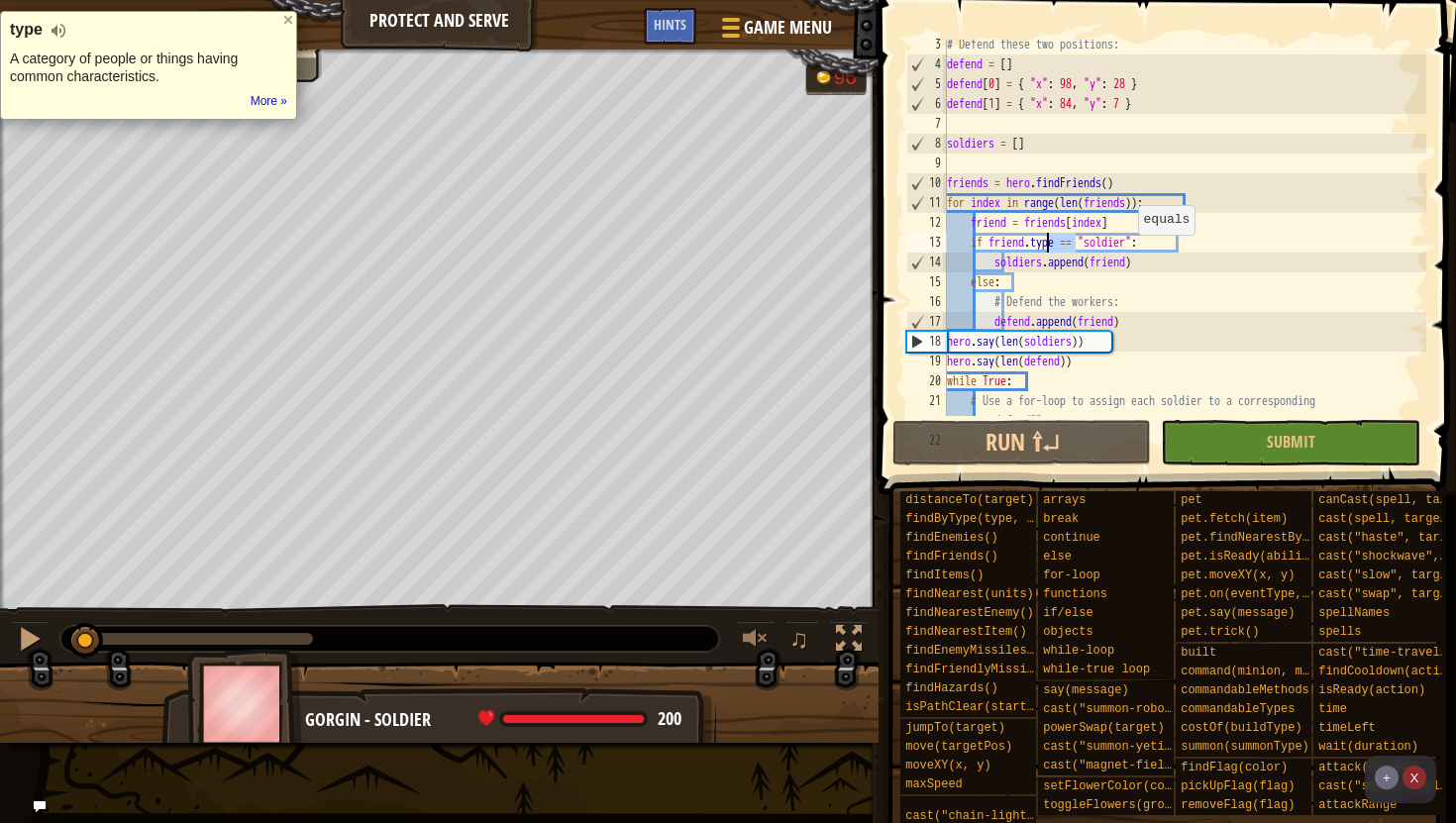 click on "# Defend these two positions: defend   =   [ ] defend [ 0 ]   =   {   "x" :   98 ,   "y" :   28   } defend [ 1 ]   =   {   "x" :   84 ,   "y" :   7   } soldiers   =   [ ] friends   =   hero . findFriends ( ) for   index   in   range ( len ( friends )) :      friend   =   friends [ index ]      if   friend . type   ==   "soldier" :          soldiers . append ( friend )      else :          # Defend the workers:          defend . append ( friend ) hero . say ( len ( soldiers )) hero . say ( len ( defend )) while   True :      # Use a for-loop to assign each soldier to a corresponding           defend[] target" at bounding box center (1185, 253) 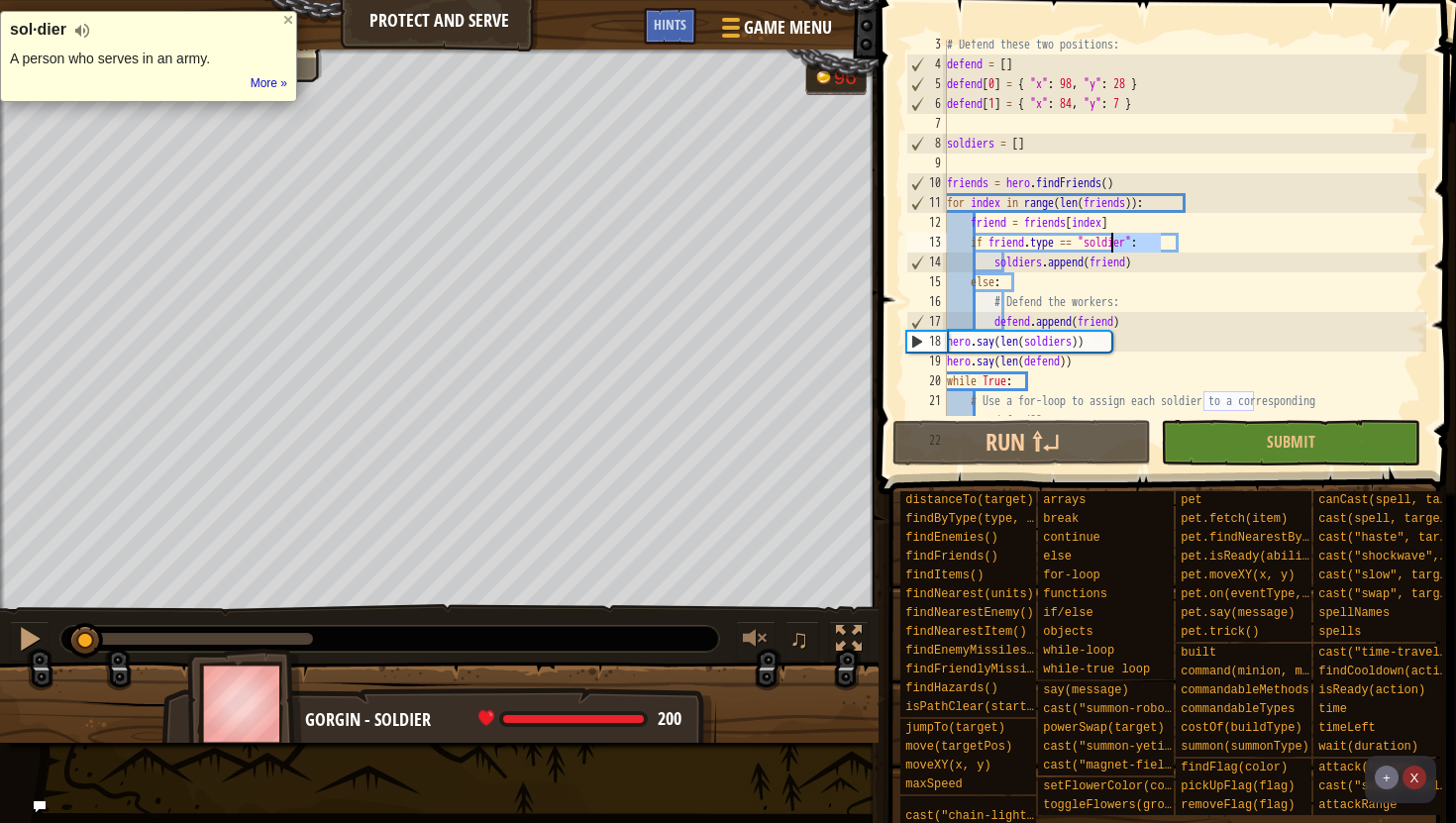 click on "# Defend these two positions: defend   =   [ ] defend [ 0 ]   =   {   "x" :   98 ,   "y" :   28   } defend [ 1 ]   =   {   "x" :   84 ,   "y" :   7   } soldiers   =   [ ] friends   =   hero . findFriends ( ) for   index   in   range ( len ( friends )) :      friend   =   friends [ index ]      if   friend . type   ==   "soldier" :          soldiers . append ( friend )      else :          # Defend the workers:          defend . append ( friend ) hero . say ( len ( soldiers )) hero . say ( len ( defend )) while   True :      # Use a for-loop to assign each soldier to a corresponding           defend[] target" at bounding box center [1185, 253] 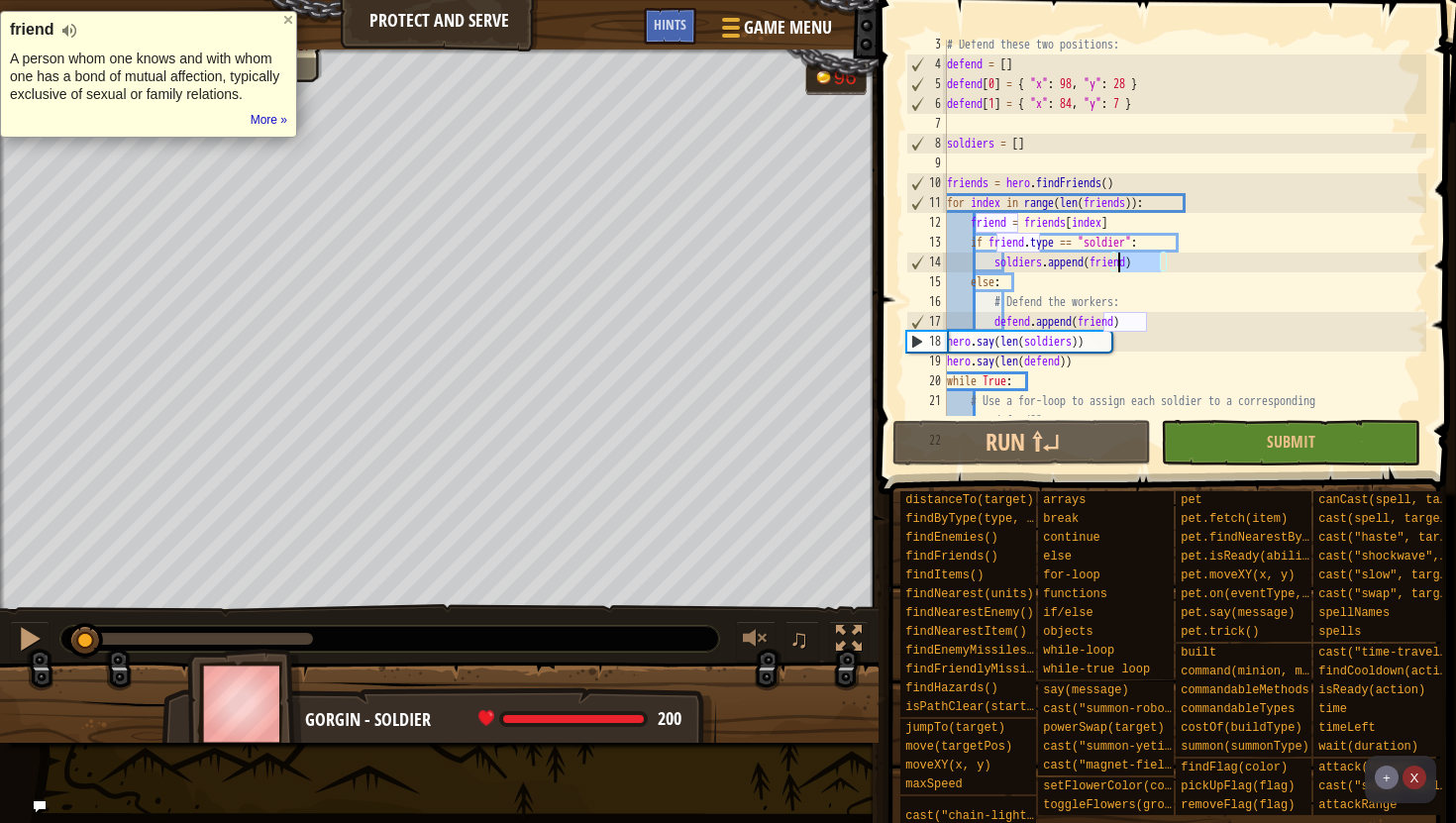 click on "# Defend these two positions: defend   =   [ ] defend [ 0 ]   =   {   "x" :   98 ,   "y" :   28   } defend [ 1 ]   =   {   "x" :   84 ,   "y" :   7   } soldiers   =   [ ] friends   =   hero . findFriends ( ) for   index   in   range ( len ( friends )) :      friend   =   friends [ index ]      if   friend . type   ==   "soldier" :          soldiers . append ( friend )      else :          # Defend the workers:          defend . append ( friend ) hero . say ( len ( soldiers )) hero . say ( len ( defend )) while   True :      # Use a for-loop to assign each soldier to a corresponding           defend[] target" at bounding box center [1185, 253] 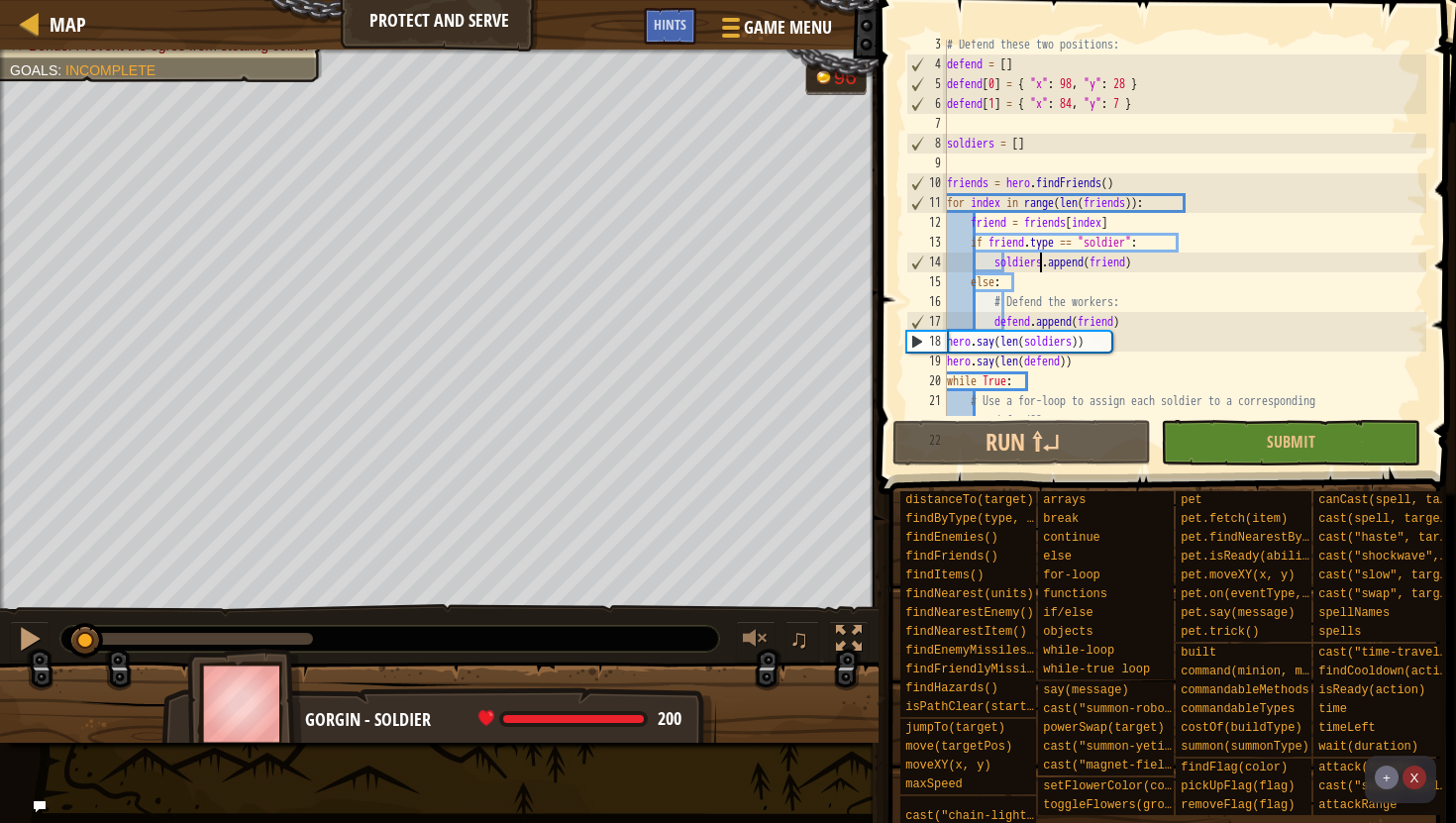 click on "# Defend these two positions: defend   =   [ ] defend [ 0 ]   =   {   "x" :   98 ,   "y" :   28   } defend [ 1 ]   =   {   "x" :   84 ,   "y" :   7   } soldiers   =   [ ] friends   =   hero . findFriends ( ) for   index   in   range ( len ( friends )) :      friend   =   friends [ index ]      if   friend . type   ==   "soldier" :          soldiers . append ( friend )      else :          # Defend the workers:          defend . append ( friend ) hero . say ( len ( soldiers )) hero . say ( len ( defend )) while   True :      # Use a for-loop to assign each soldier to a corresponding           defend[] target" at bounding box center [1185, 253] 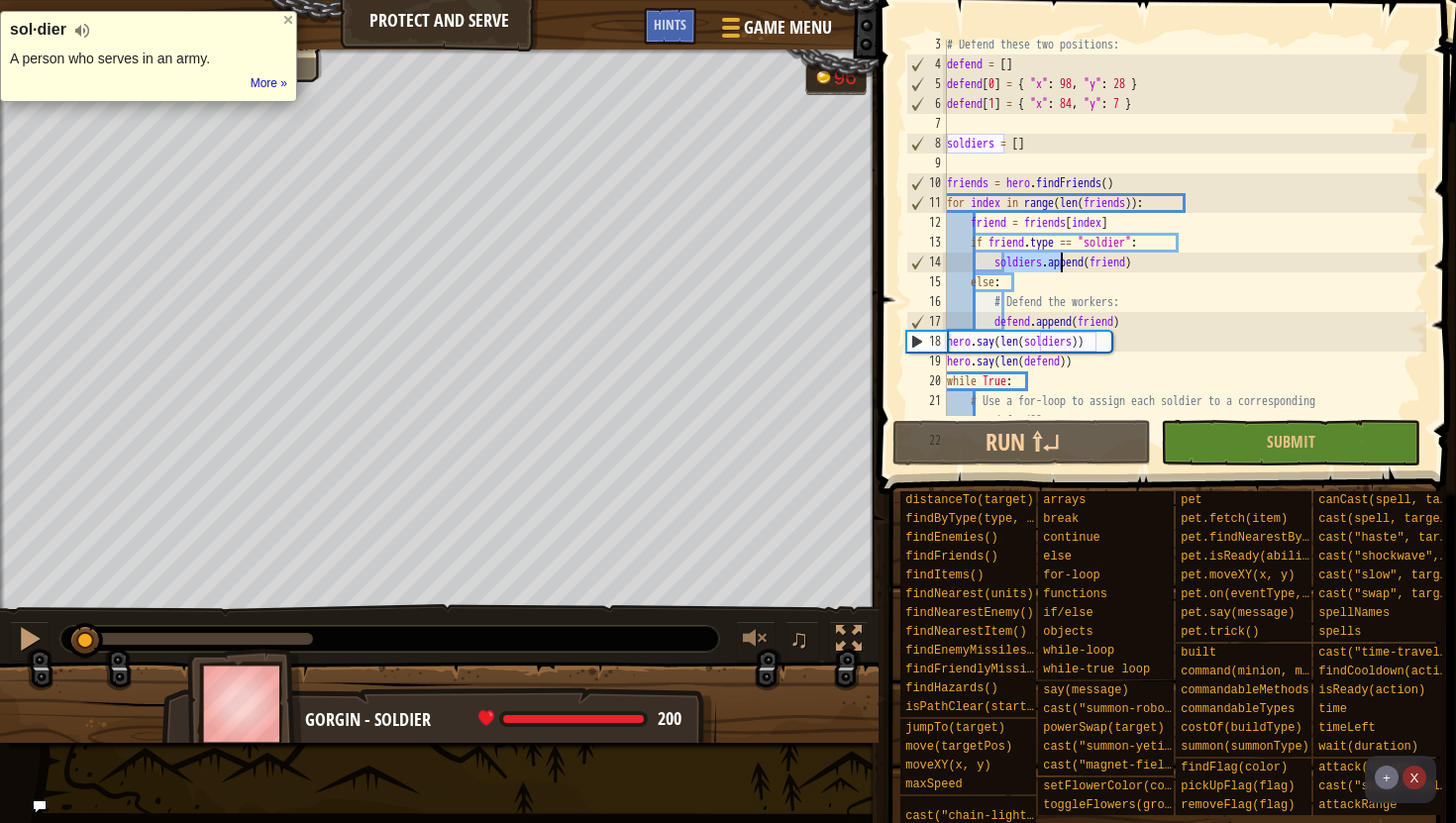 click on "# Defend these two positions: defend   =   [ ] defend [ 0 ]   =   {   "x" :   98 ,   "y" :   28   } defend [ 1 ]   =   {   "x" :   84 ,   "y" :   7   } soldiers   =   [ ] friends   =   hero . findFriends ( ) for   index   in   range ( len ( friends )) :      friend   =   friends [ index ]      if   friend . type   ==   "soldier" :          soldiers . append ( friend )      else :          # Defend the workers:          defend . append ( friend ) hero . say ( len ( soldiers )) hero . say ( len ( defend )) while   True :      # Use a for-loop to assign each soldier to a corresponding           defend[] target" at bounding box center [1185, 253] 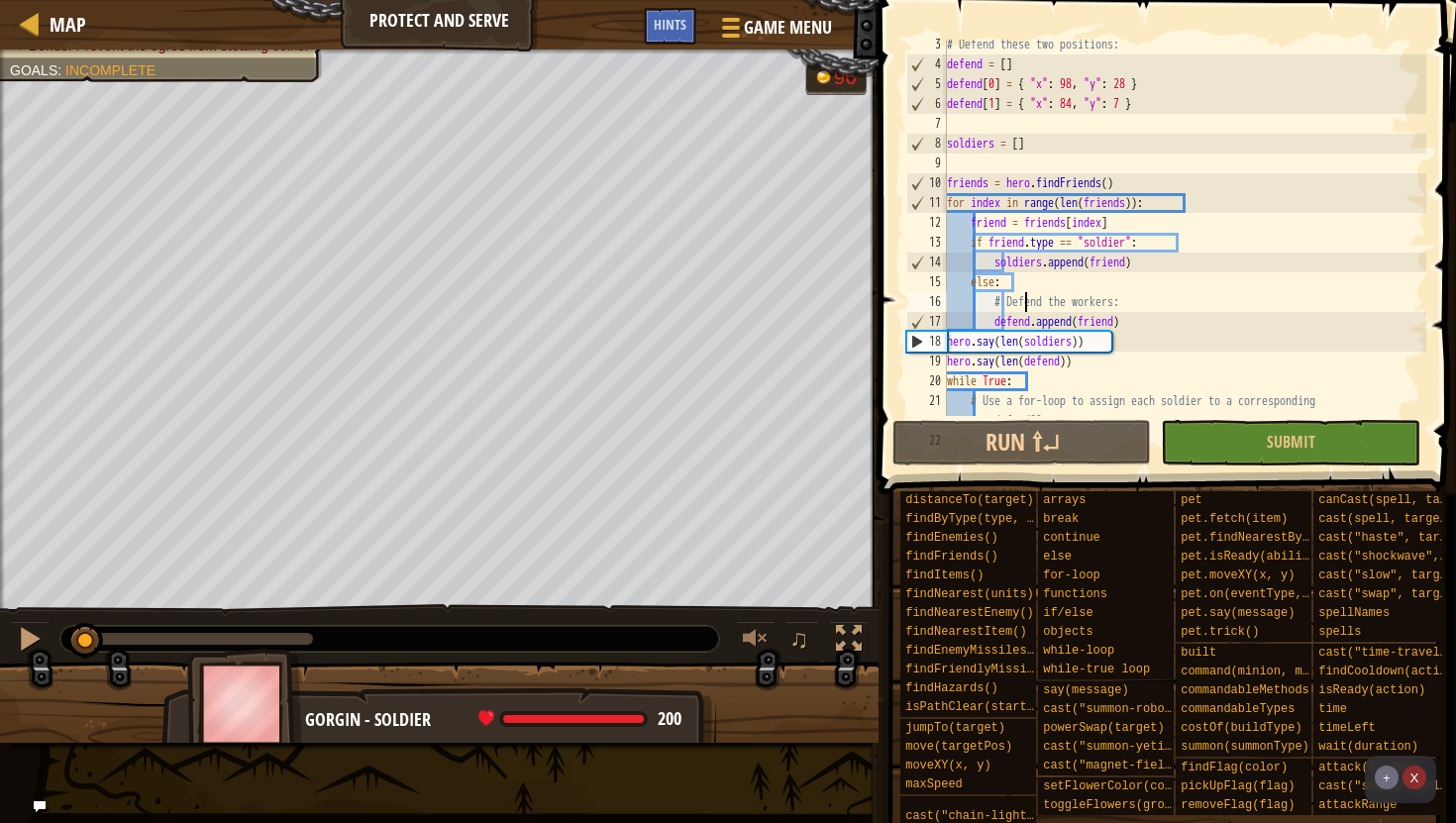 click on "# Defend these two positions: defend   =   [ ] defend [ 0 ]   =   {   "x" :   98 ,   "y" :   28   } defend [ 1 ]   =   {   "x" :   84 ,   "y" :   7   } soldiers   =   [ ] friends   =   hero . findFriends ( ) for   index   in   range ( len ( friends )) :      friend   =   friends [ index ]      if   friend . type   ==   "soldier" :          soldiers . append ( friend )      else :          # Defend the workers:          defend . append ( friend ) hero . say ( len ( soldiers )) hero . say ( len ( defend )) while   True :      # Use a for-loop to assign each soldier to a corresponding           defend[] target" at bounding box center [1185, 253] 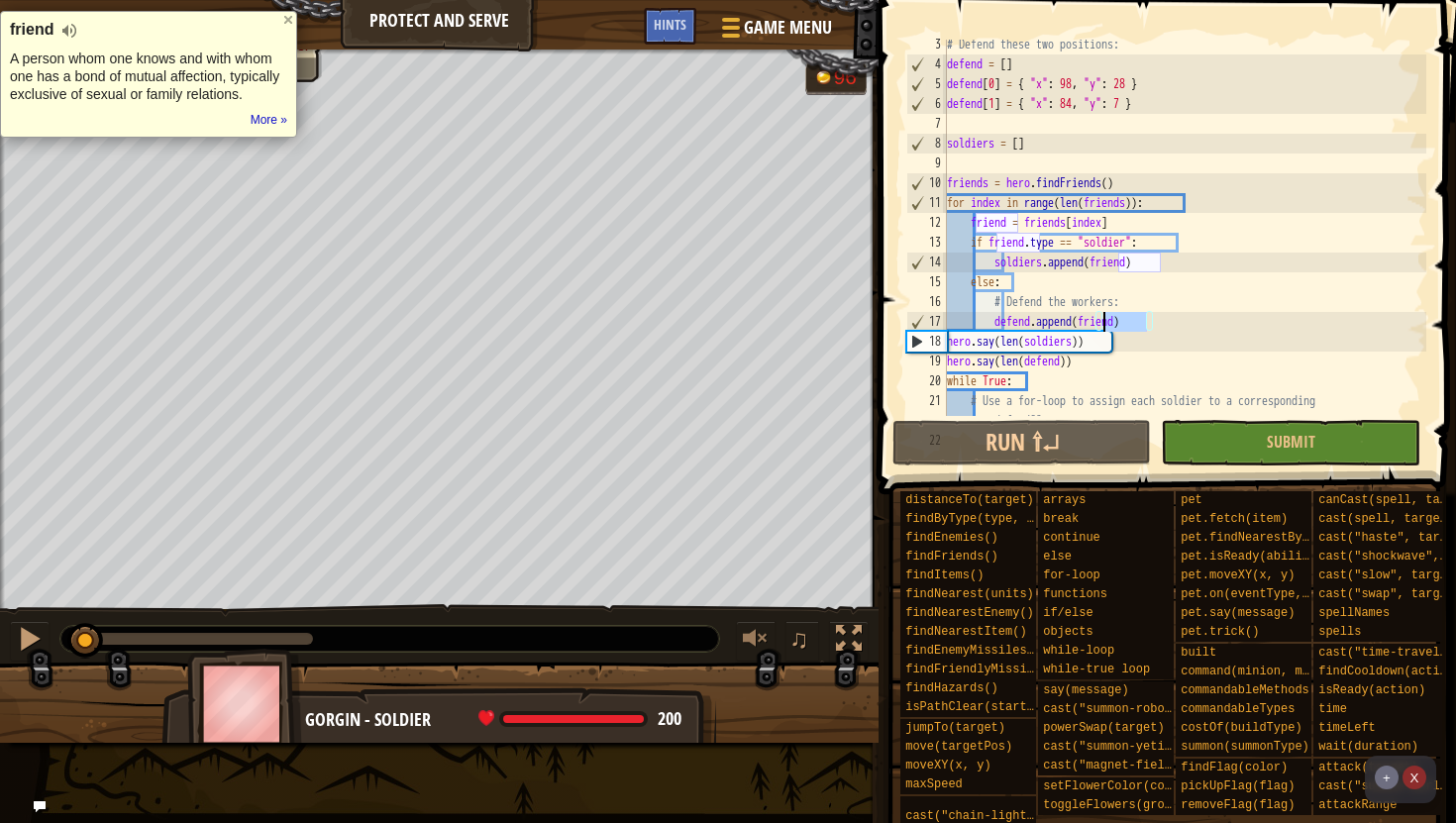 click on "# Defend these two positions: defend   =   [ ] defend [ 0 ]   =   {   "x" :   98 ,   "y" :   28   } defend [ 1 ]   =   {   "x" :   84 ,   "y" :   7   } soldiers   =   [ ] friends   =   hero . findFriends ( ) for   index   in   range ( len ( friends )) :      friend   =   friends [ index ]      if   friend . type   ==   "soldier" :          soldiers . append ( friend )      else :          # Defend the workers:          defend . append ( friend ) hero . say ( len ( soldiers )) hero . say ( len ( defend )) while   True :      # Use a for-loop to assign each soldier to a corresponding           defend[] target" at bounding box center (1185, 253) 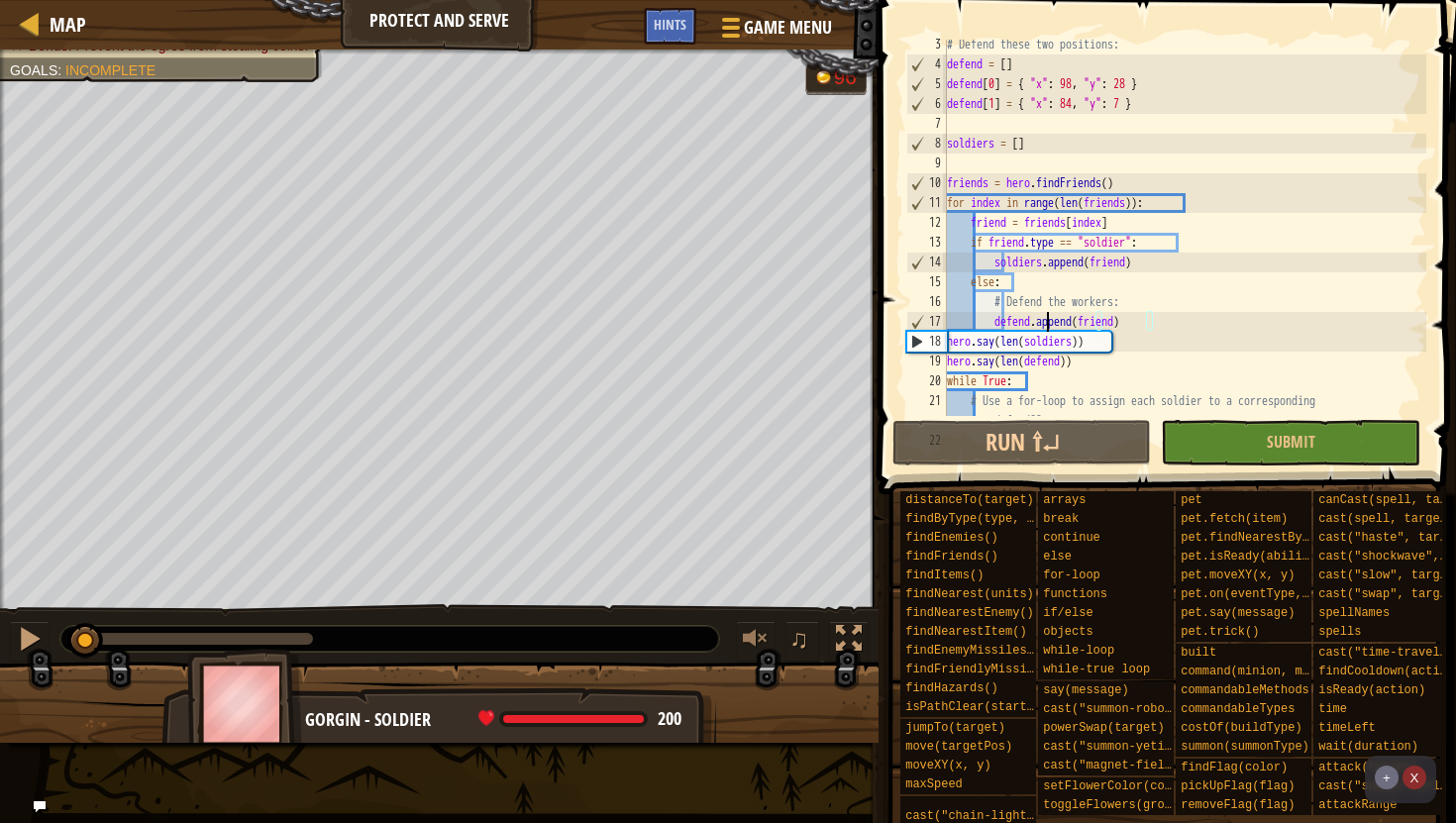 click on "# Defend these two positions: defend   =   [ ] defend [ 0 ]   =   {   "x" :   98 ,   "y" :   28   } defend [ 1 ]   =   {   "x" :   84 ,   "y" :   7   } soldiers   =   [ ] friends   =   hero . findFriends ( ) for   index   in   range ( len ( friends )) :      friend   =   friends [ index ]      if   friend . type   ==   "soldier" :          soldiers . append ( friend )      else :          # Defend the workers:          defend . append ( friend ) hero . say ( len ( soldiers )) hero . say ( len ( defend )) while   True :      # Use a for-loop to assign each soldier to a corresponding           defend[] target" at bounding box center [1185, 253] 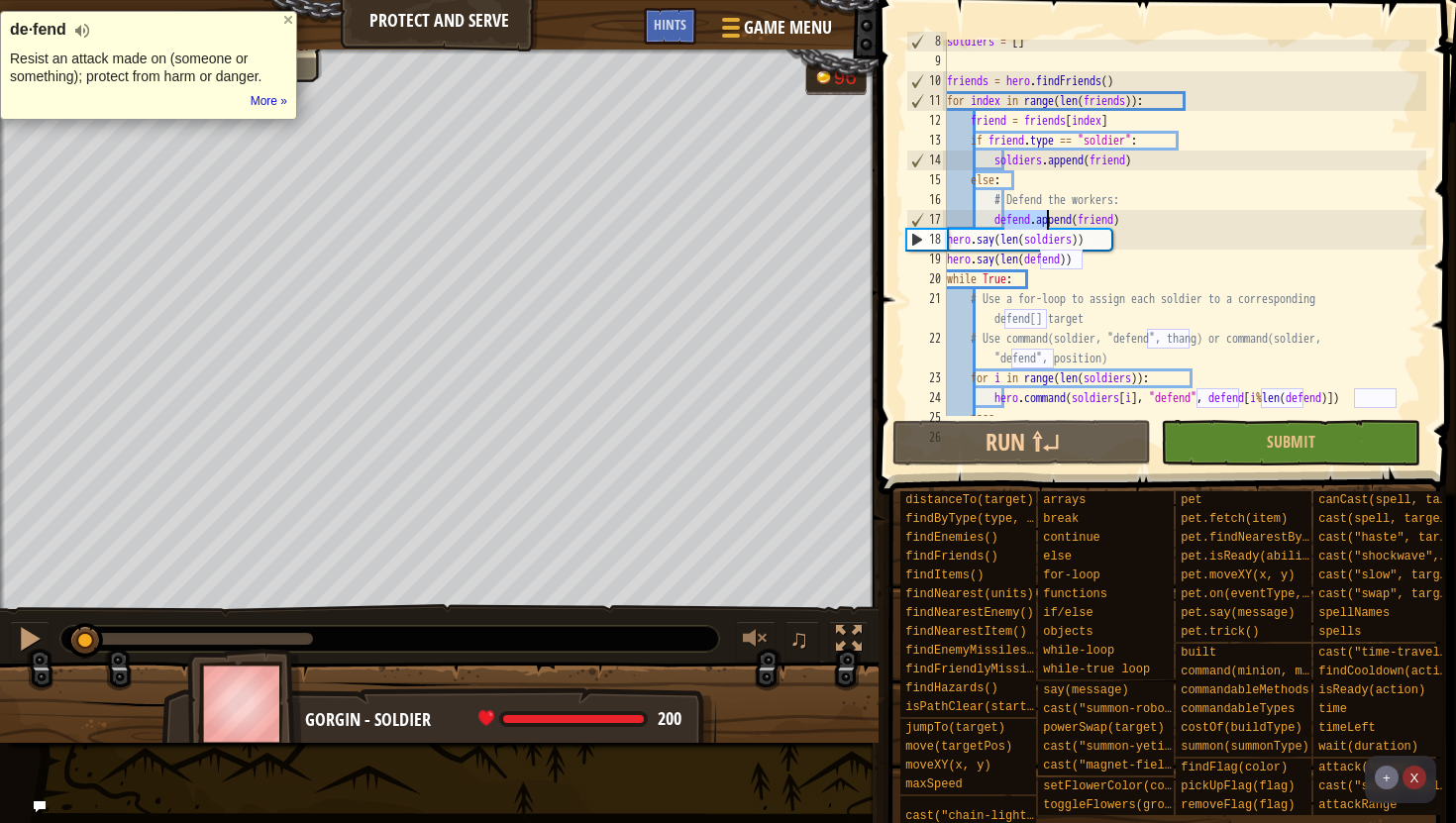 scroll, scrollTop: 178, scrollLeft: 0, axis: vertical 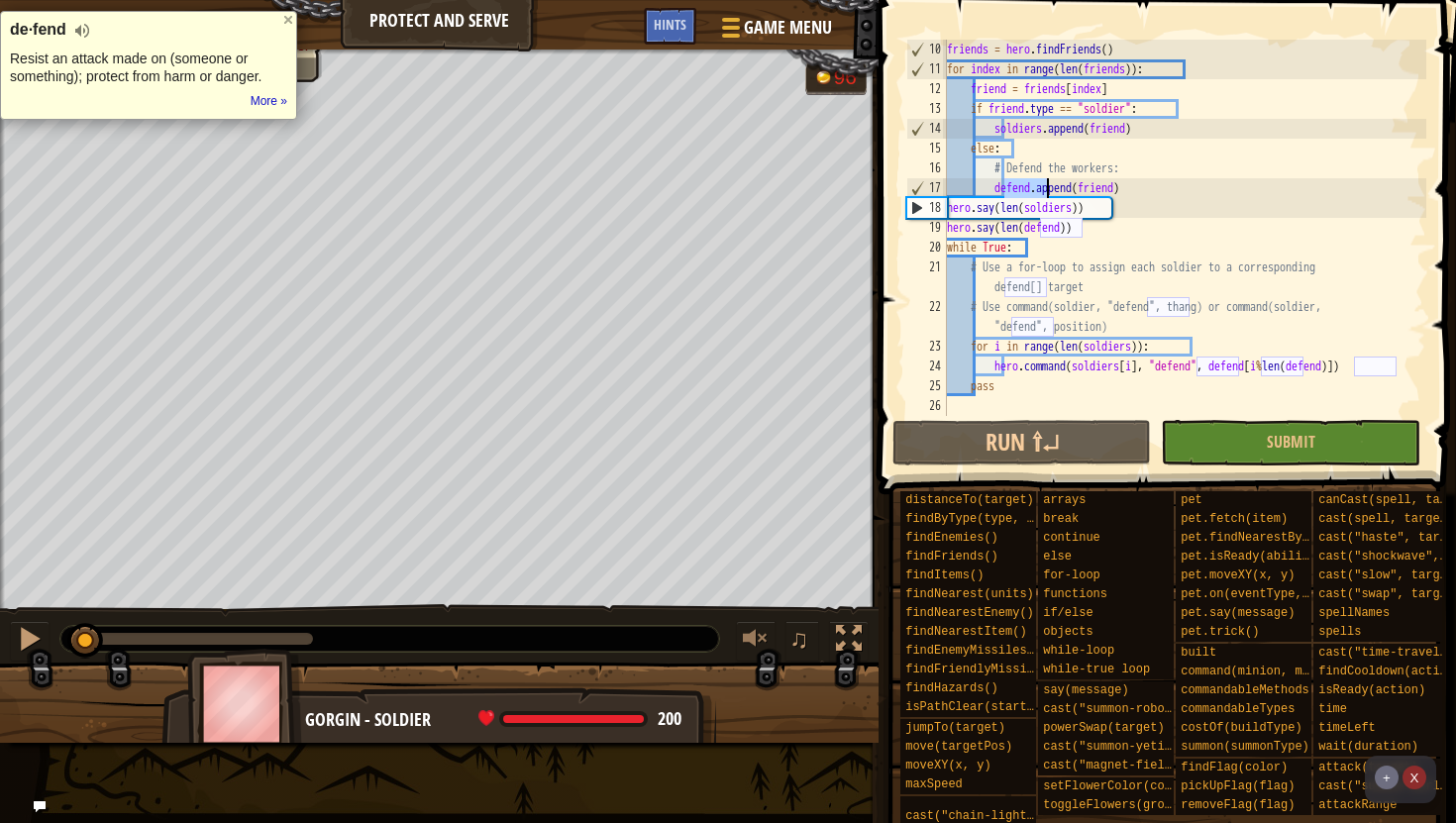 click on "friends   =   hero . findFriends ( ) for   index   in   range ( len ( friends )) :      friend   =   friends [ index ]      if   friend . type   ==   "soldier" :          soldiers . append ( friend )      else :          # Defend the workers:          defend . append ( friend ) hero . say ( len ( soldiers )) hero . say ( len ( defend )) while   True :      # Use a for-loop to assign each soldier to a corresponding           defend[] target      # Use command(soldier, "defend", thang) or command(soldier,           "defend", position)      for   i   in   range ( len ( soldiers )) :          hero . command ( soldiers [ i ] ,   "defend" ,   defend [ i % len ( defend )])      pass" at bounding box center (1185, 248) 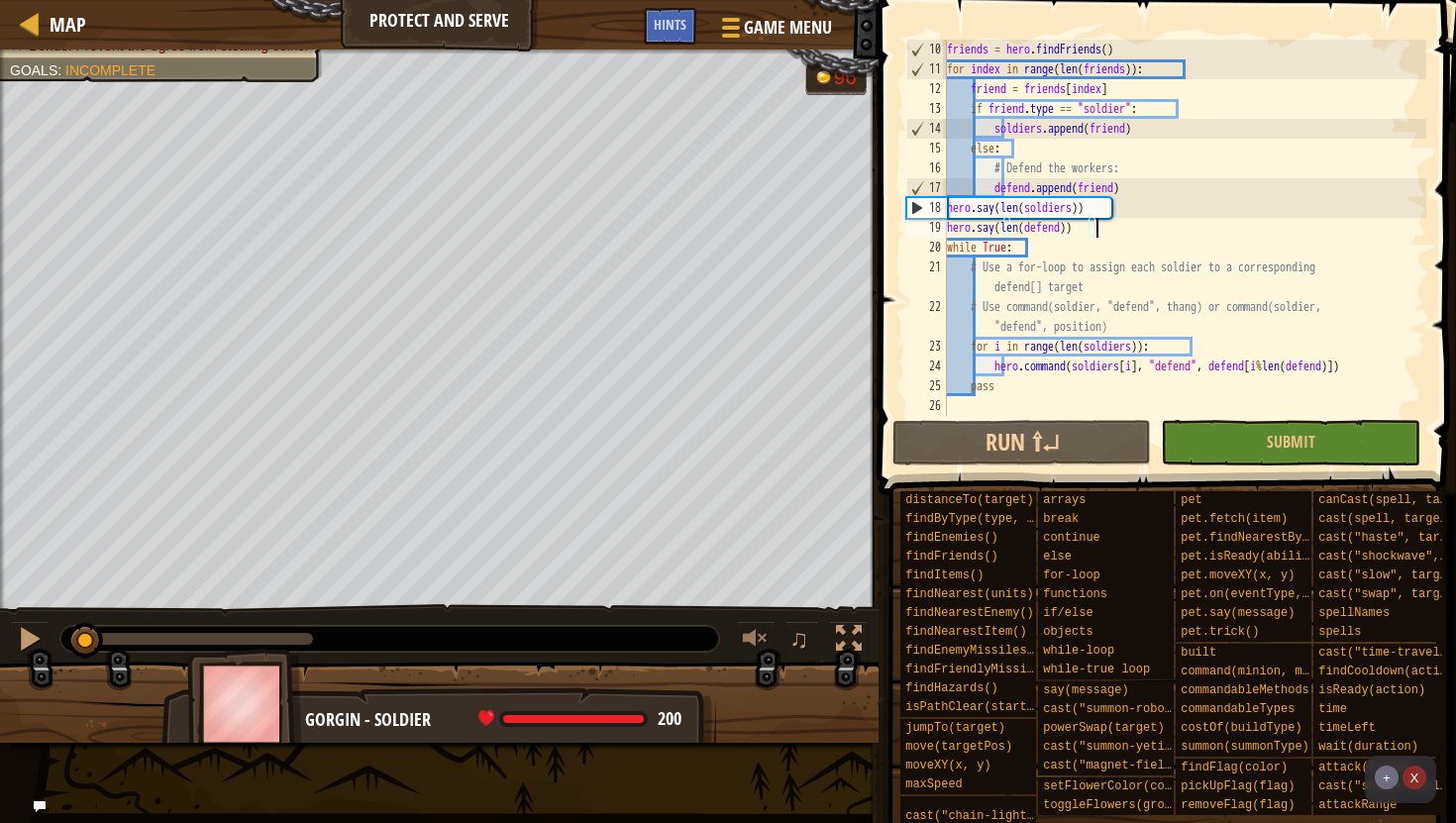 click on "friends   =   hero . findFriends ( ) for   index   in   range ( len ( friends )) :      friend   =   friends [ index ]      if   friend . type   ==   "soldier" :          soldiers . append ( friend )      else :          # Defend the workers:          defend . append ( friend ) hero . say ( len ( soldiers )) hero . say ( len ( defend )) while   True :      # Use a for-loop to assign each soldier to a corresponding           defend[] target      # Use command(soldier, "defend", thang) or command(soldier,           "defend", position)      for   i   in   range ( len ( soldiers )) :          hero . command ( soldiers [ i ] ,   "defend" ,   defend [ i % len ( defend )])      pass" at bounding box center (1185, 248) 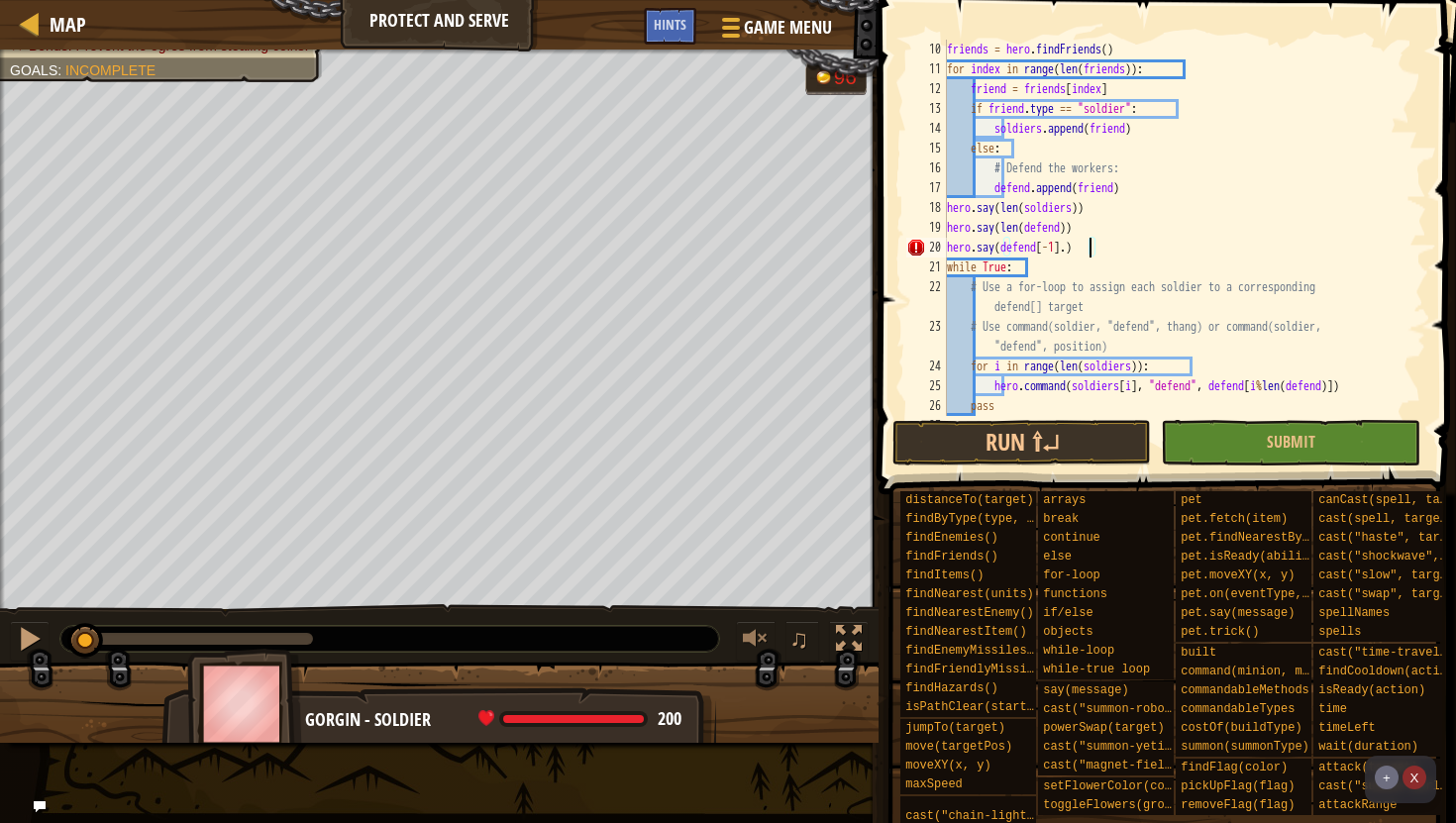 scroll, scrollTop: 9, scrollLeft: 13, axis: both 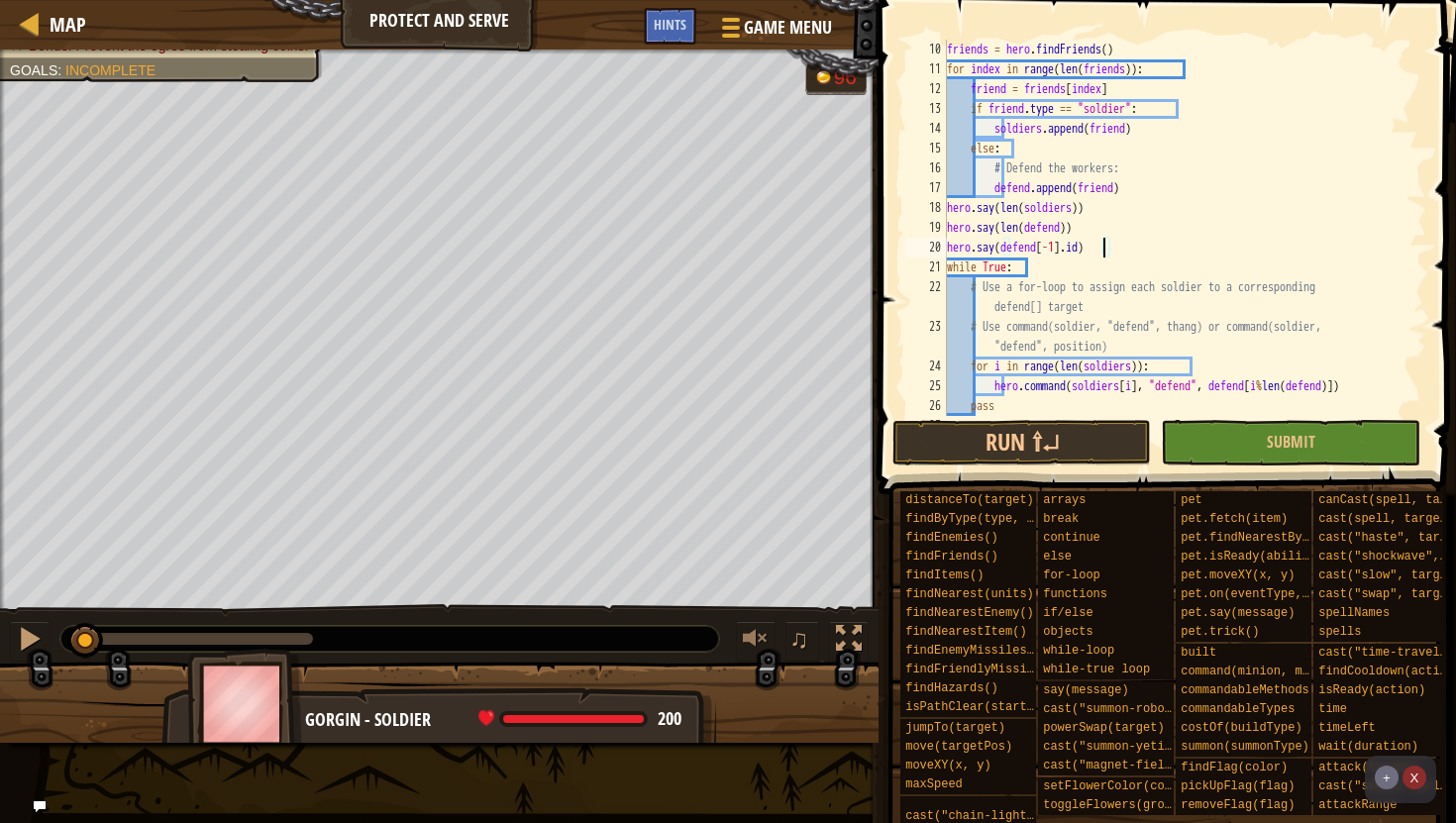 click at bounding box center [1164, 764] 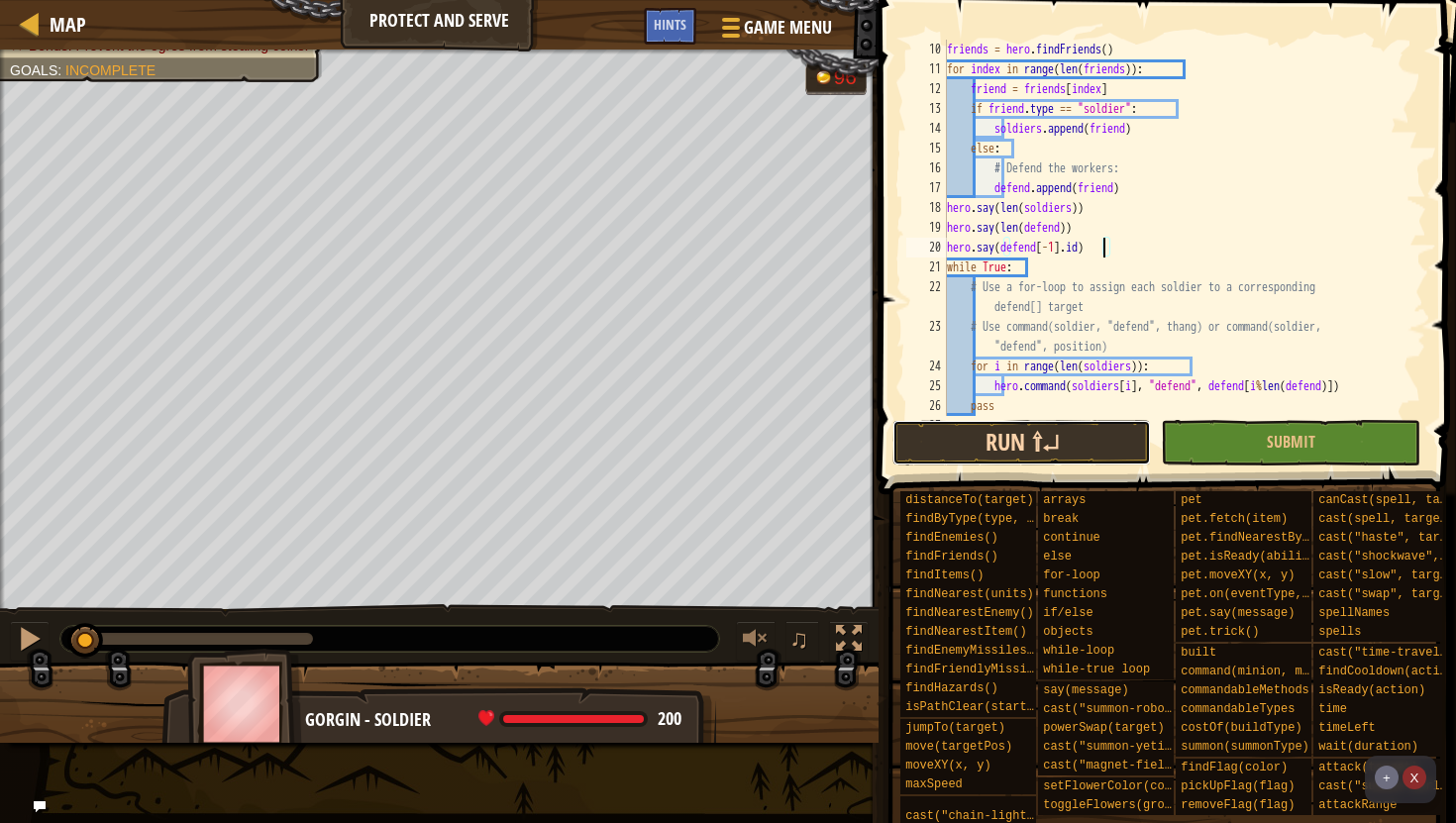 click on "Run ⇧↵" at bounding box center (1021, 443) 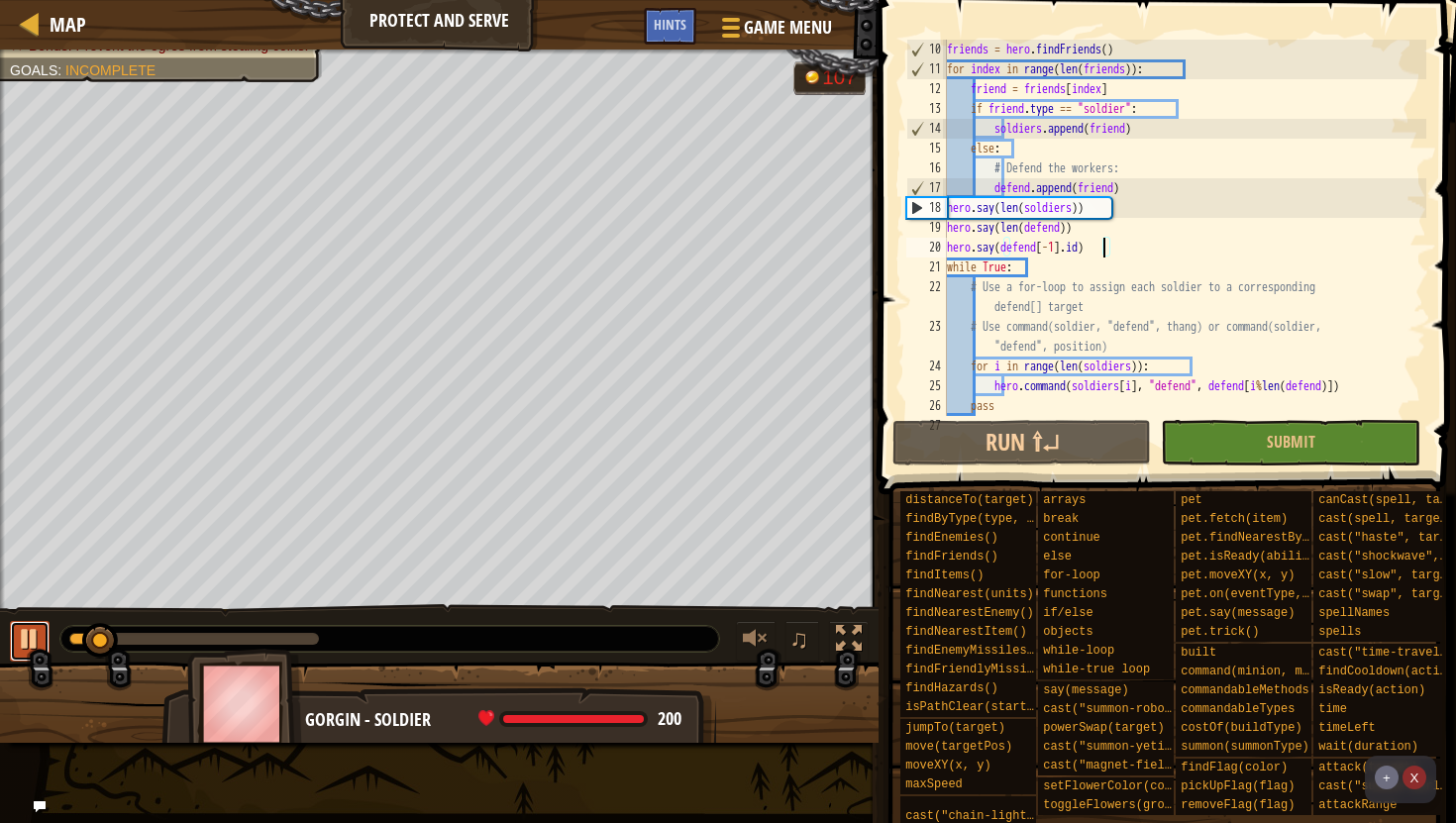click at bounding box center (30, 639) 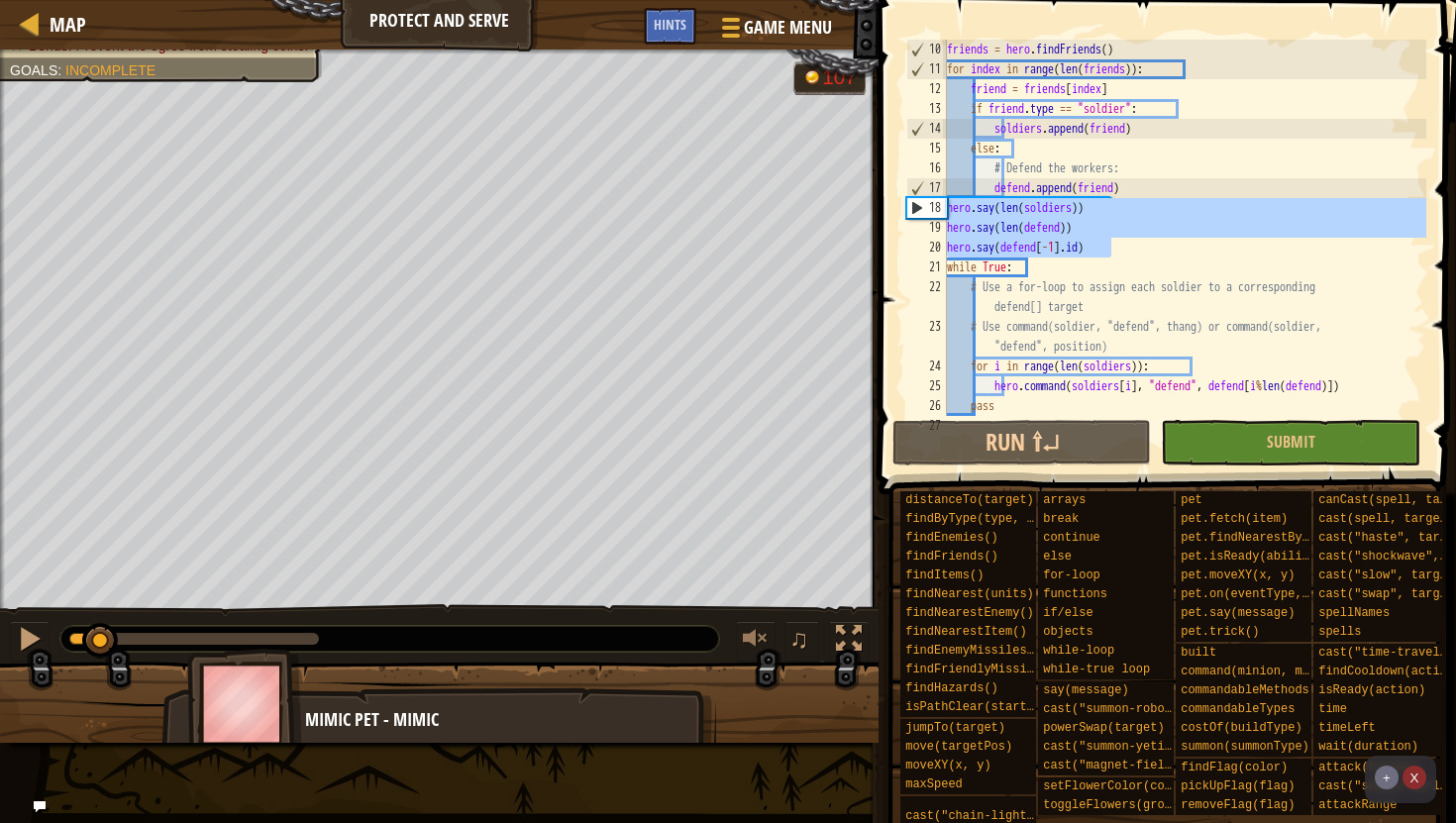 drag, startPoint x: 1124, startPoint y: 249, endPoint x: 915, endPoint y: 214, distance: 211.91036 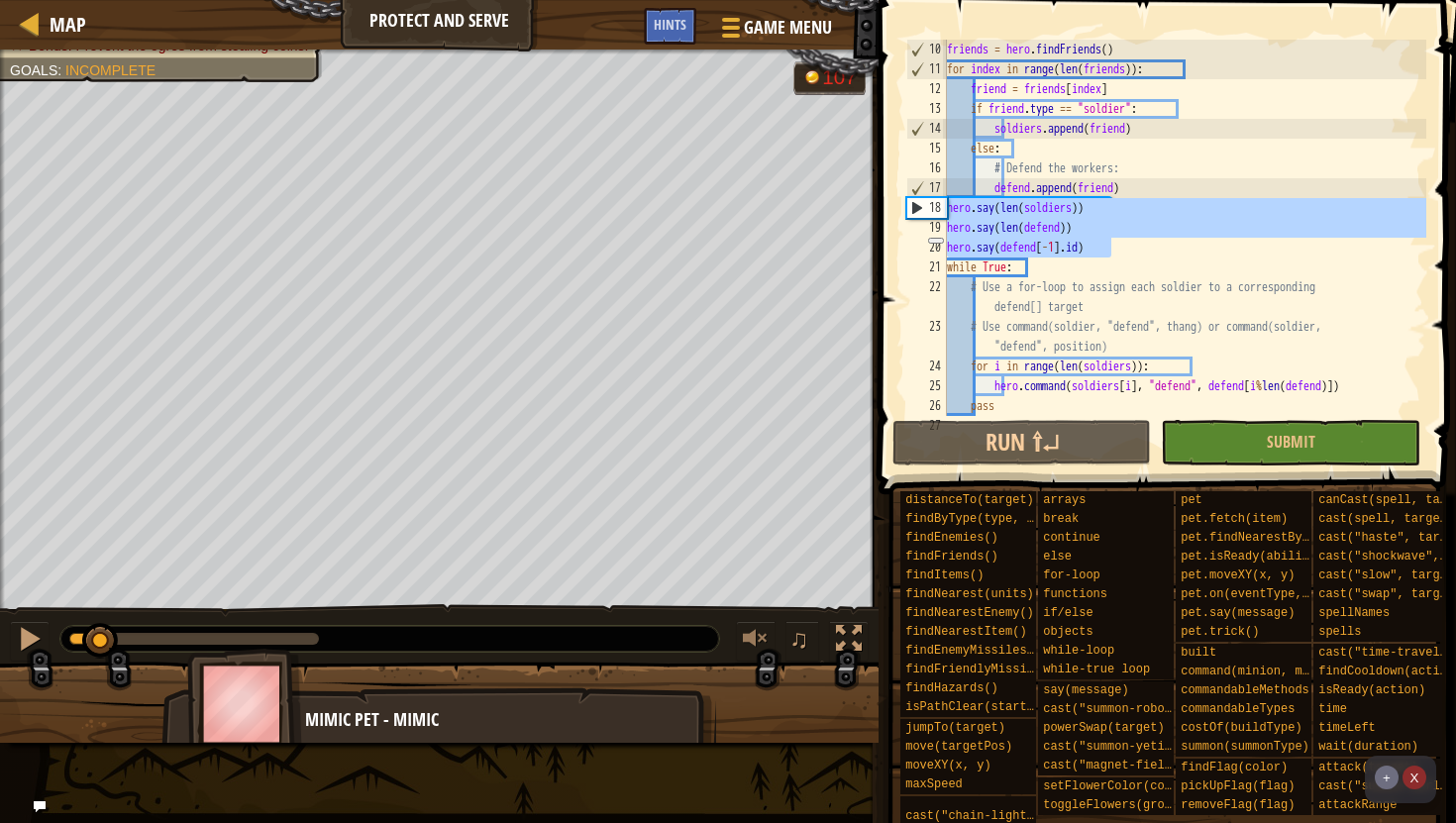 type 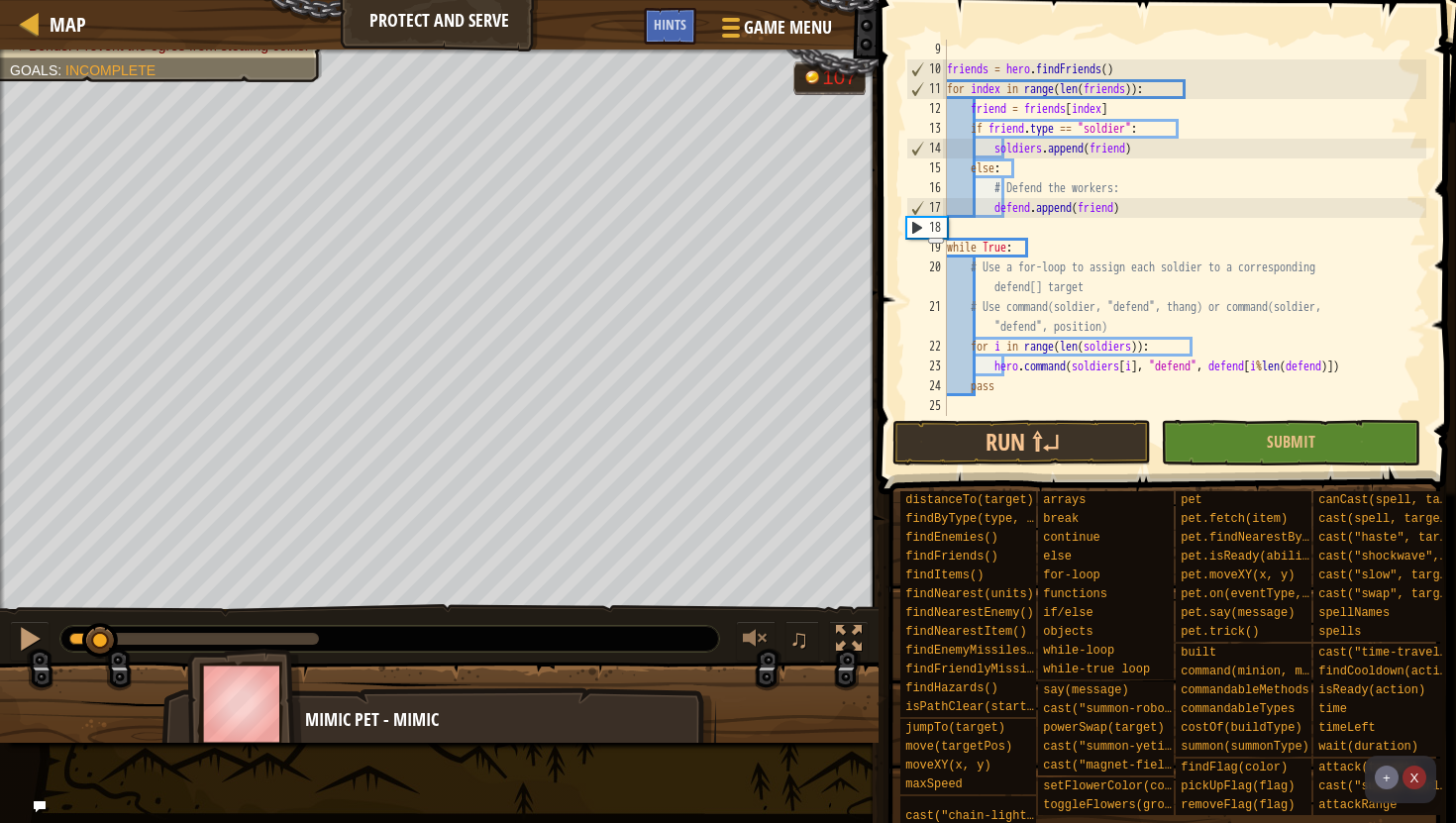 scroll, scrollTop: 158, scrollLeft: 0, axis: vertical 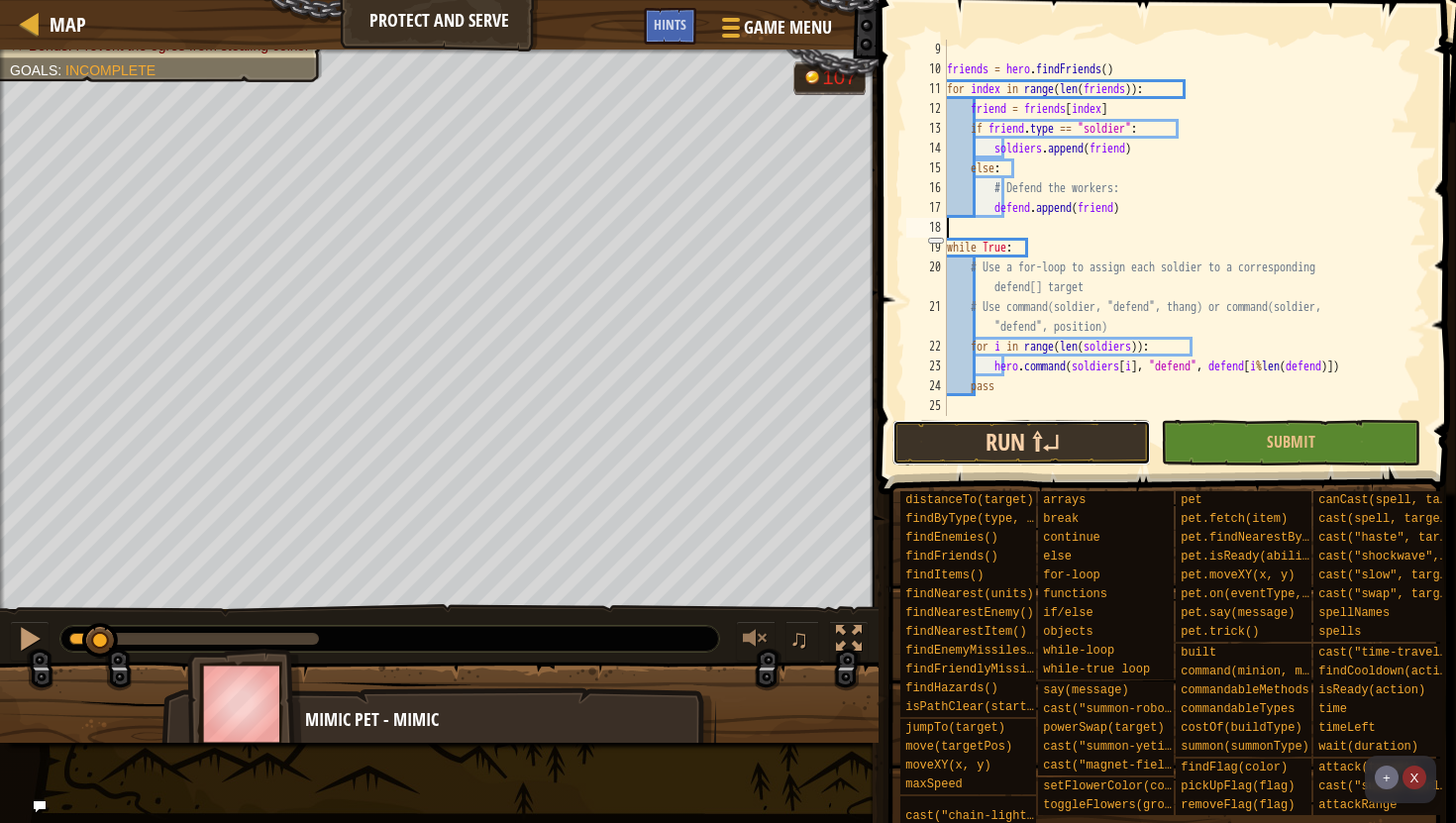 click on "Run ⇧↵" at bounding box center [1021, 443] 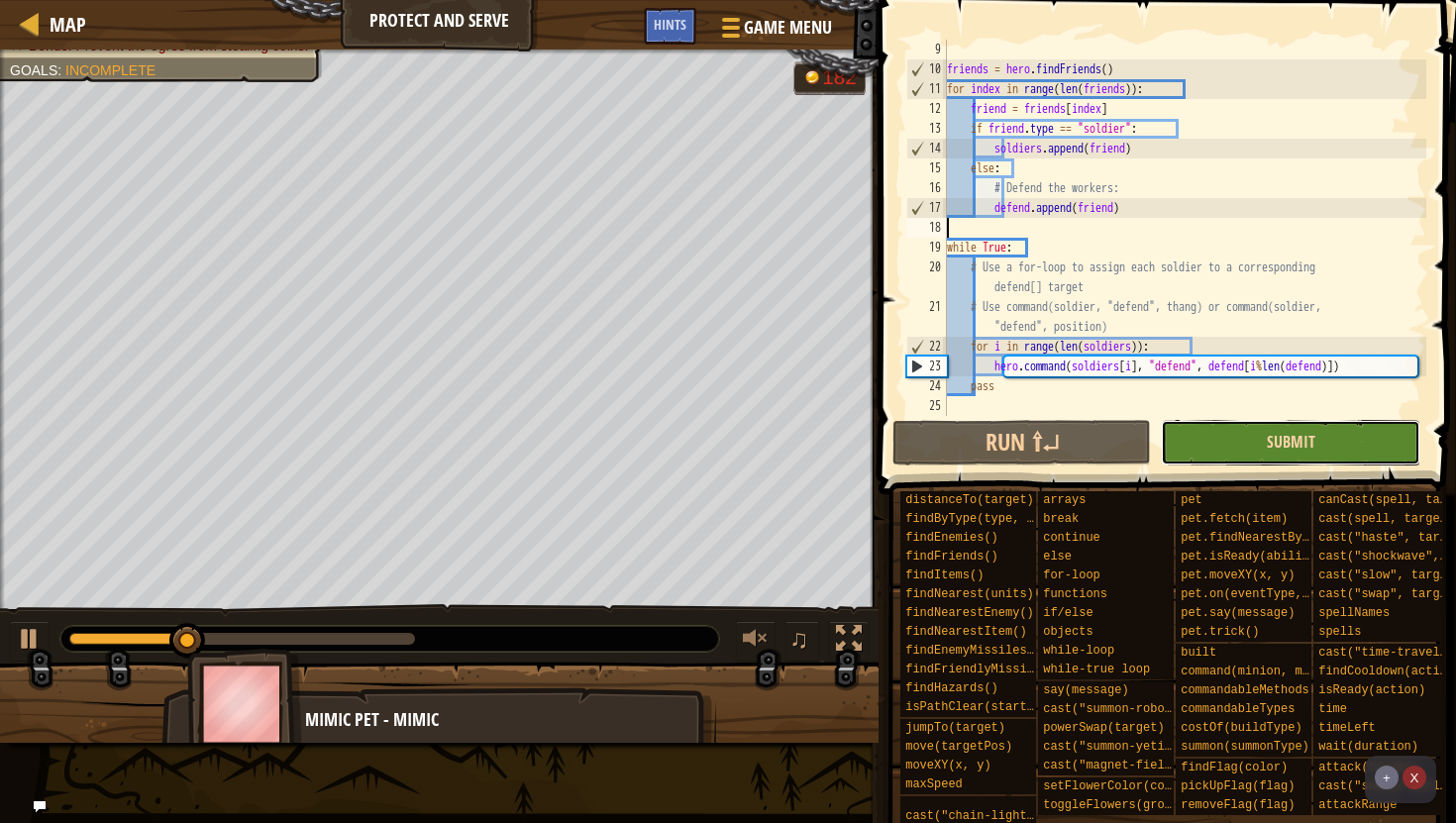 click on "Submit" at bounding box center [1291, 442] 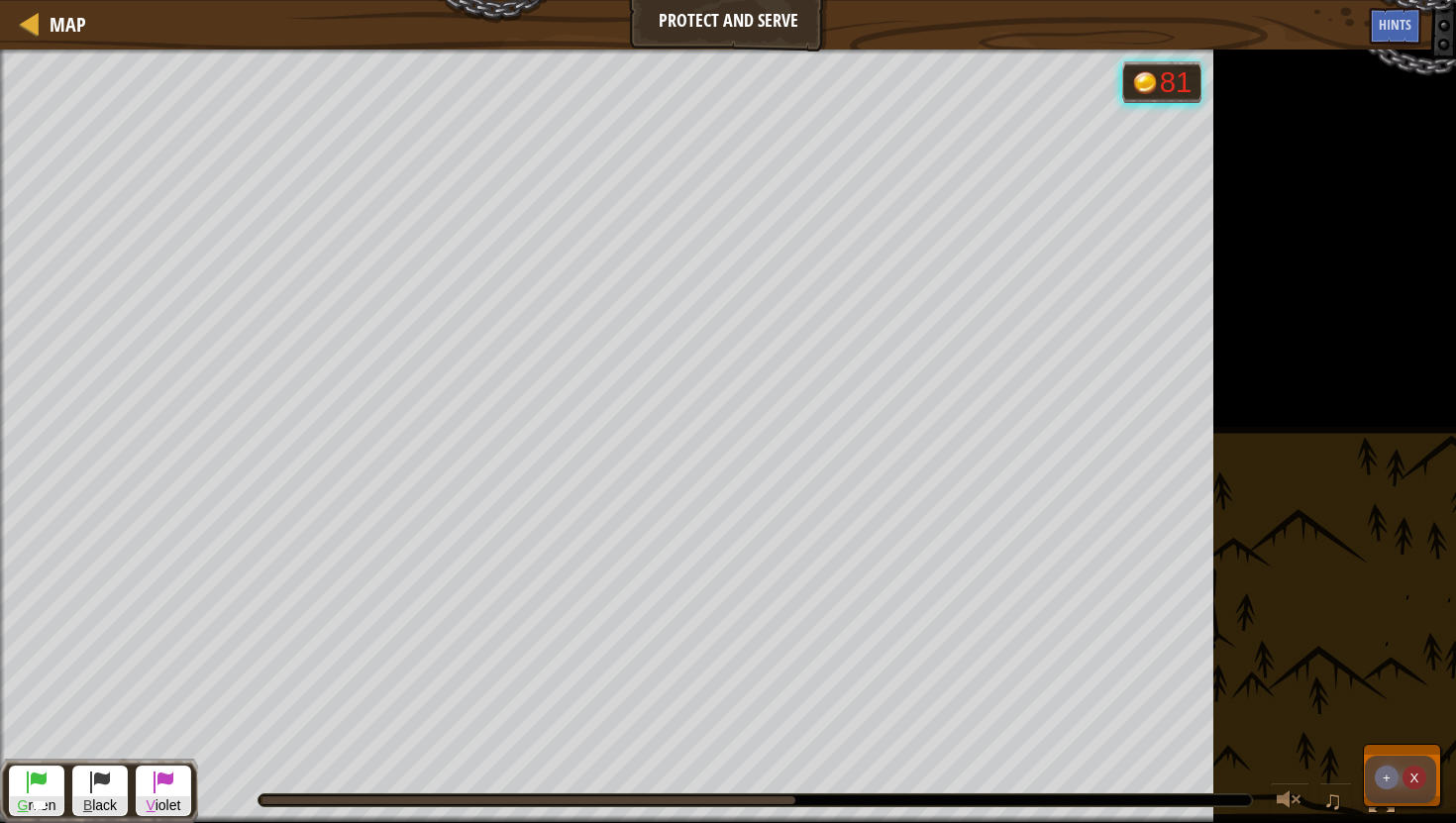 click on "X" at bounding box center (1414, 777) 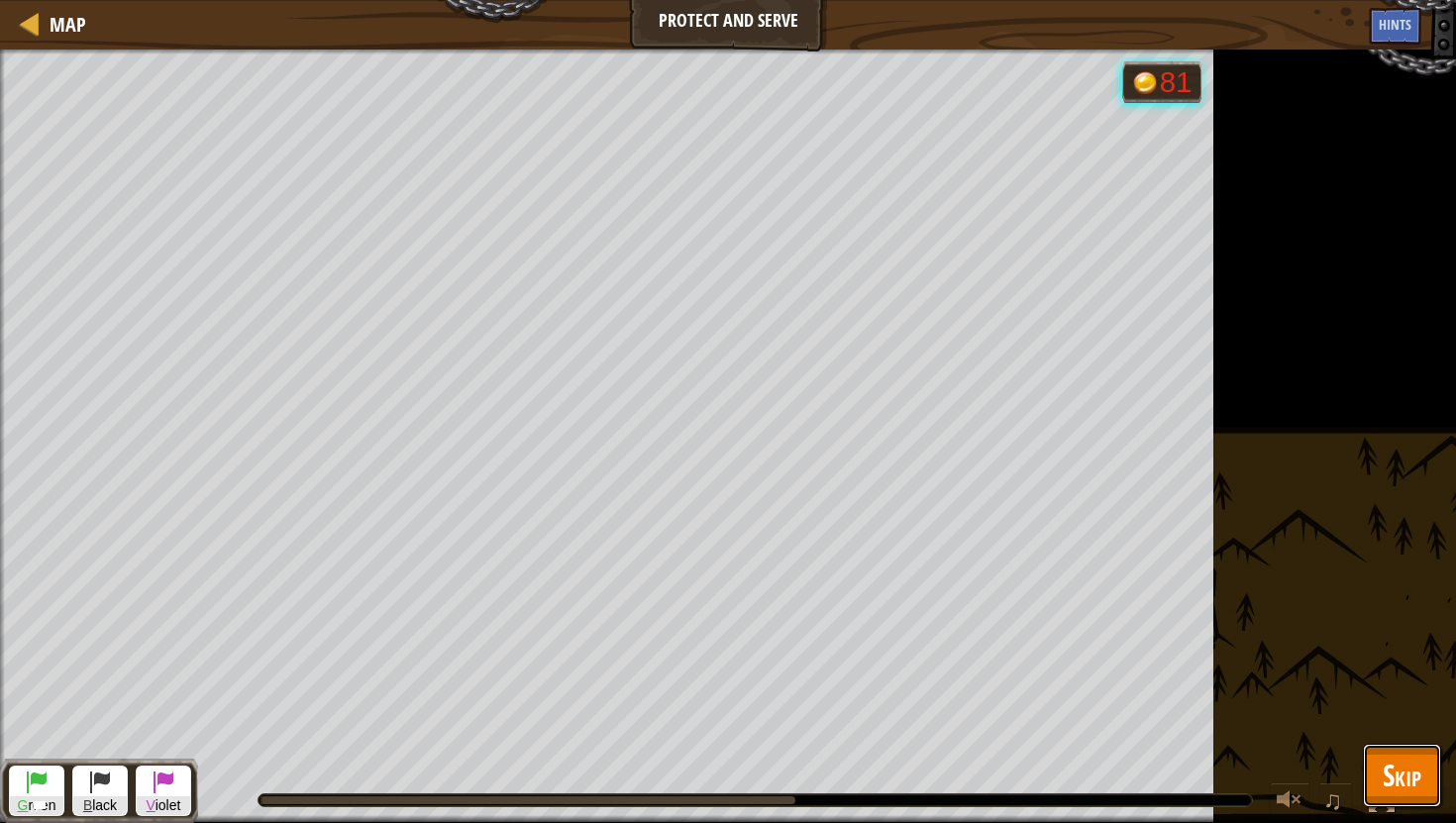 click on "Skip" at bounding box center [1402, 774] 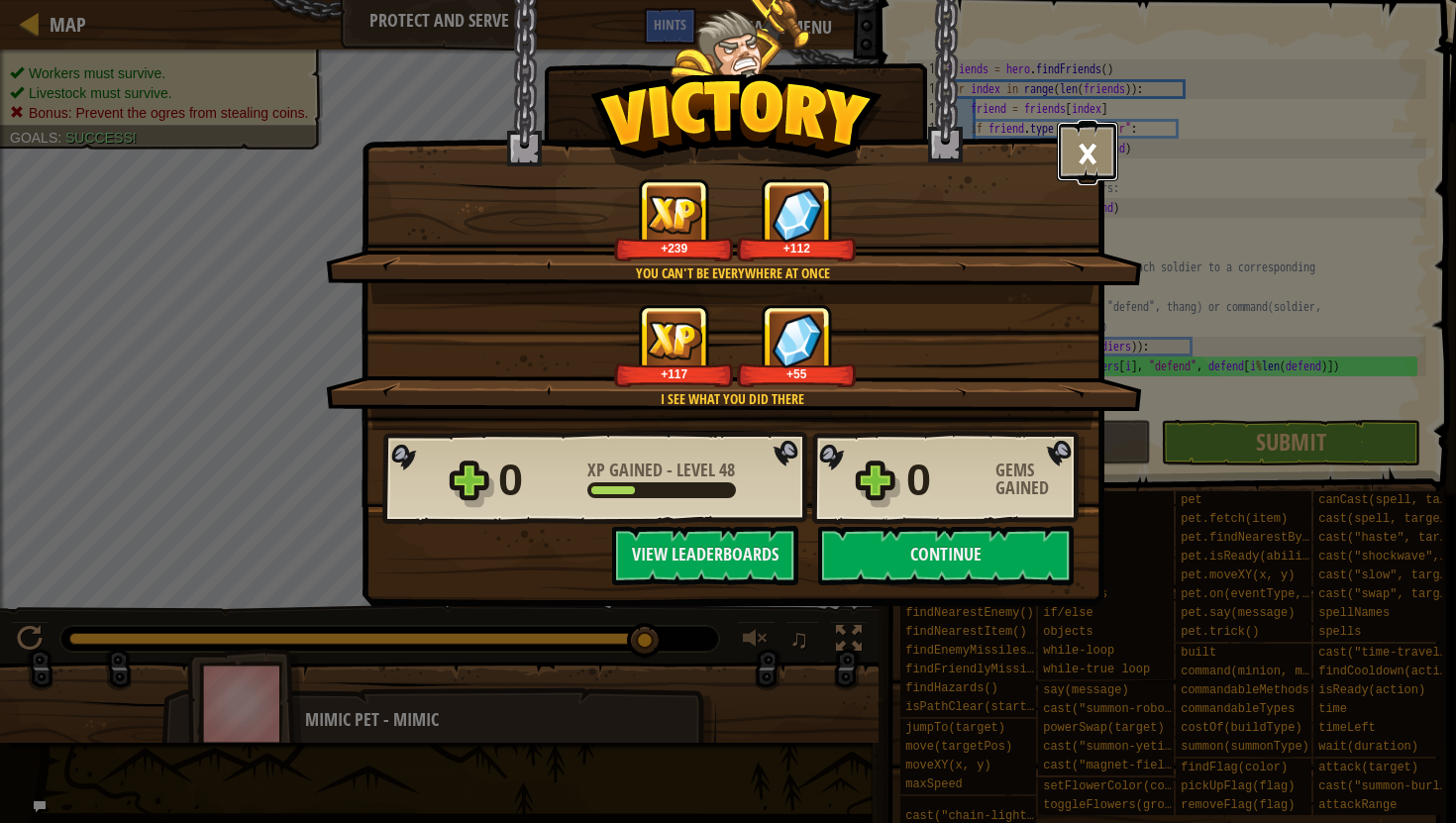 click on "×" at bounding box center (1088, 152) 